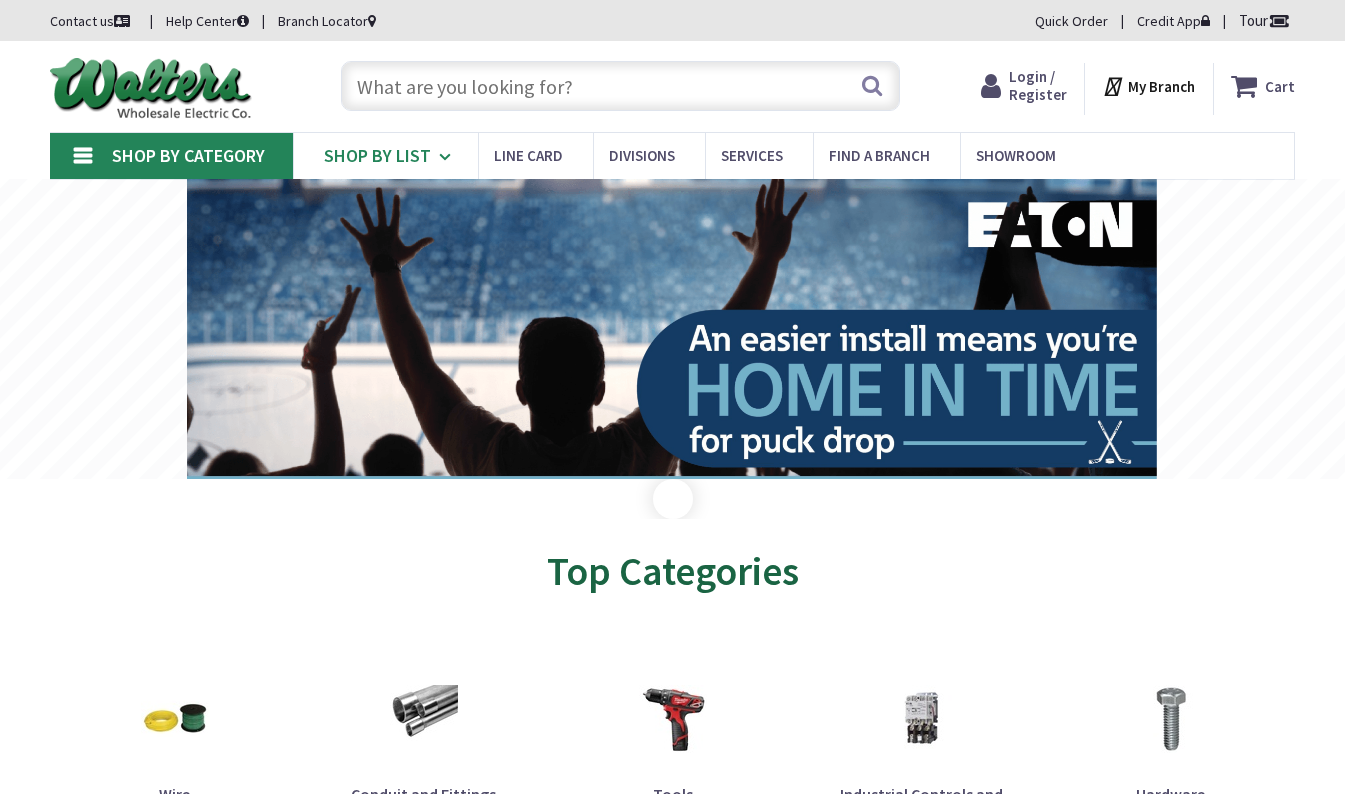 scroll, scrollTop: 0, scrollLeft: 0, axis: both 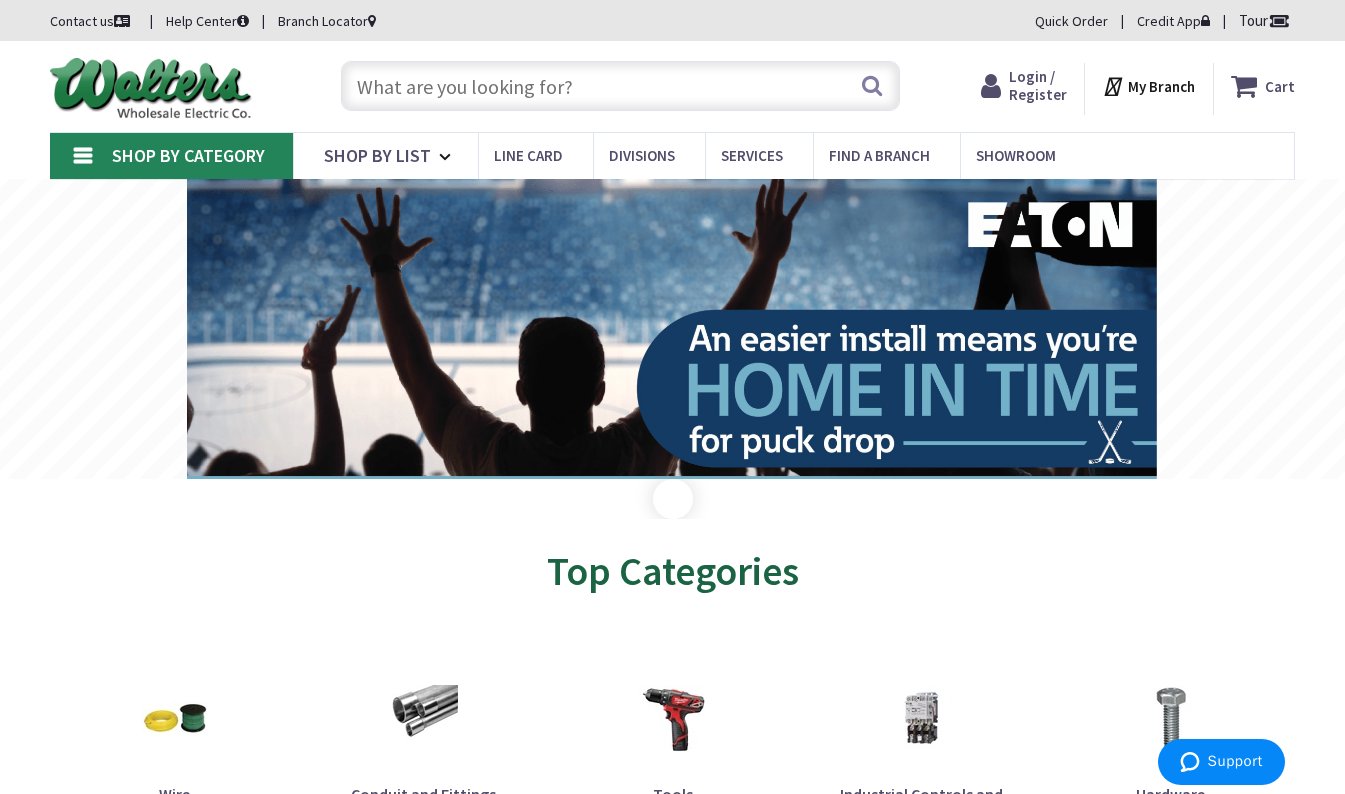 click on "Shop By Category" at bounding box center [188, 155] 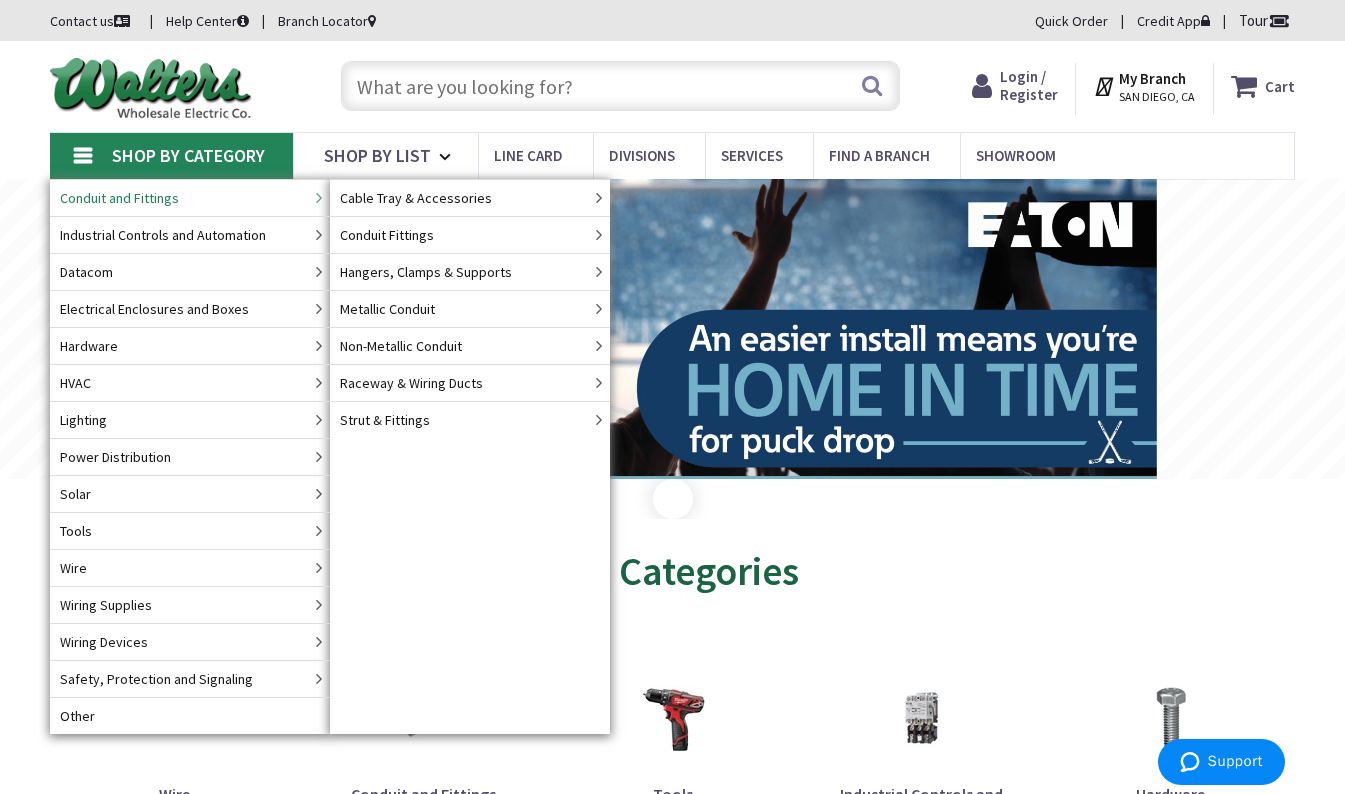 click on "Conduit and Fittings" at bounding box center [190, 197] 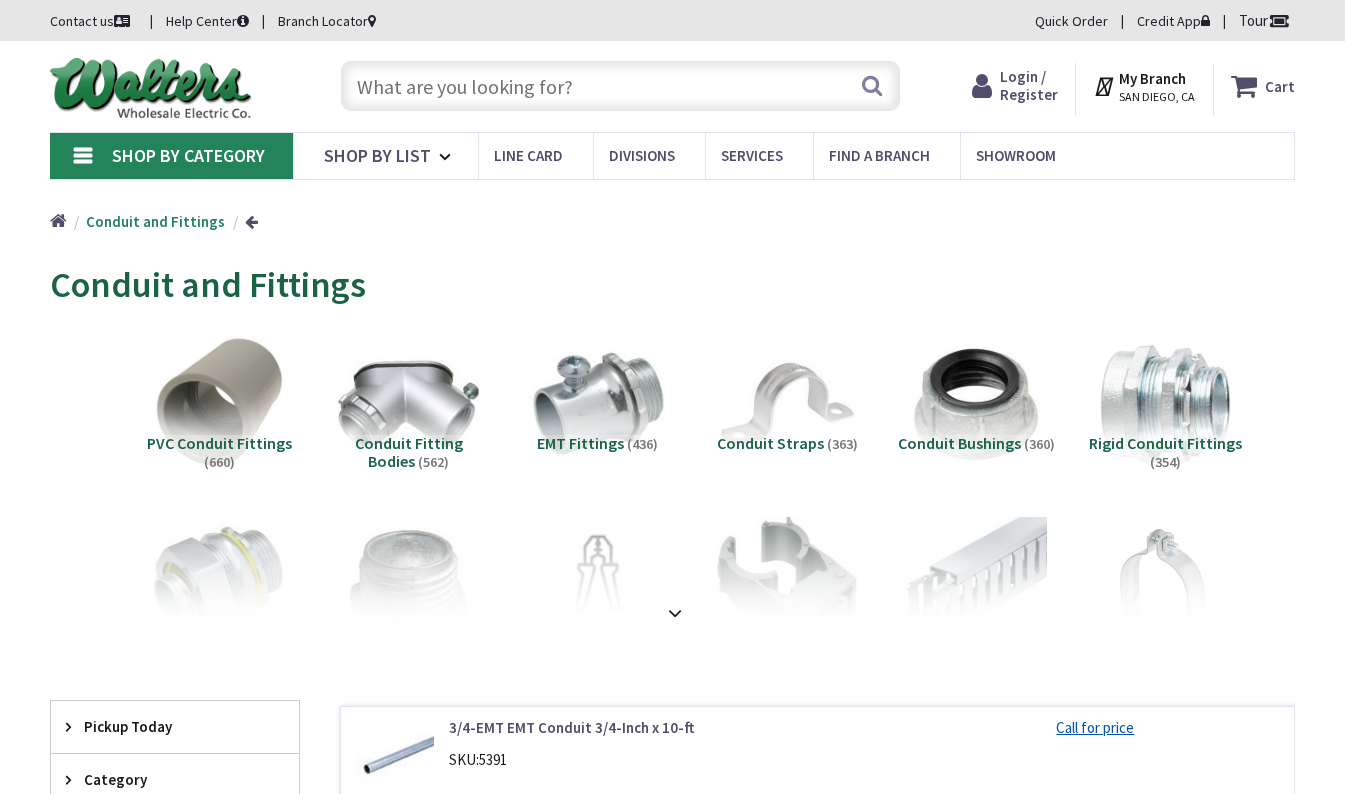 scroll, scrollTop: 0, scrollLeft: 0, axis: both 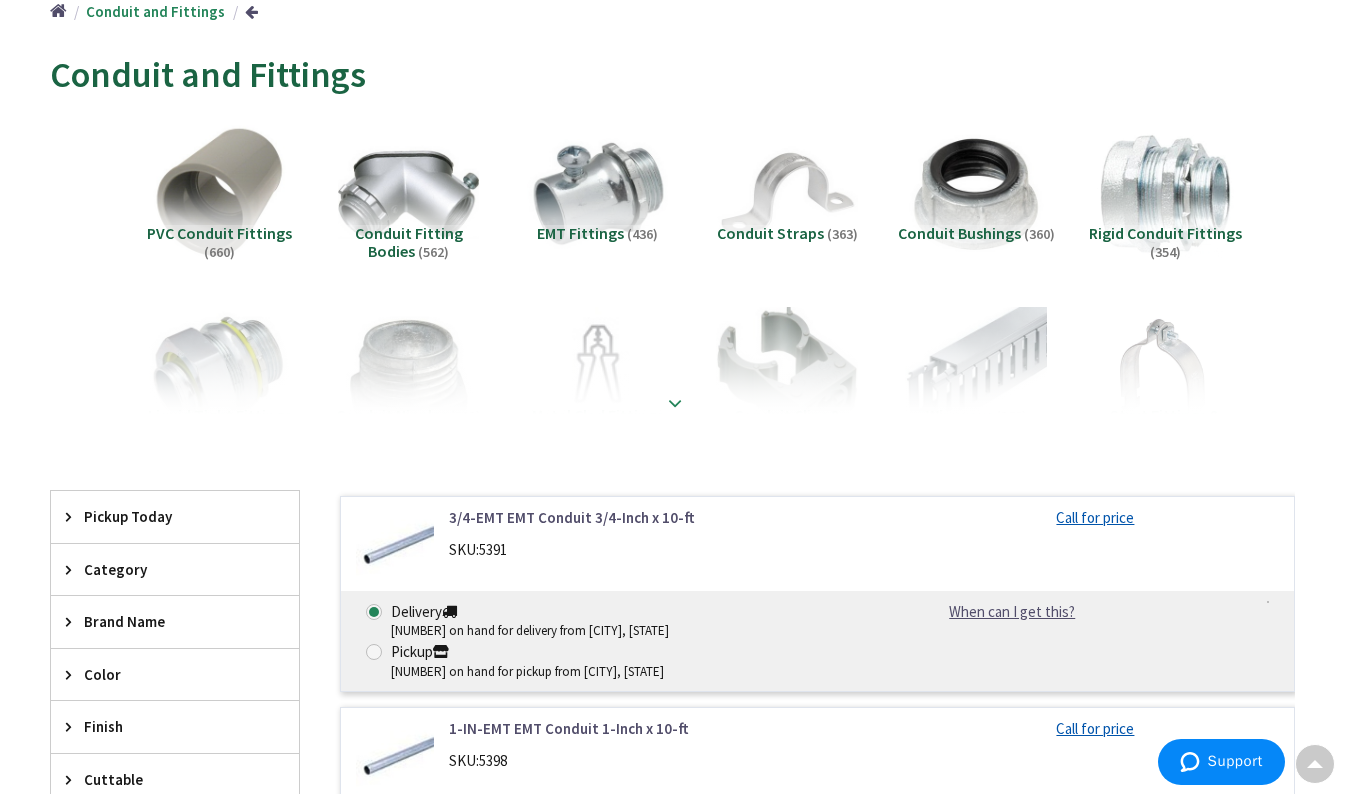 click at bounding box center [675, 403] 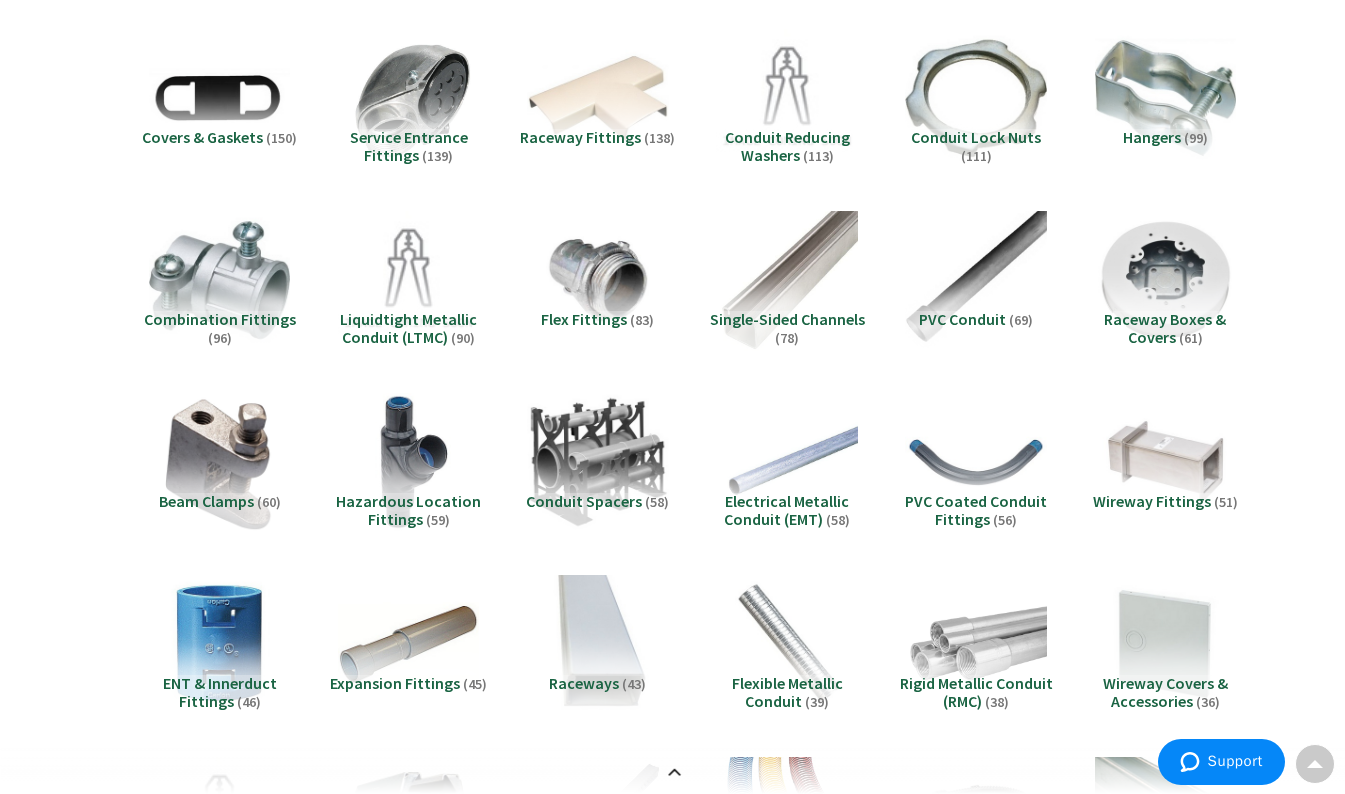 scroll, scrollTop: 697, scrollLeft: 0, axis: vertical 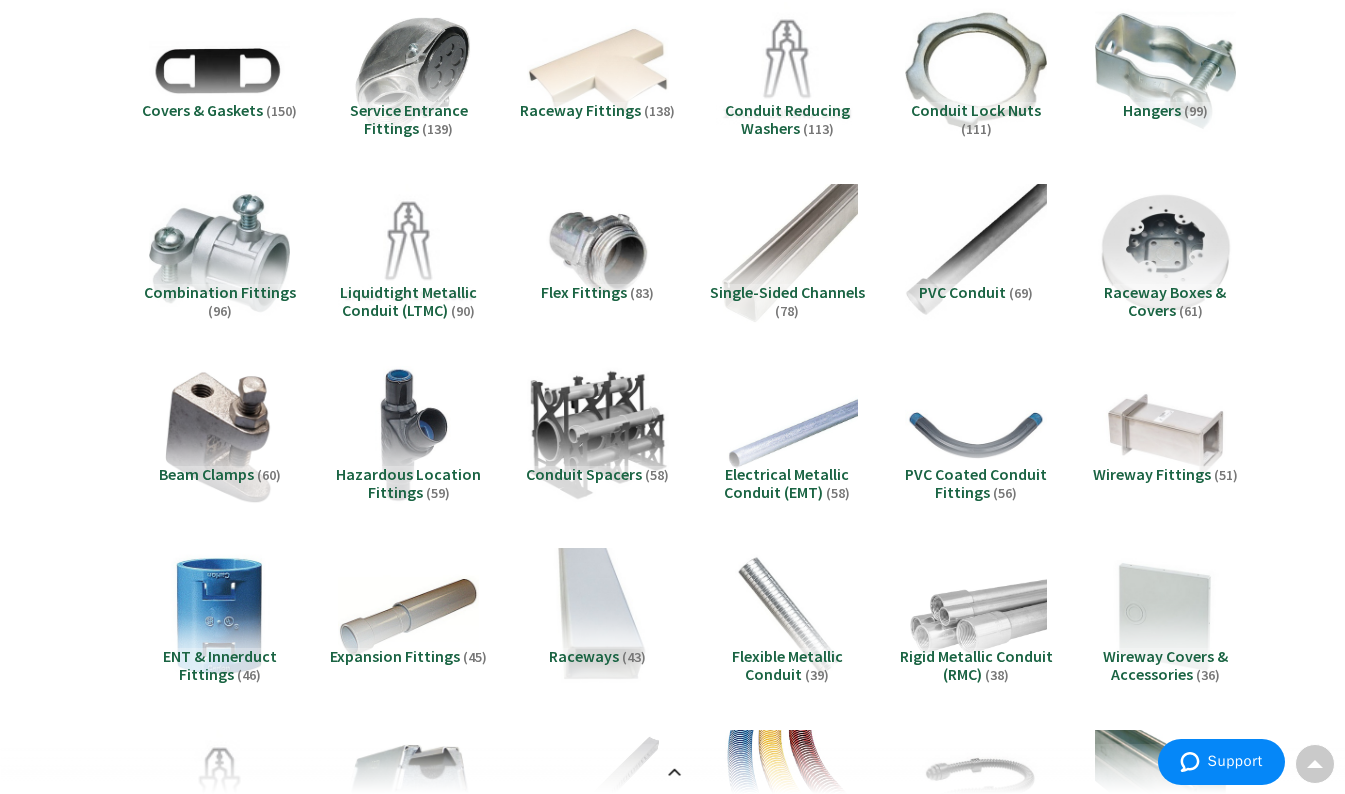 click on "Single-Sided Channels" at bounding box center [787, 292] 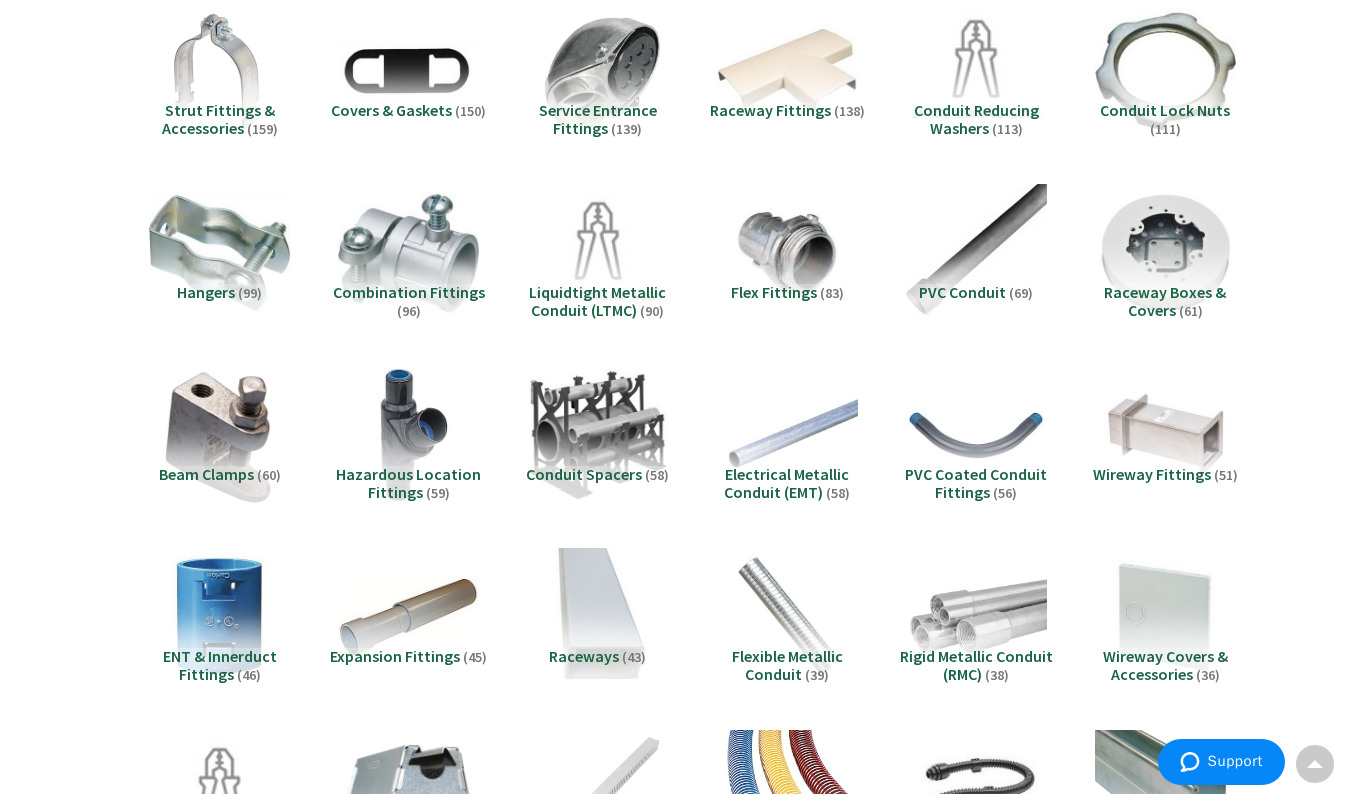 scroll, scrollTop: 2012, scrollLeft: 0, axis: vertical 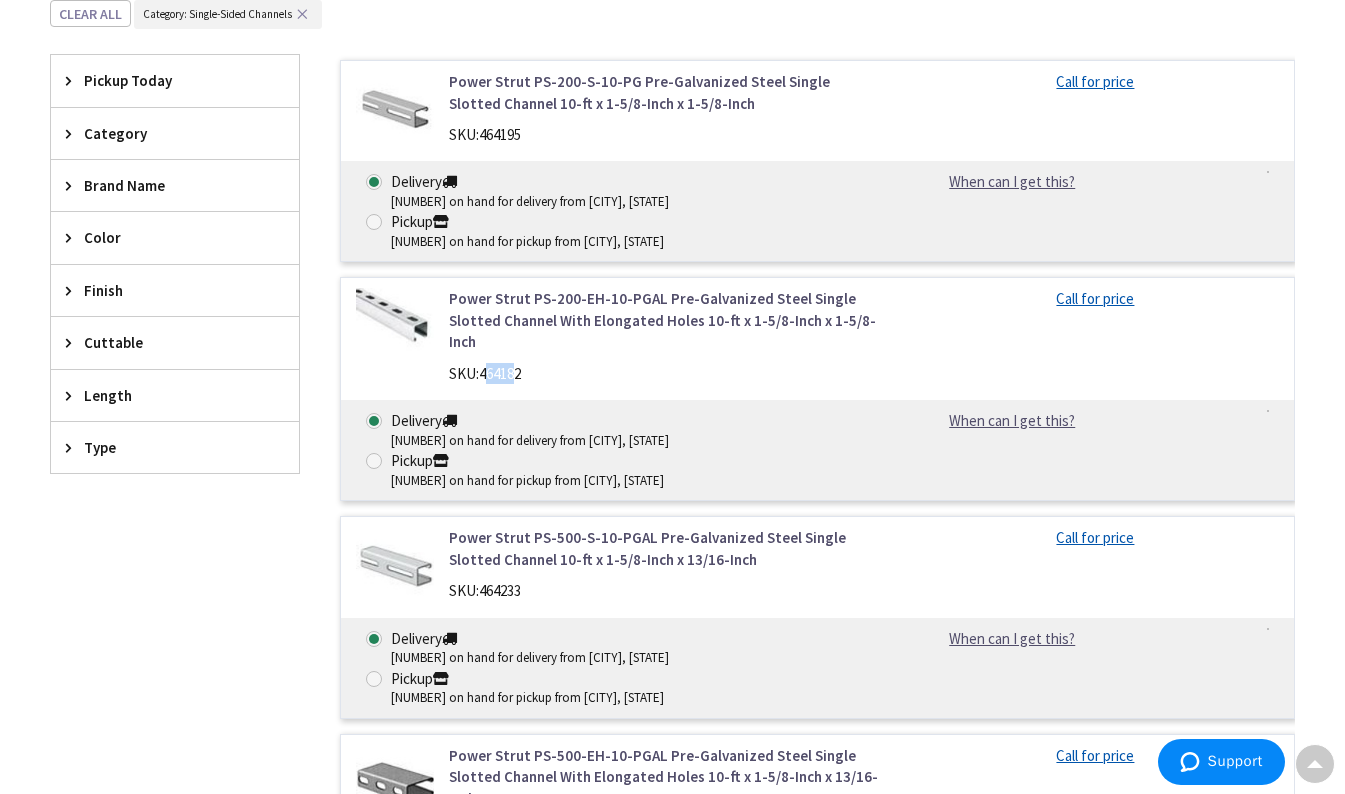 drag, startPoint x: 521, startPoint y: 331, endPoint x: 492, endPoint y: 332, distance: 29.017237 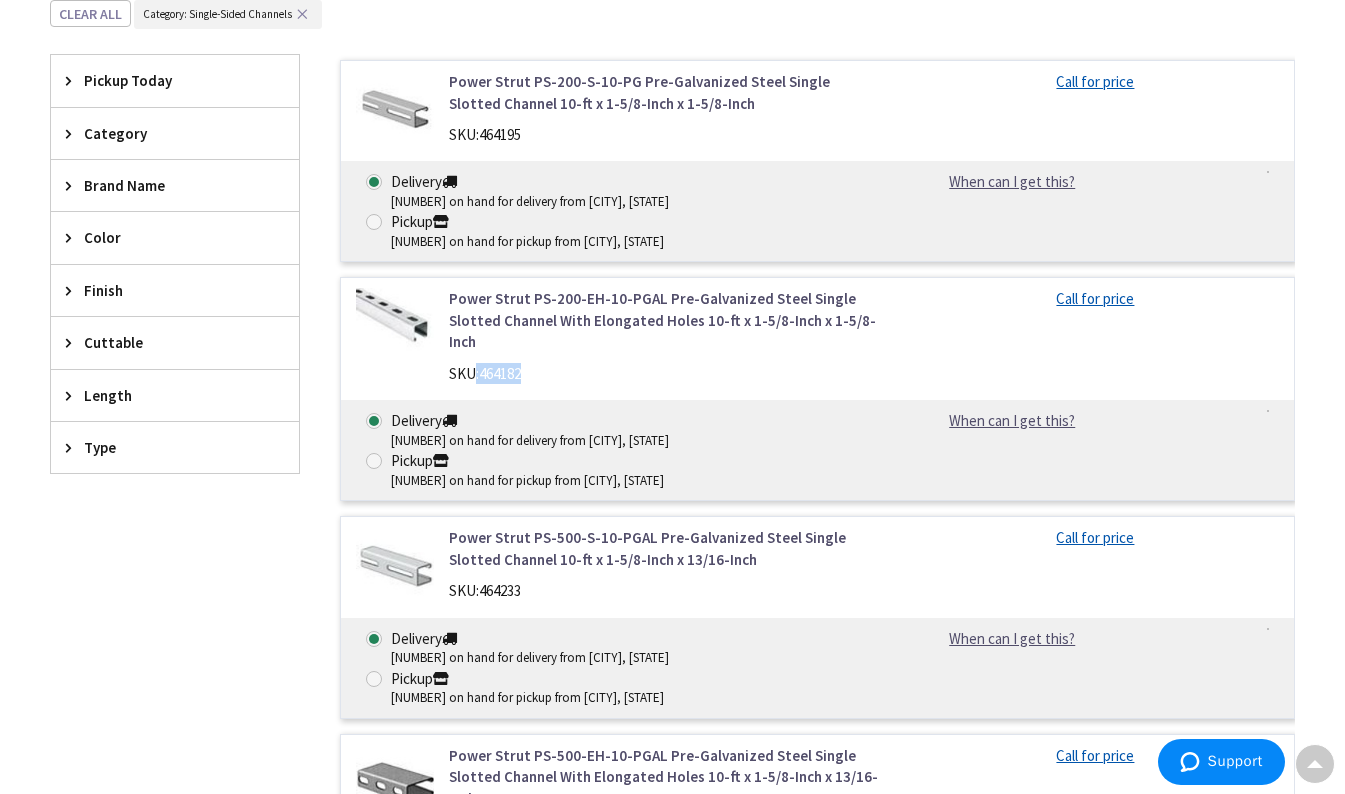 drag, startPoint x: 492, startPoint y: 332, endPoint x: 476, endPoint y: 330, distance: 16.124516 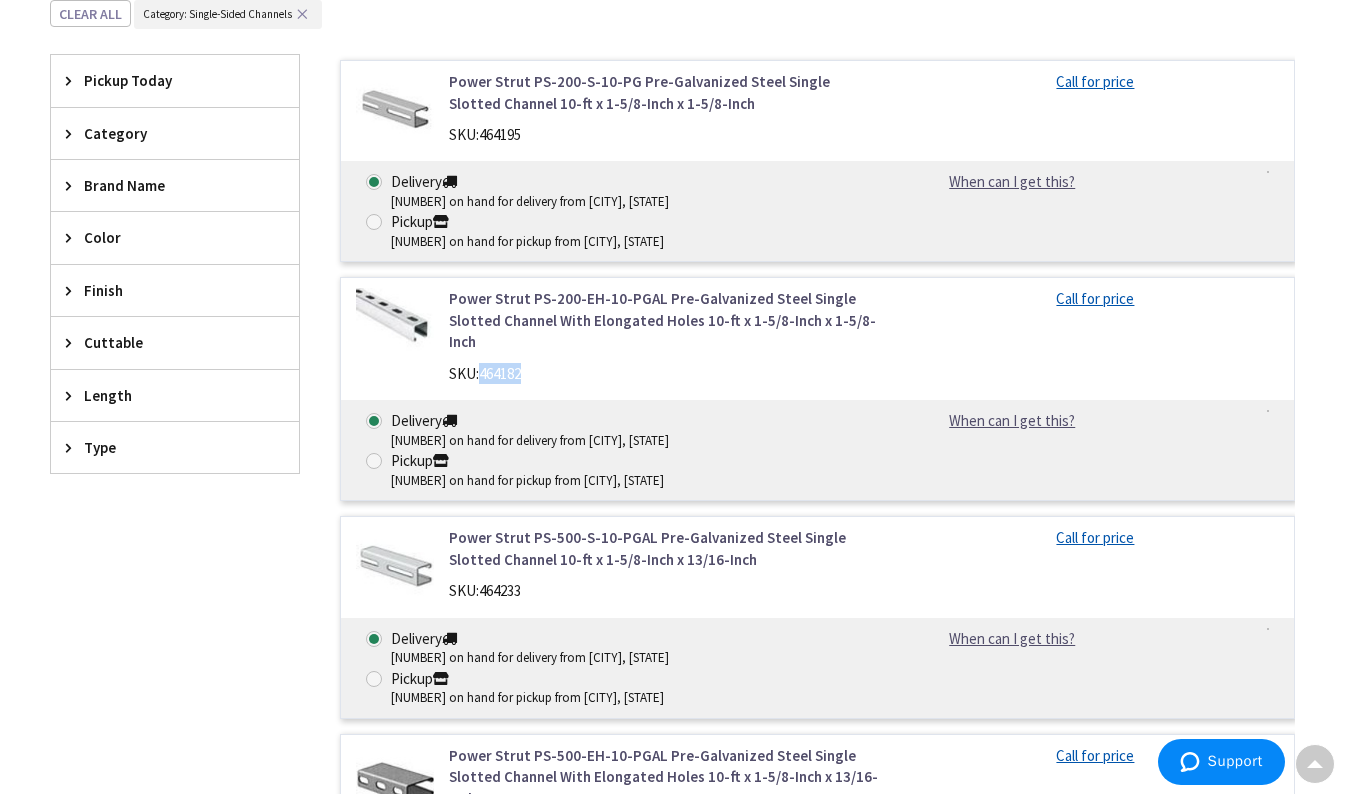 drag, startPoint x: 530, startPoint y: 335, endPoint x: 484, endPoint y: 335, distance: 46 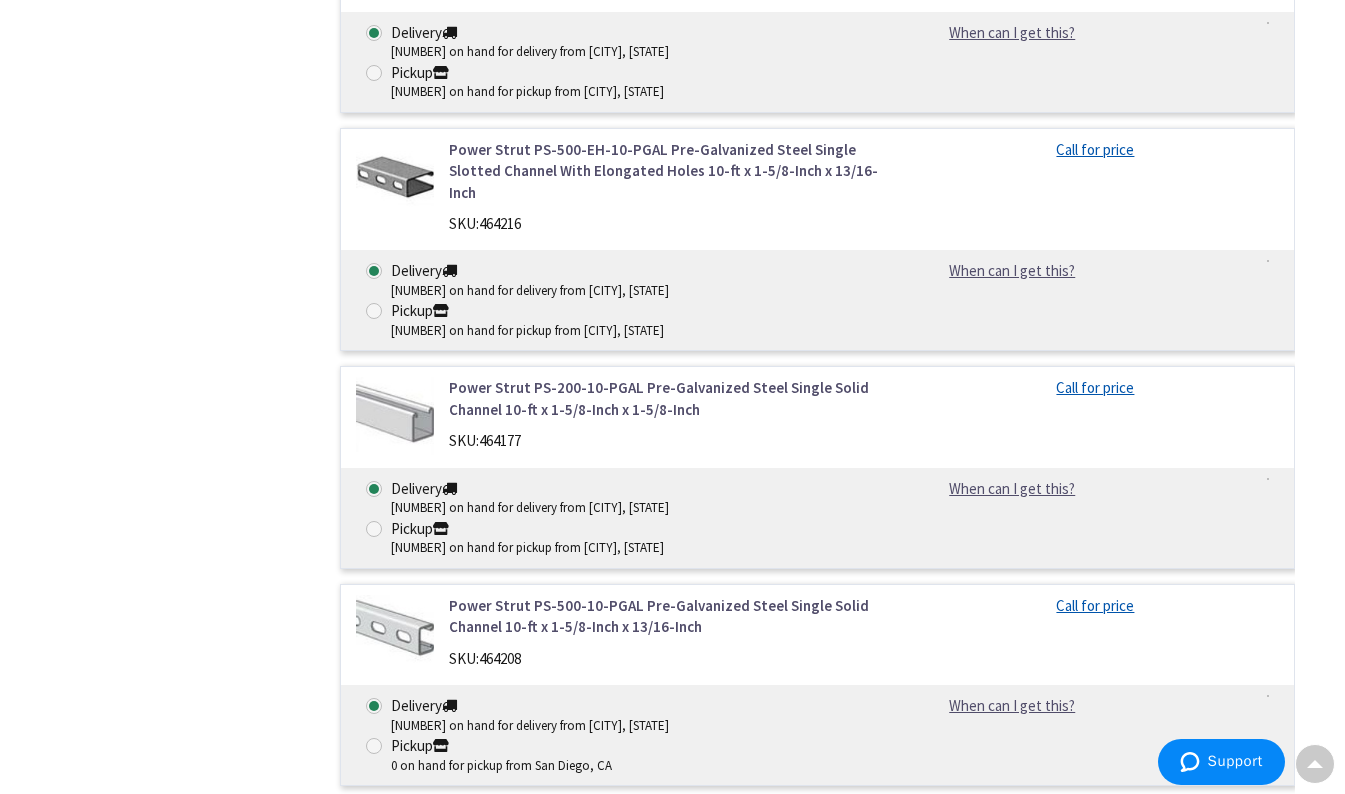 scroll, scrollTop: 2621, scrollLeft: 0, axis: vertical 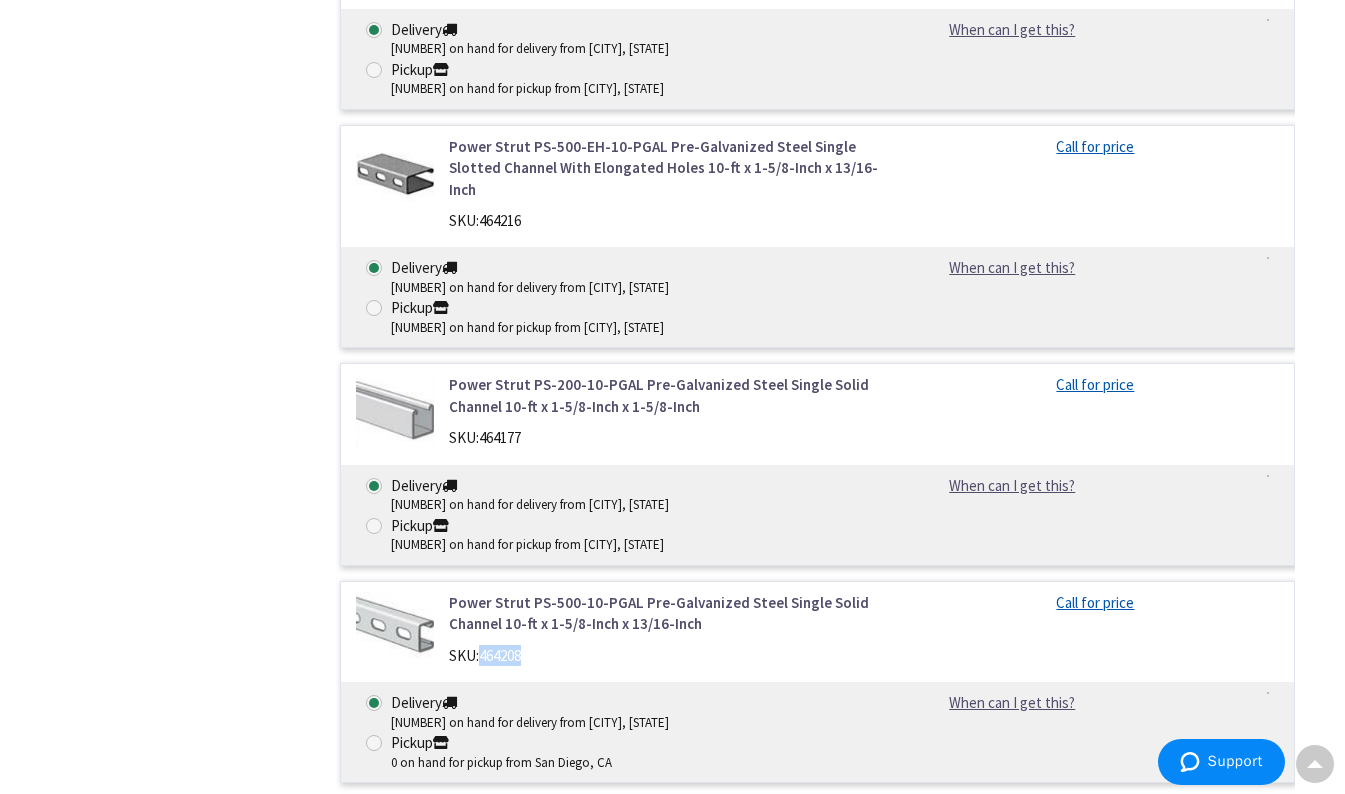 drag, startPoint x: 525, startPoint y: 457, endPoint x: 479, endPoint y: 457, distance: 46 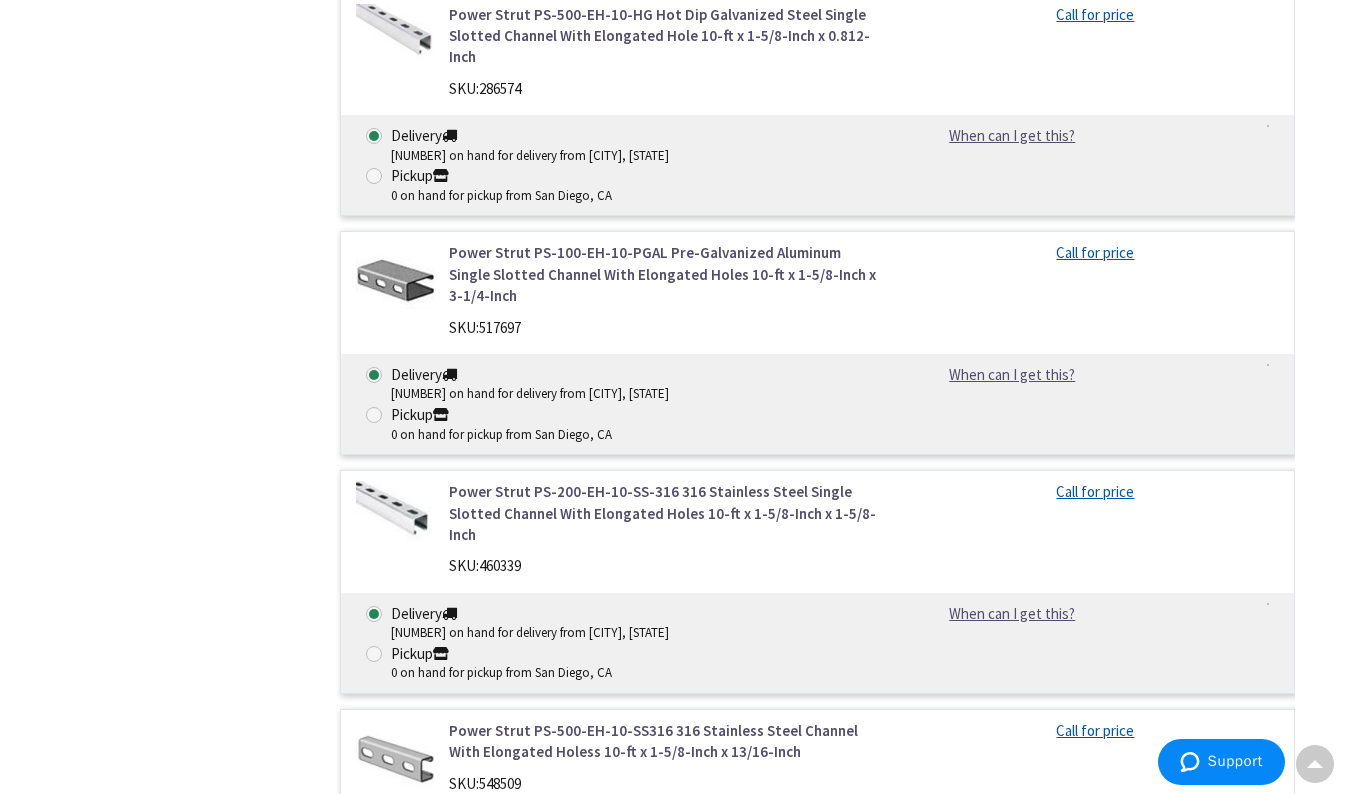scroll, scrollTop: 4791, scrollLeft: 0, axis: vertical 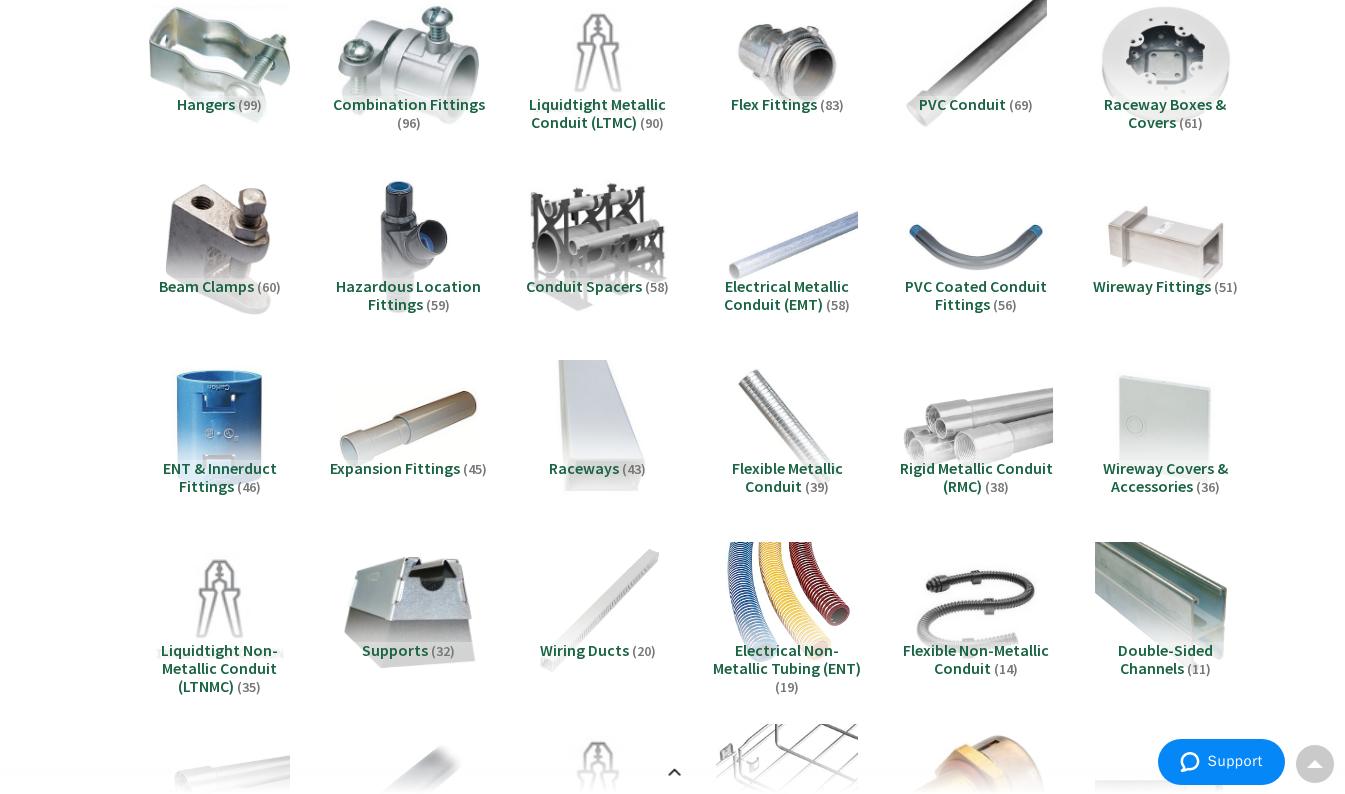 click at bounding box center (976, 430) 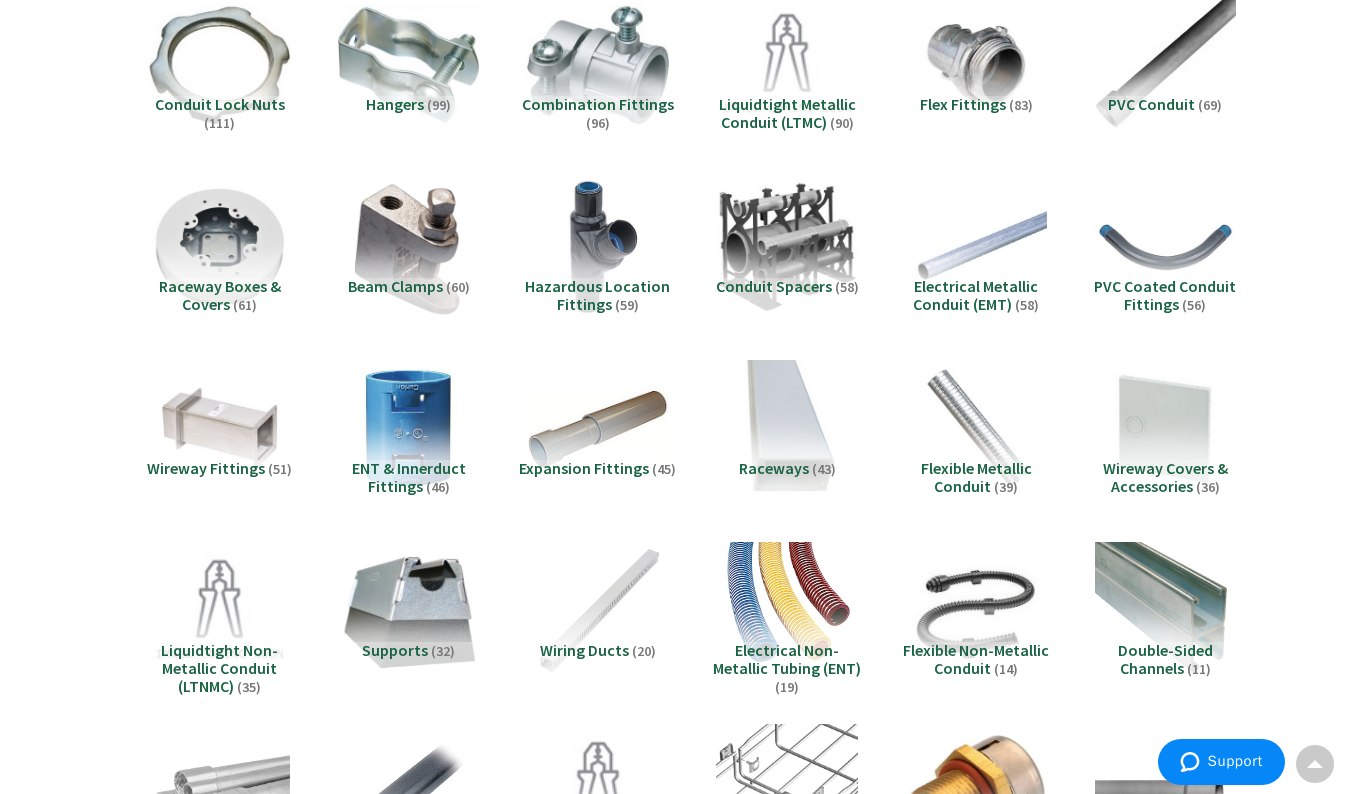 scroll, scrollTop: 2012, scrollLeft: 0, axis: vertical 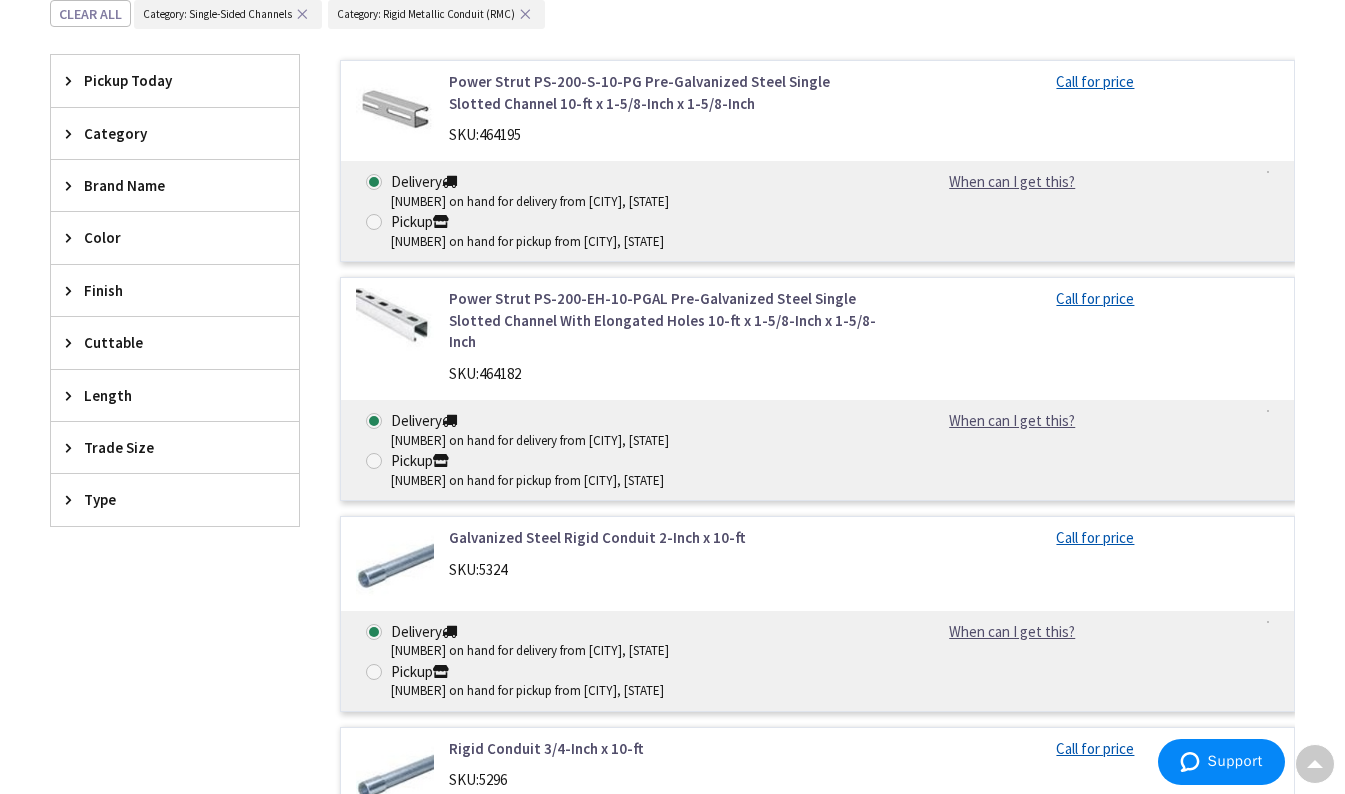click on "✕" at bounding box center (302, 14) 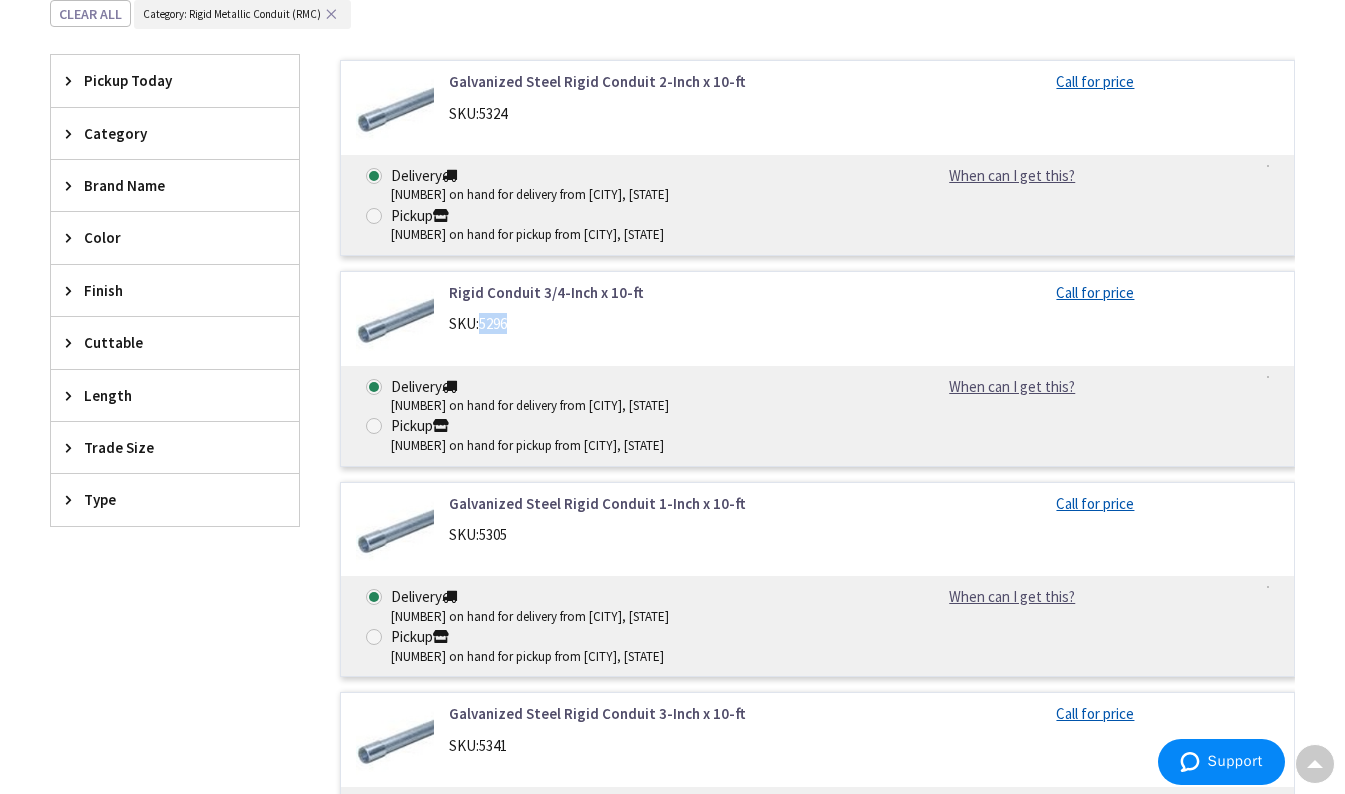 drag, startPoint x: 509, startPoint y: 283, endPoint x: 481, endPoint y: 282, distance: 28.01785 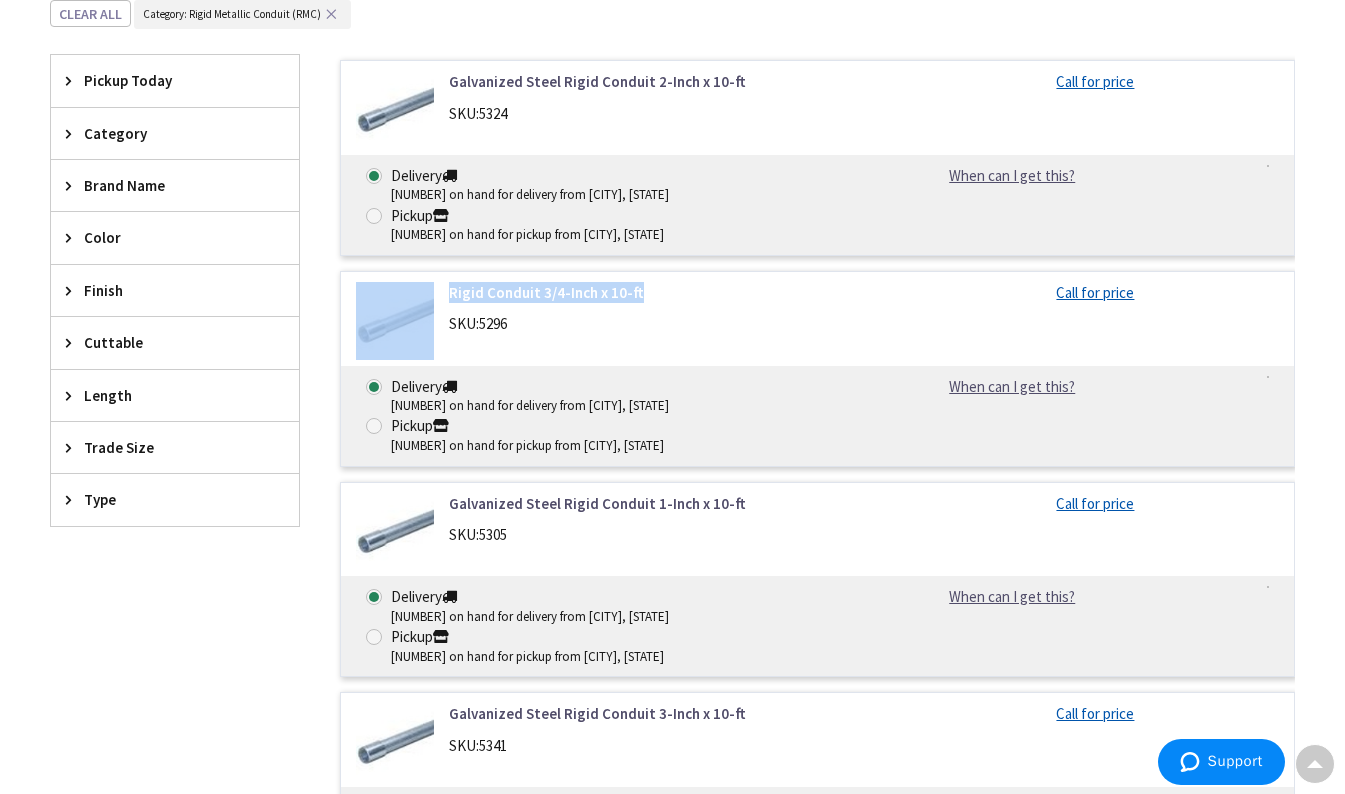 drag, startPoint x: 448, startPoint y: 240, endPoint x: 636, endPoint y: 257, distance: 188.76706 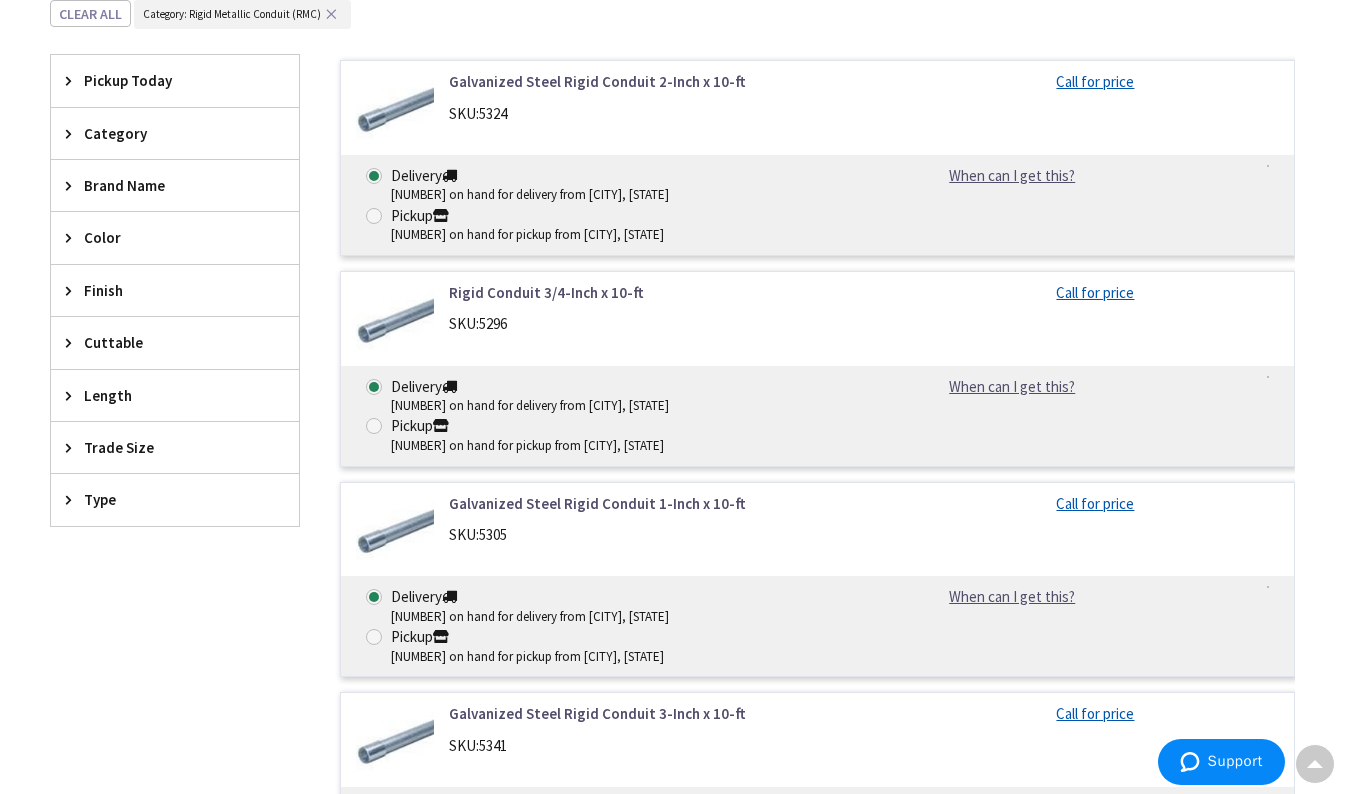 drag, startPoint x: 636, startPoint y: 257, endPoint x: 675, endPoint y: 277, distance: 43.829212 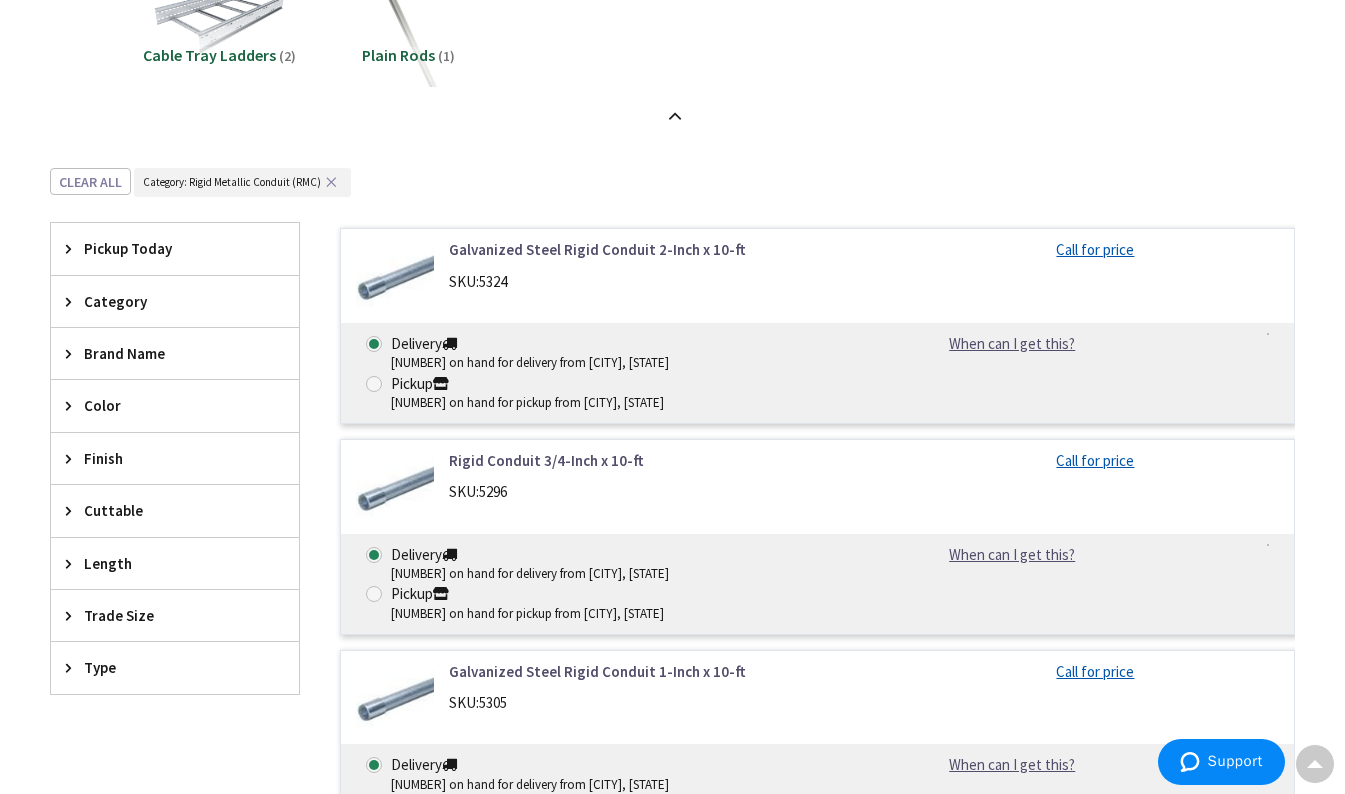 scroll, scrollTop: 1900, scrollLeft: 0, axis: vertical 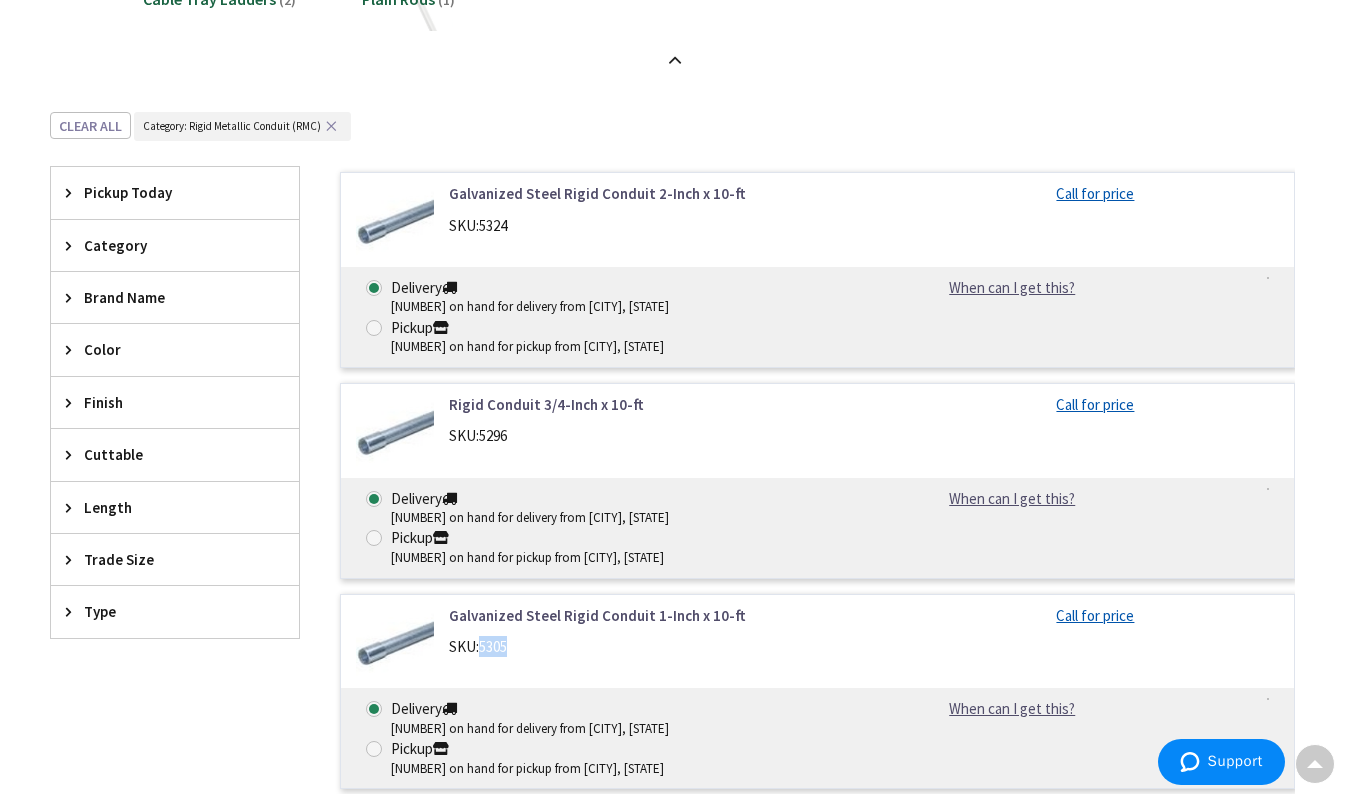 drag, startPoint x: 517, startPoint y: 563, endPoint x: 482, endPoint y: 559, distance: 35.22783 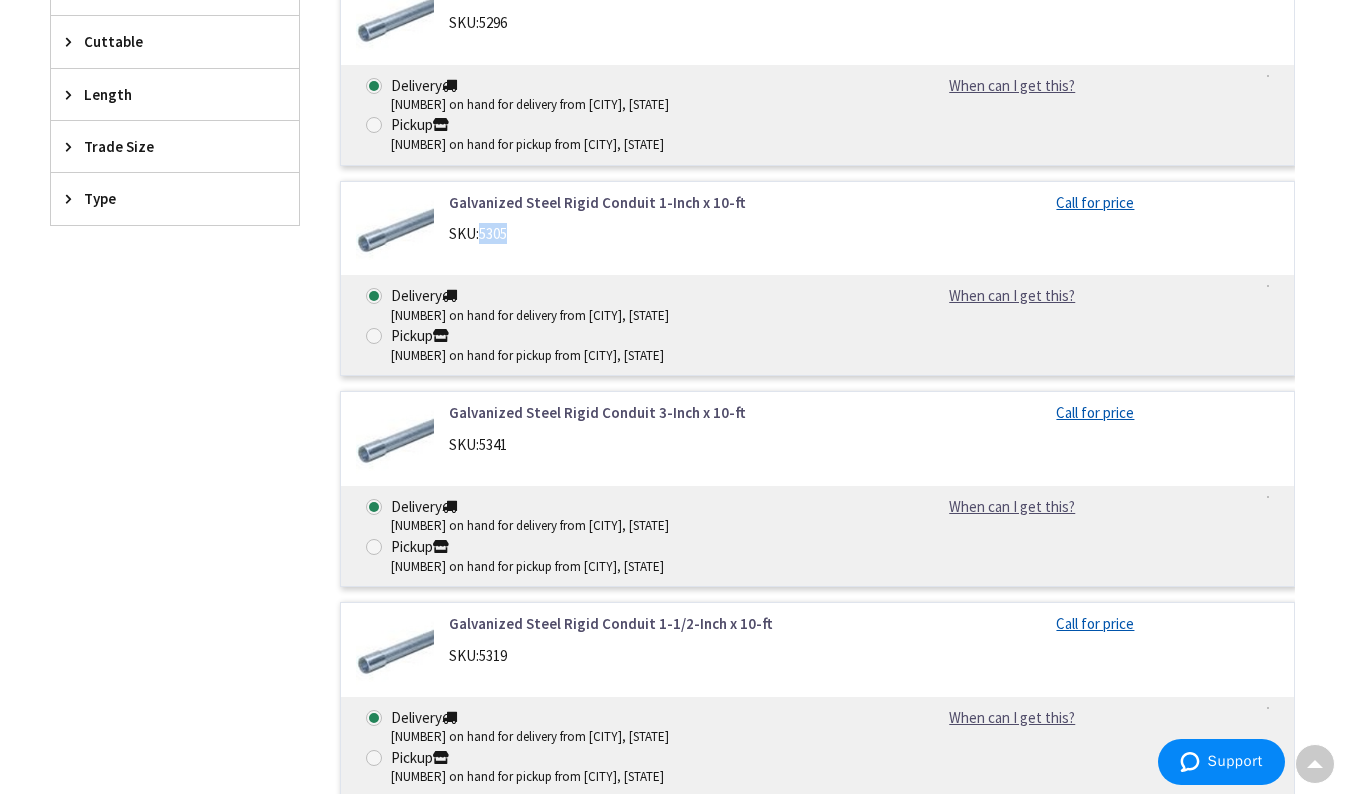 scroll, scrollTop: 2342, scrollLeft: 0, axis: vertical 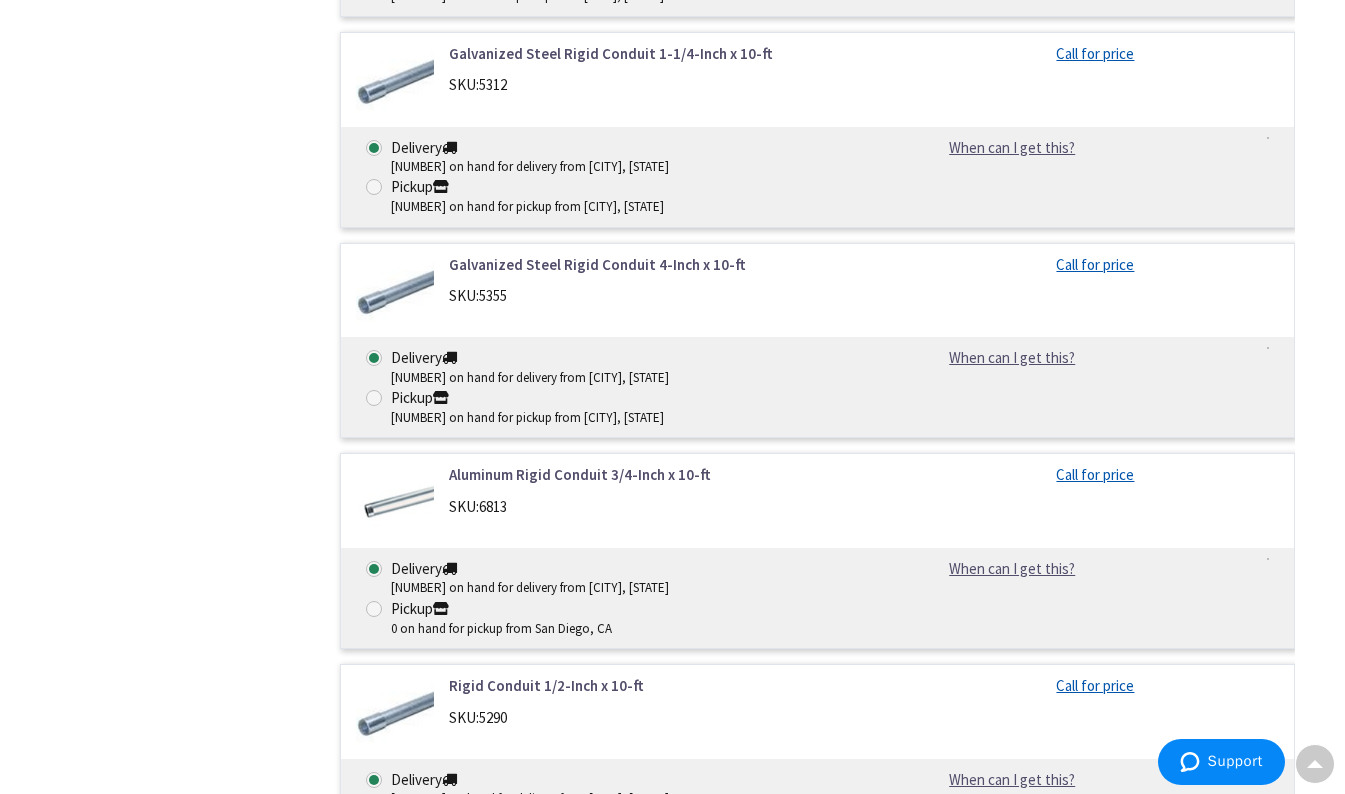 click on "Galvanized Steel Rigid Conduit 2-1/2-Inch x 10-ft
SKU:  5332" at bounding box center (619, 925) 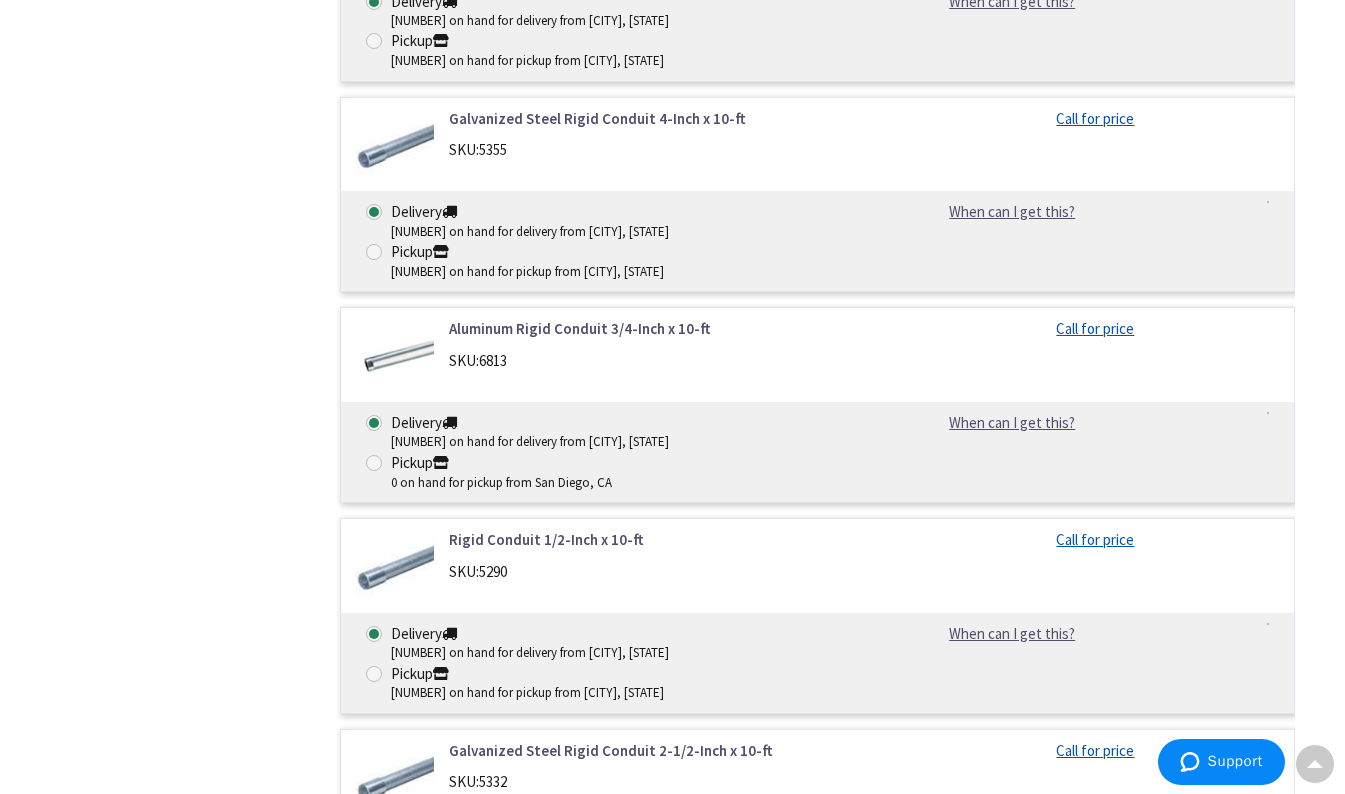 scroll, scrollTop: 3198, scrollLeft: 0, axis: vertical 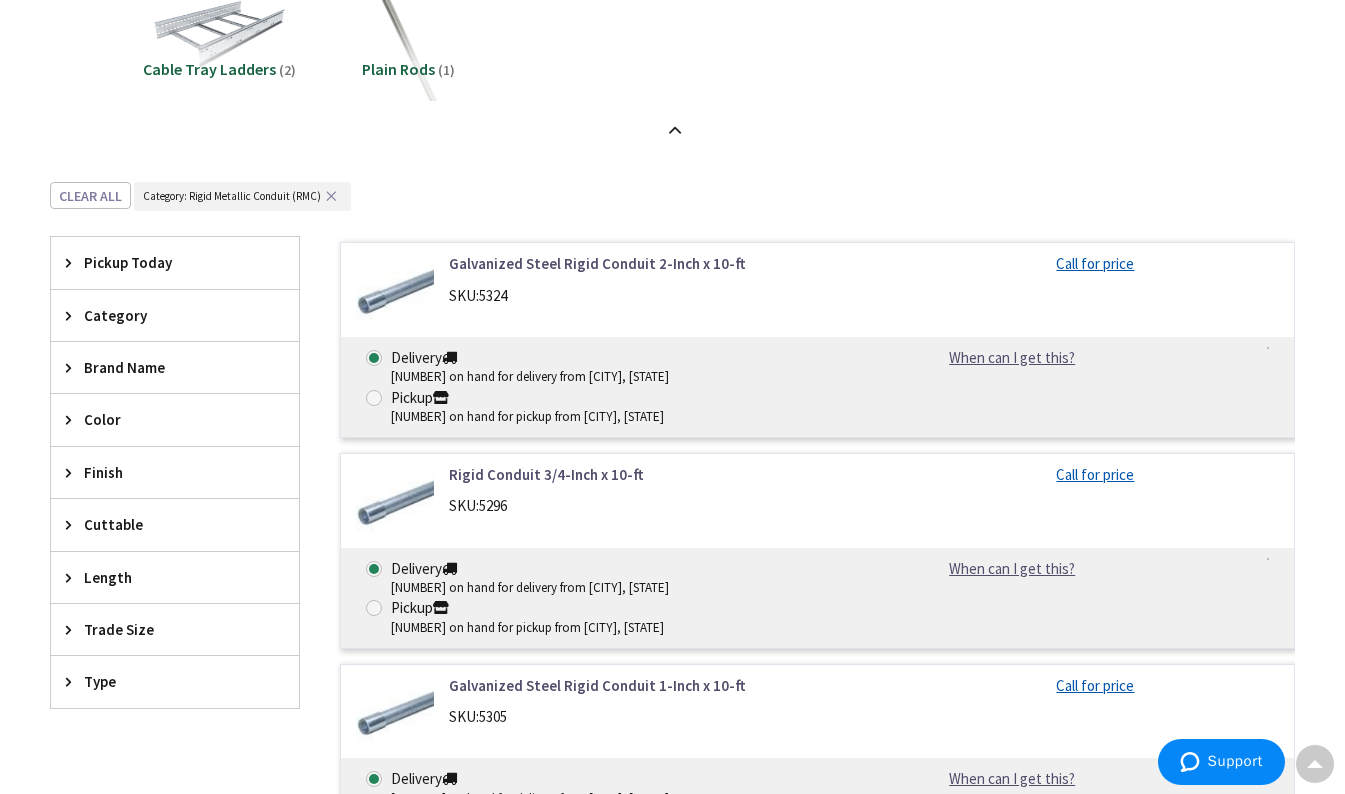 click on "✕" at bounding box center (331, 196) 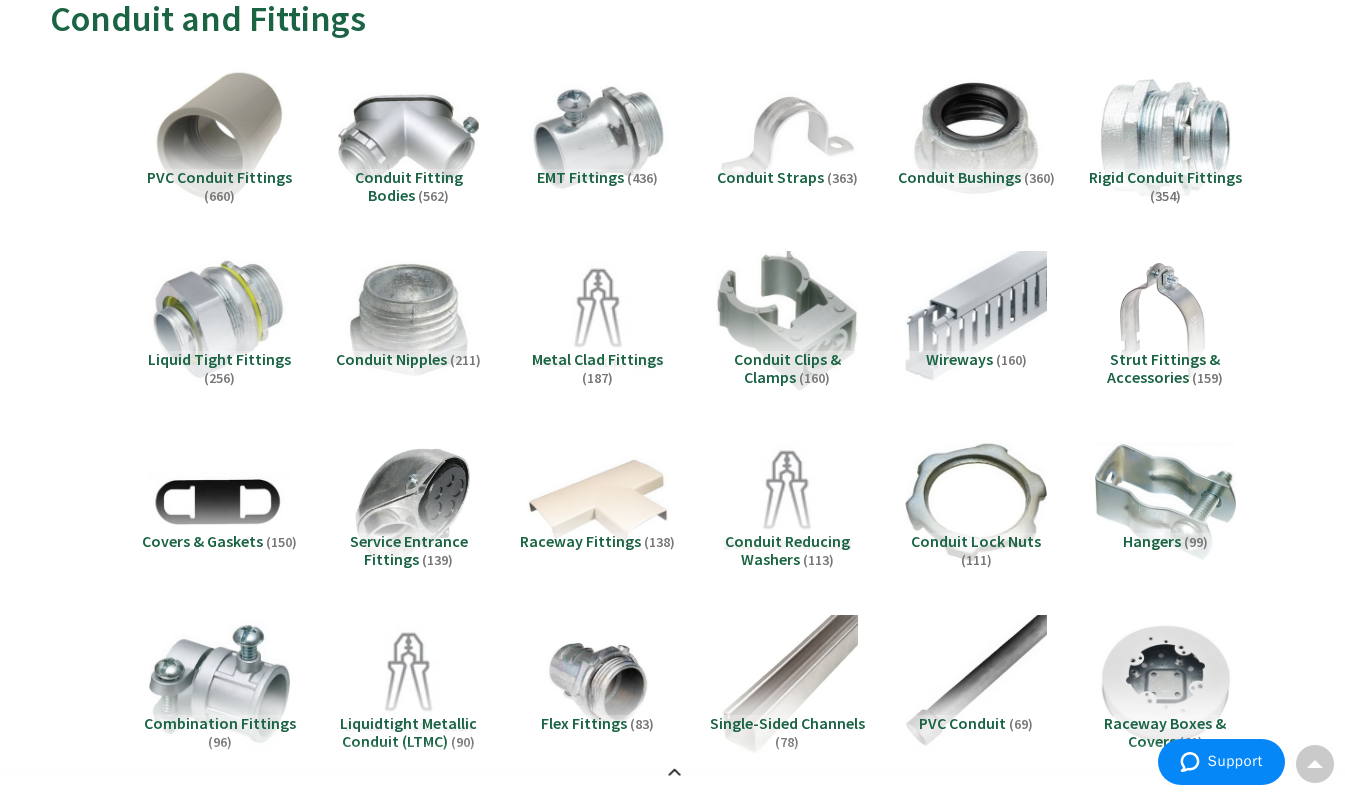 scroll, scrollTop: 258, scrollLeft: 0, axis: vertical 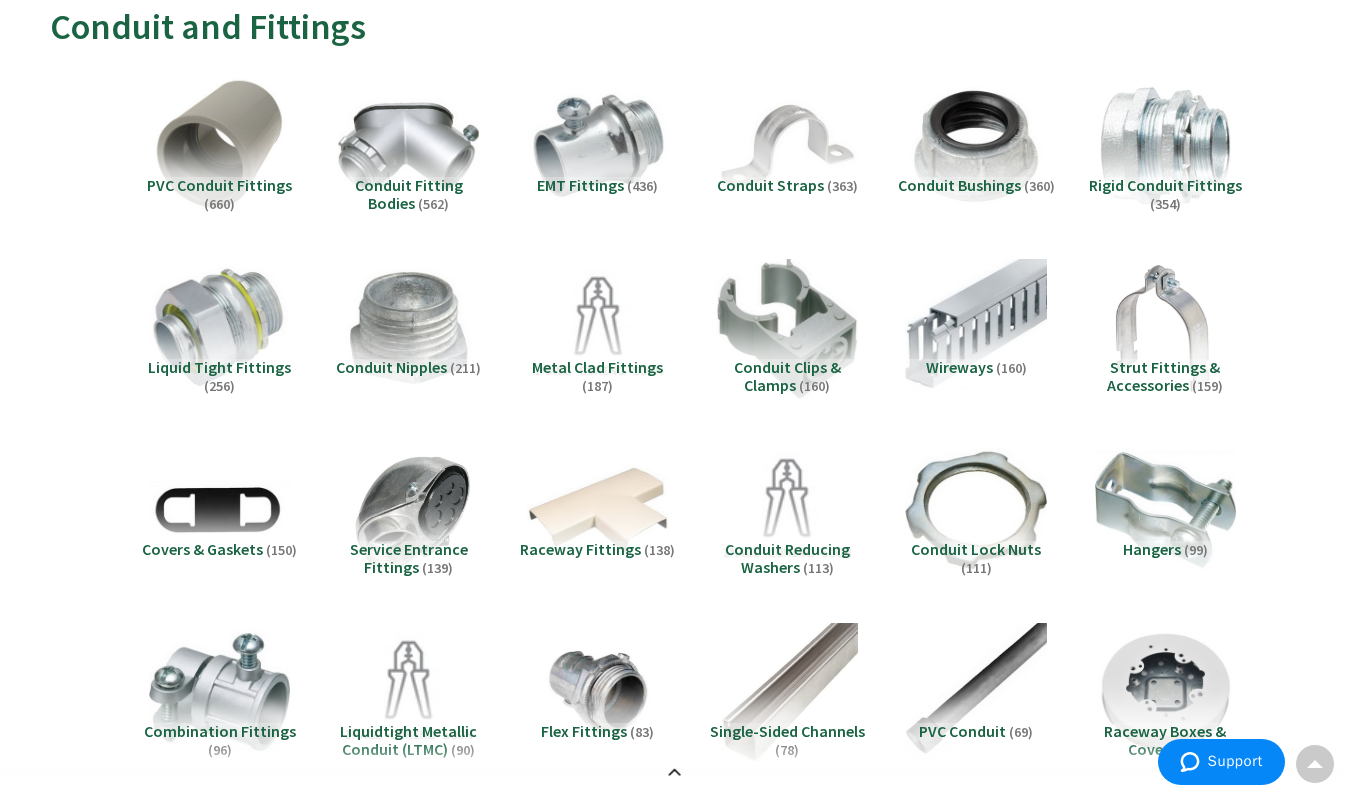 click at bounding box center [1166, 329] 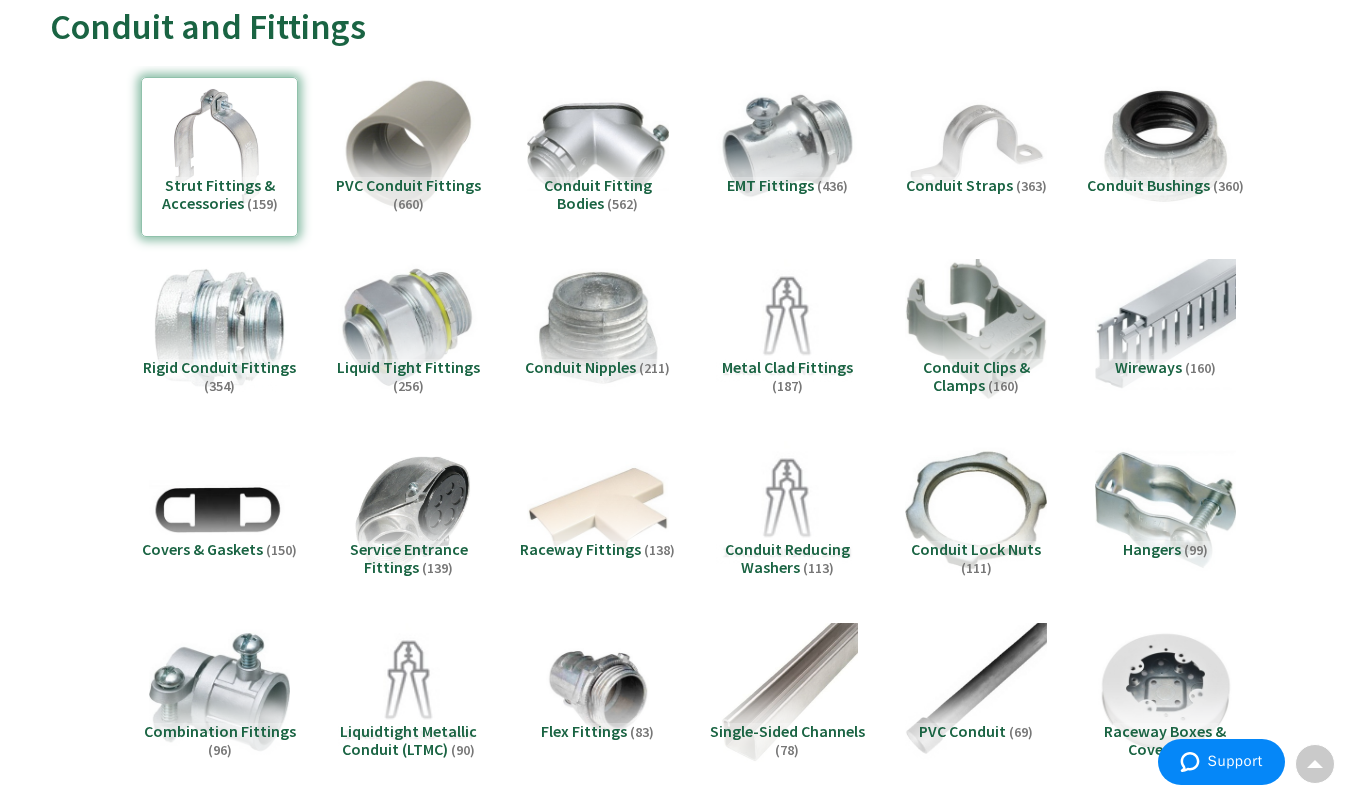 scroll, scrollTop: 2012, scrollLeft: 0, axis: vertical 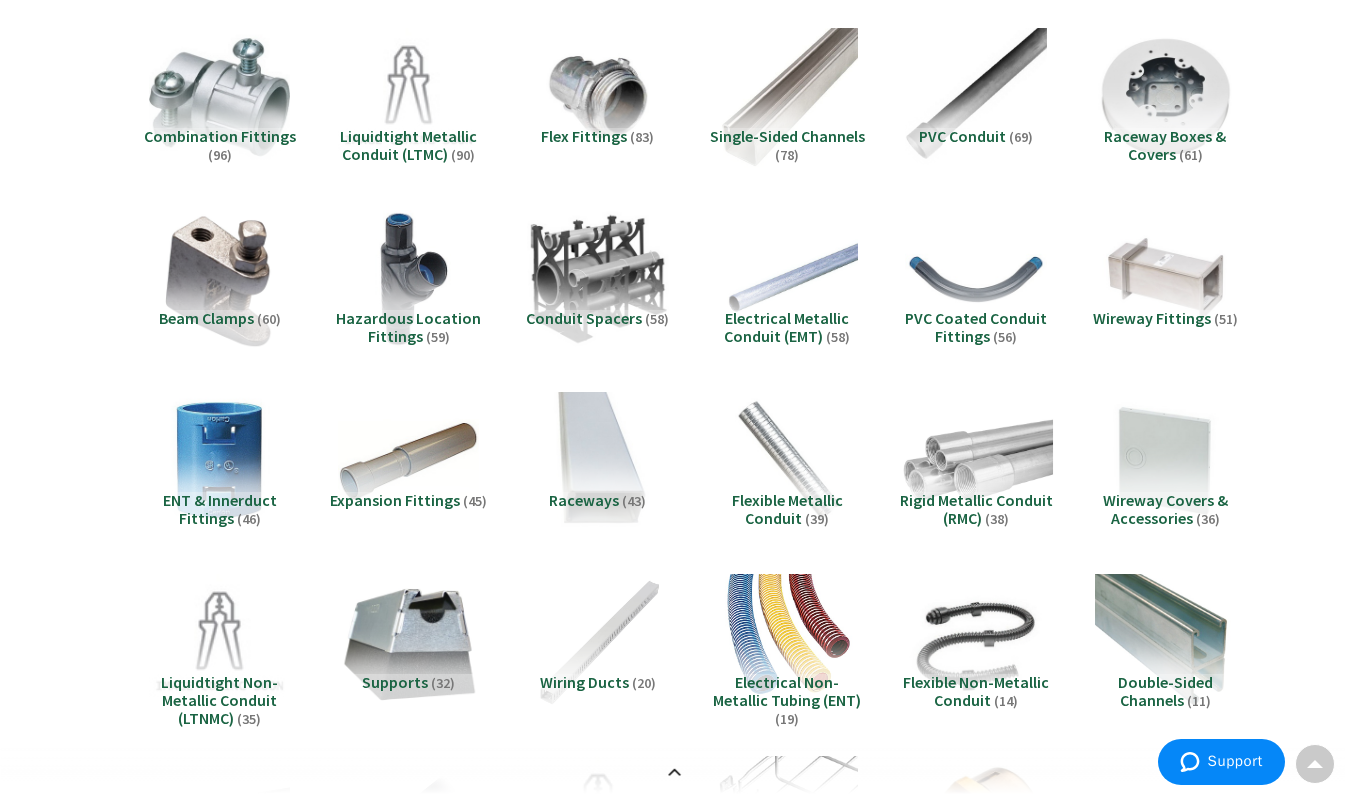 click at bounding box center (976, 462) 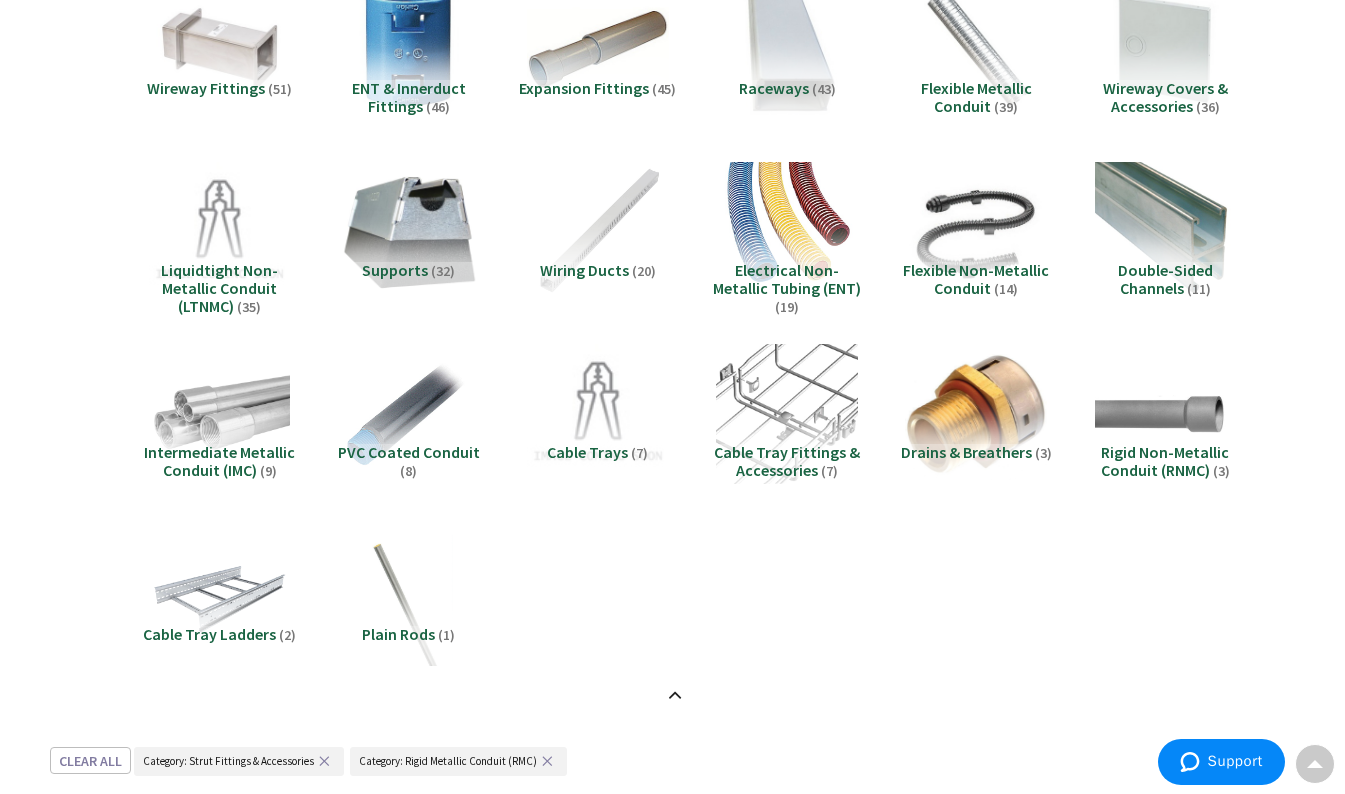scroll, scrollTop: 2012, scrollLeft: 0, axis: vertical 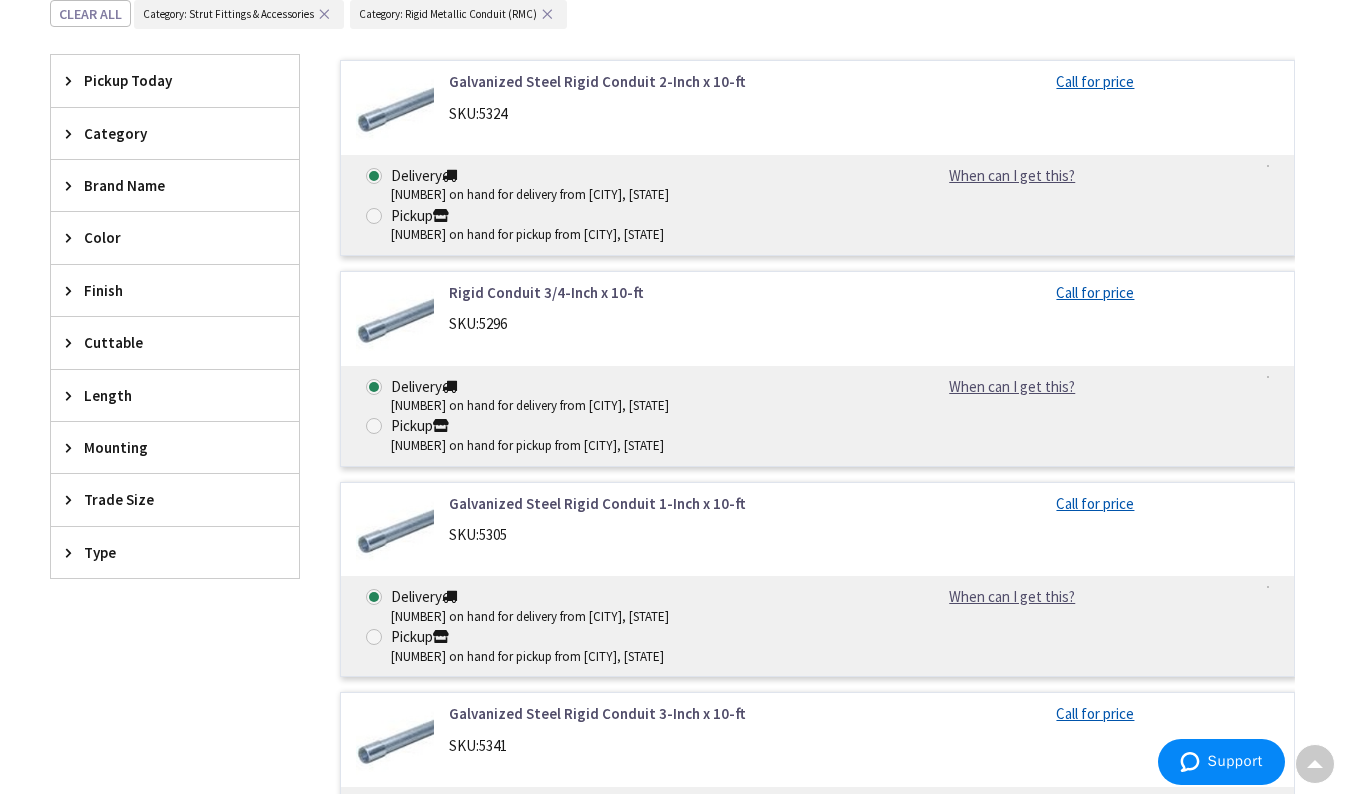 click on "Type" at bounding box center [165, 552] 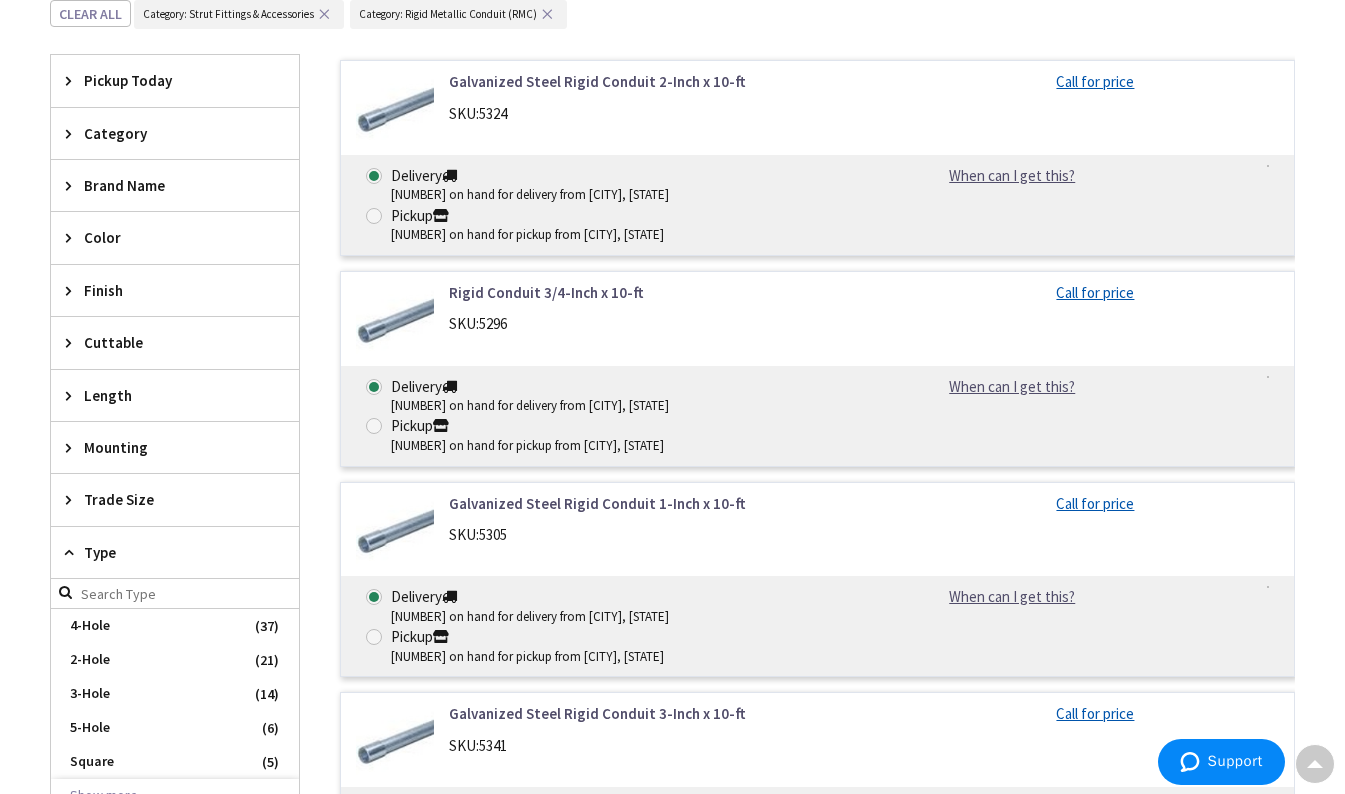 click on "Type" at bounding box center [165, 552] 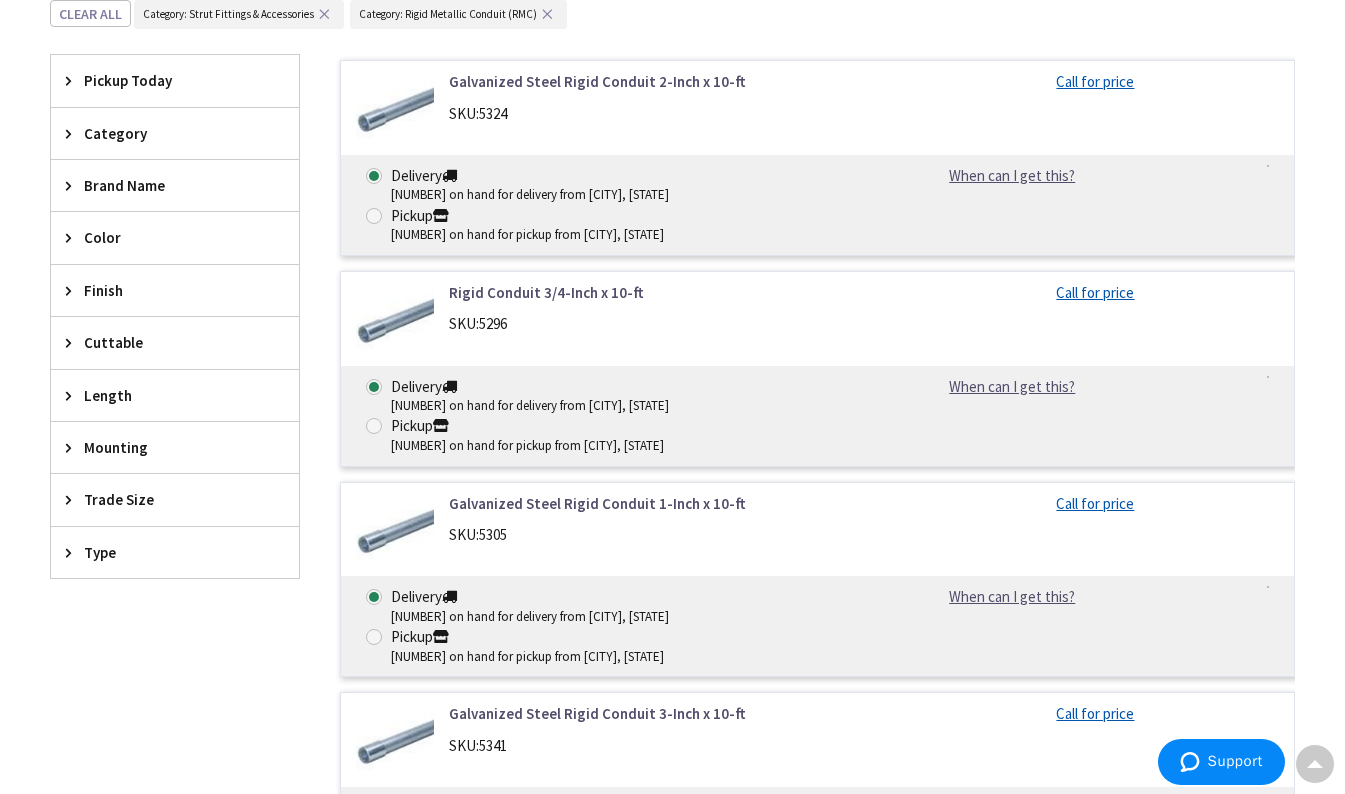 click on "✕" at bounding box center (324, 14) 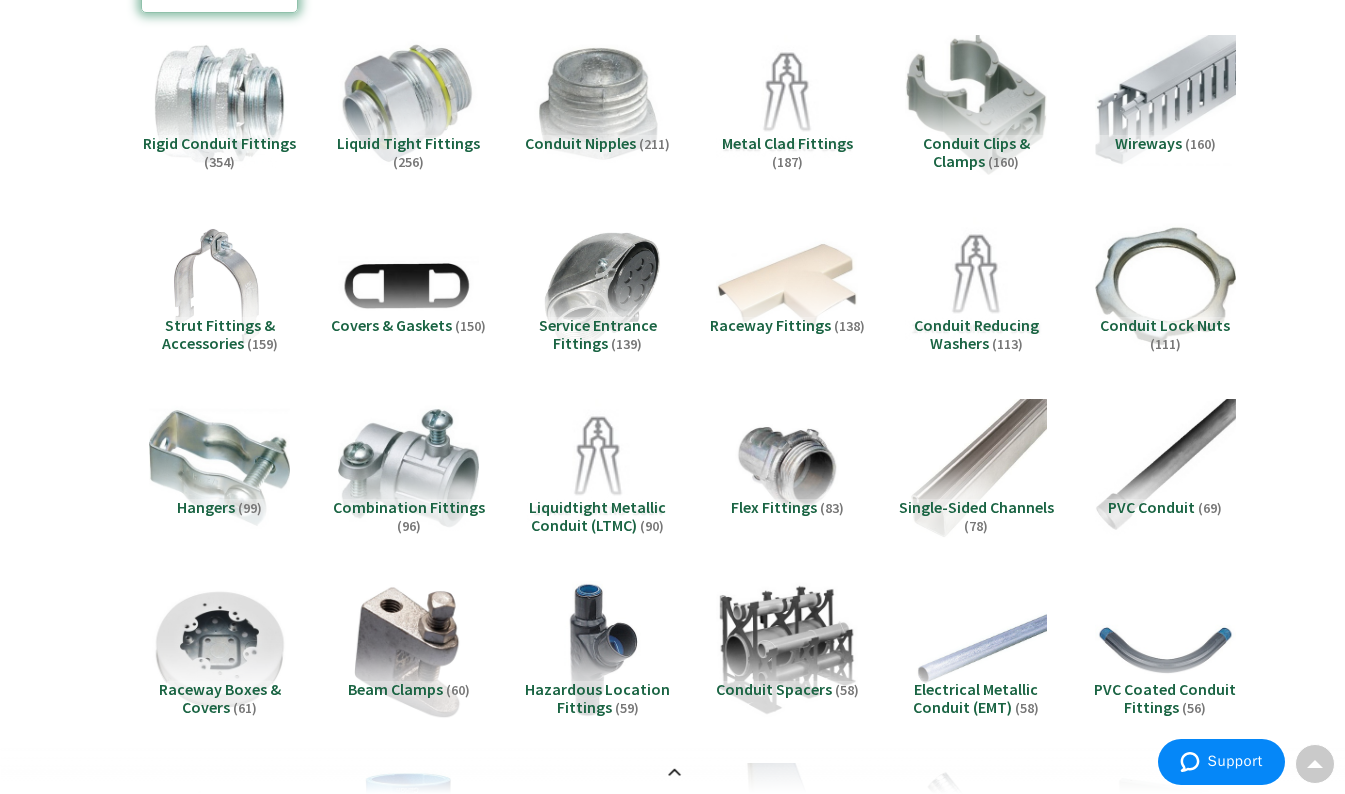 scroll, scrollTop: 427, scrollLeft: 0, axis: vertical 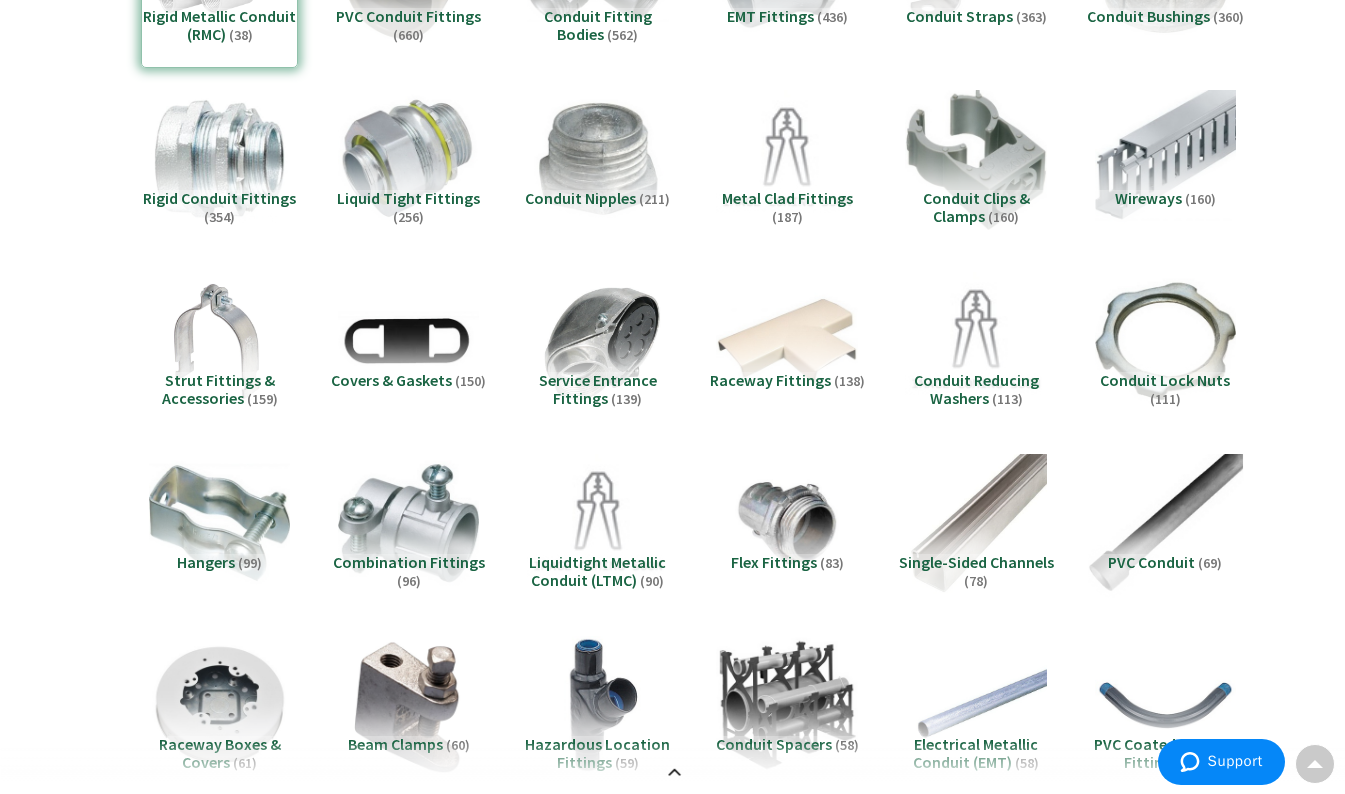 click at bounding box center (1166, 524) 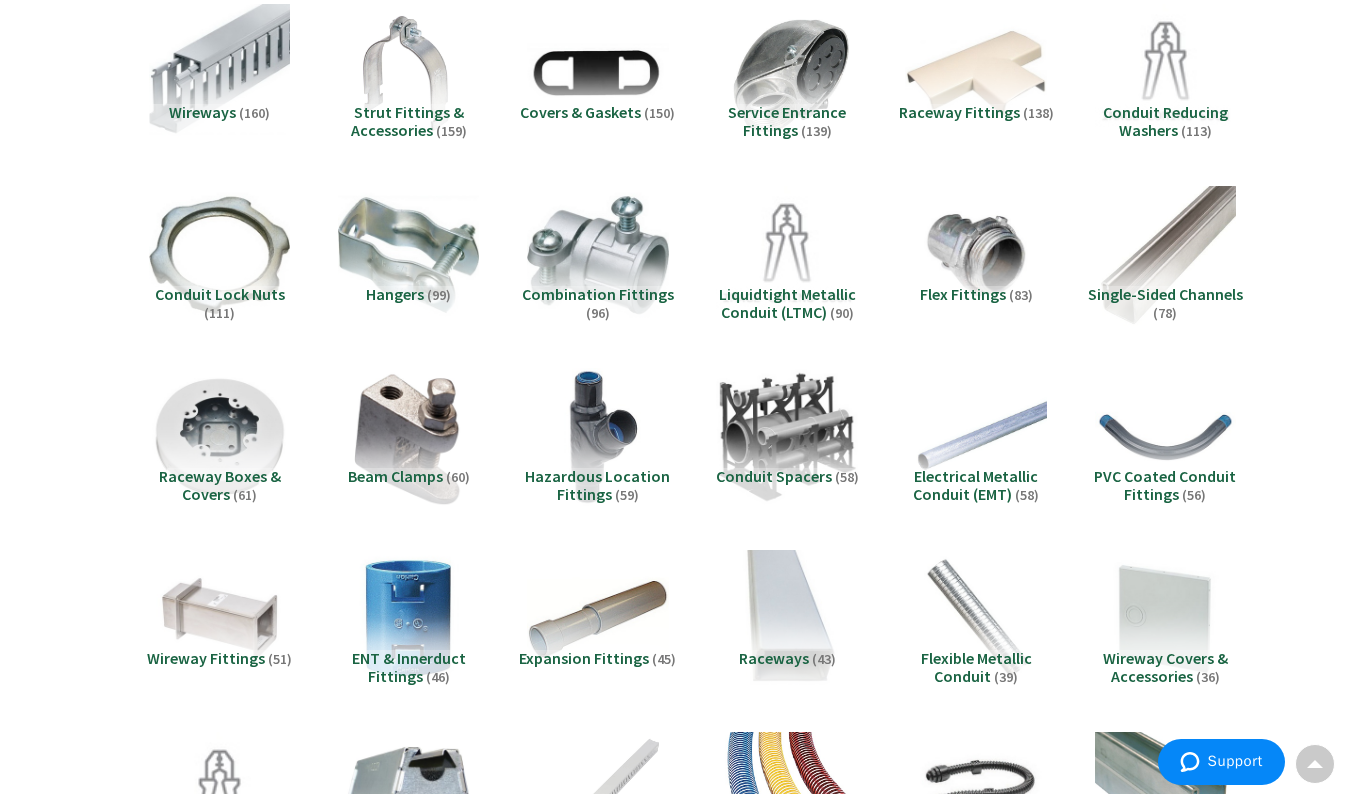 scroll, scrollTop: 2012, scrollLeft: 0, axis: vertical 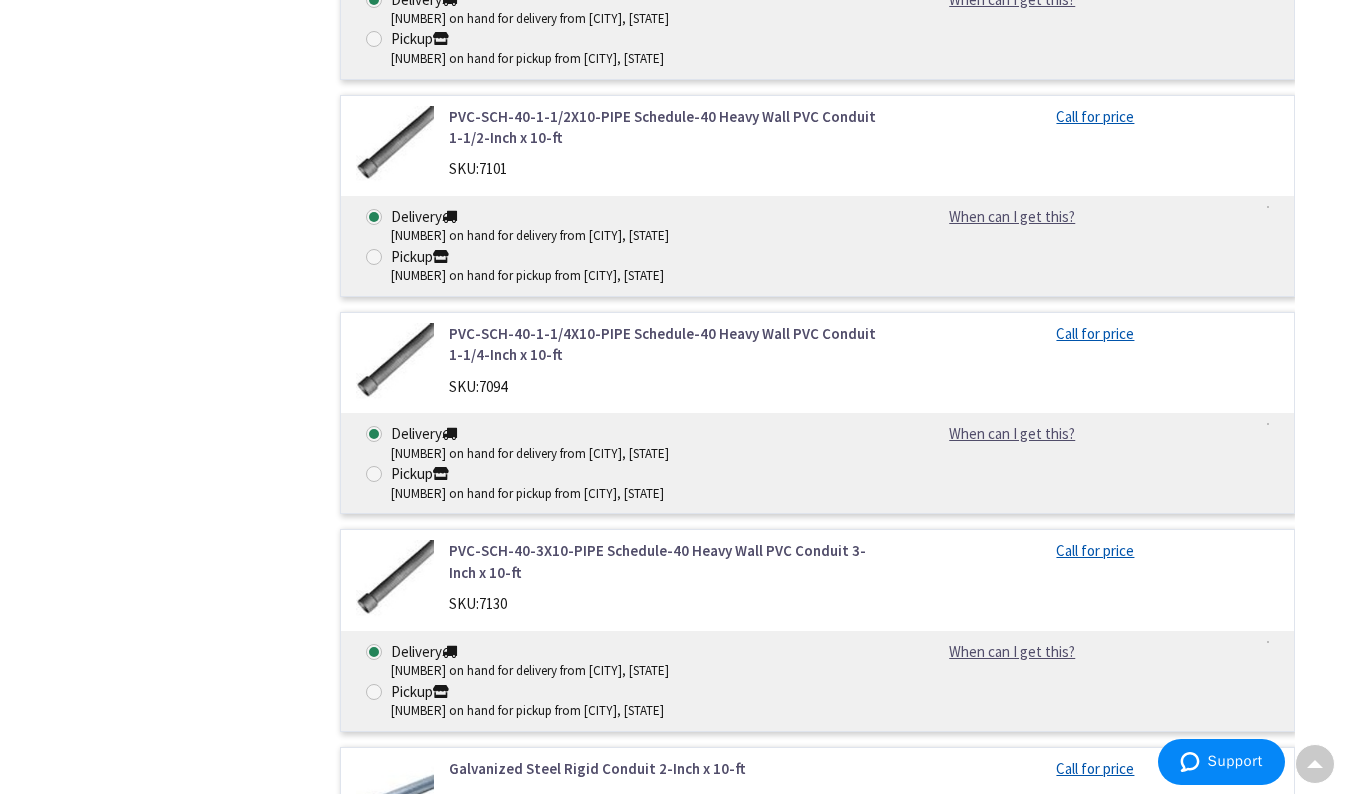 click on "PVC-SCH-40-1-1/4X10-PIPE Schedule-40 Heavy Wall PVC Conduit 1-1/4-Inch x 10-ft" at bounding box center [665, 344] 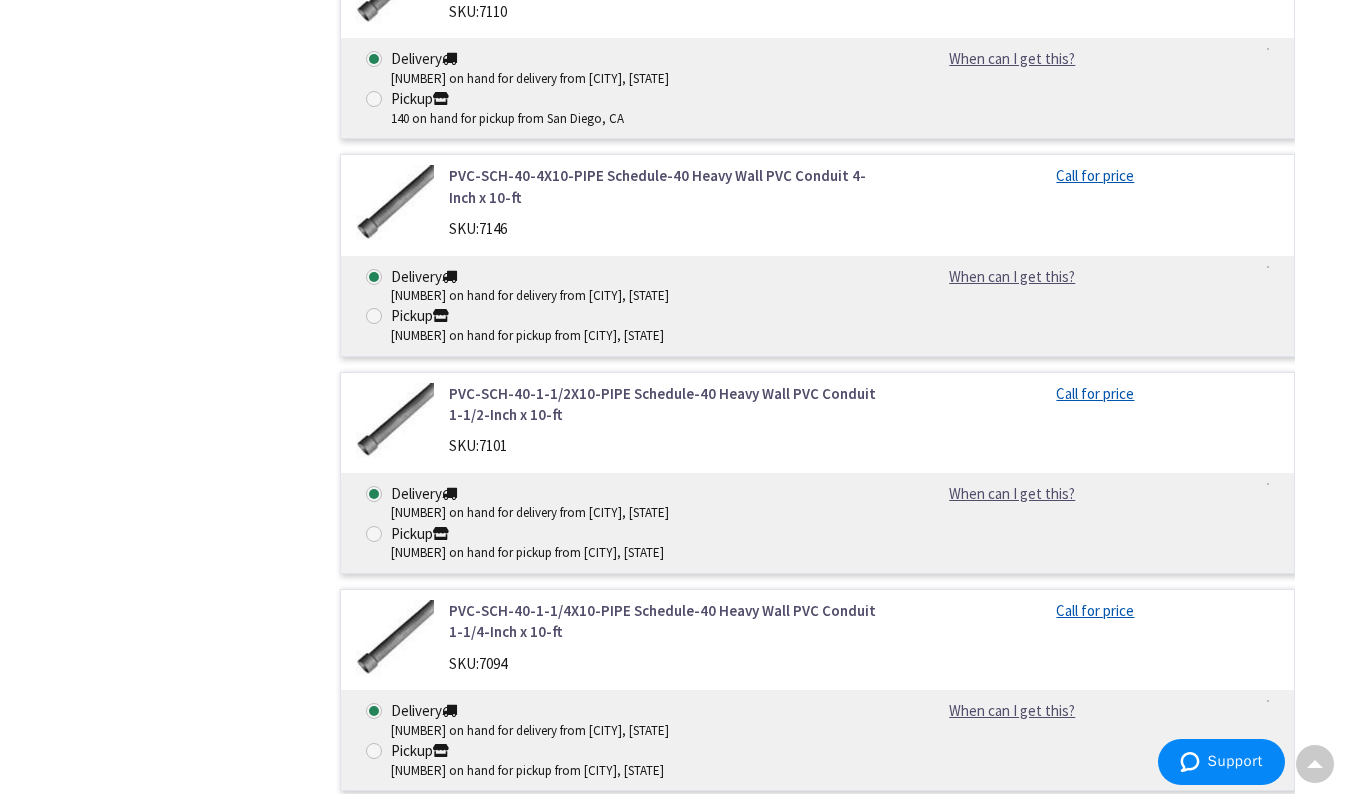 scroll, scrollTop: 2567, scrollLeft: 0, axis: vertical 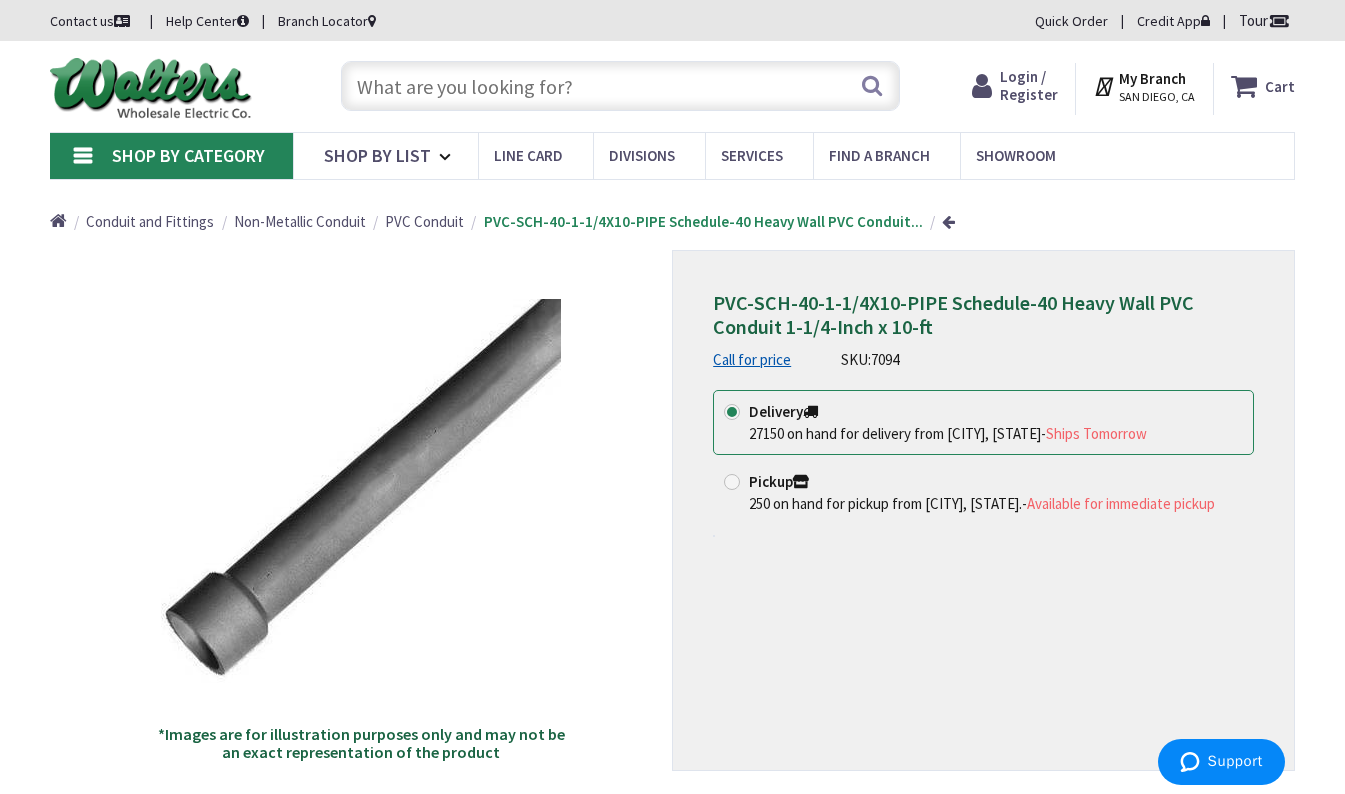 click on "PVC Conduit" at bounding box center [424, 221] 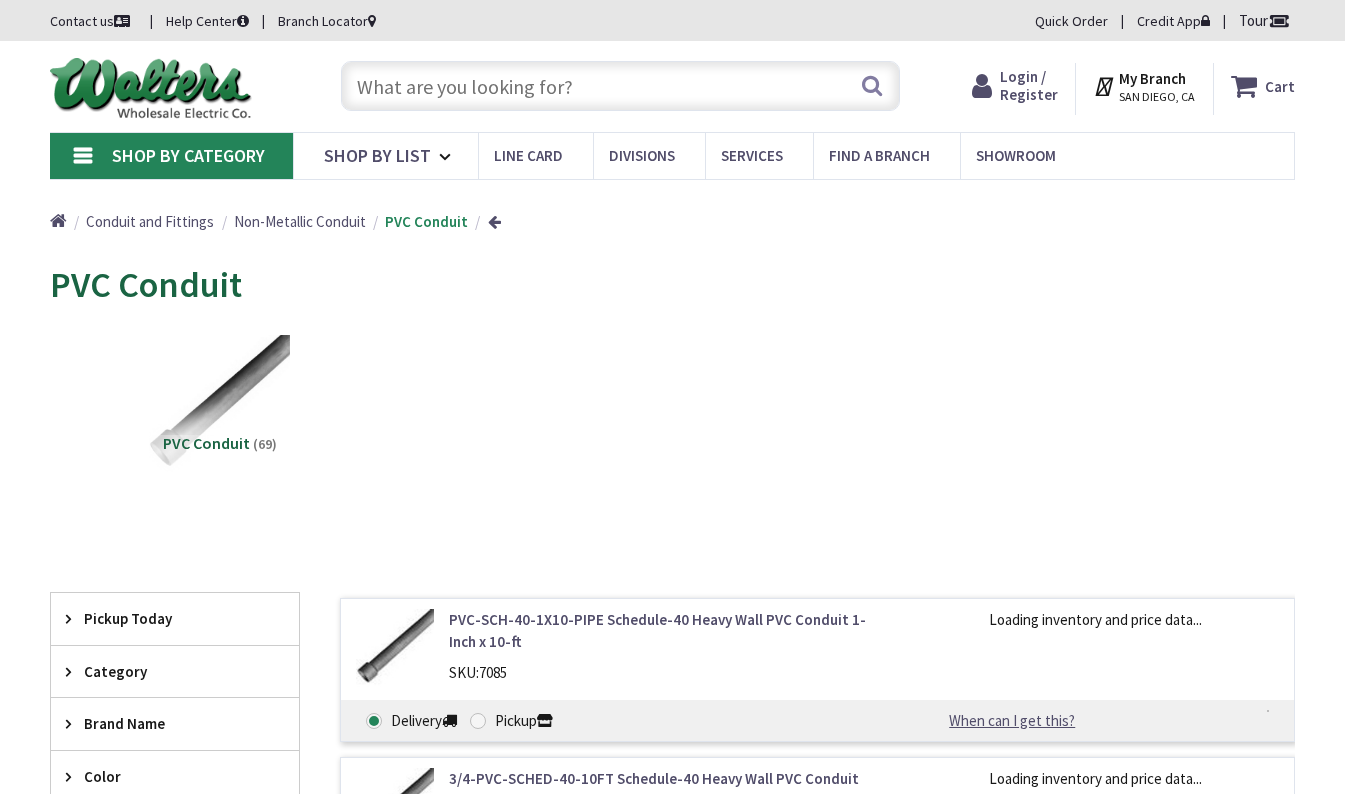 scroll, scrollTop: 0, scrollLeft: 0, axis: both 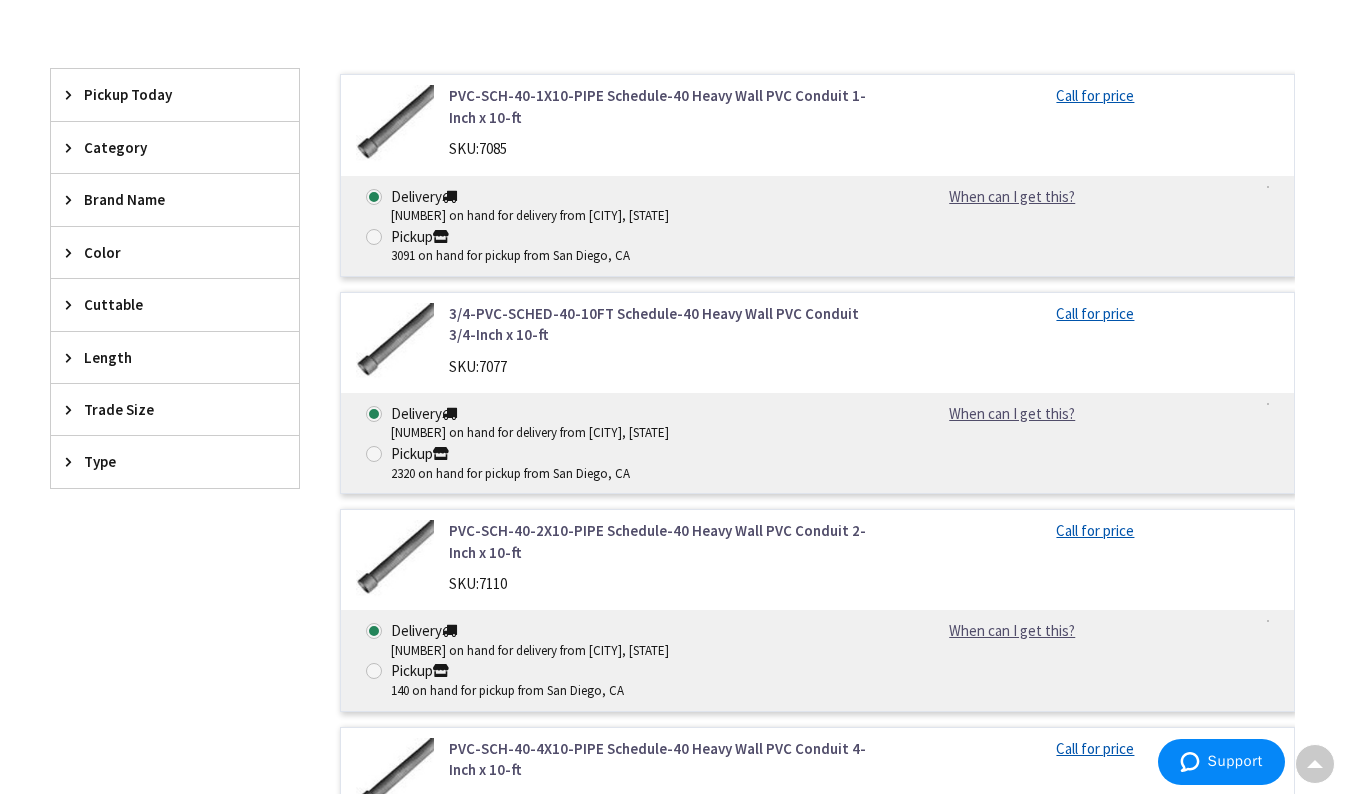 click on "Trade Size" at bounding box center (165, 409) 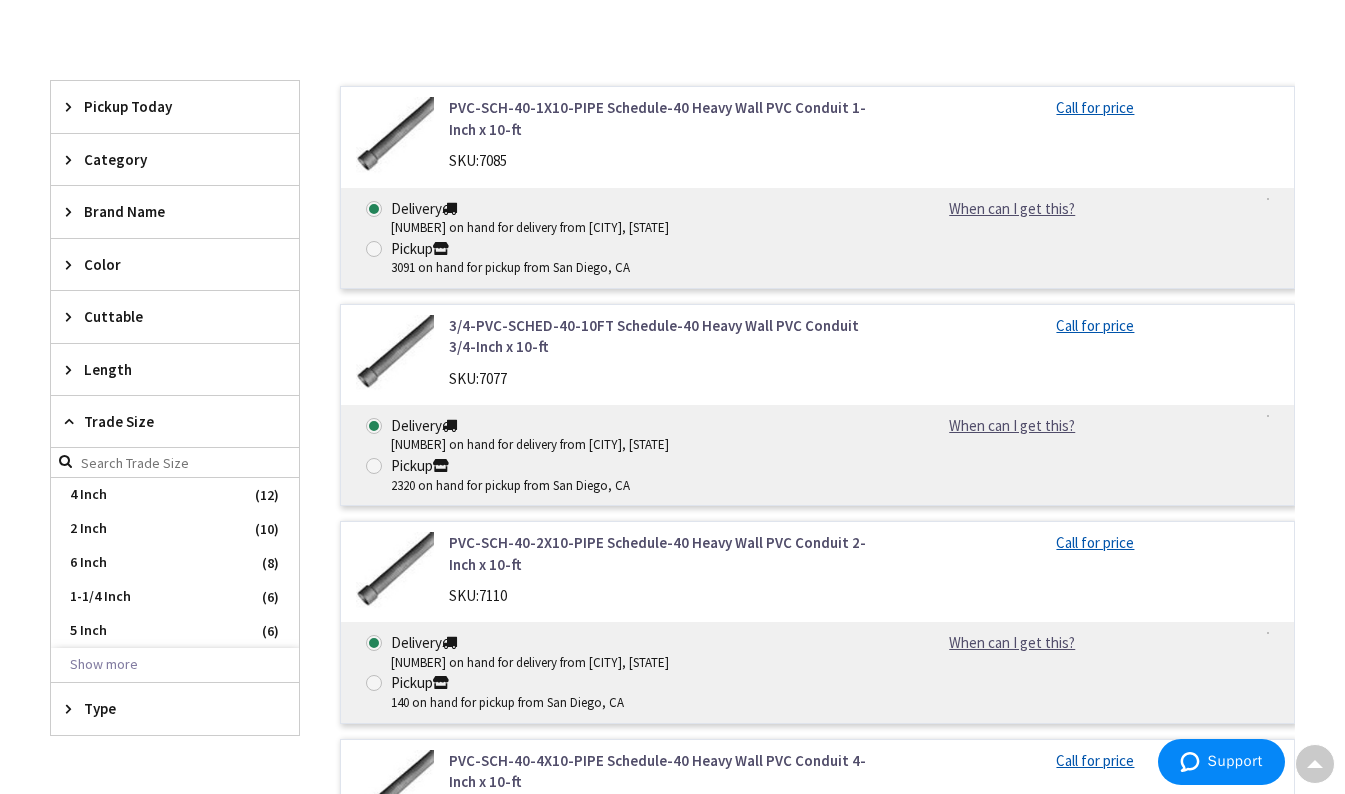 scroll, scrollTop: 526, scrollLeft: 0, axis: vertical 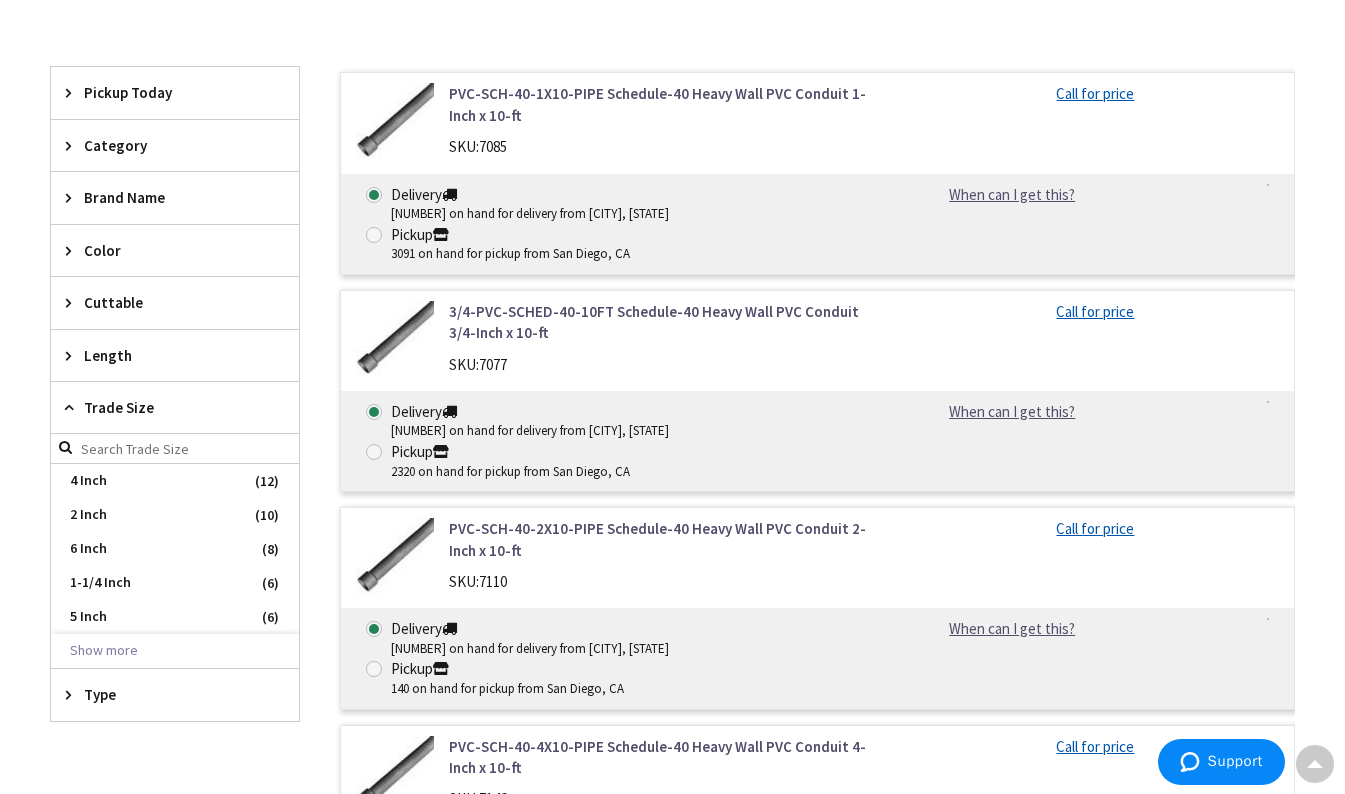 click on "Type
Heavy Wall
(29)
Smooth/Smooth, Empty
(8)
DB-120
(4)
Belled End
(2)
Concrete Encased
(2)
Show more
close
Reset Type
Type" at bounding box center [175, 694] 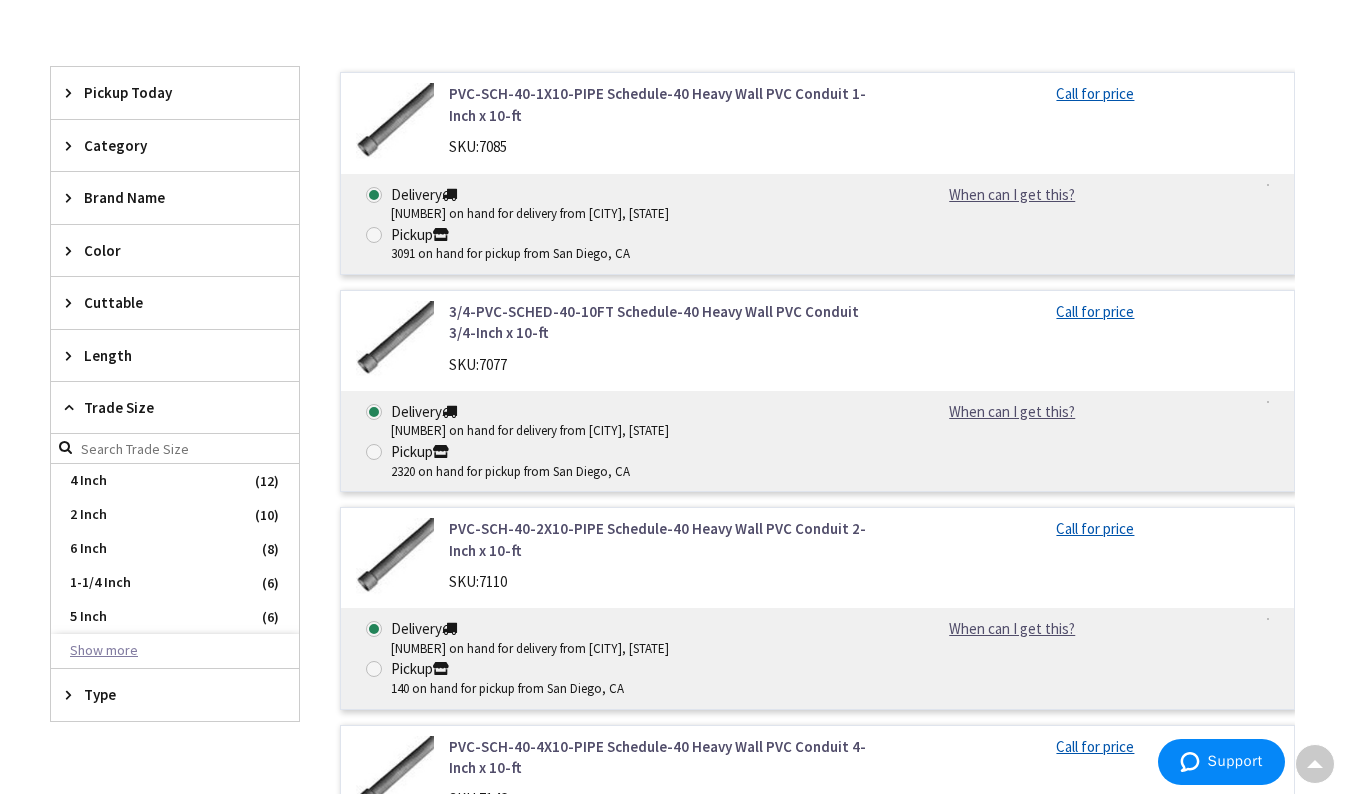 click on "Show more" at bounding box center (175, 651) 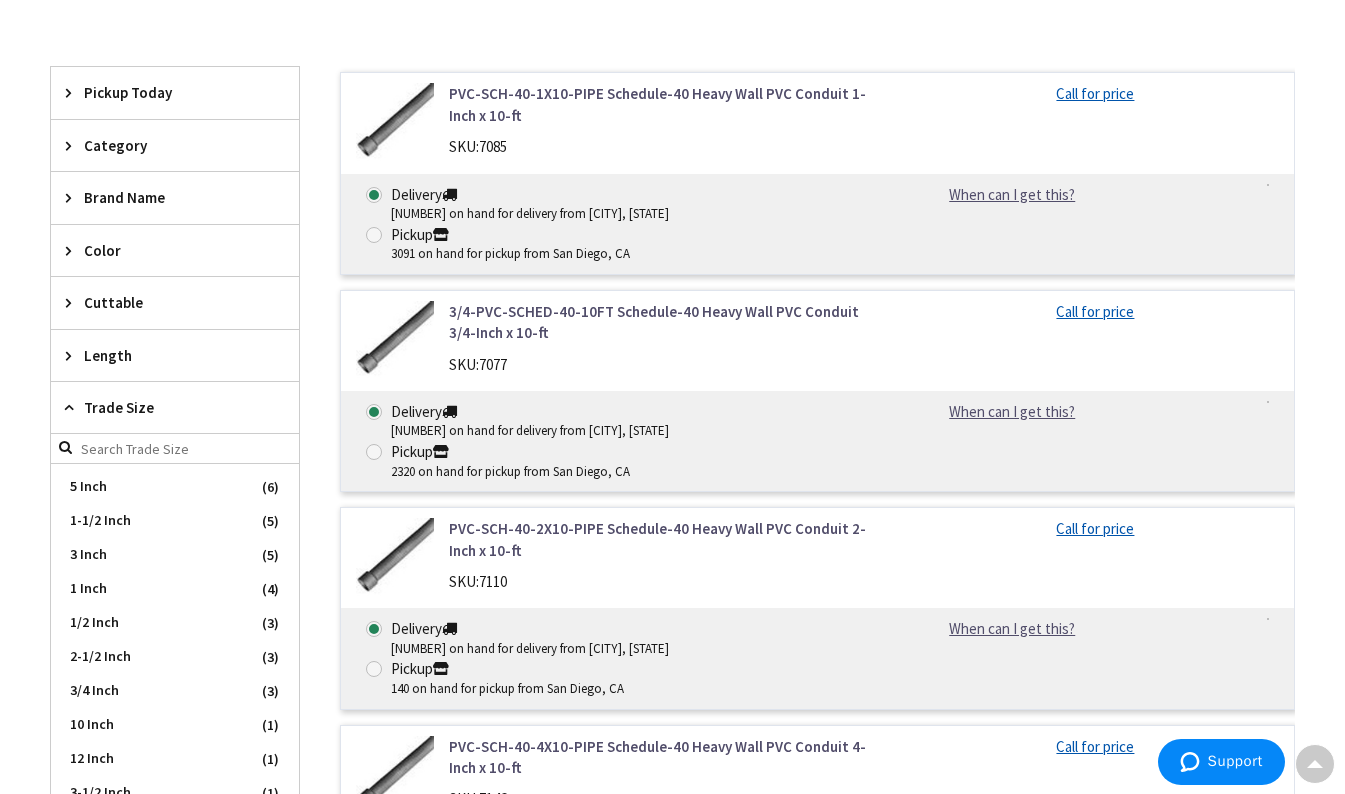 scroll, scrollTop: 134, scrollLeft: 0, axis: vertical 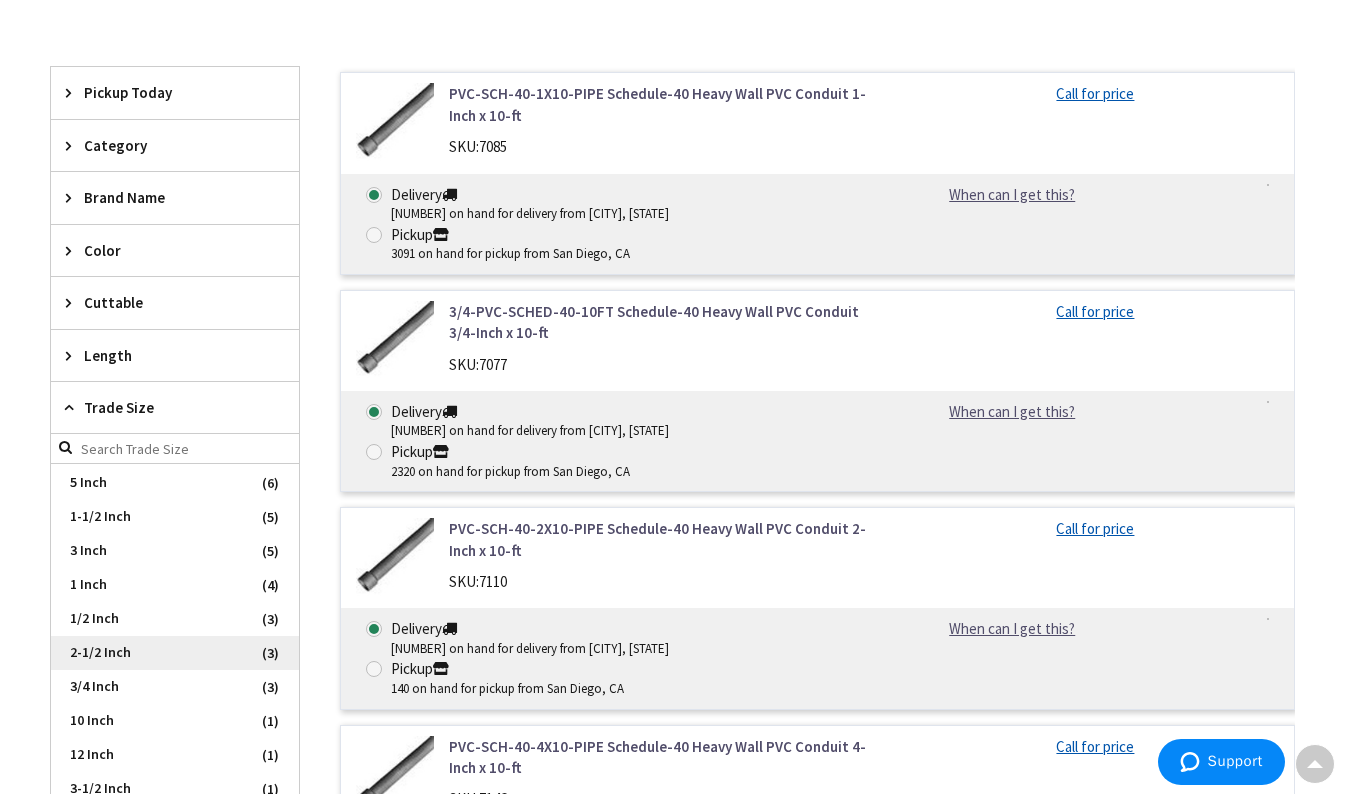click on "2-1/2 Inch" at bounding box center (175, 653) 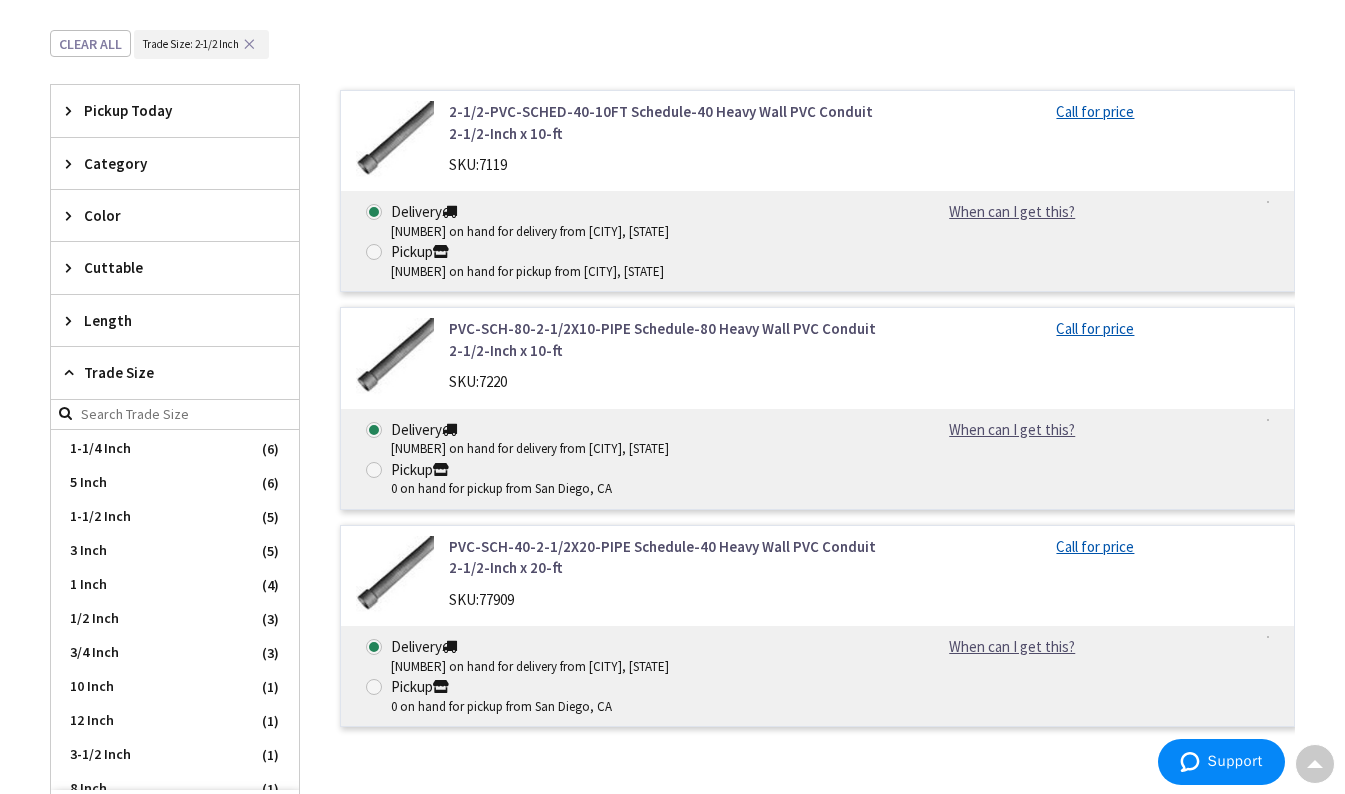 scroll, scrollTop: 150, scrollLeft: 0, axis: vertical 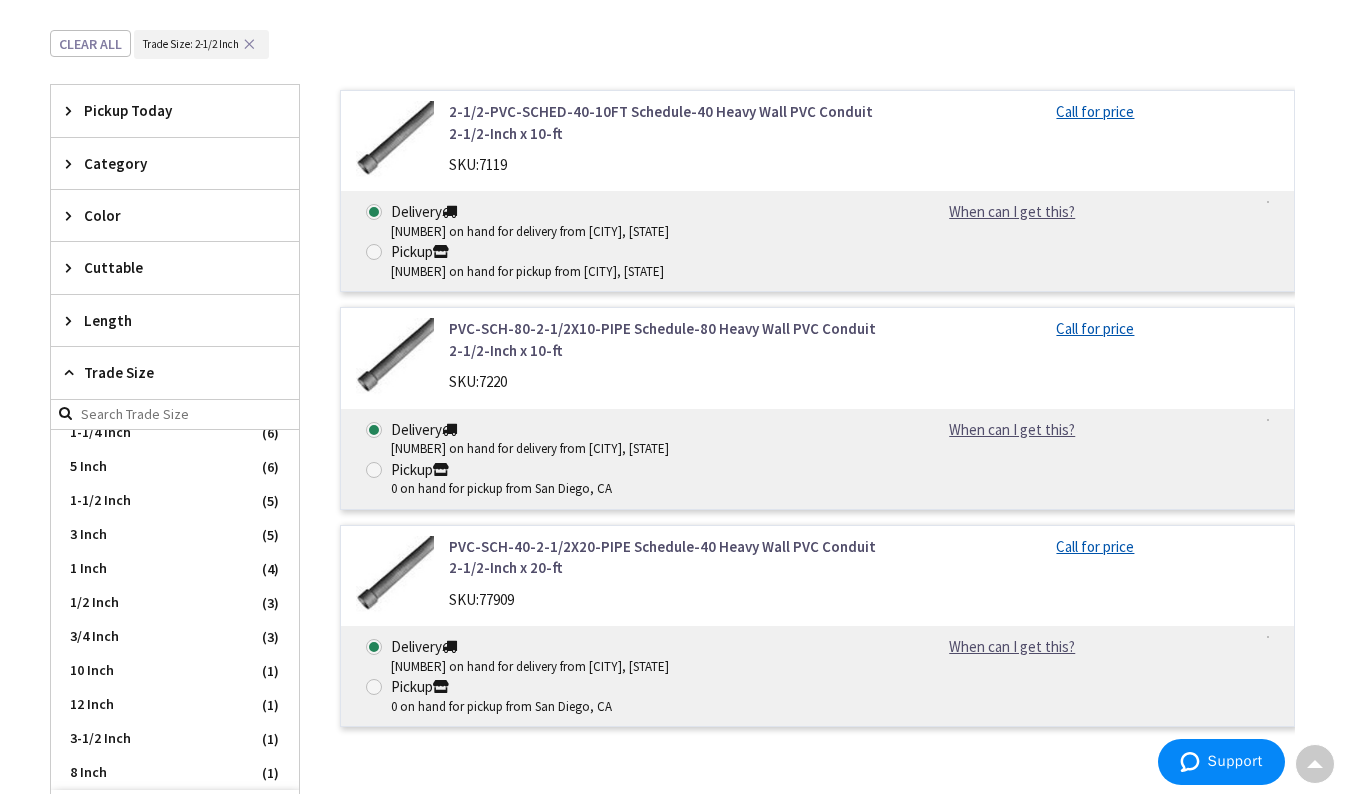 click on "Category" at bounding box center (165, 163) 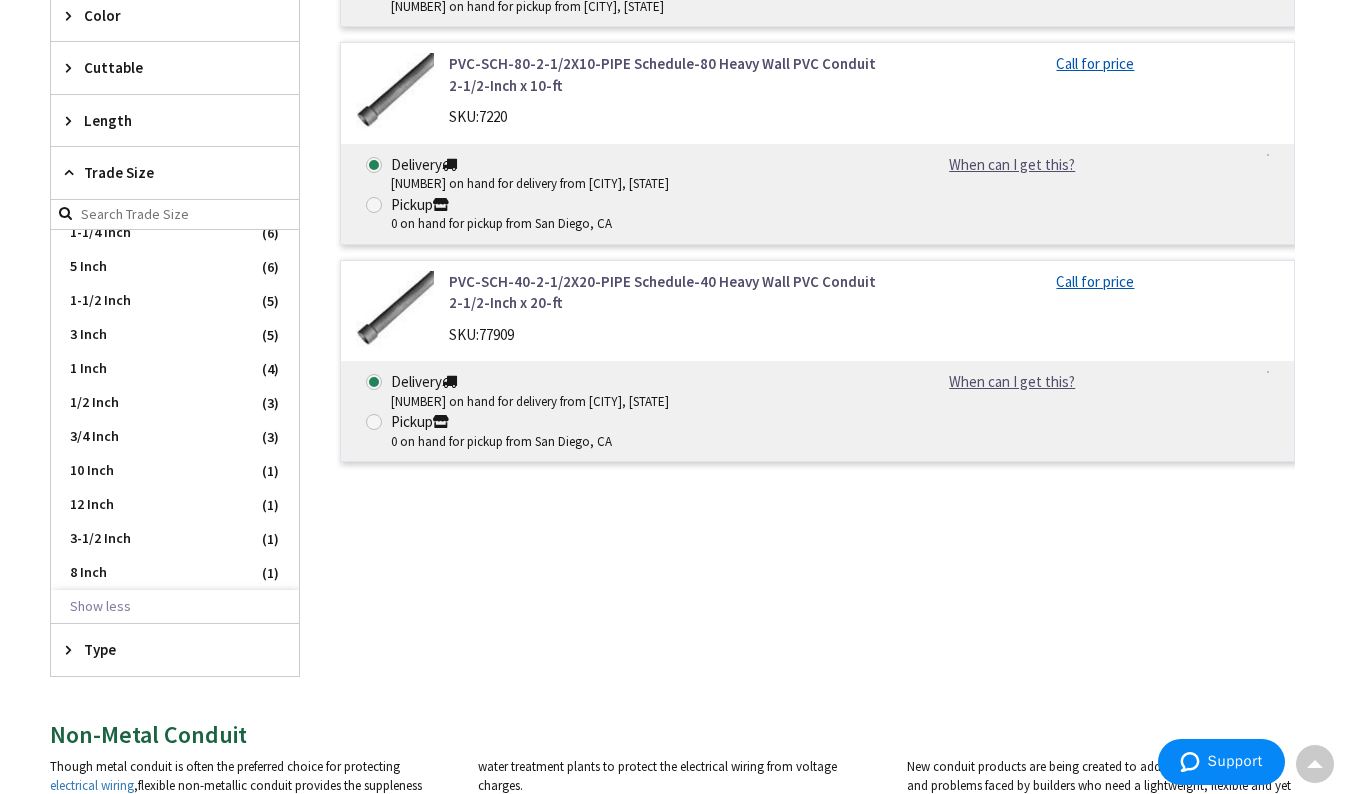 scroll, scrollTop: 794, scrollLeft: 0, axis: vertical 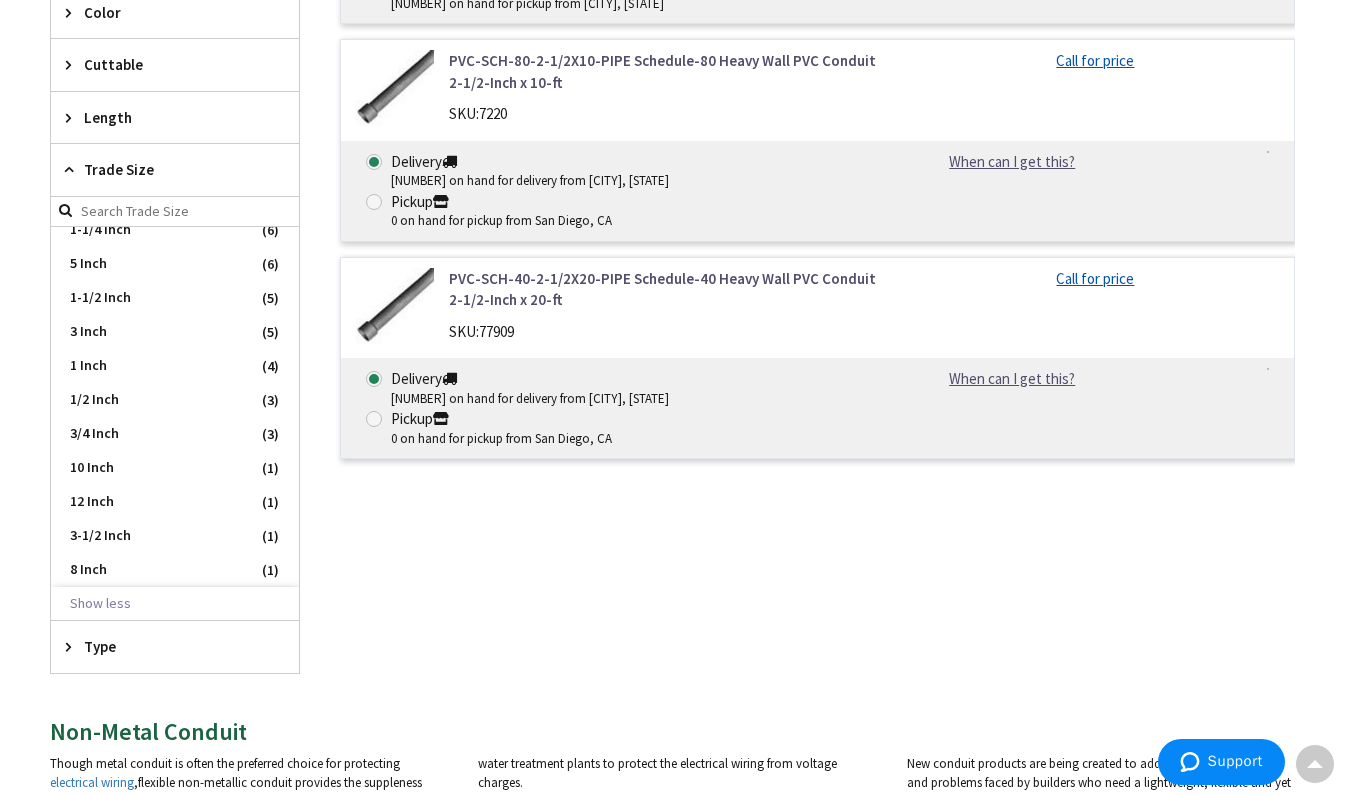 click on "Type" at bounding box center (175, 646) 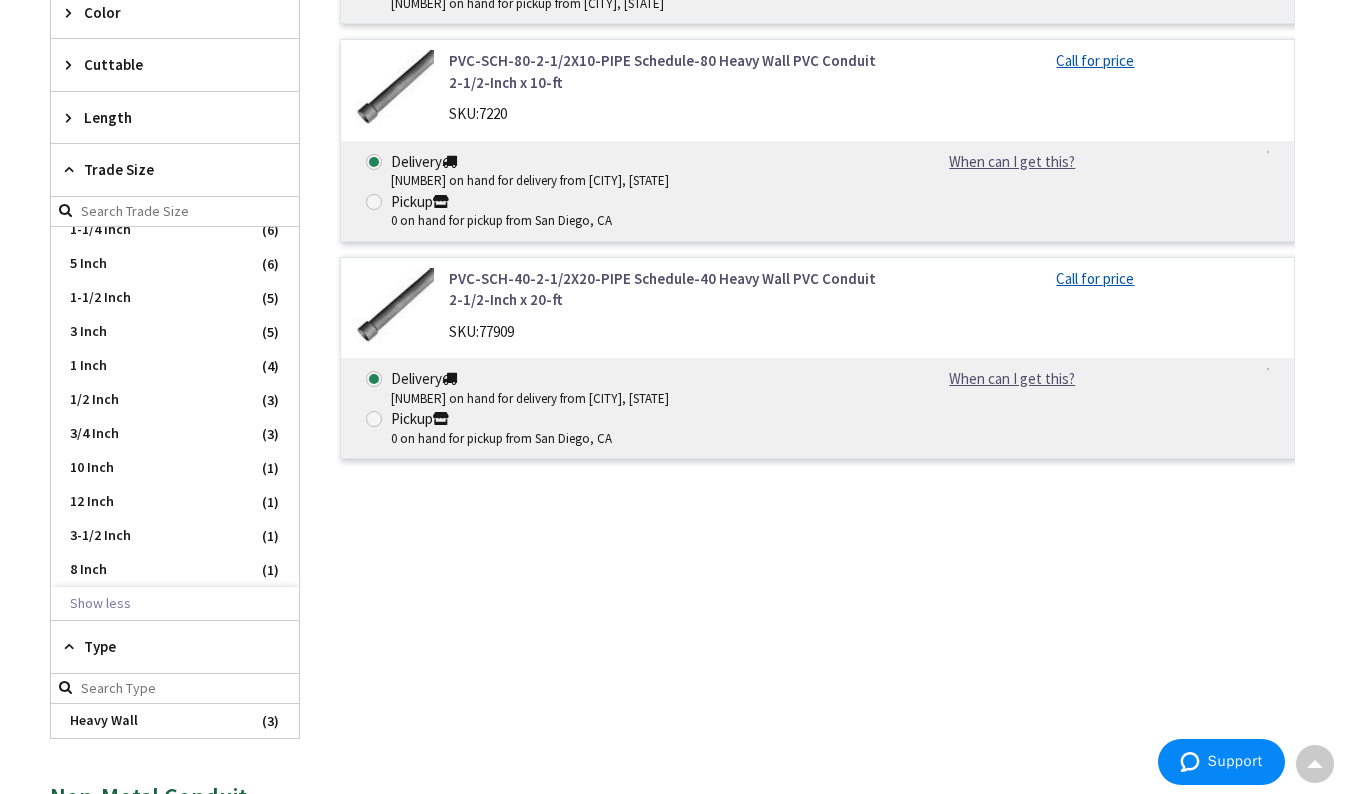 click on "Type" at bounding box center (175, 647) 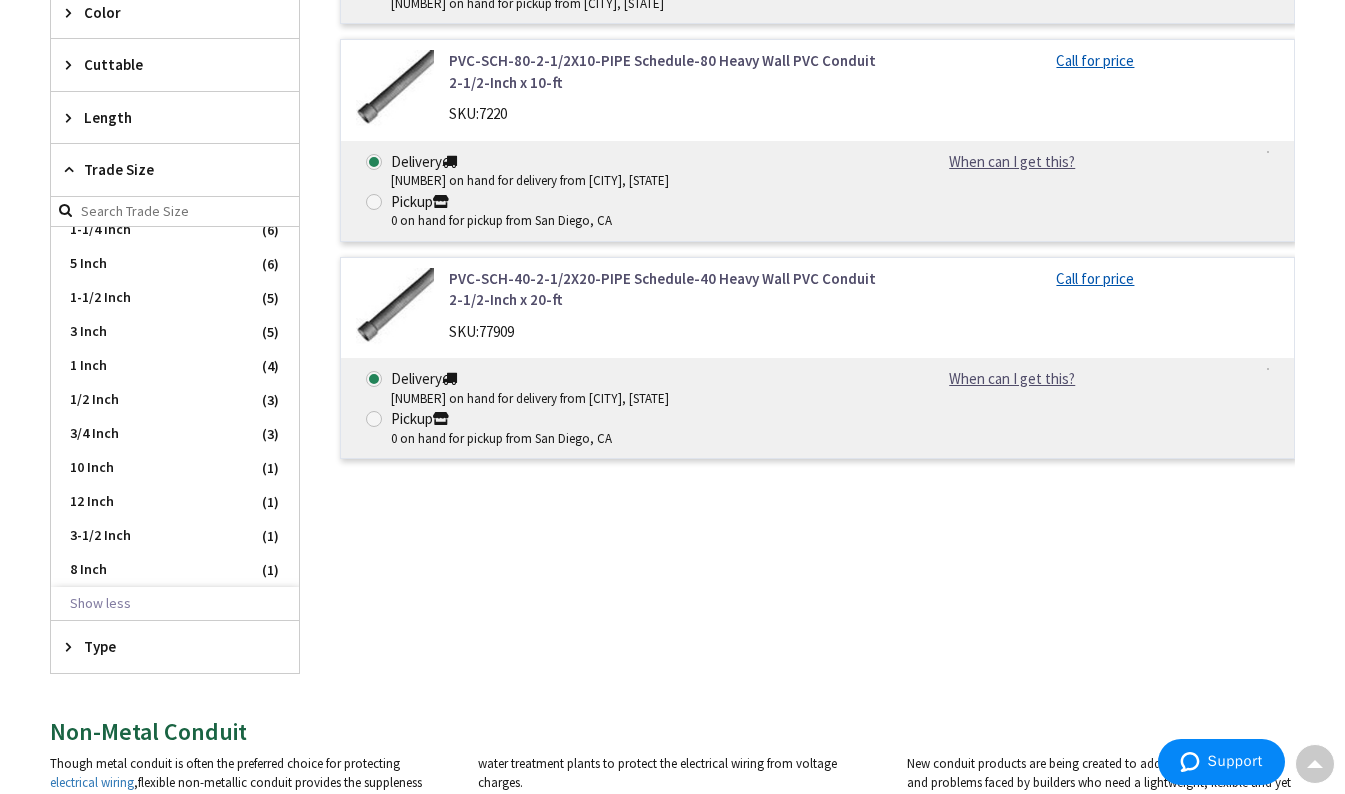 click on "Type" at bounding box center (165, 646) 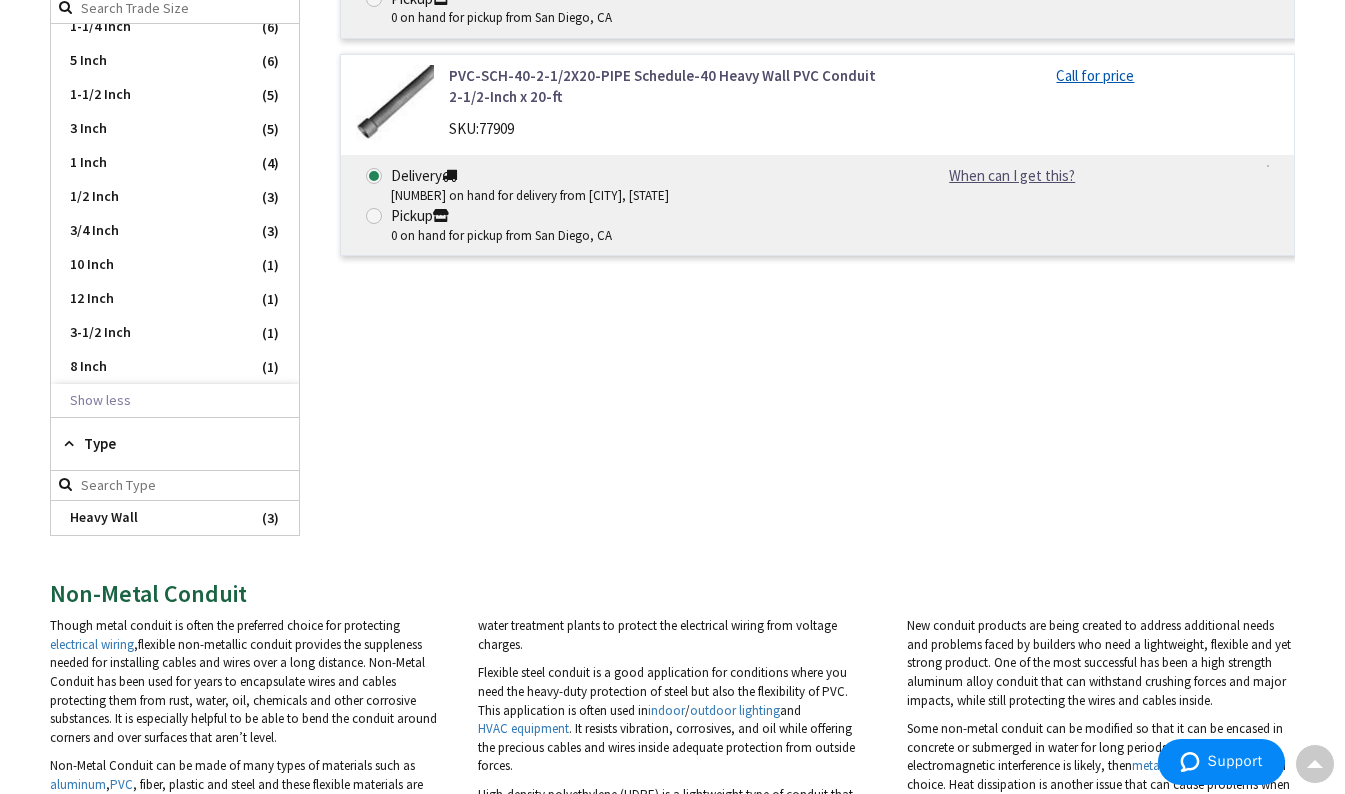 scroll, scrollTop: 999, scrollLeft: 0, axis: vertical 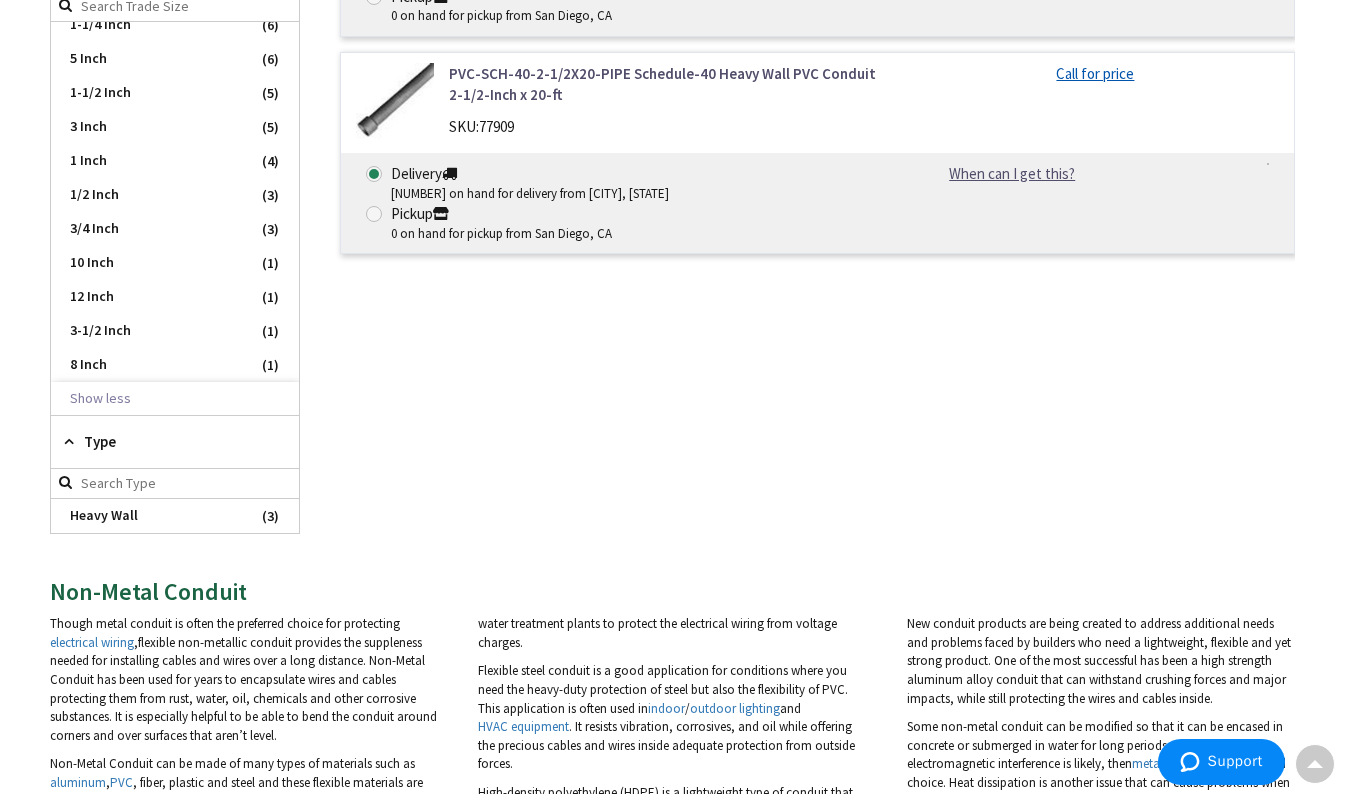click on "2-1/2-PVC-SCHED-40-10FT Schedule-40 Heavy Wall PVC Conduit 2-1/2-Inch x 10-ft
SKU:  7119
Call for price
Delivery
10350 on hand for delivery from Brea, CA
Pickup  Deliver" at bounding box center (797, 73) 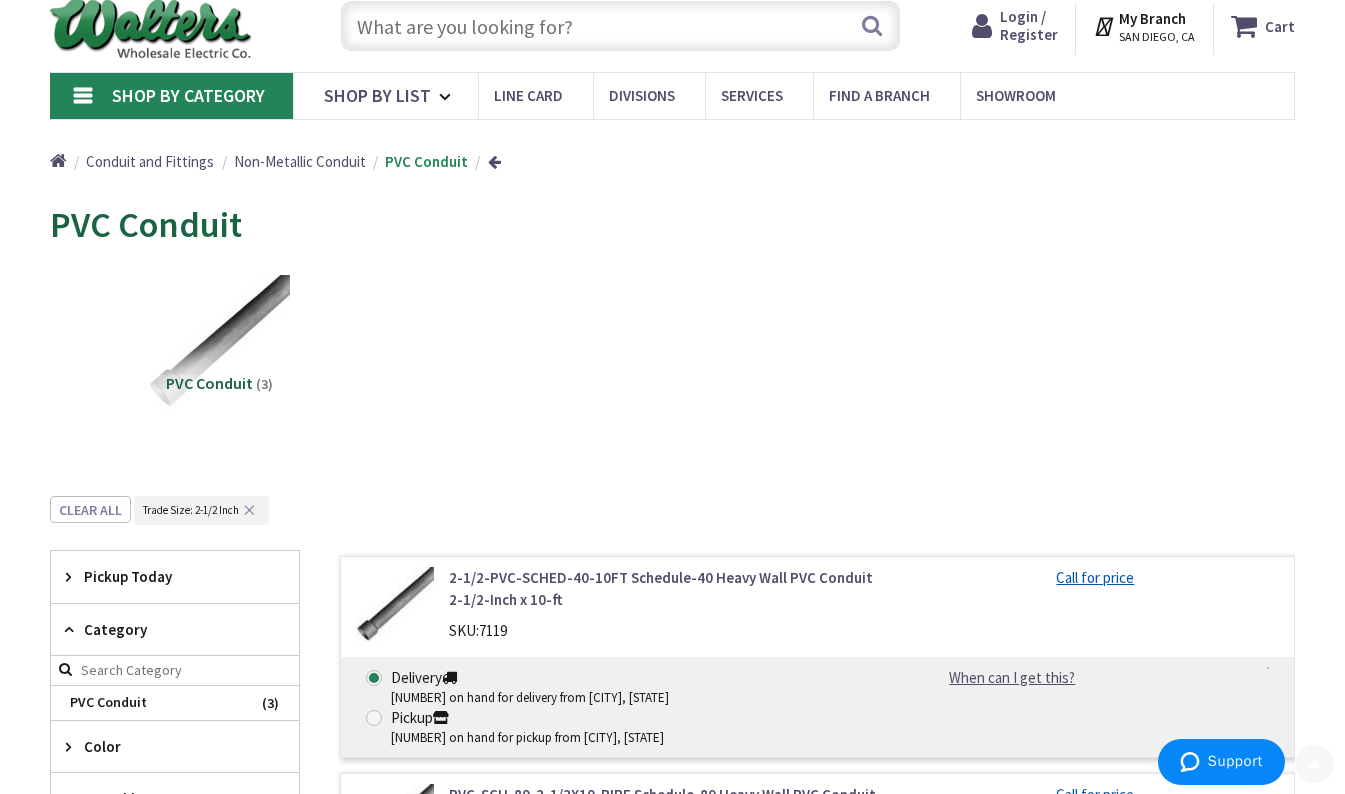 scroll, scrollTop: 0, scrollLeft: 0, axis: both 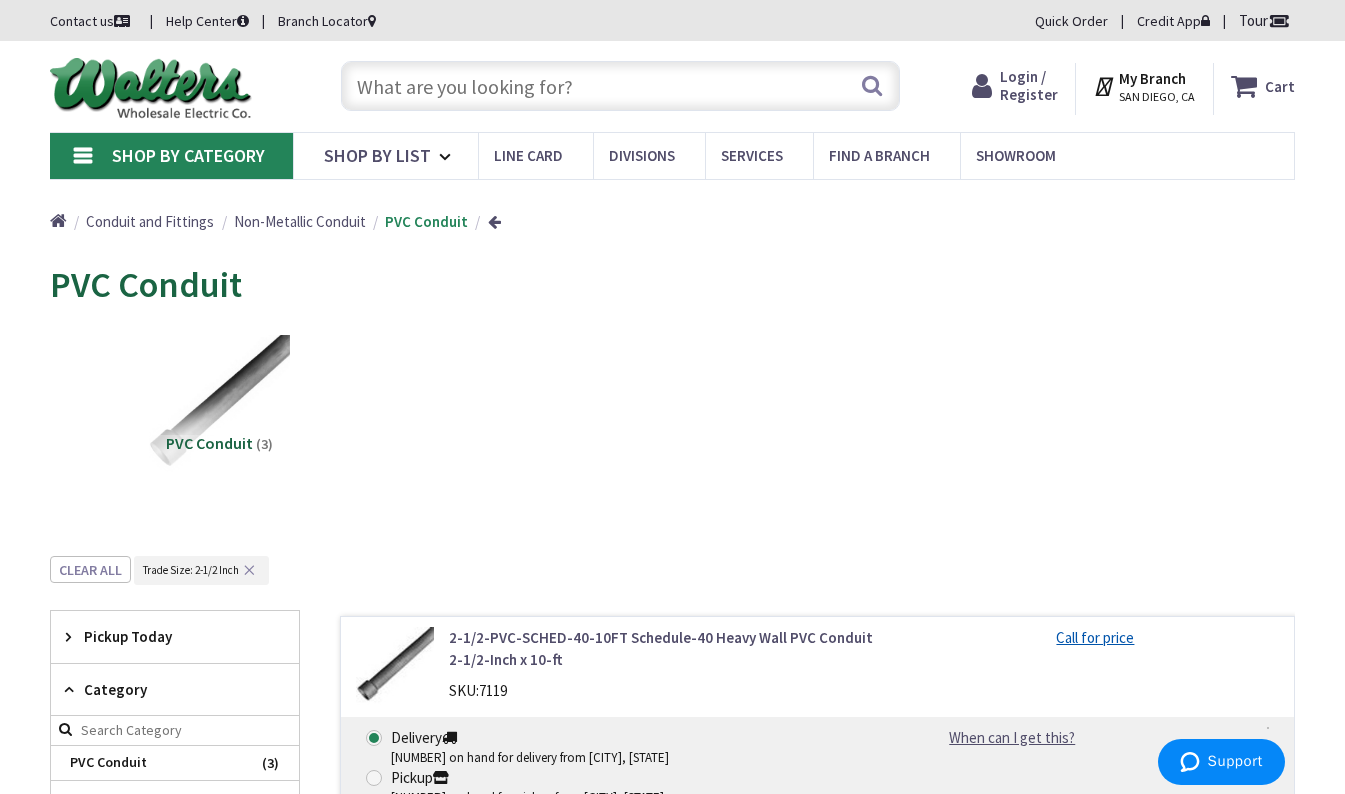 click on "Conduit and Fittings" at bounding box center [150, 221] 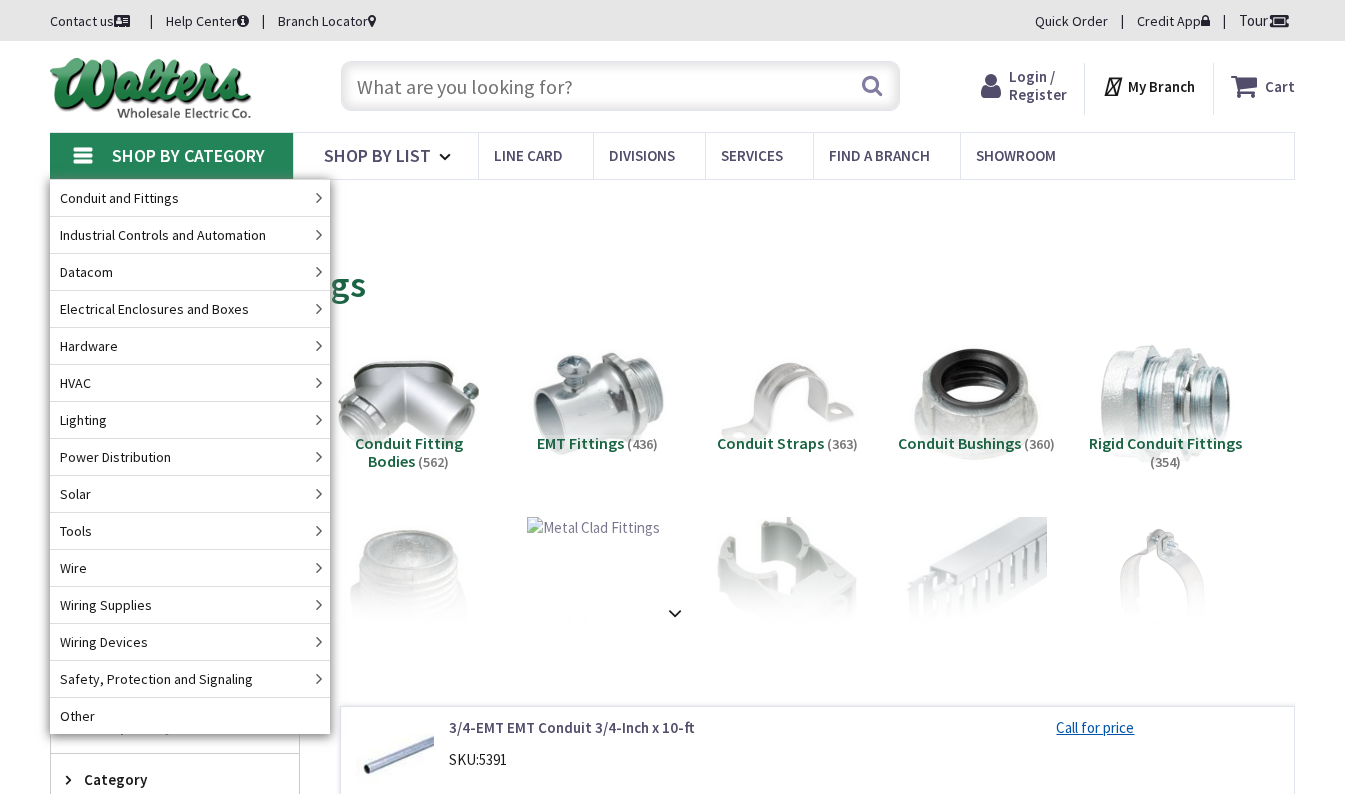 scroll, scrollTop: 0, scrollLeft: 0, axis: both 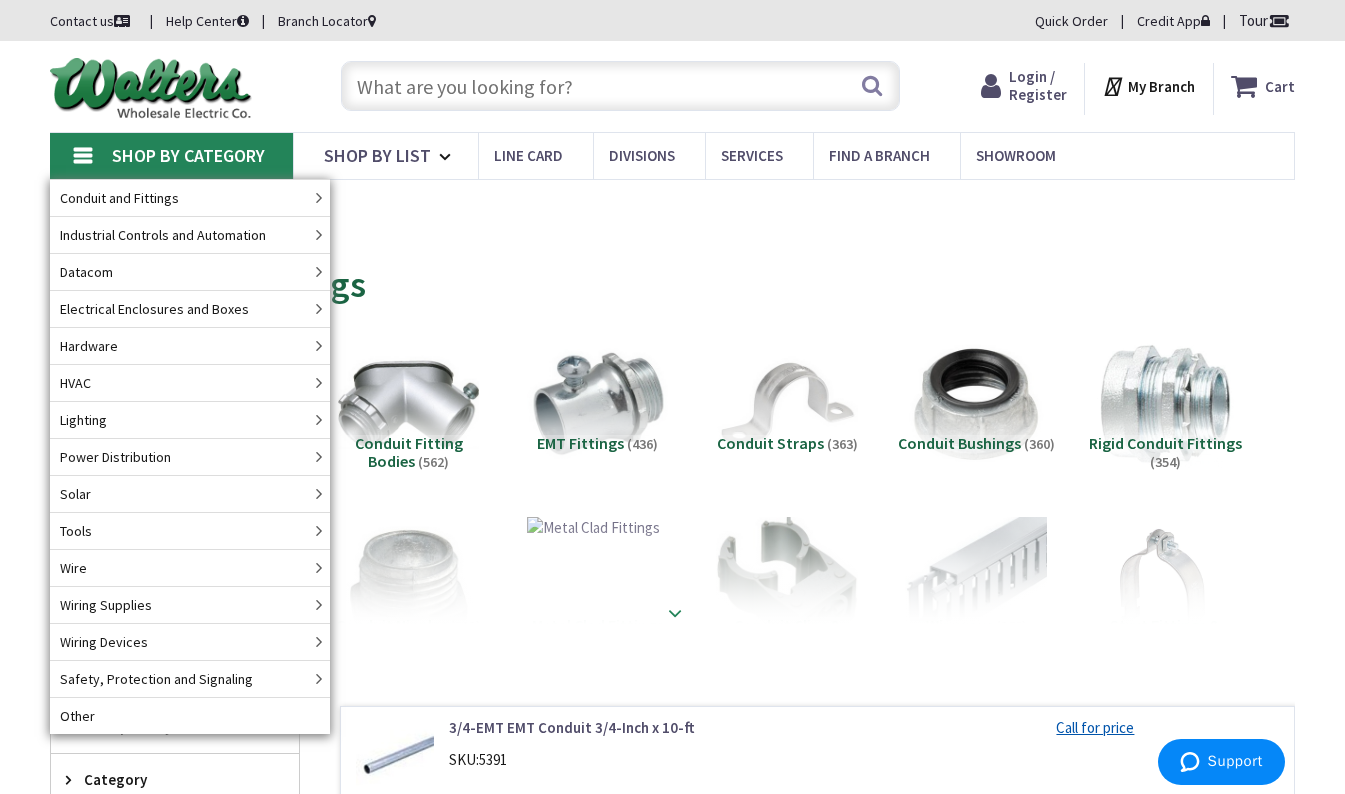 click at bounding box center (672, 569) 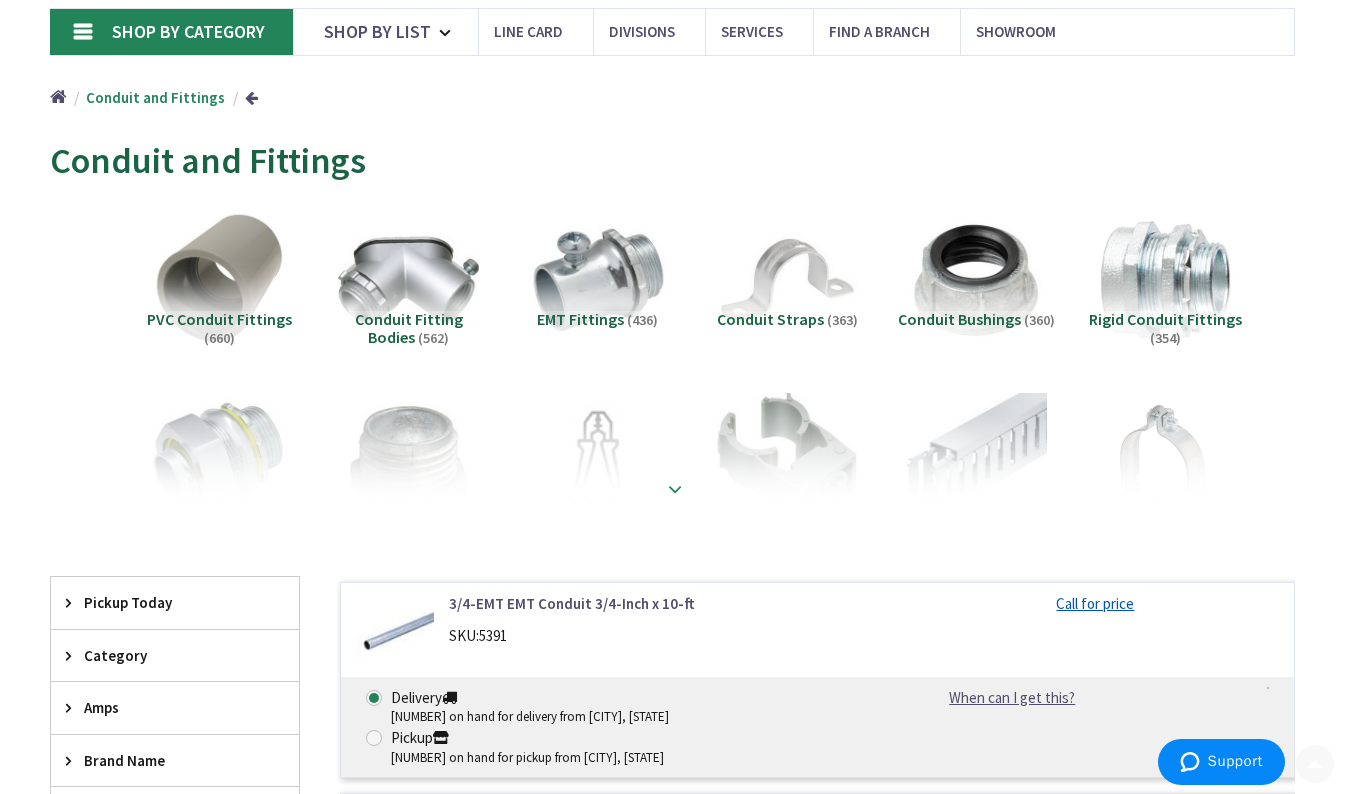 scroll, scrollTop: 125, scrollLeft: 0, axis: vertical 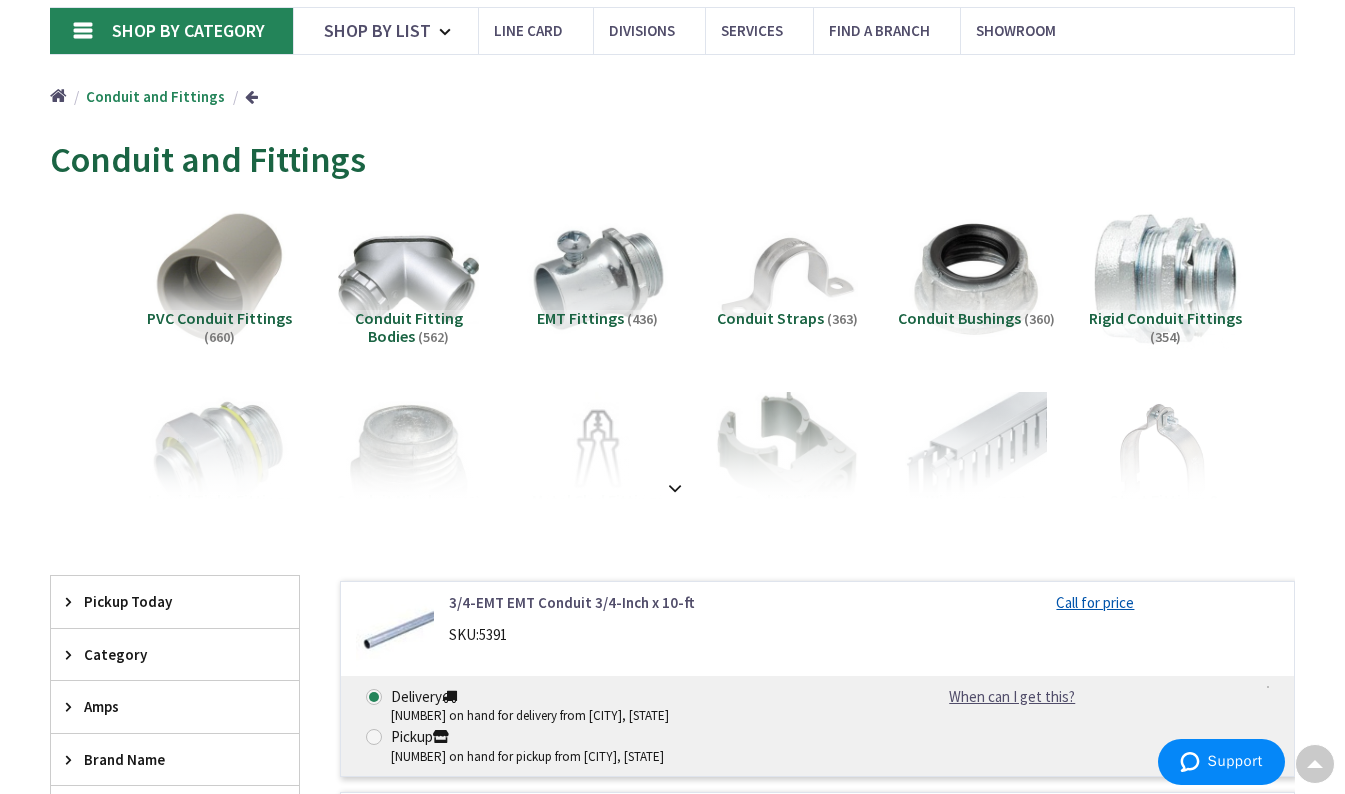 click at bounding box center (1166, 280) 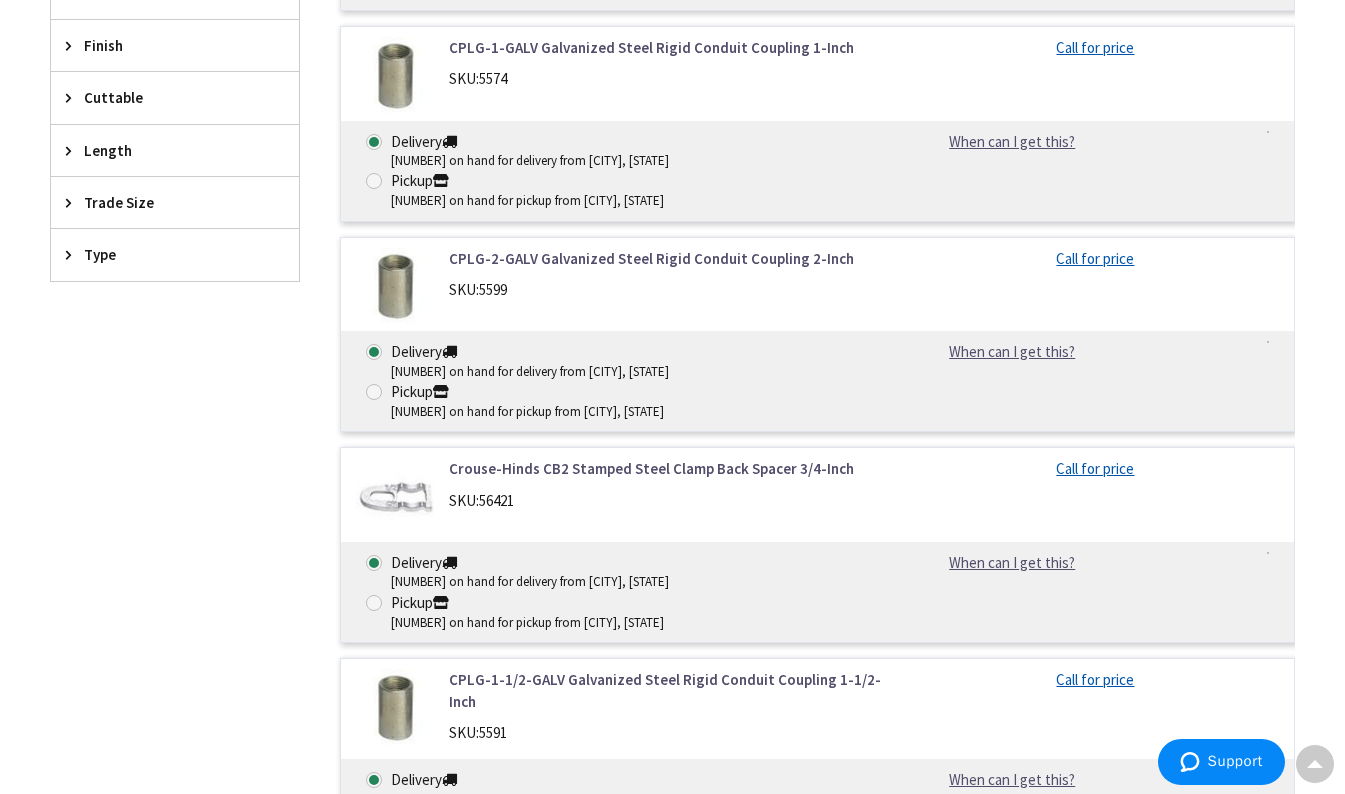 scroll, scrollTop: 853, scrollLeft: 0, axis: vertical 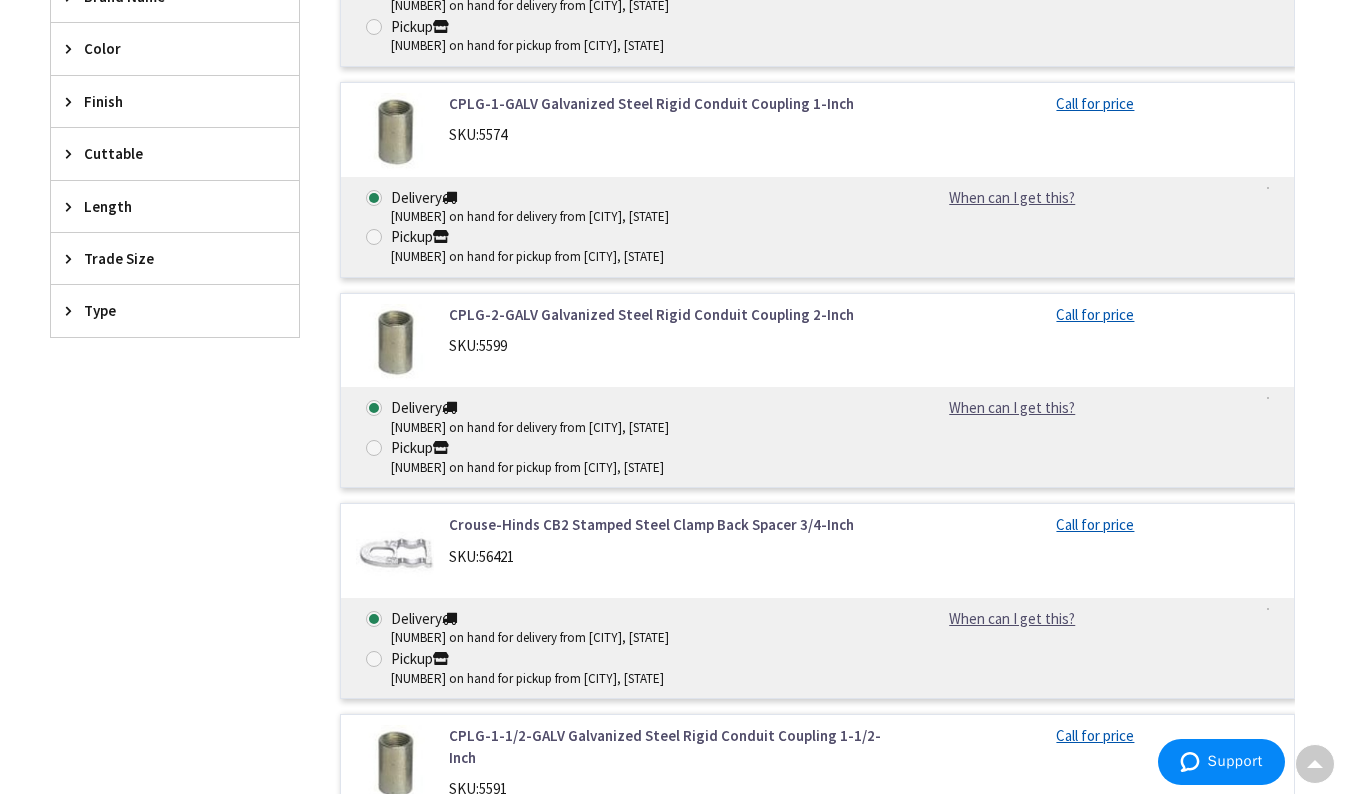 click on "Trade Size" at bounding box center [175, 258] 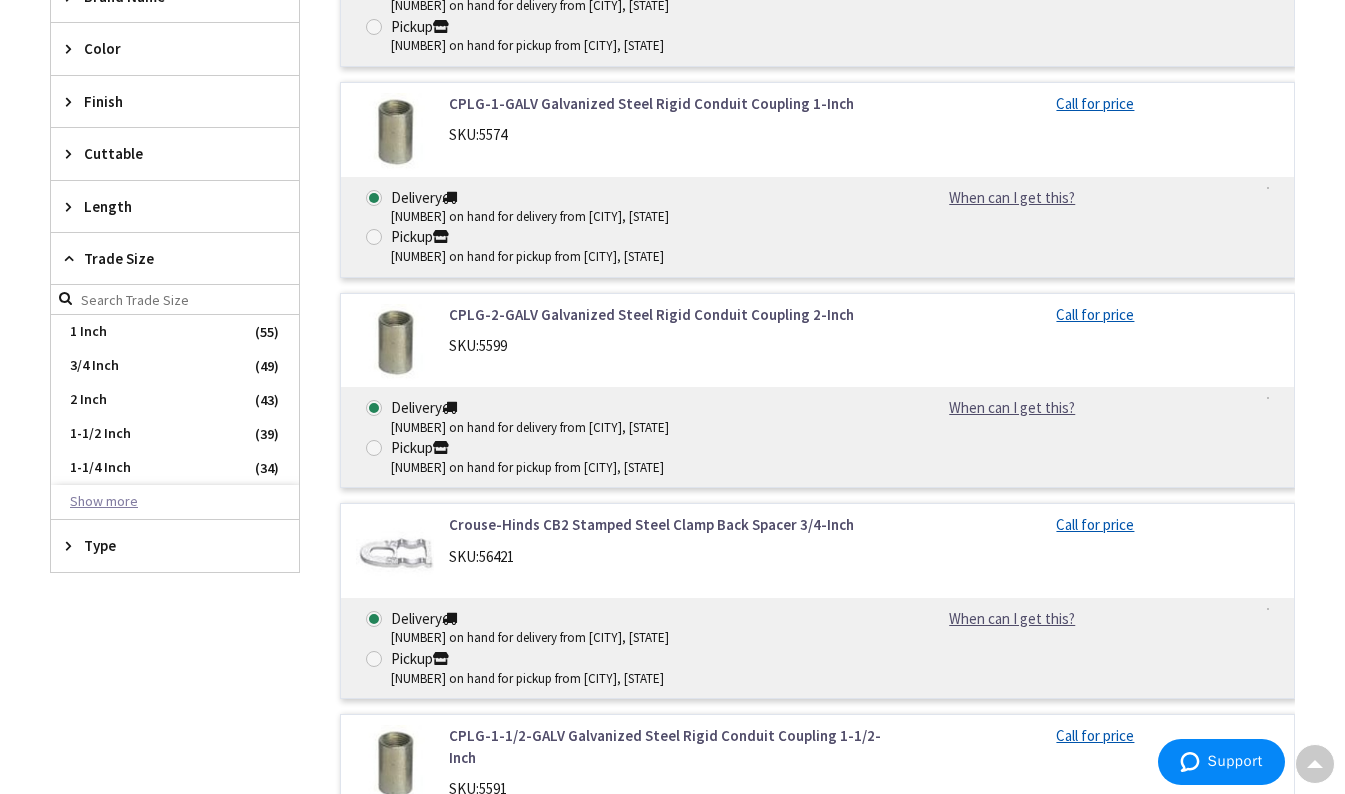 click on "Show more" at bounding box center [175, 502] 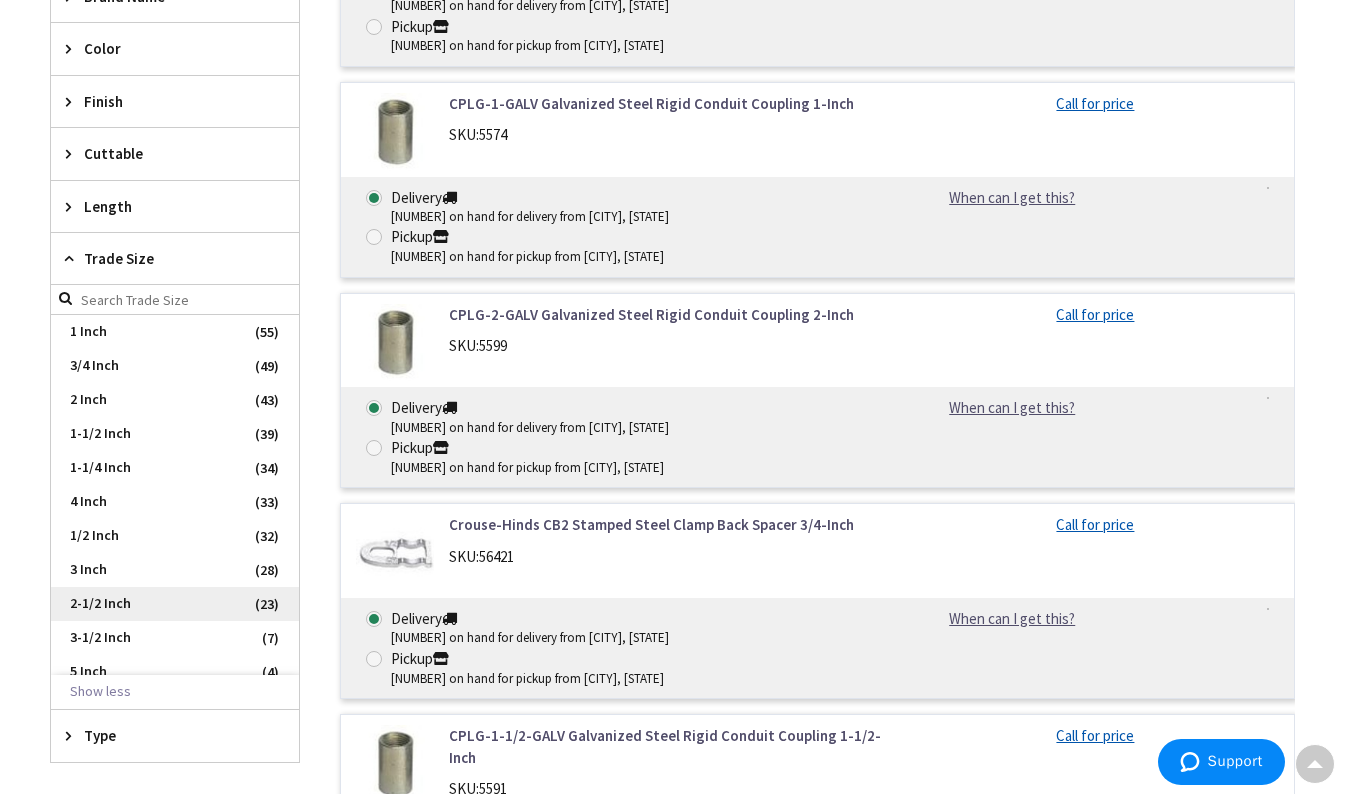 click on "2-1/2 Inch" at bounding box center [175, 604] 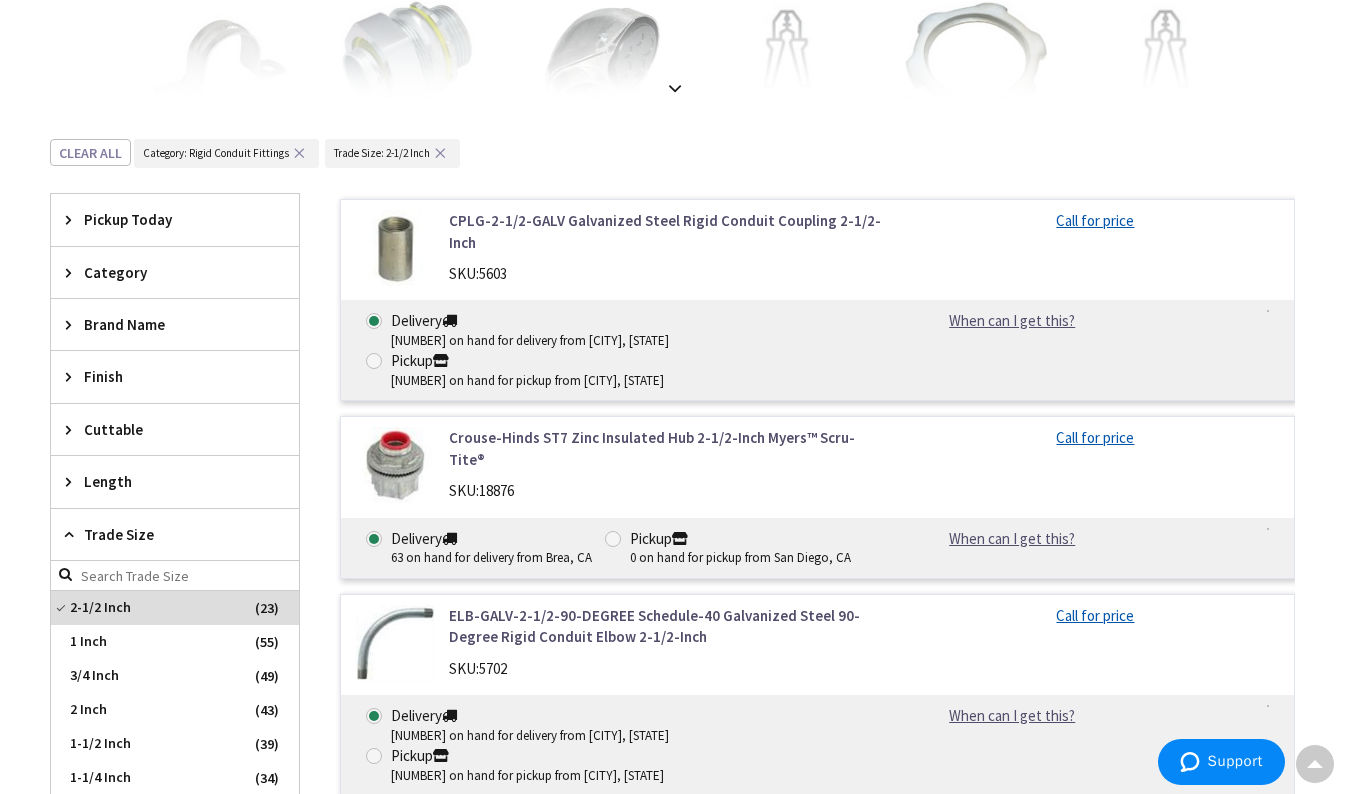 scroll, scrollTop: 522, scrollLeft: 0, axis: vertical 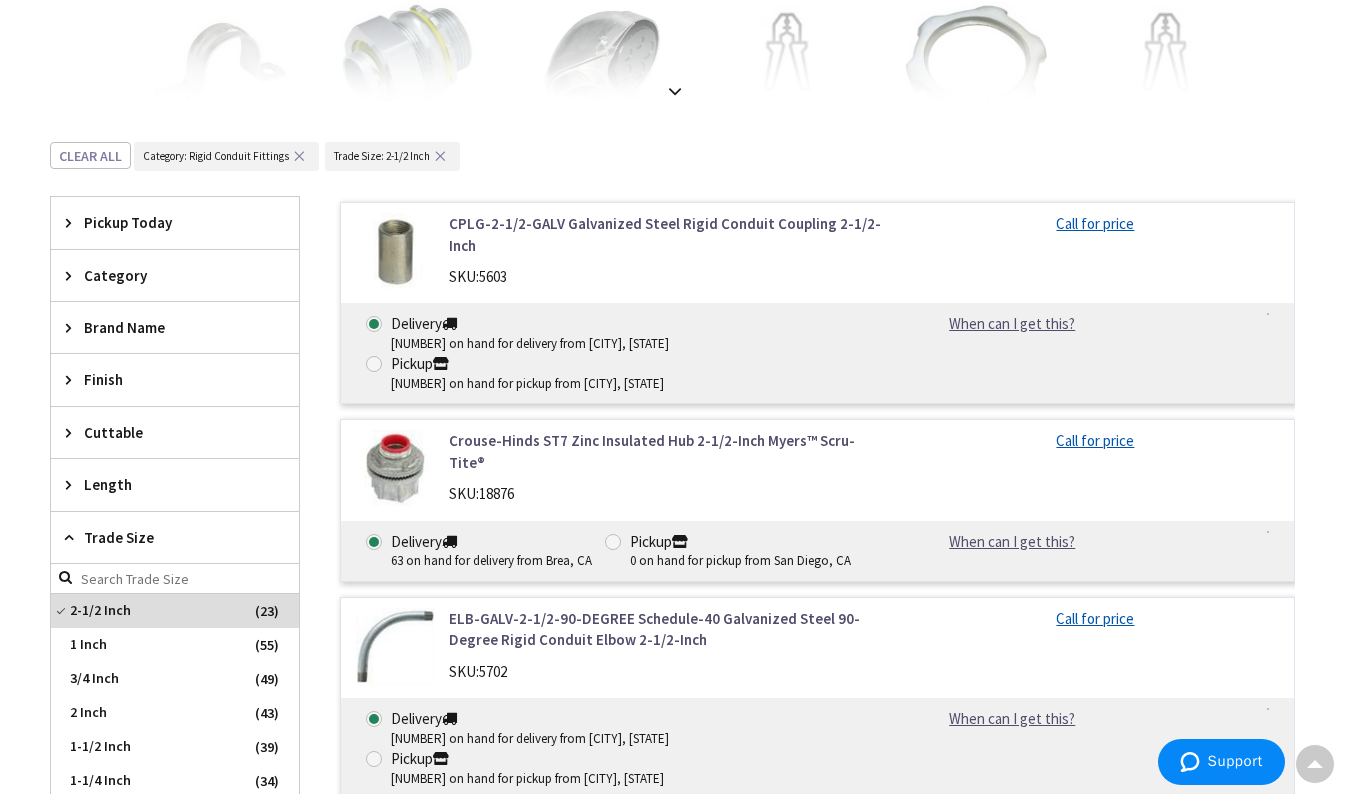 click on "Cuttable" at bounding box center [165, 432] 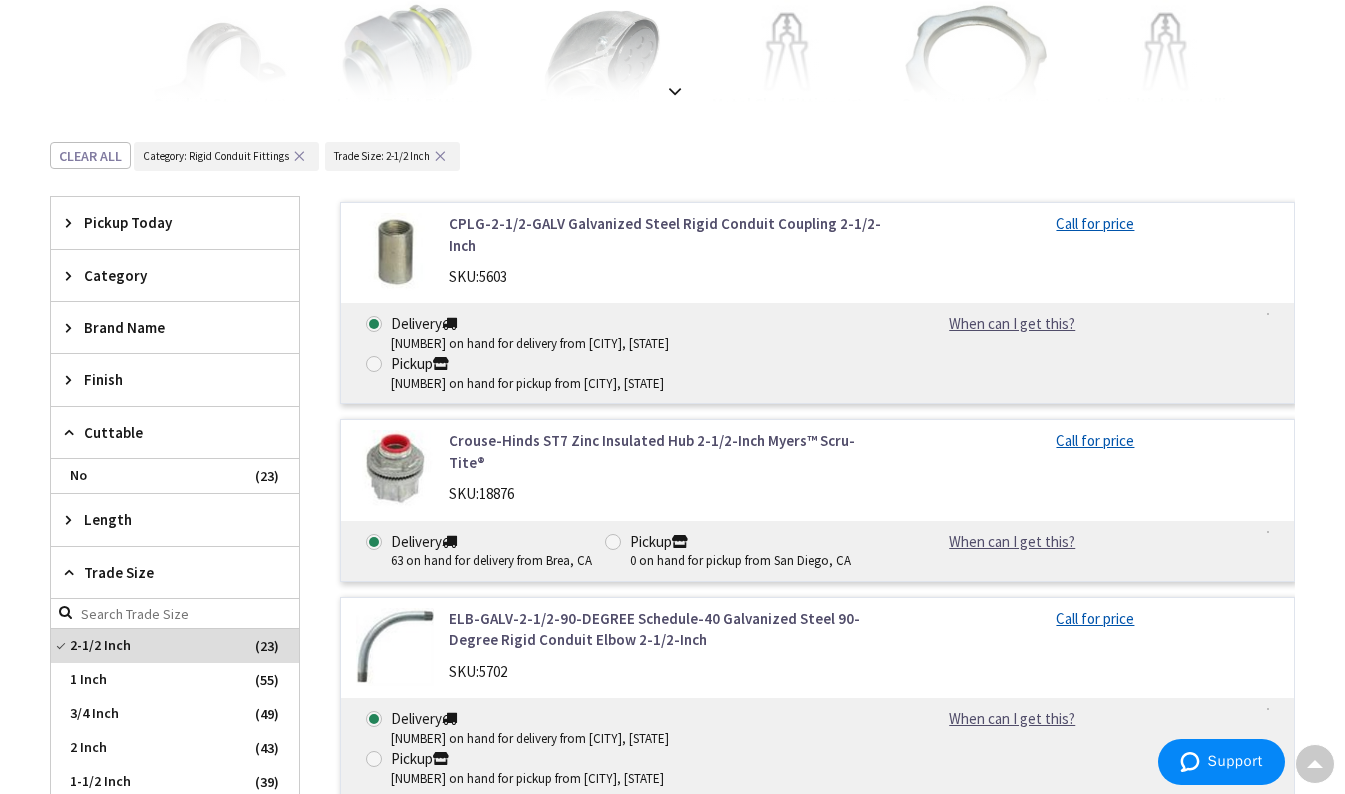 click on "Category" at bounding box center [165, 275] 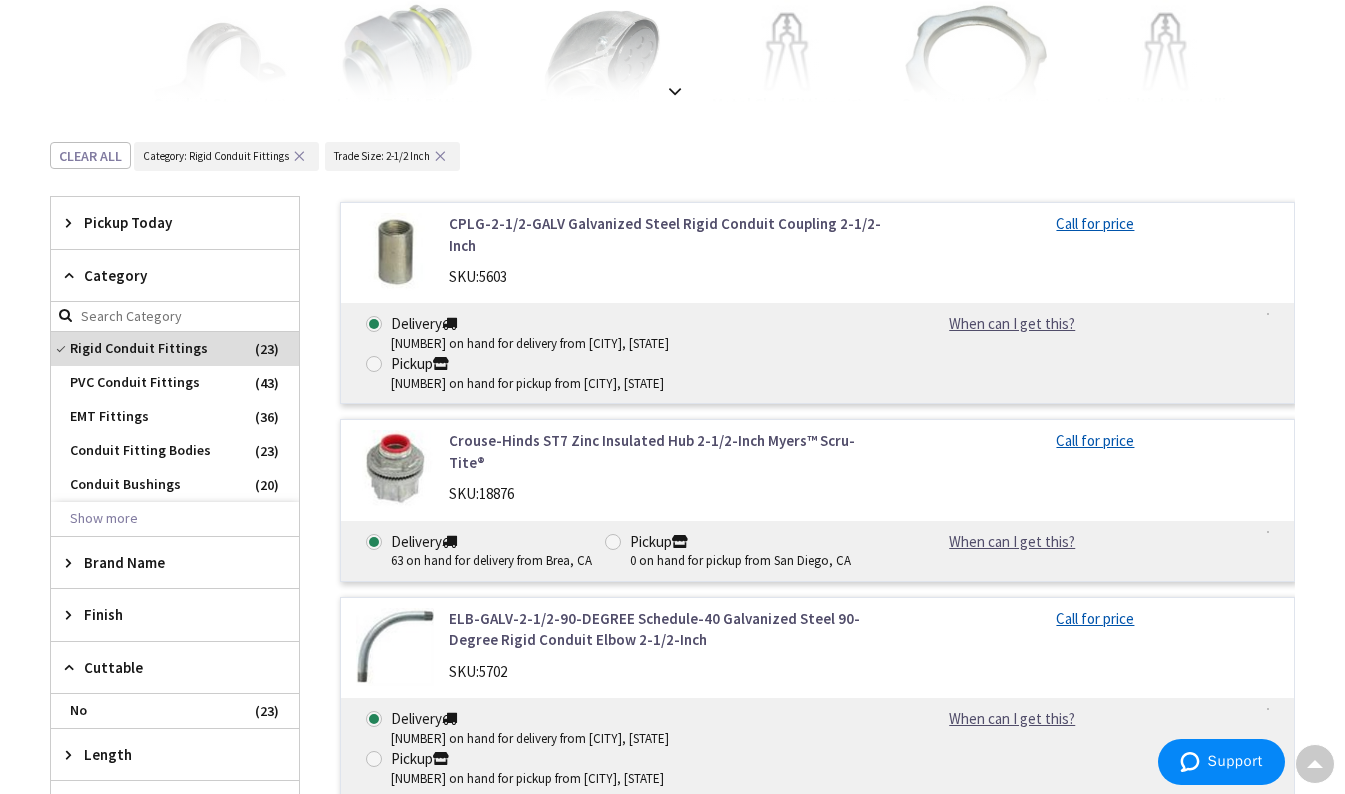 click on "✕" at bounding box center (440, 156) 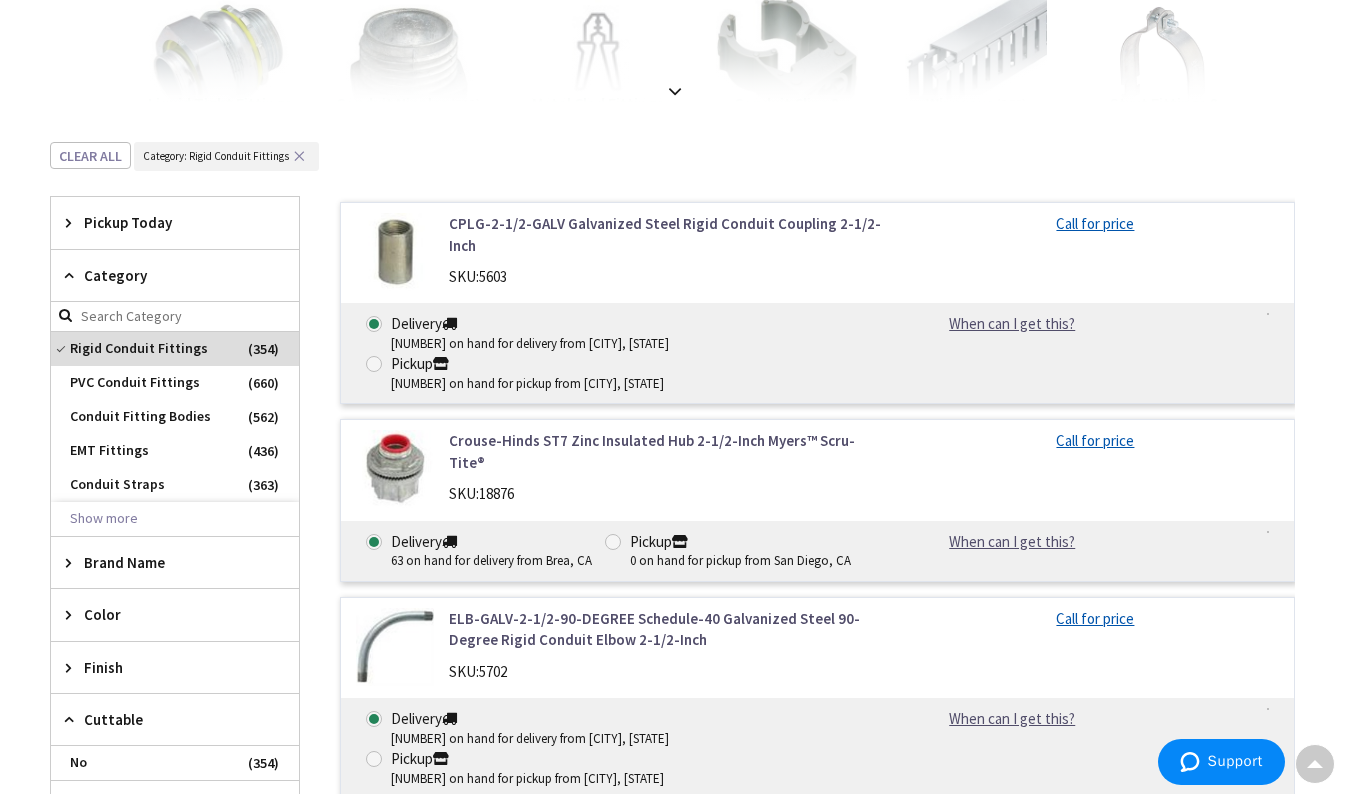 scroll, scrollTop: 0, scrollLeft: 0, axis: both 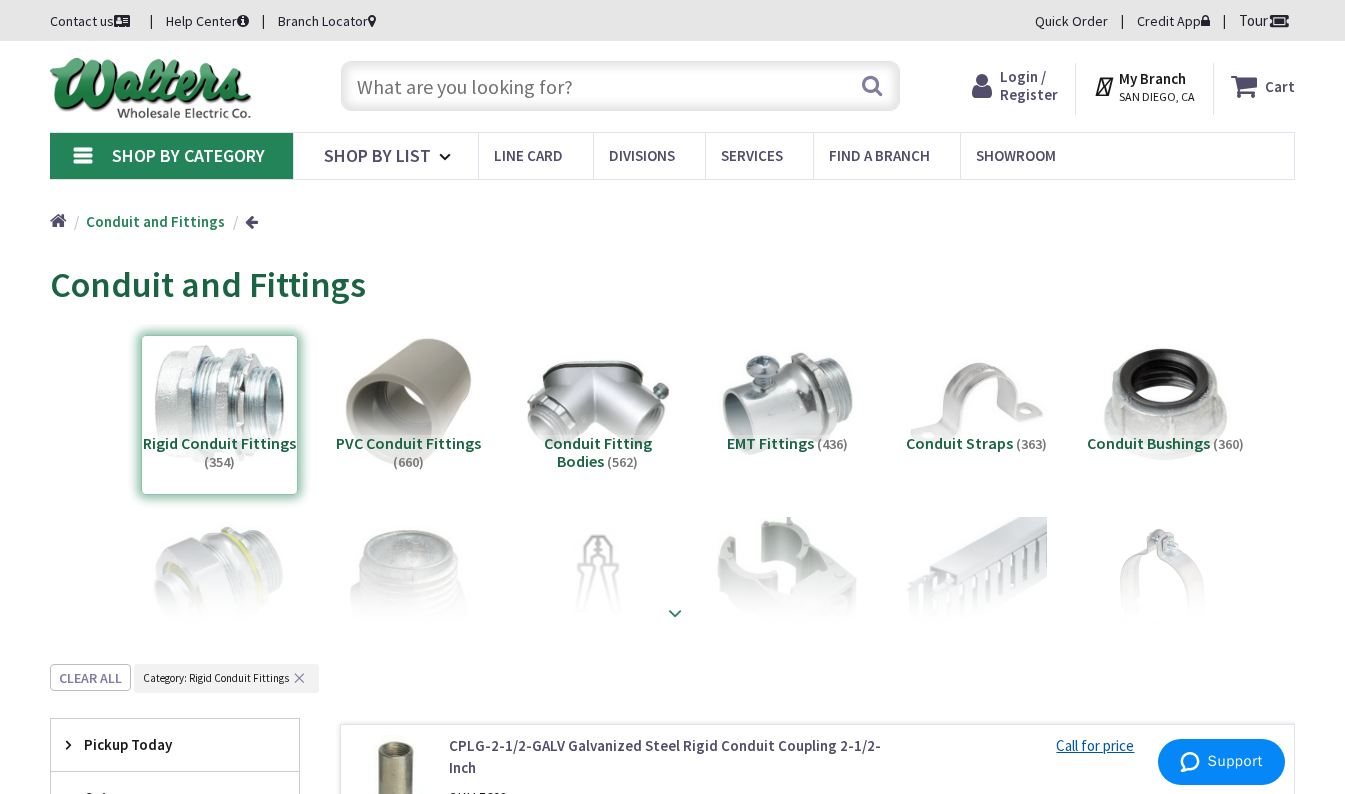 click at bounding box center [675, 613] 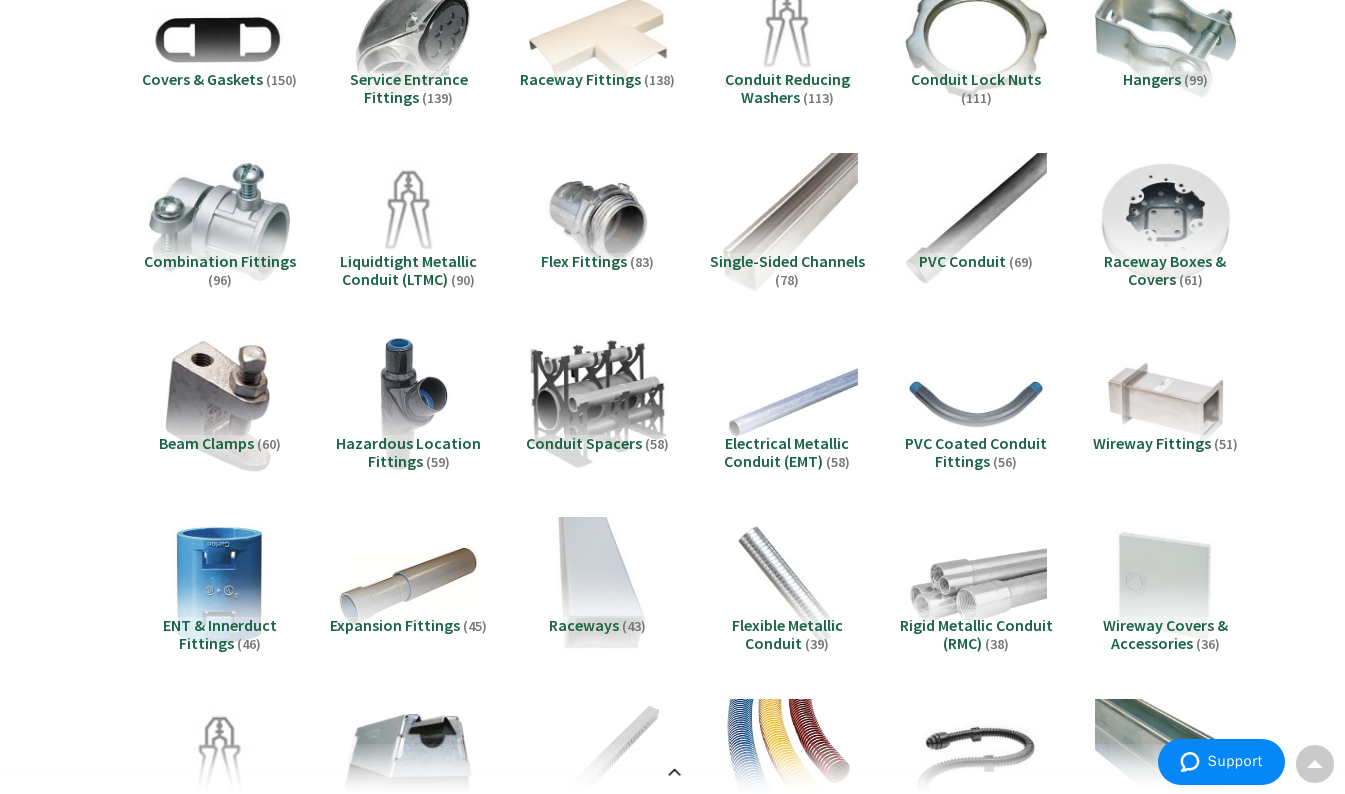scroll, scrollTop: 788, scrollLeft: 0, axis: vertical 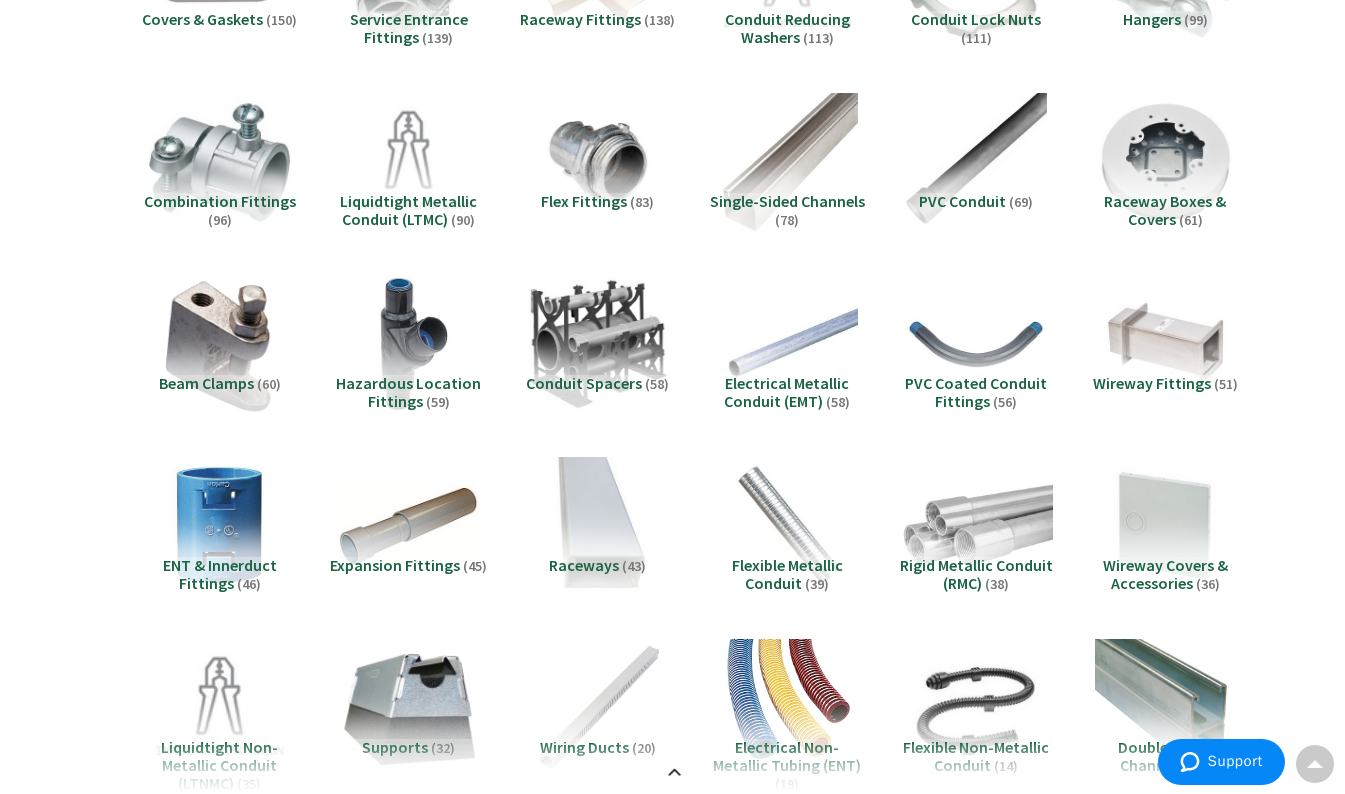 click at bounding box center (976, 527) 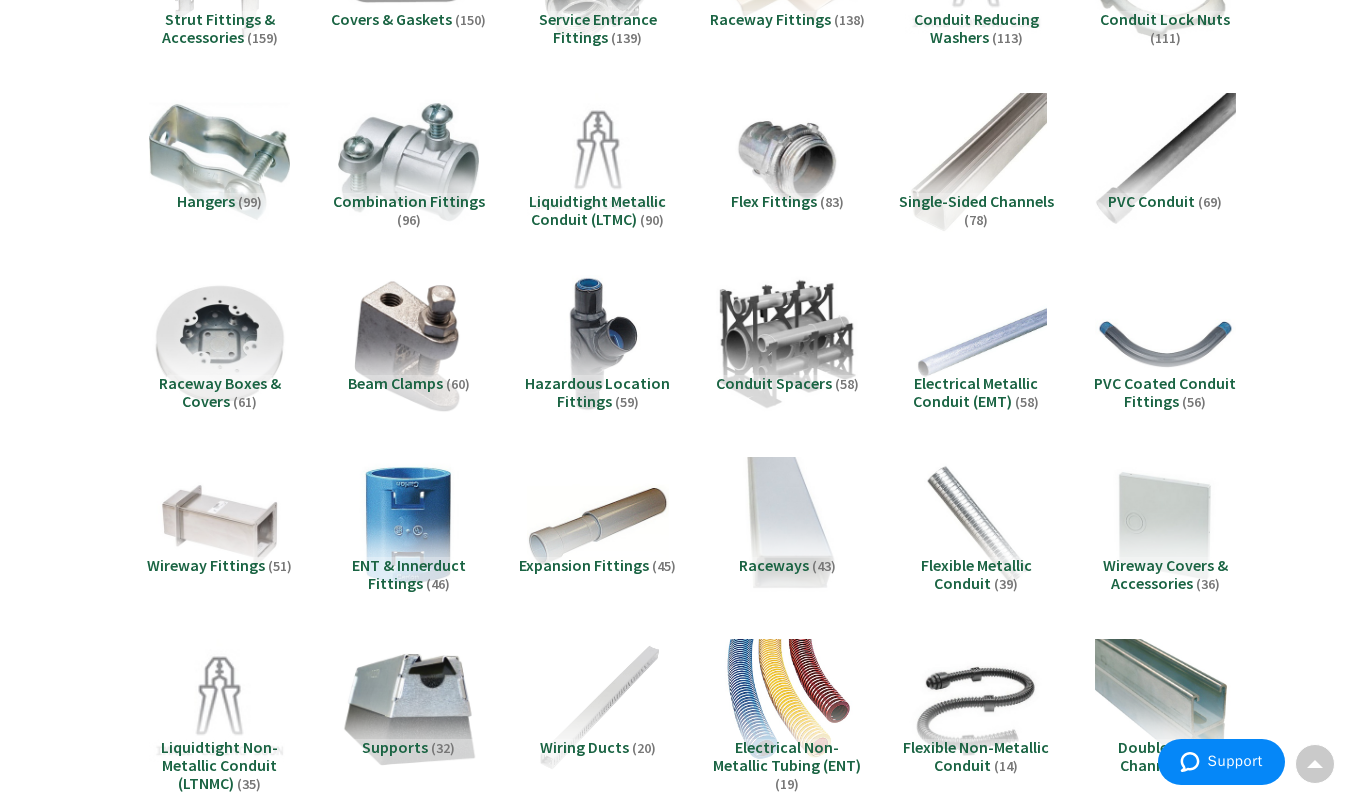 scroll, scrollTop: 2012, scrollLeft: 0, axis: vertical 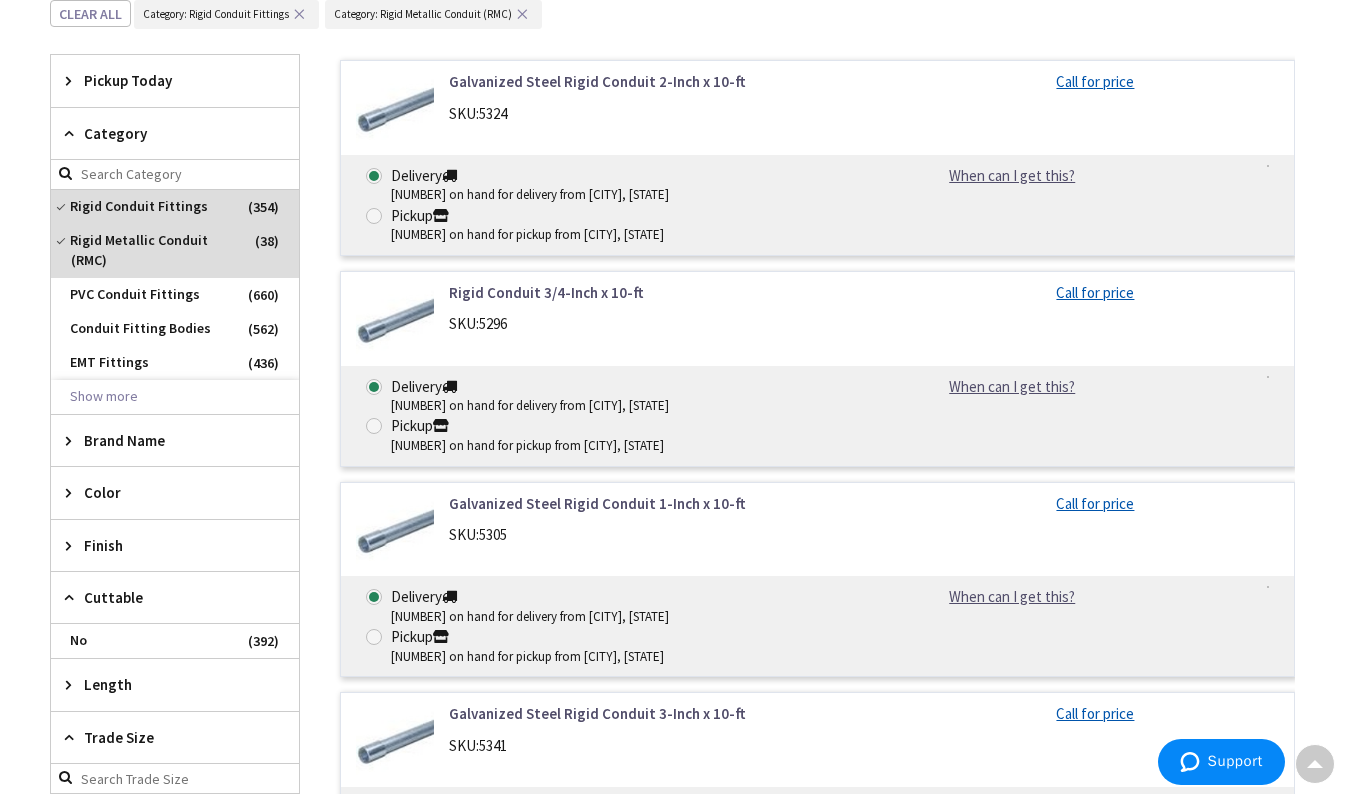 click on "Length" at bounding box center (165, 684) 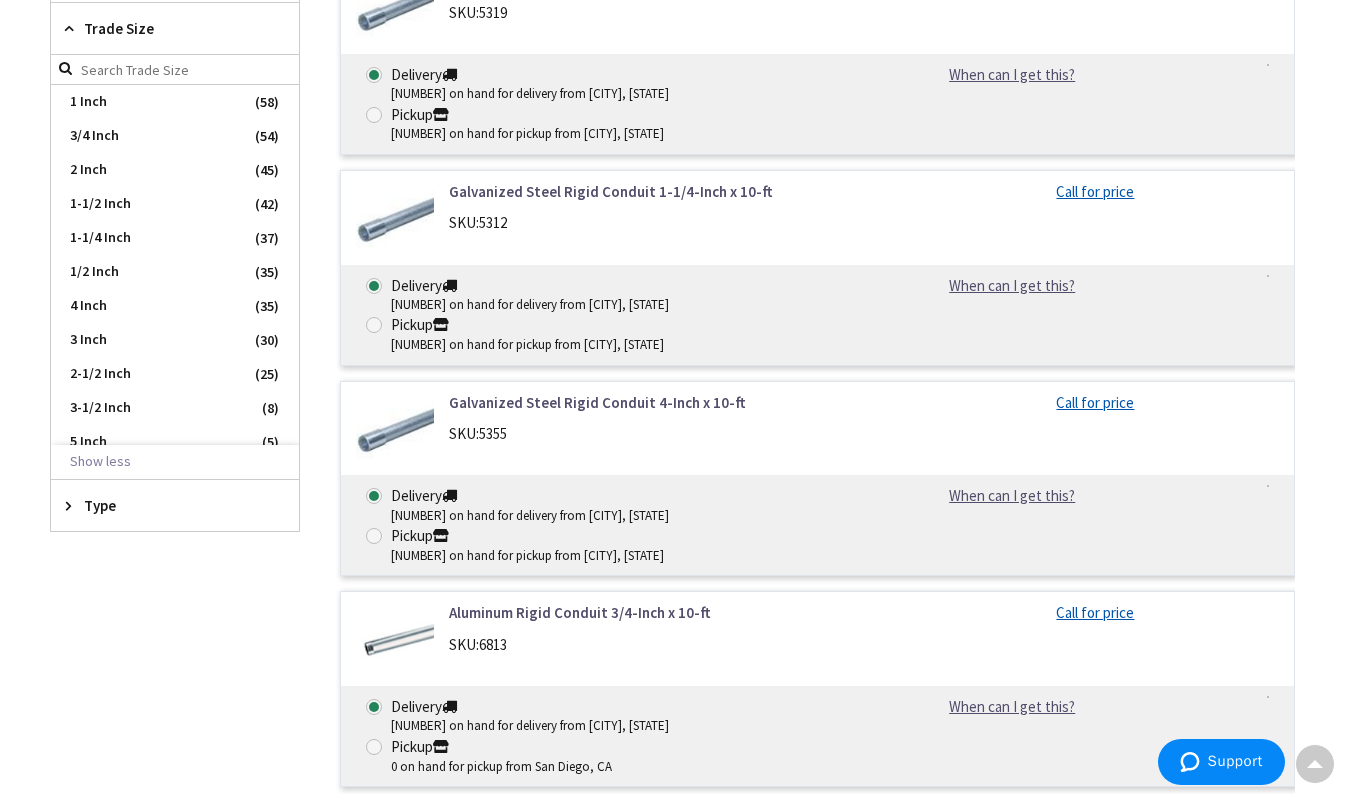 scroll, scrollTop: 2946, scrollLeft: 0, axis: vertical 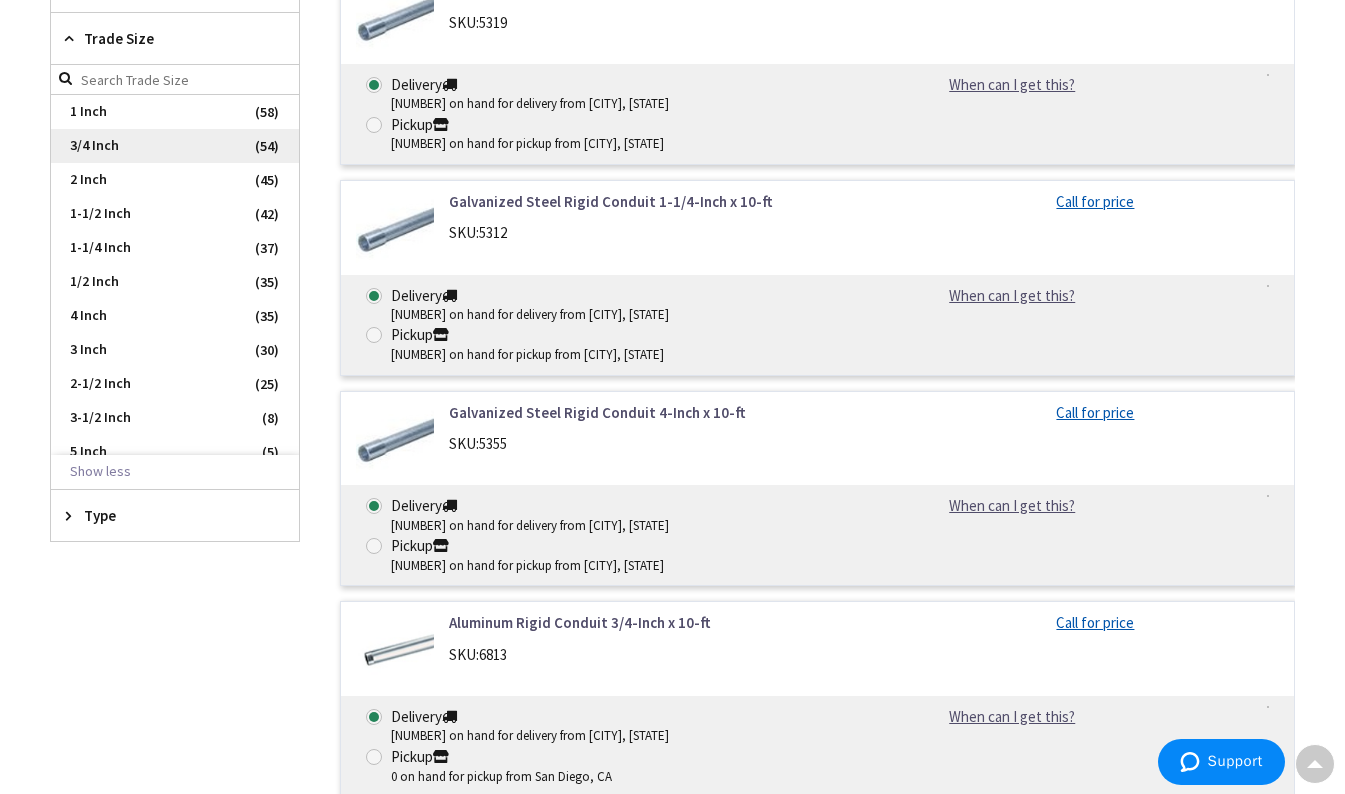 click on "3/4 Inch" at bounding box center [175, 146] 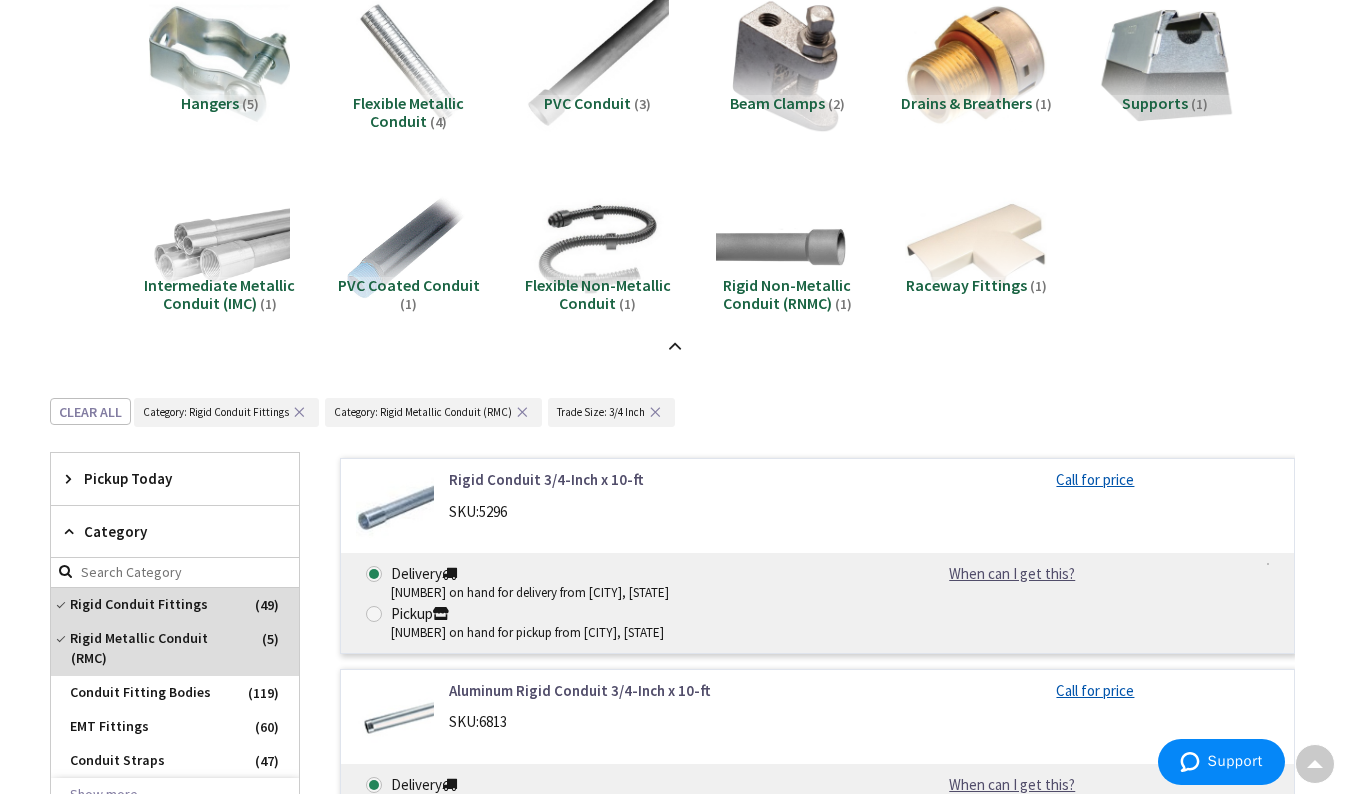 scroll, scrollTop: 1074, scrollLeft: 0, axis: vertical 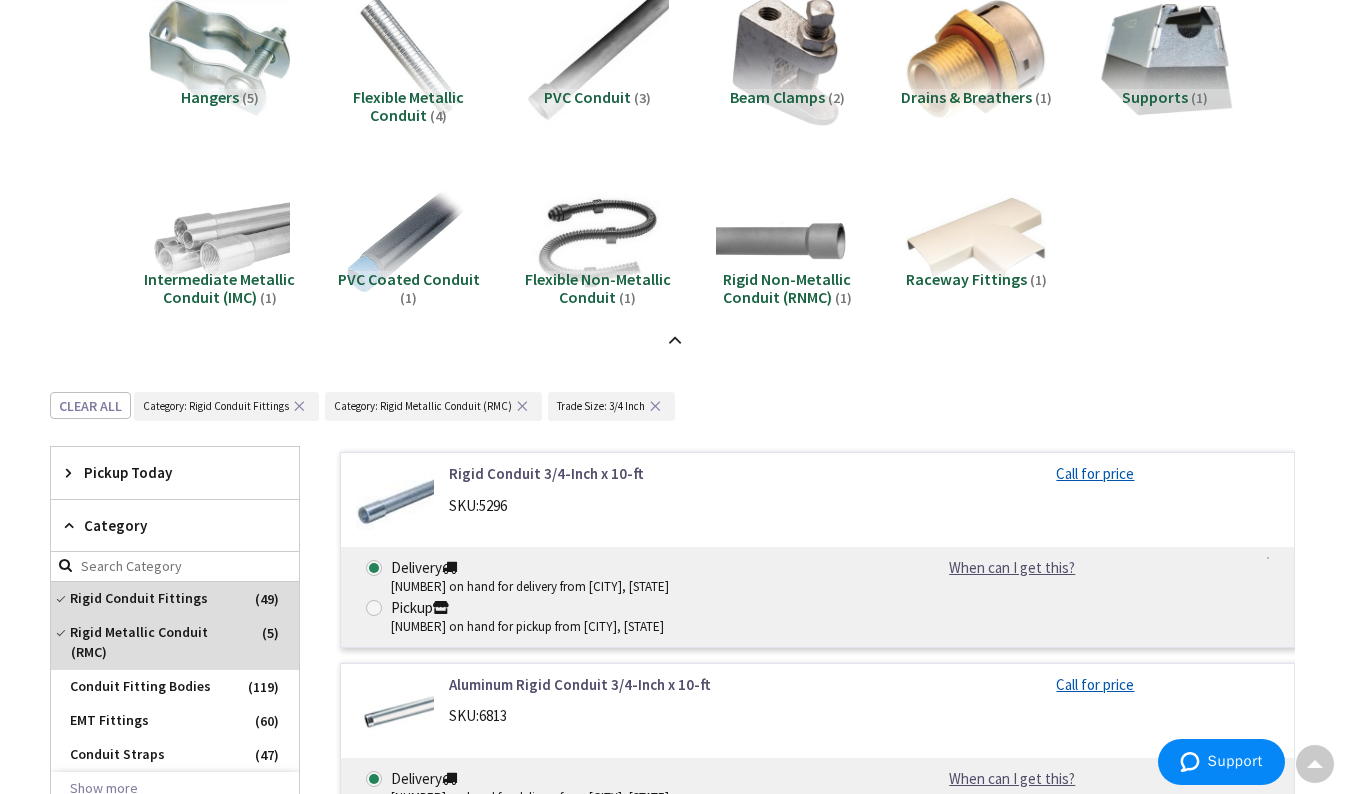 click on "Raceway Fittings
(1)" at bounding box center [976, 306] 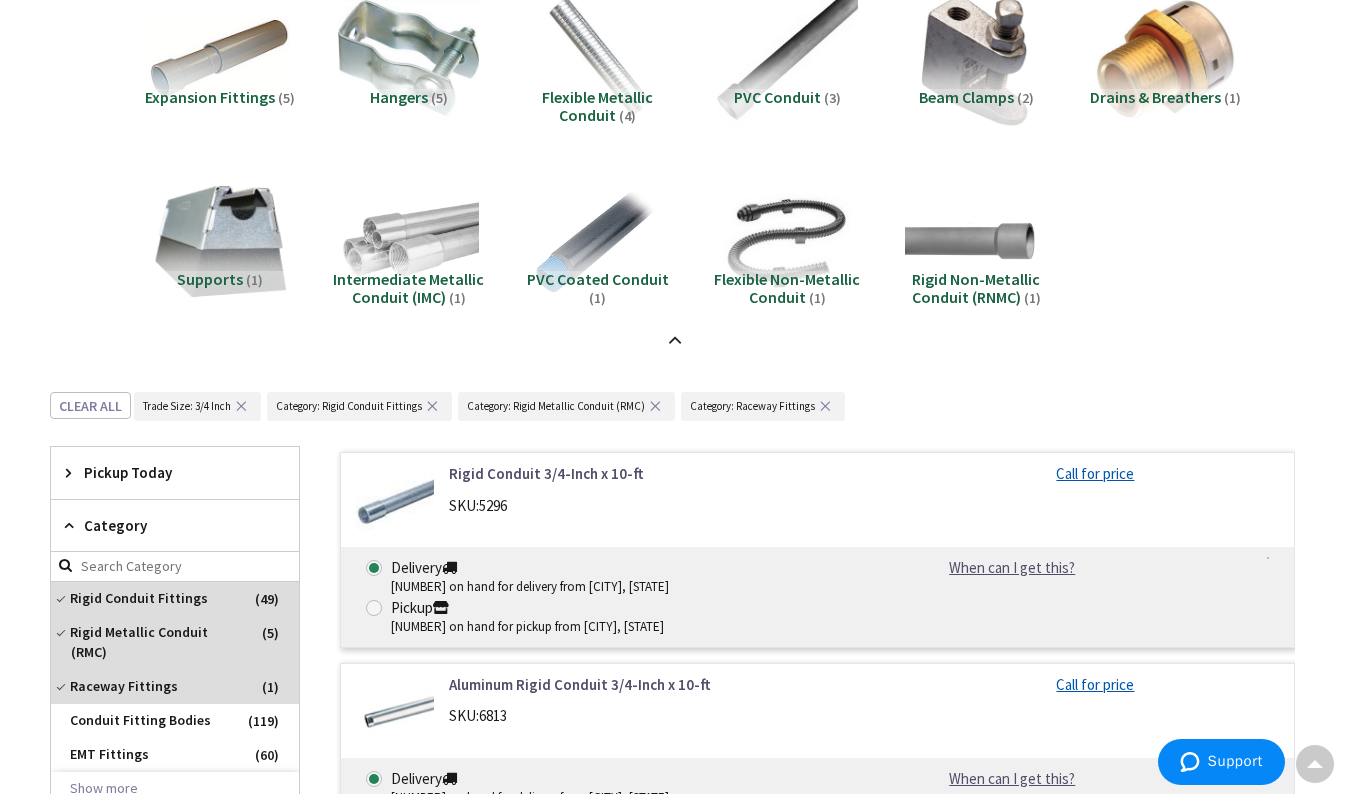 scroll, scrollTop: 1466, scrollLeft: 0, axis: vertical 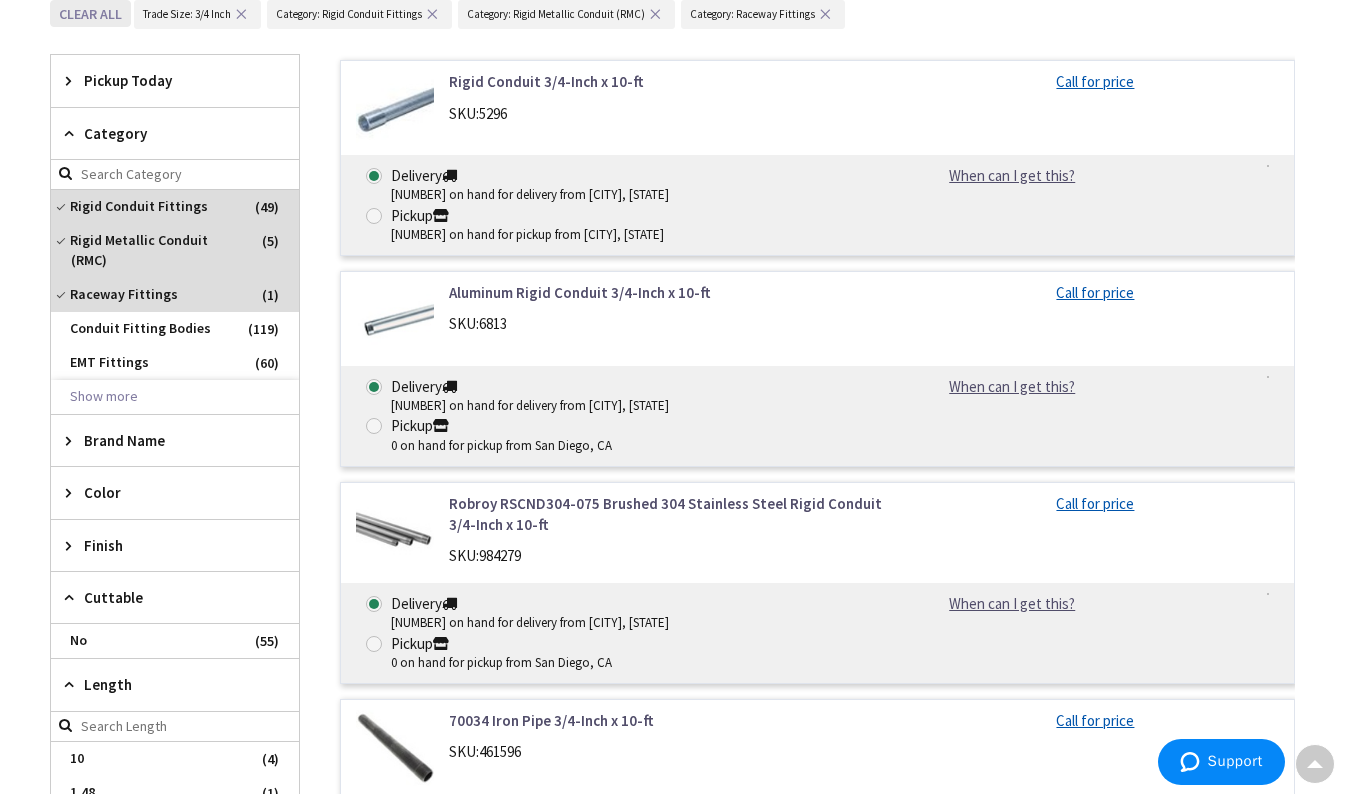 click on "Clear all" at bounding box center (90, 13) 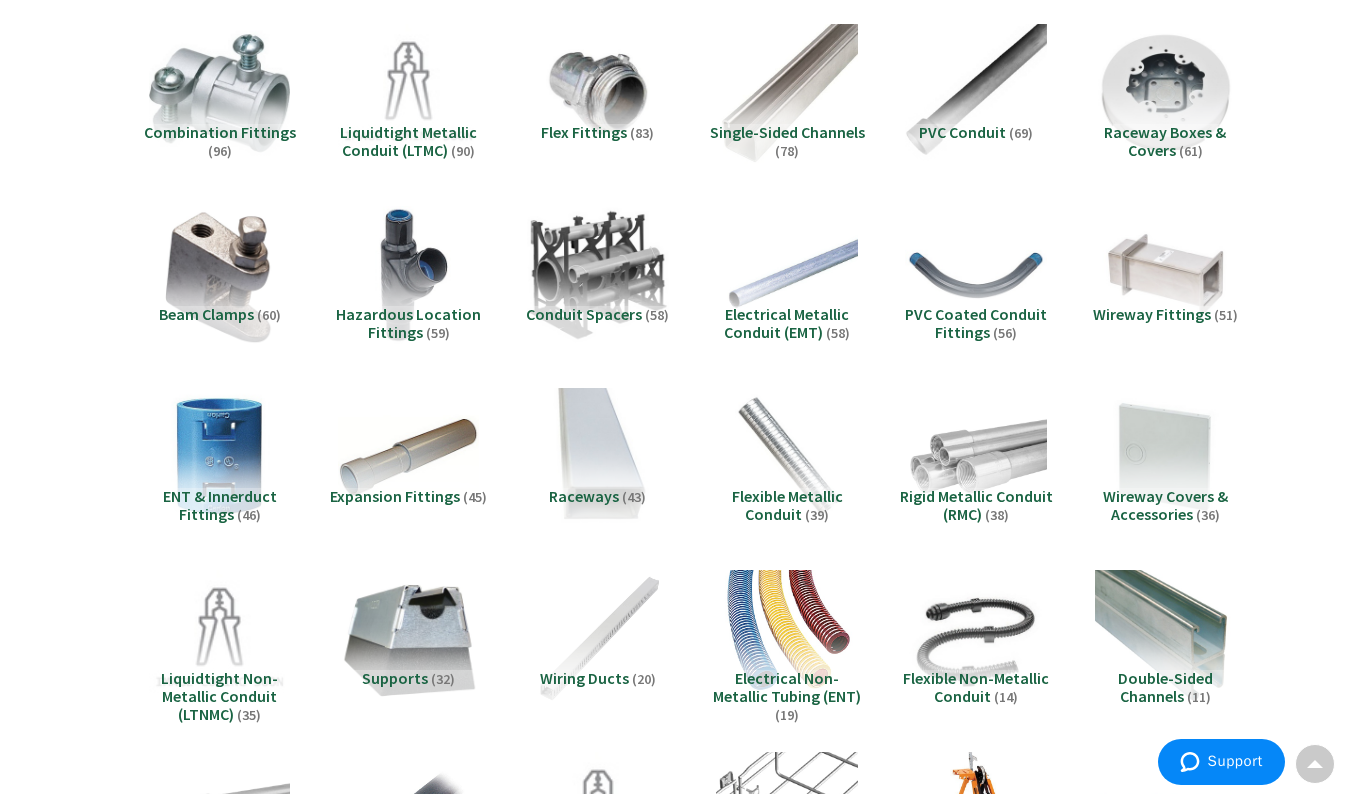 scroll, scrollTop: 0, scrollLeft: 0, axis: both 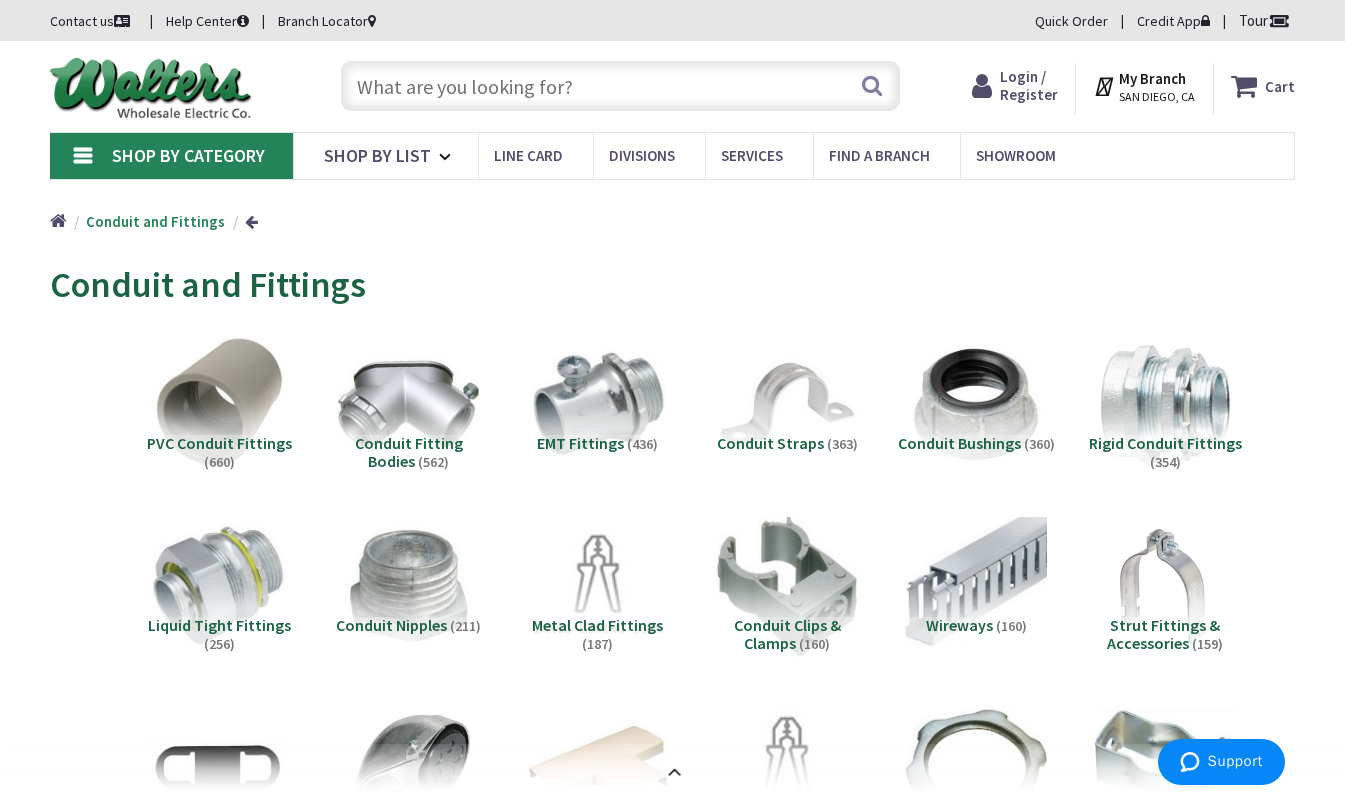 click at bounding box center (620, 86) 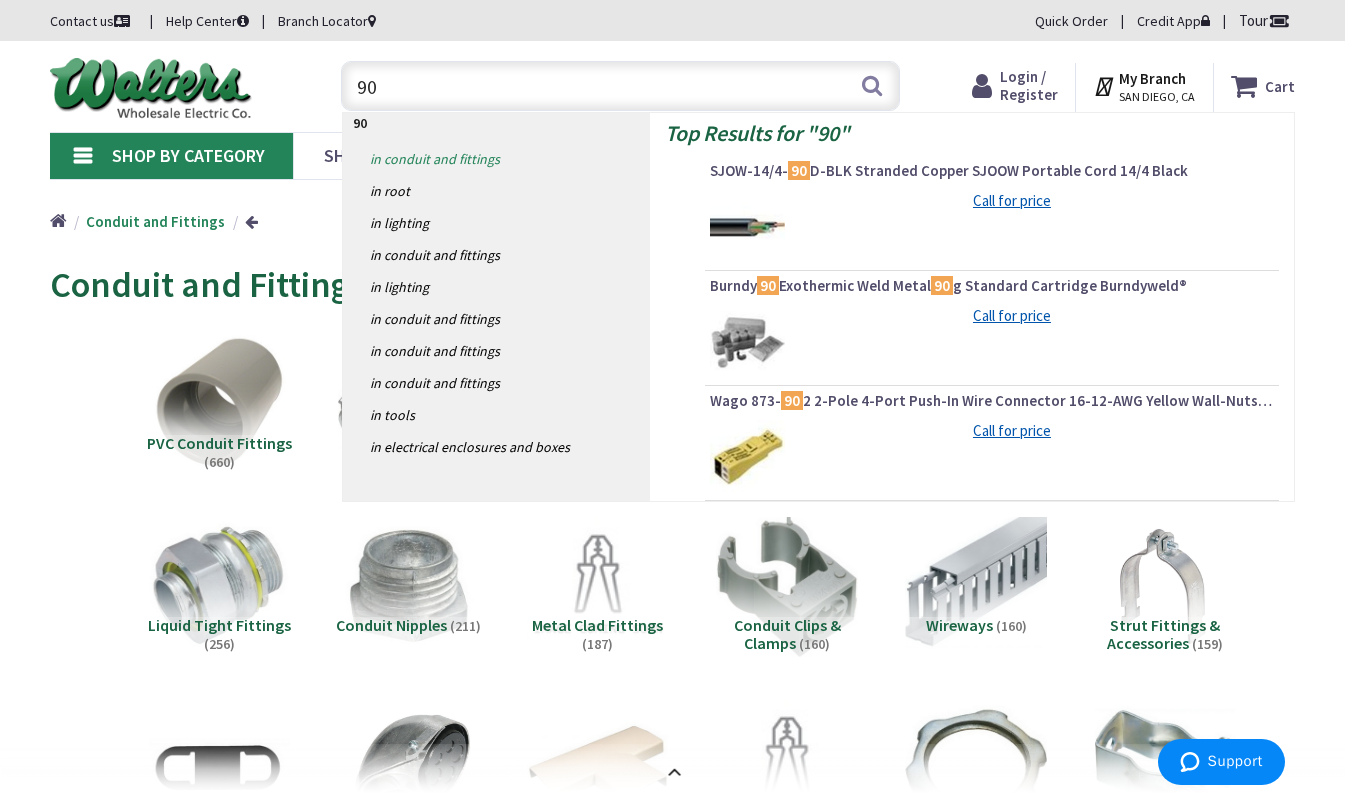 type on "90" 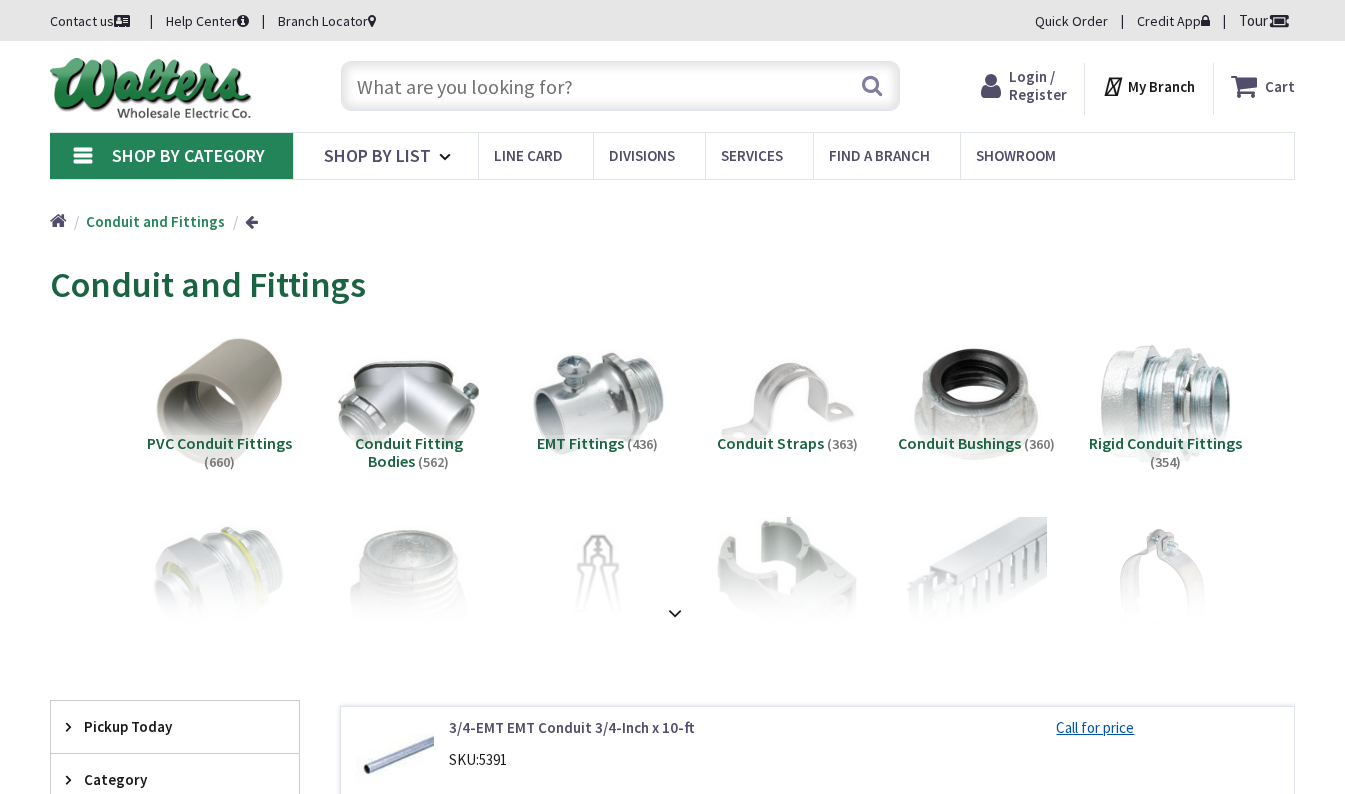 scroll, scrollTop: 0, scrollLeft: 0, axis: both 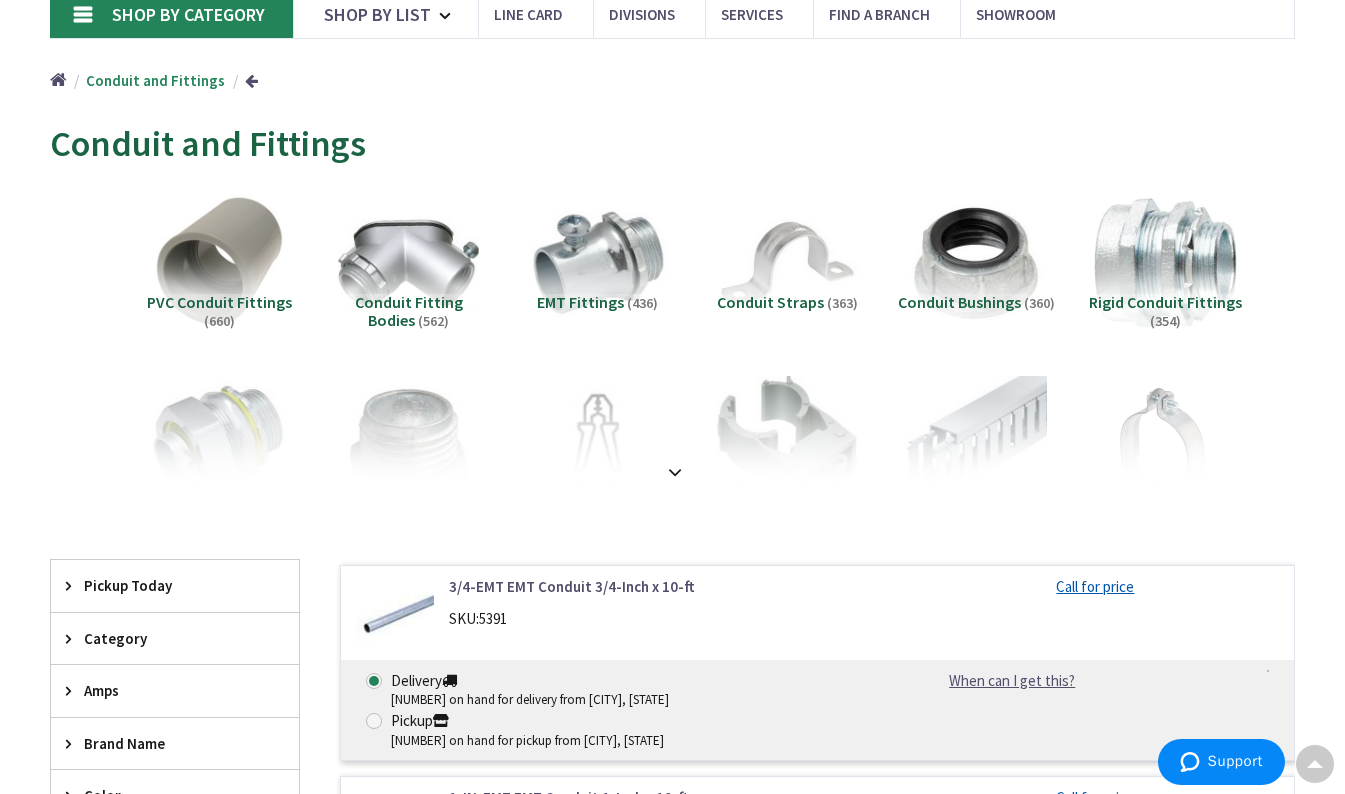 click at bounding box center [1166, 264] 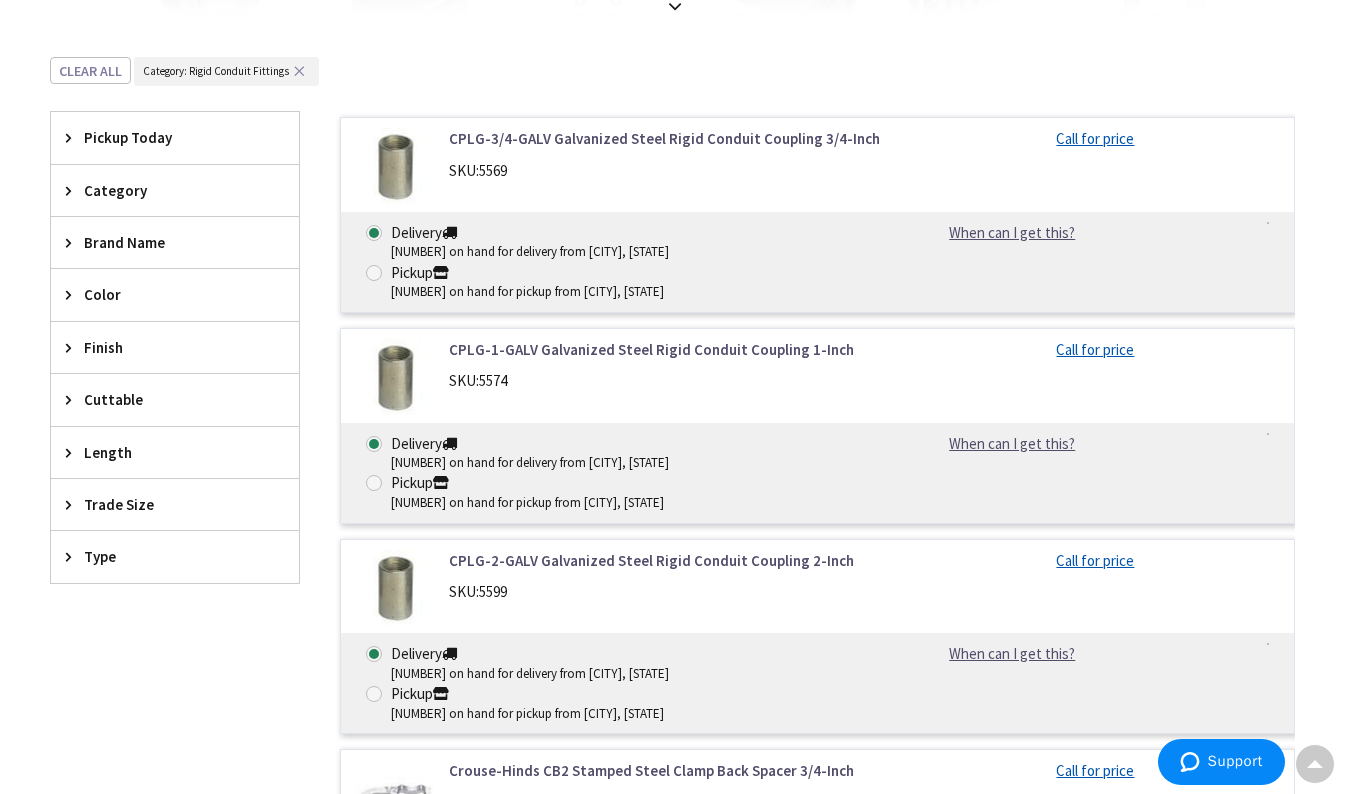 scroll, scrollTop: 608, scrollLeft: 0, axis: vertical 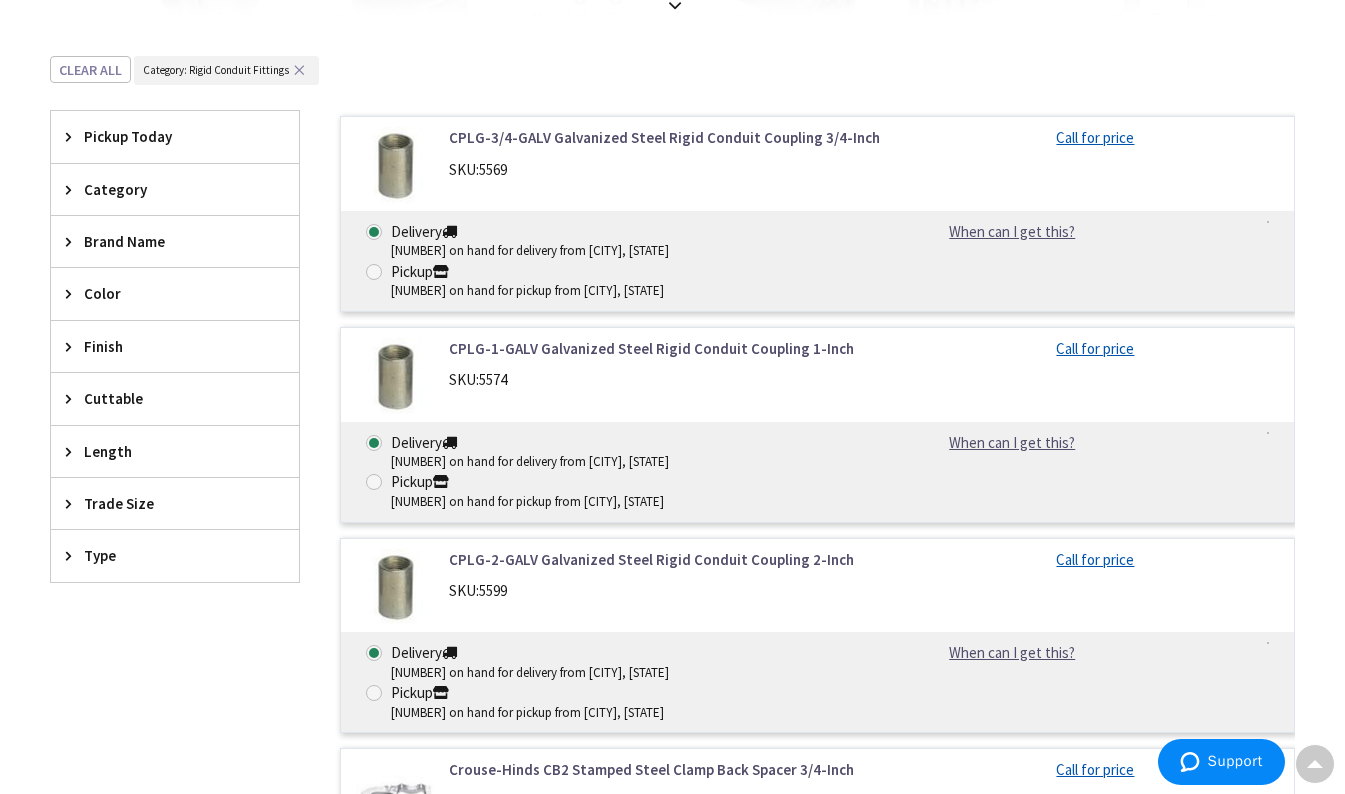 click on "Type" at bounding box center [175, 555] 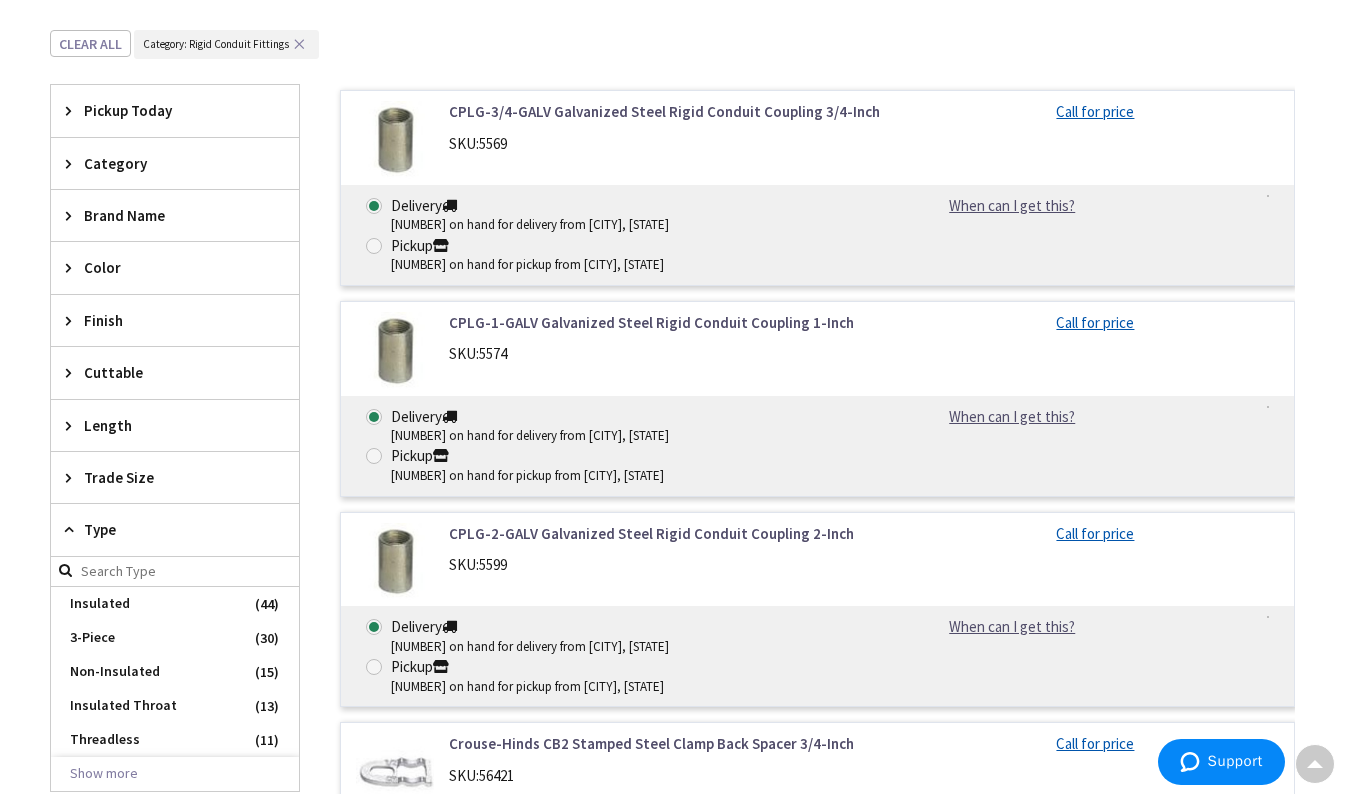 scroll, scrollTop: 671, scrollLeft: 0, axis: vertical 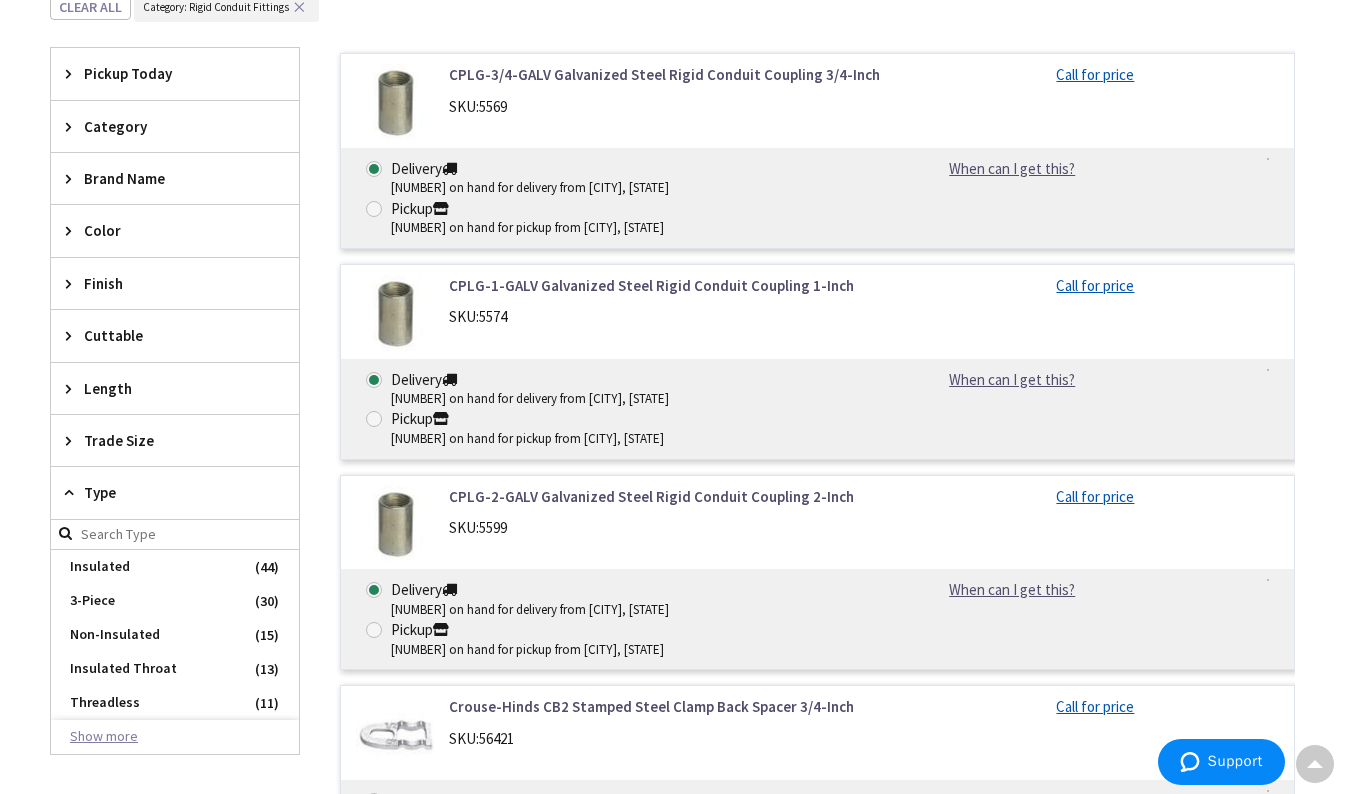 click on "Show more" at bounding box center (175, 737) 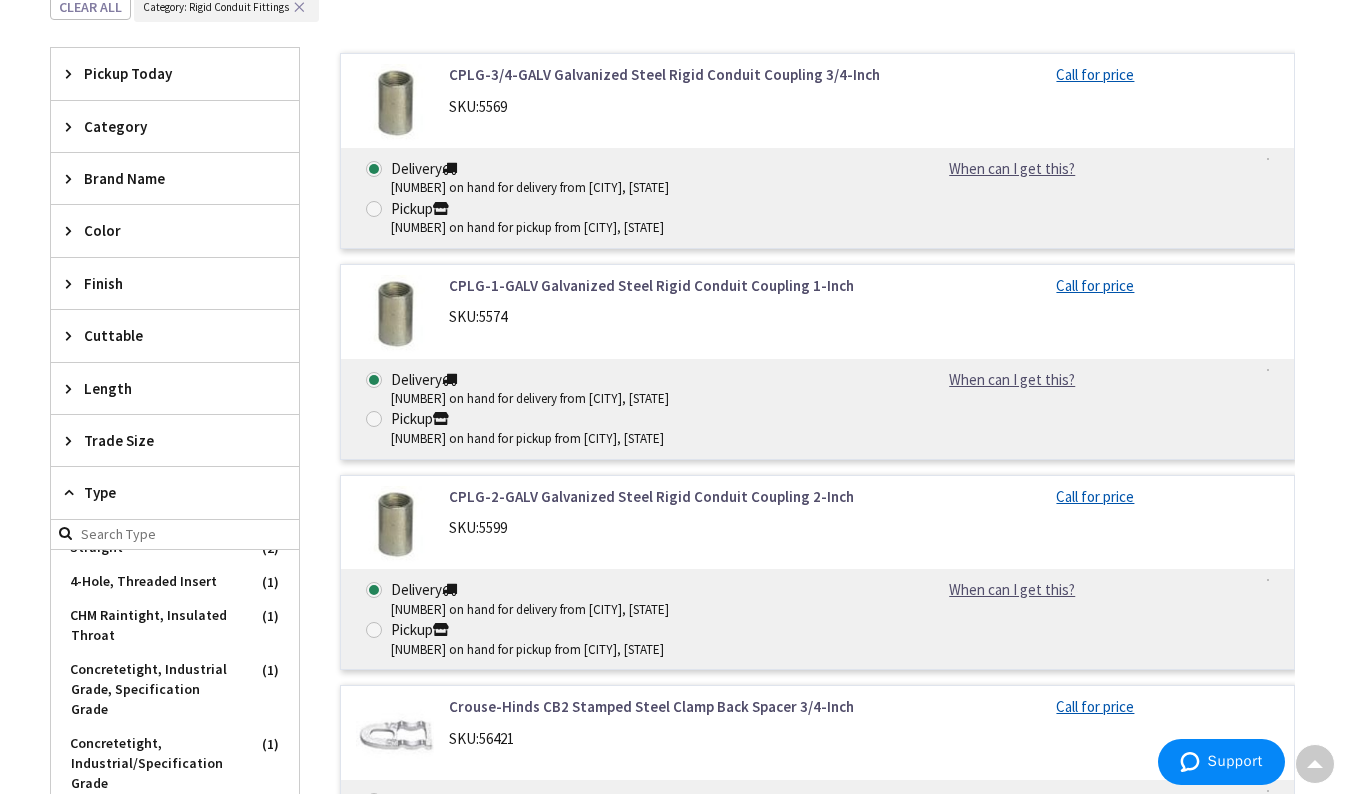 scroll, scrollTop: 435, scrollLeft: 0, axis: vertical 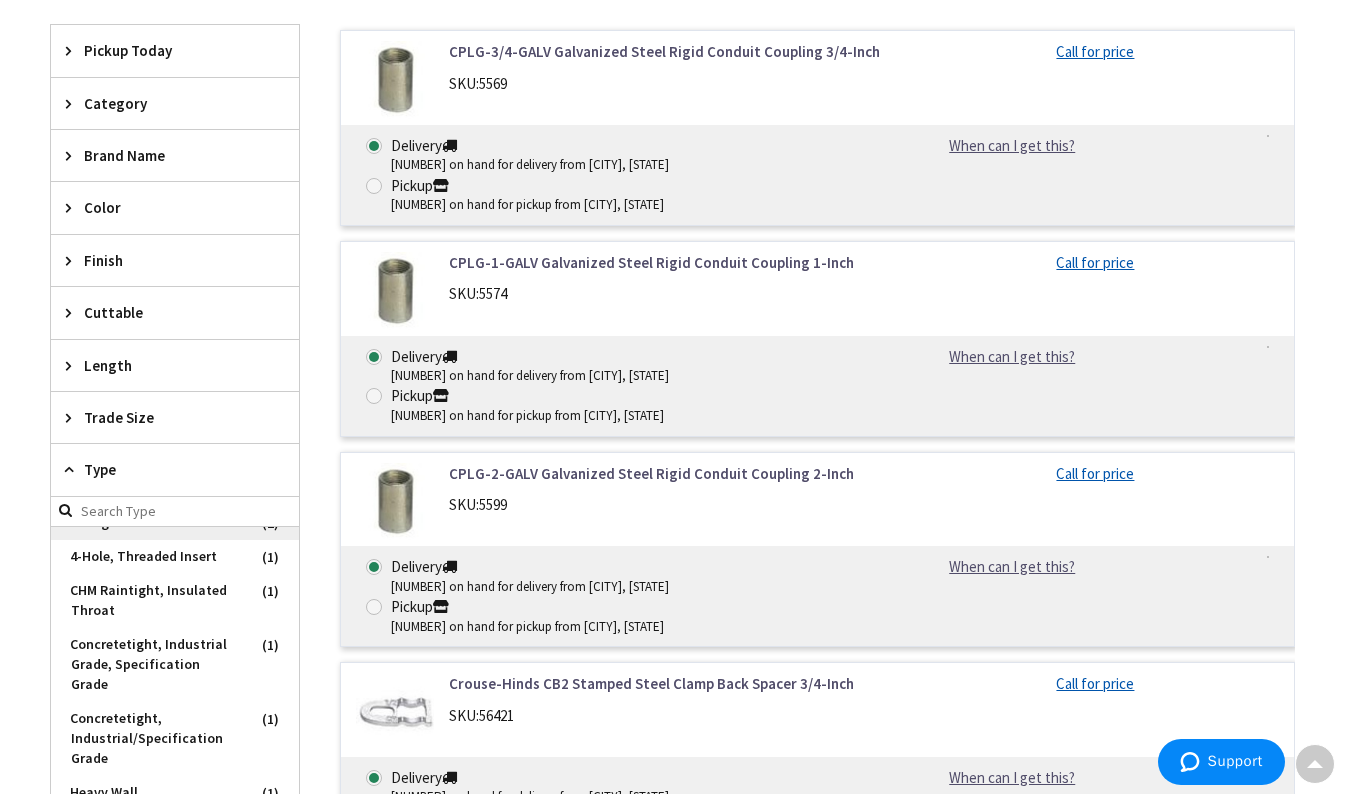 click on "Straight" at bounding box center (175, 523) 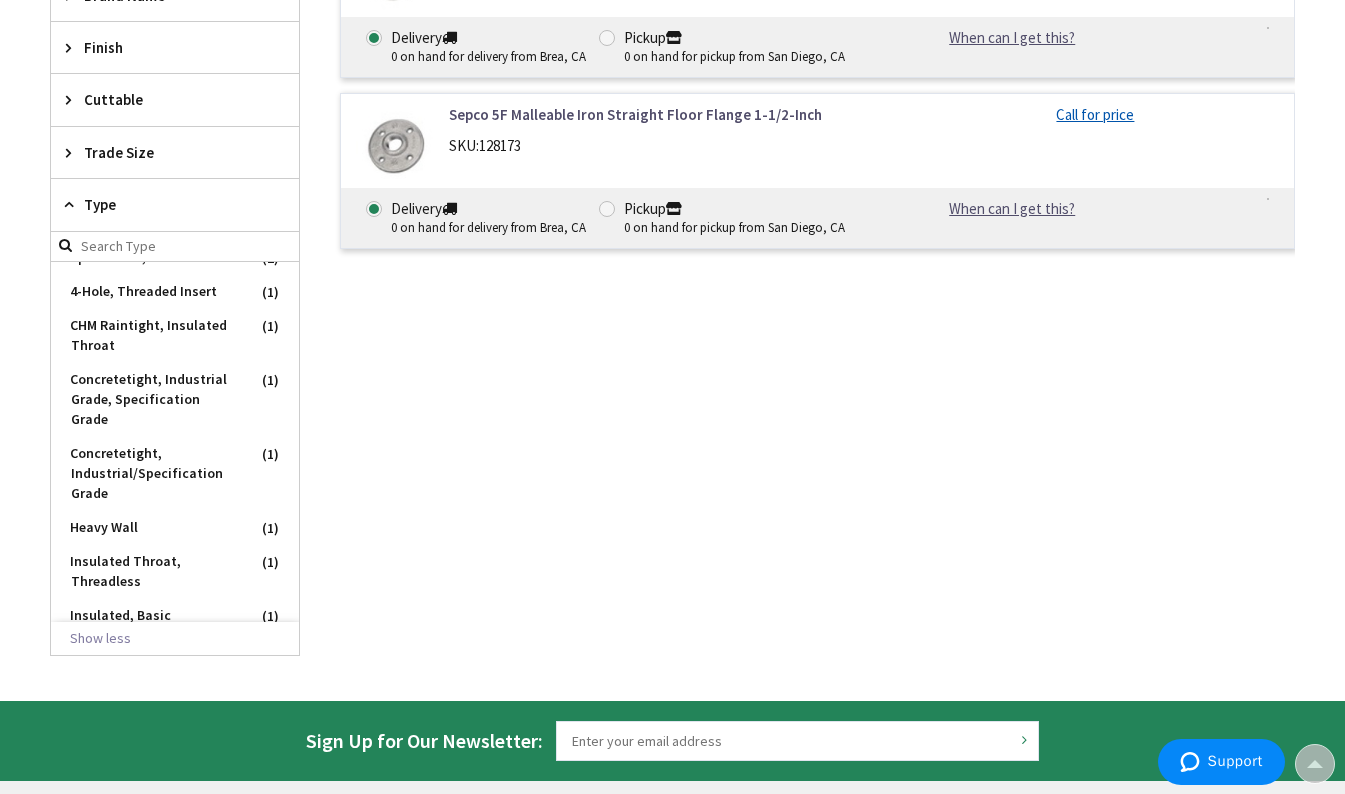 scroll, scrollTop: 586, scrollLeft: 0, axis: vertical 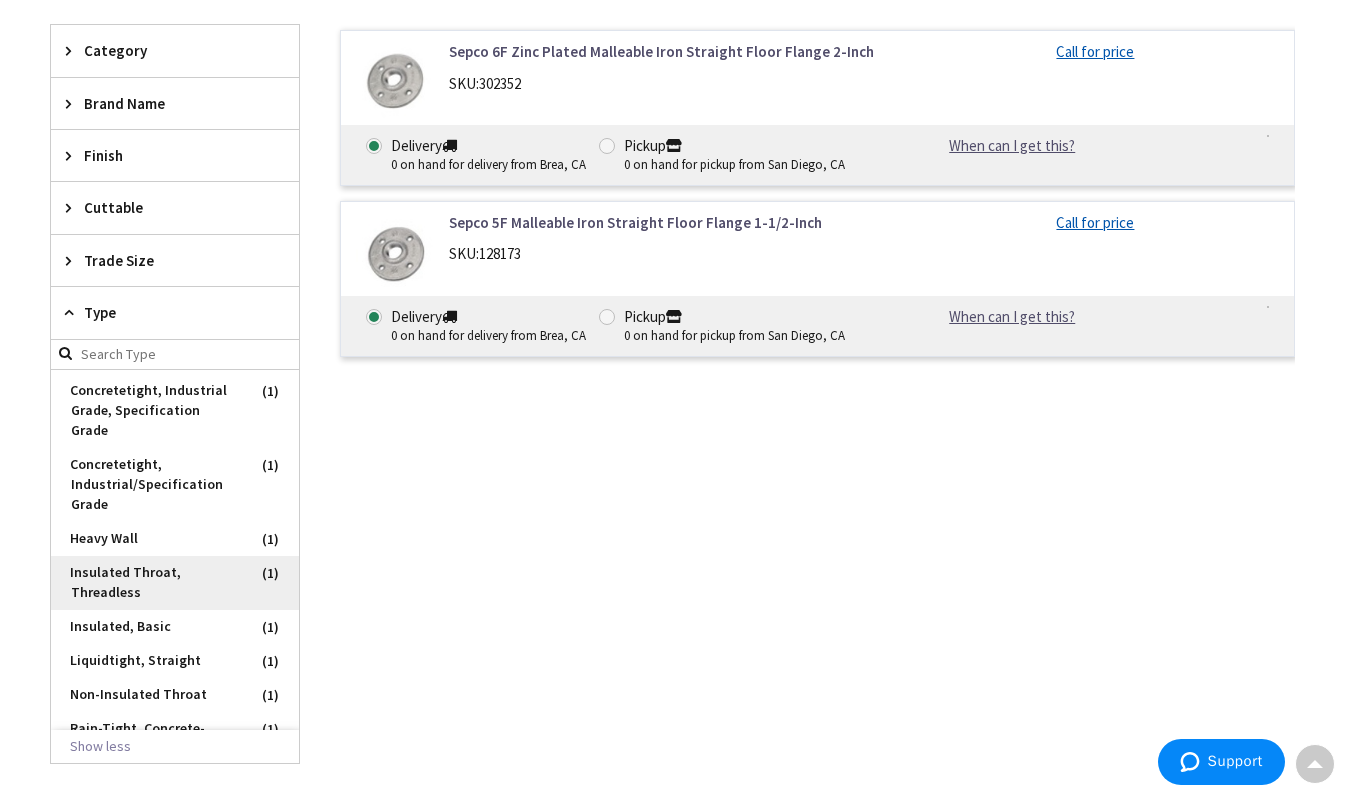 click on "Insulated Throat, Threadless" at bounding box center (175, 583) 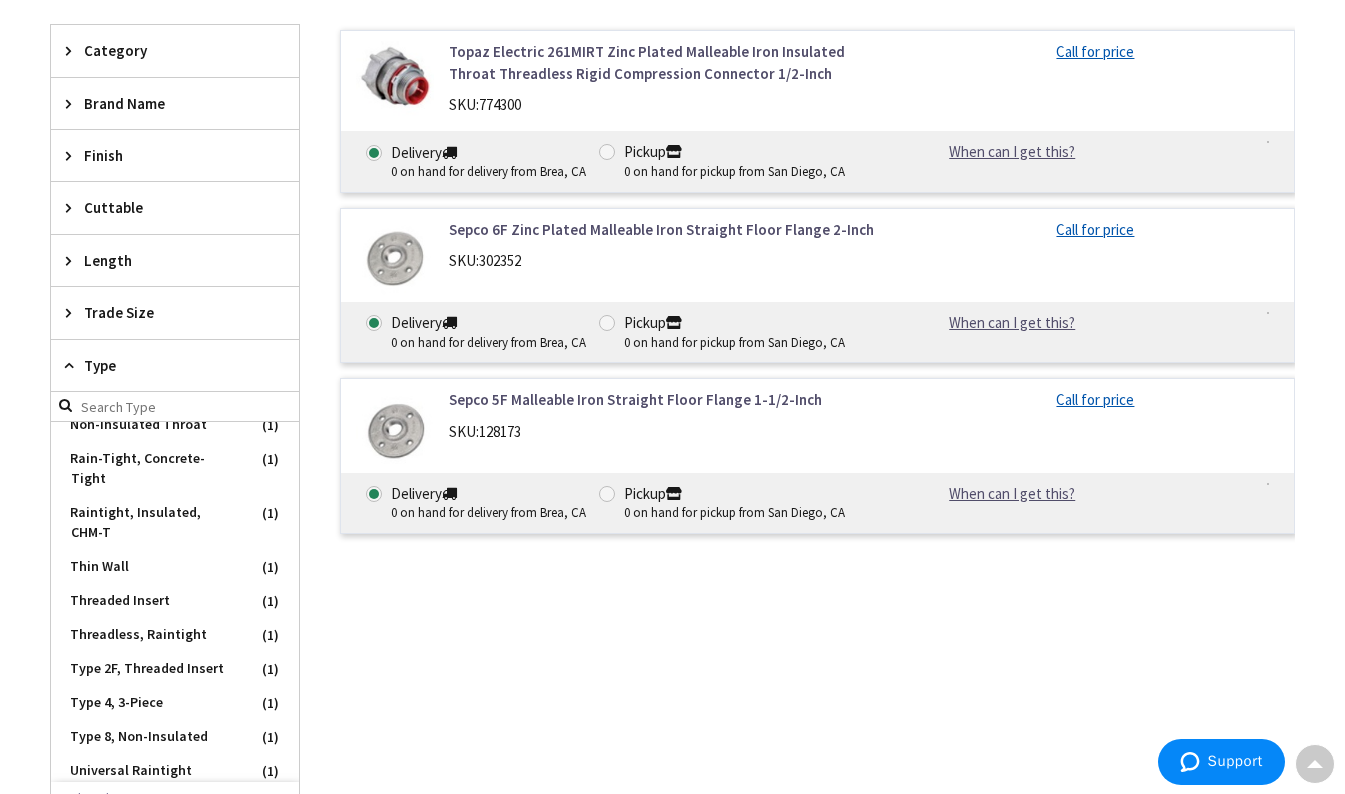 scroll, scrollTop: 860, scrollLeft: 0, axis: vertical 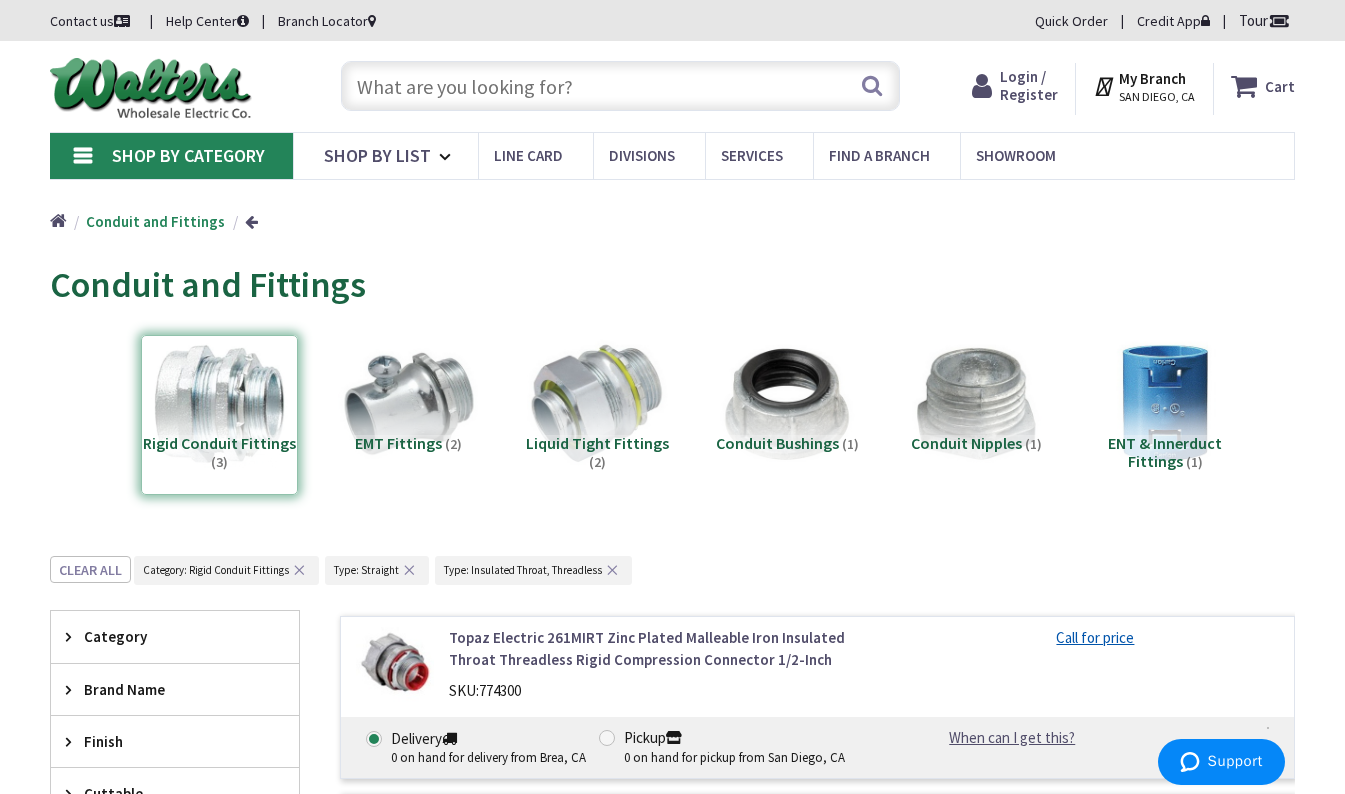 click on "Rigid Conduit Fittings
(3)" at bounding box center (219, 415) 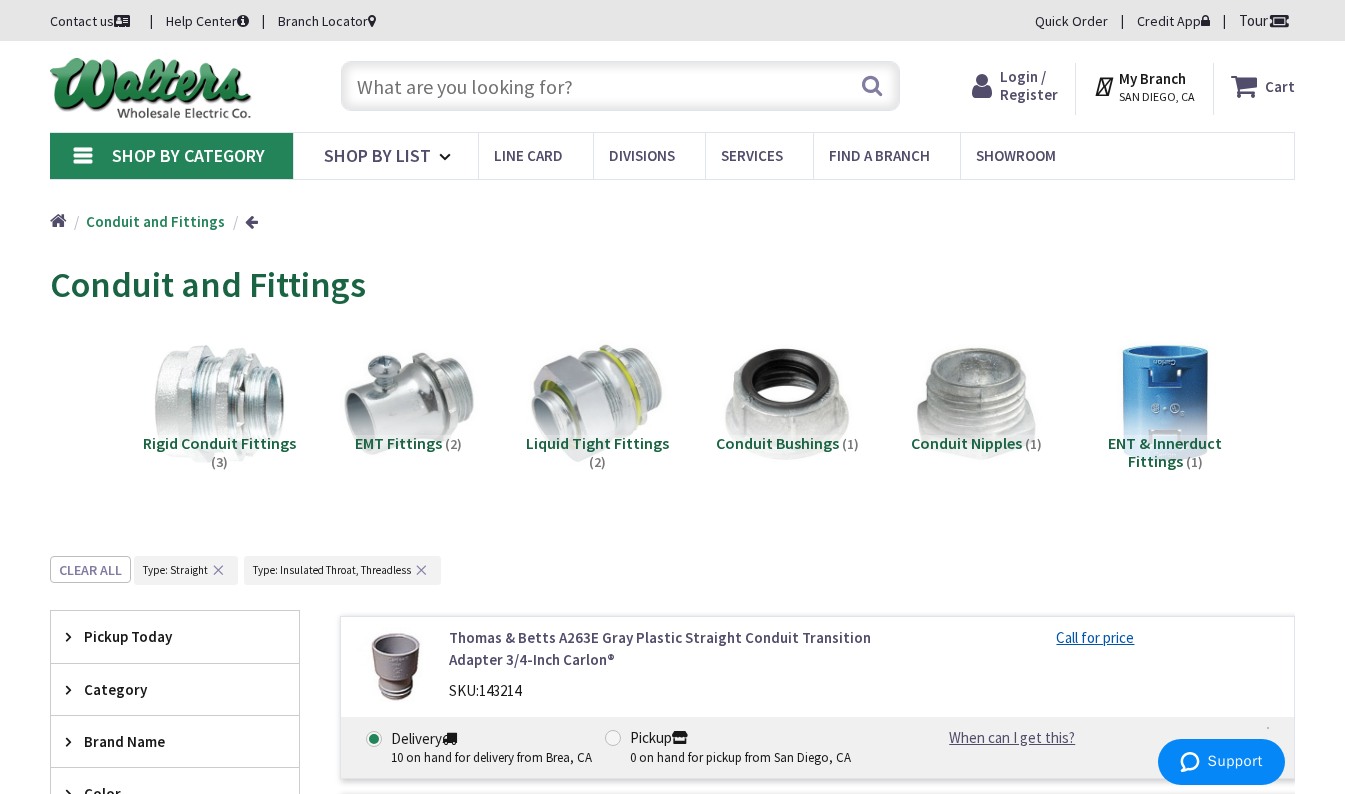 scroll, scrollTop: 556, scrollLeft: 0, axis: vertical 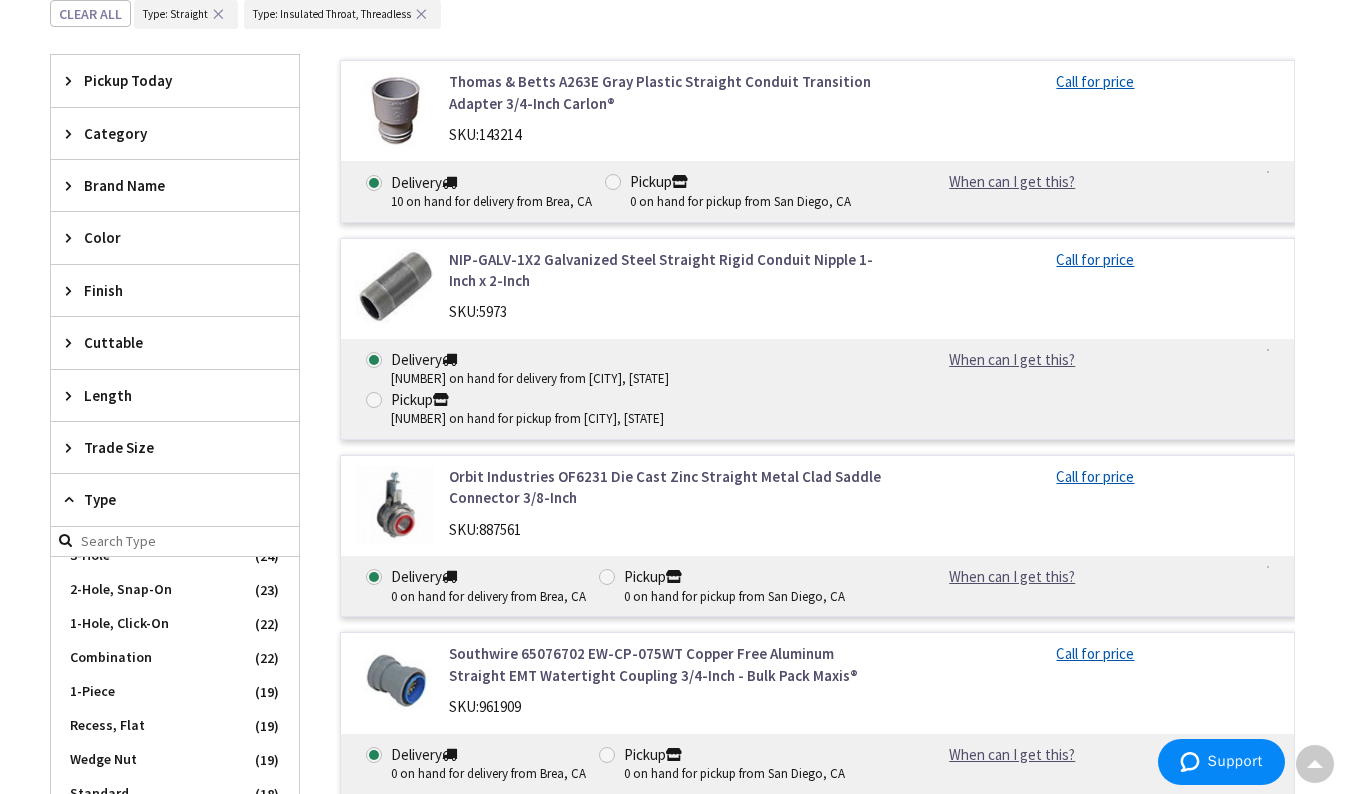 click on "✕" at bounding box center (421, 14) 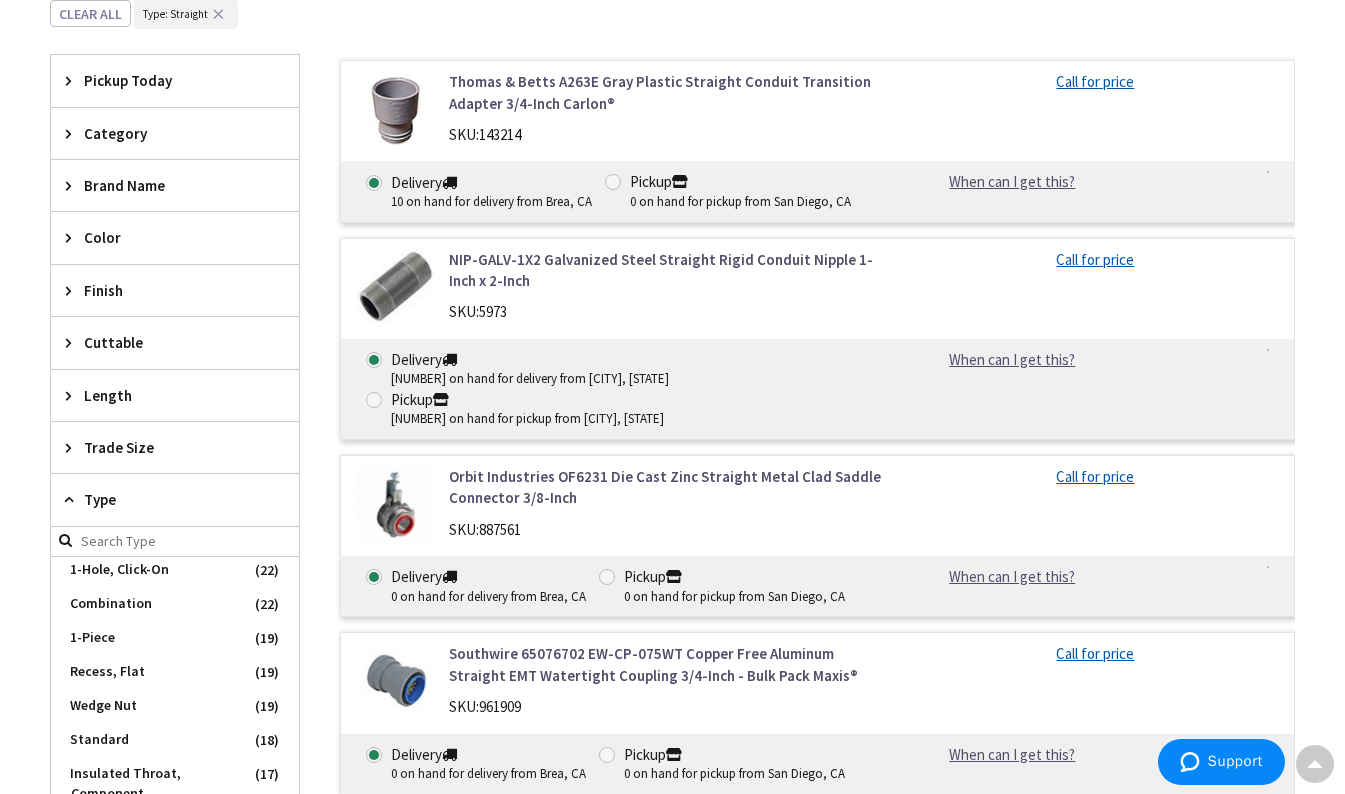 scroll, scrollTop: 806, scrollLeft: 0, axis: vertical 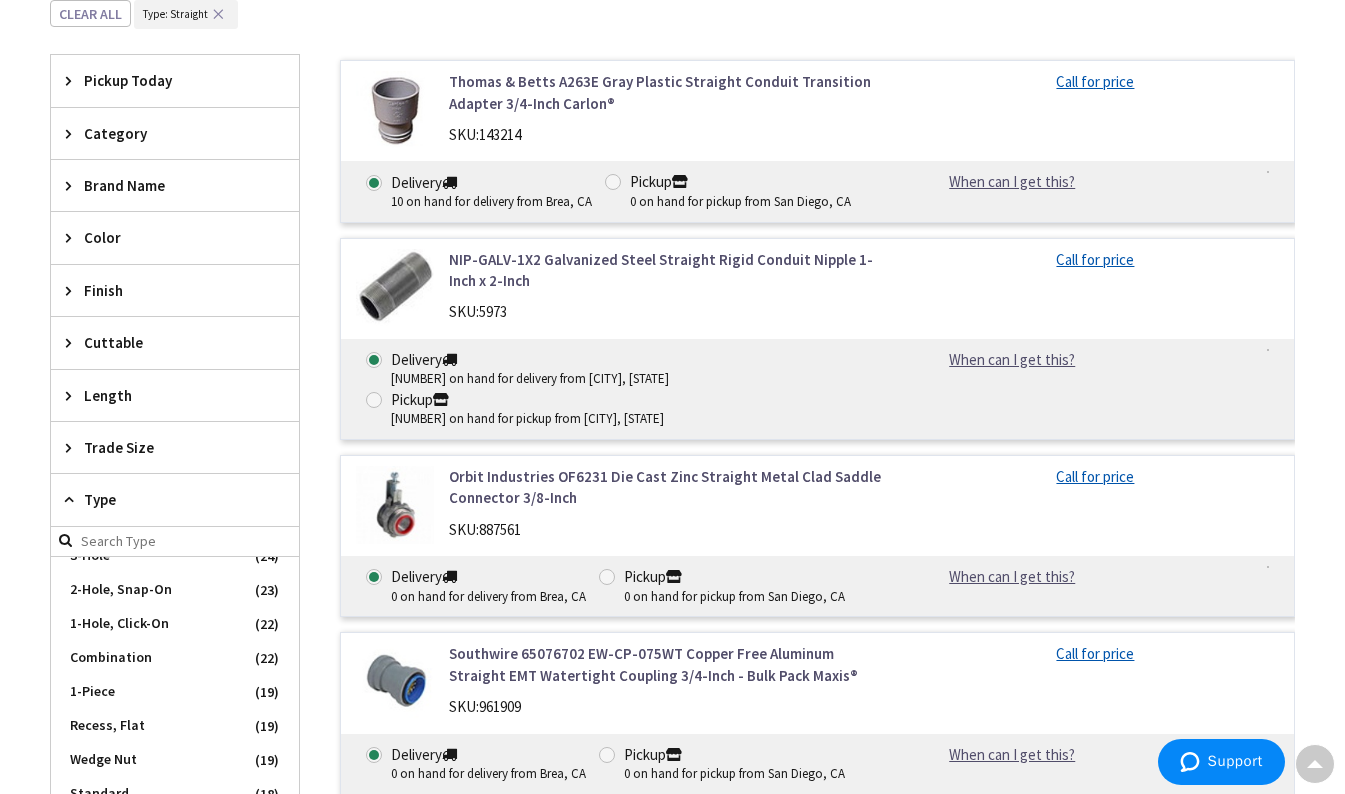 click on "✕" at bounding box center (218, 14) 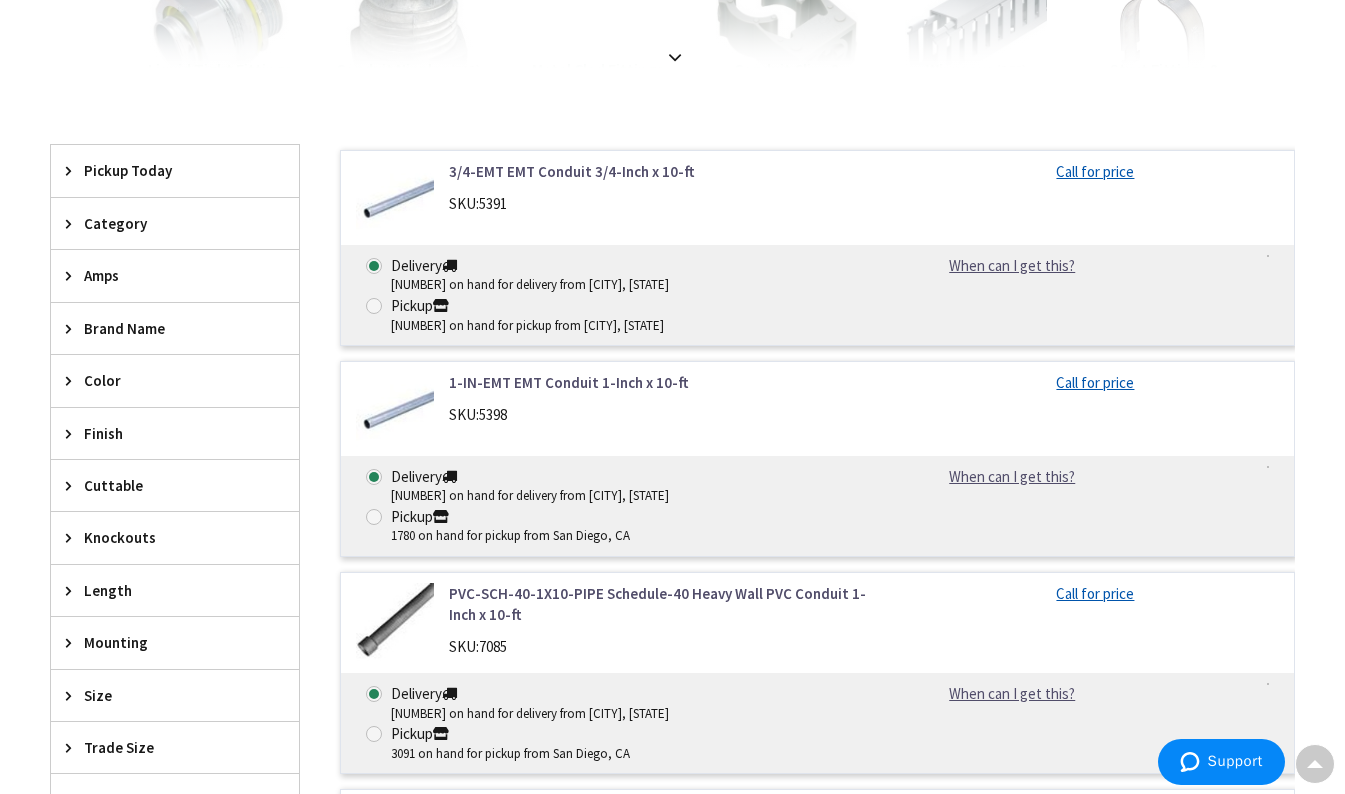 scroll, scrollTop: 664, scrollLeft: 0, axis: vertical 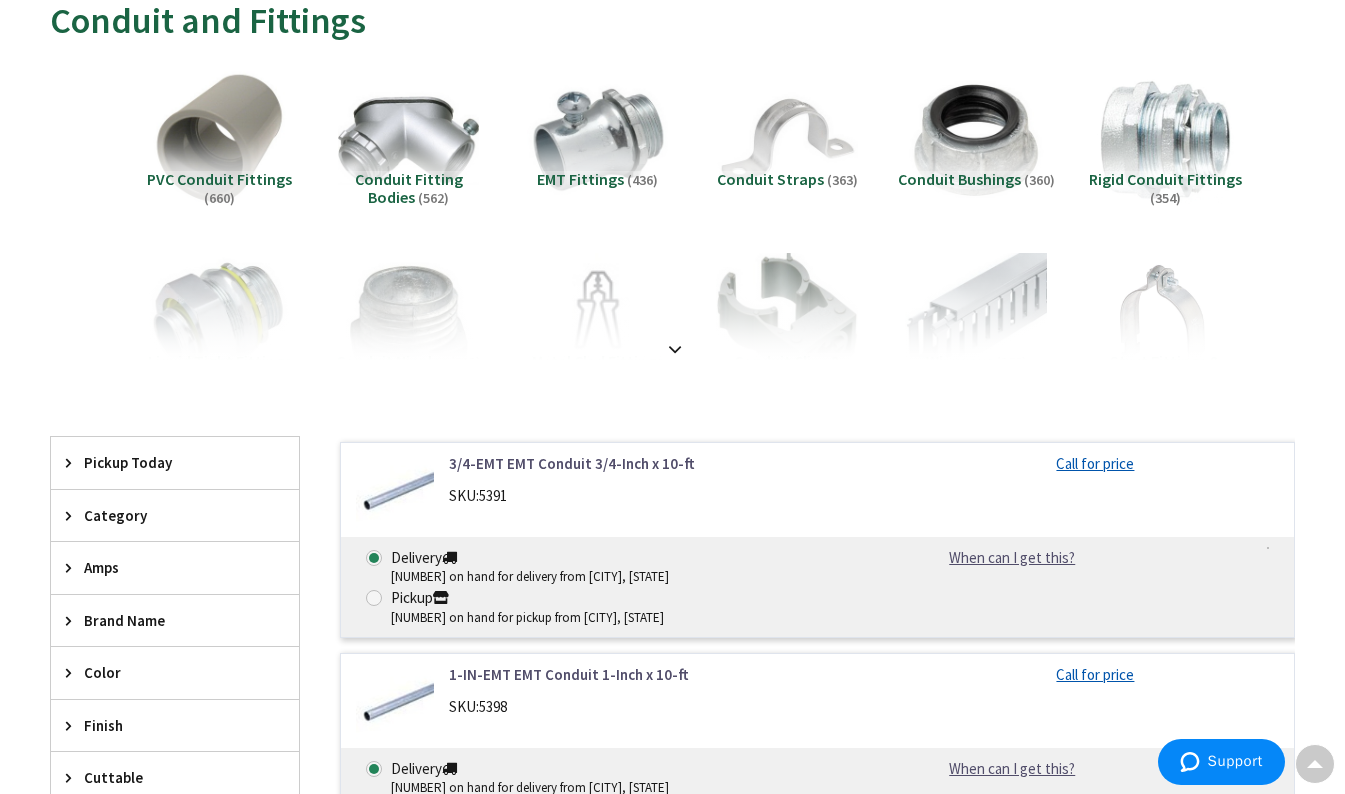 click on "View Subcategories
PVC Conduit Fittings
(660)
Conduit Fitting Bodies
(562)
EMT Fittings
(436)
Conduit Straps
(363)" at bounding box center (672, 830) 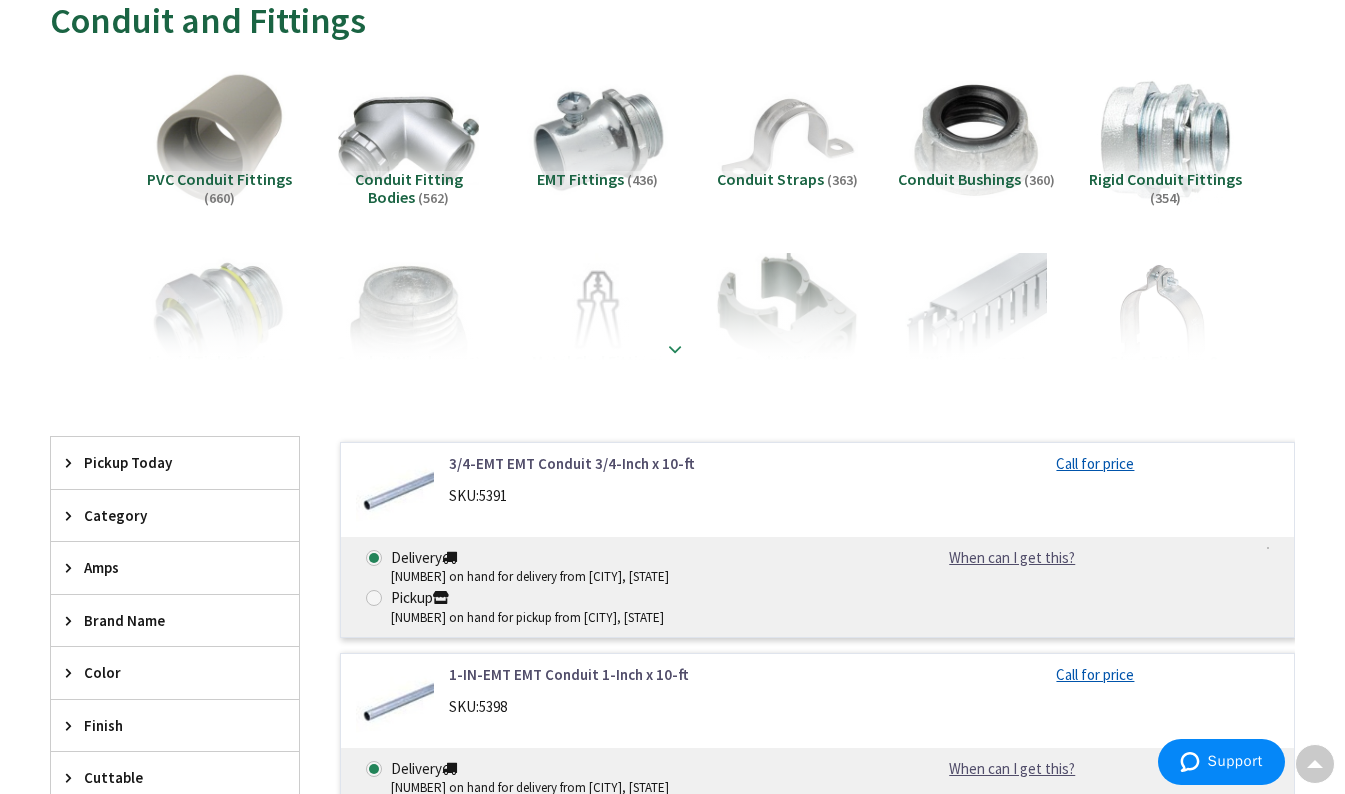 click at bounding box center [675, 349] 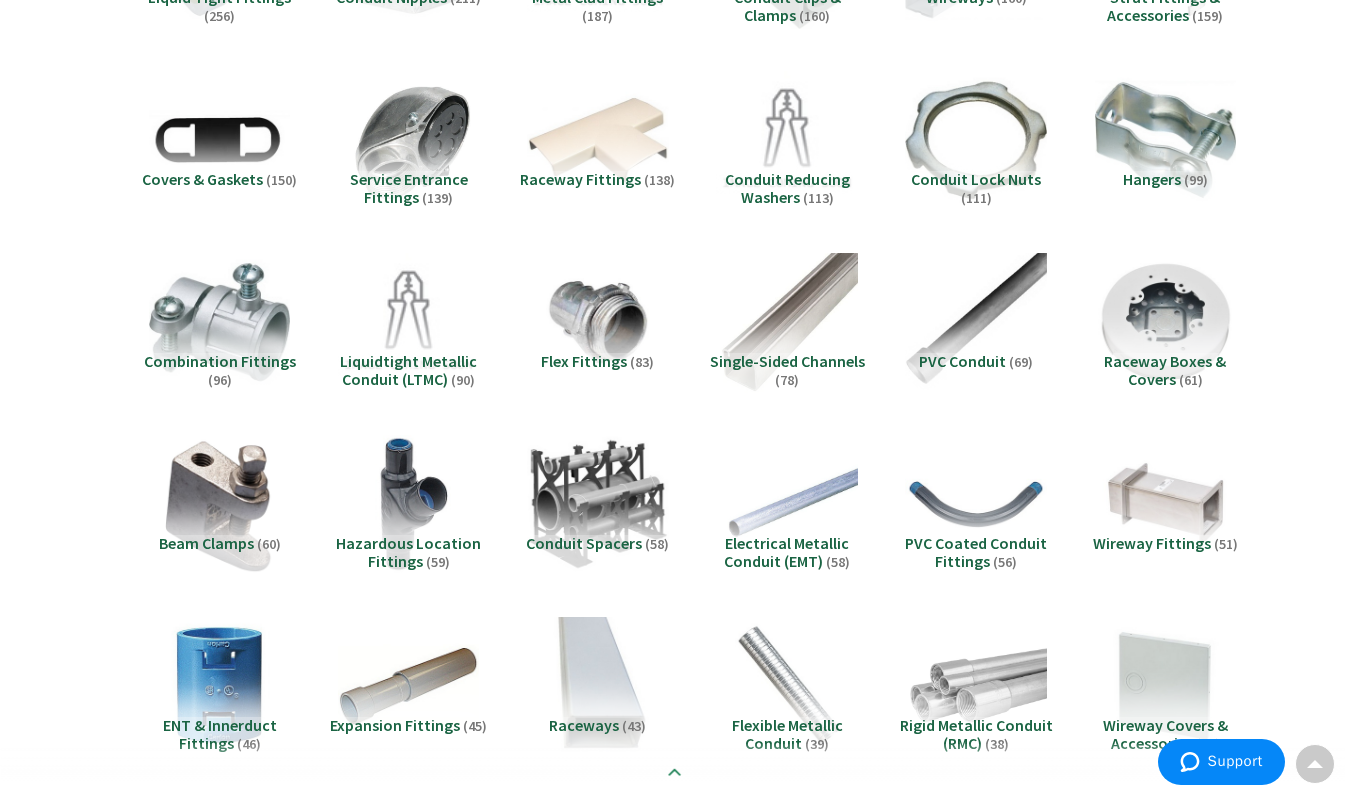 scroll, scrollTop: 630, scrollLeft: 0, axis: vertical 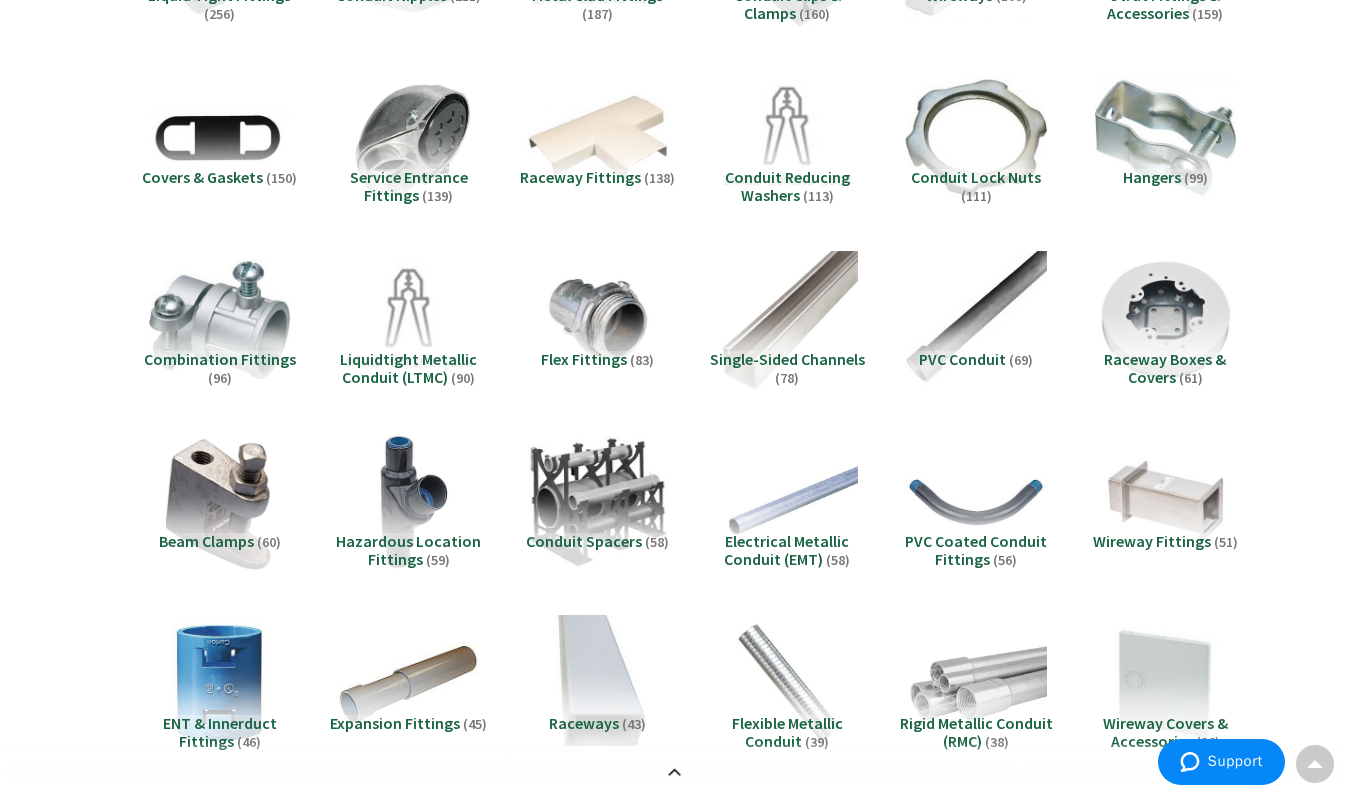 click on "PVC Coated Conduit Fittings" at bounding box center (976, 550) 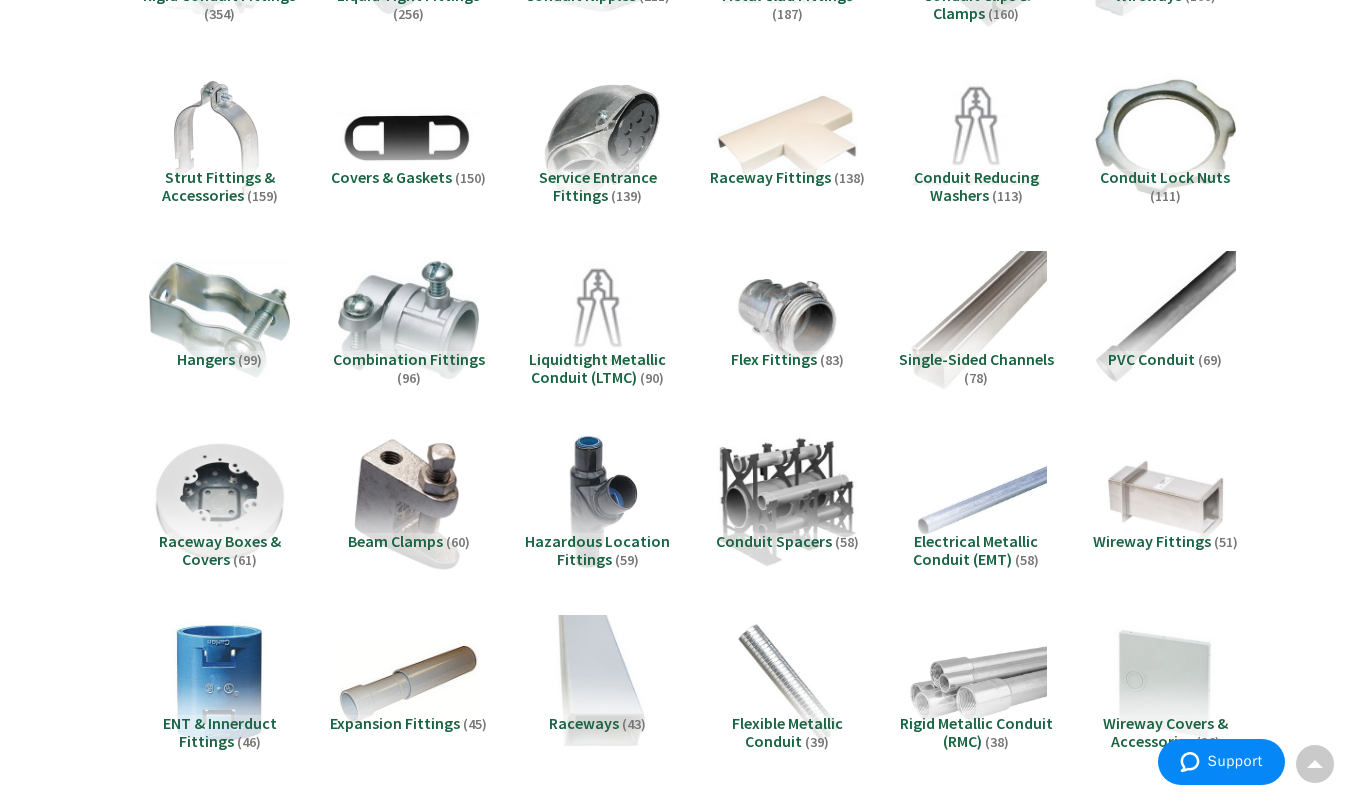 scroll, scrollTop: 2012, scrollLeft: 0, axis: vertical 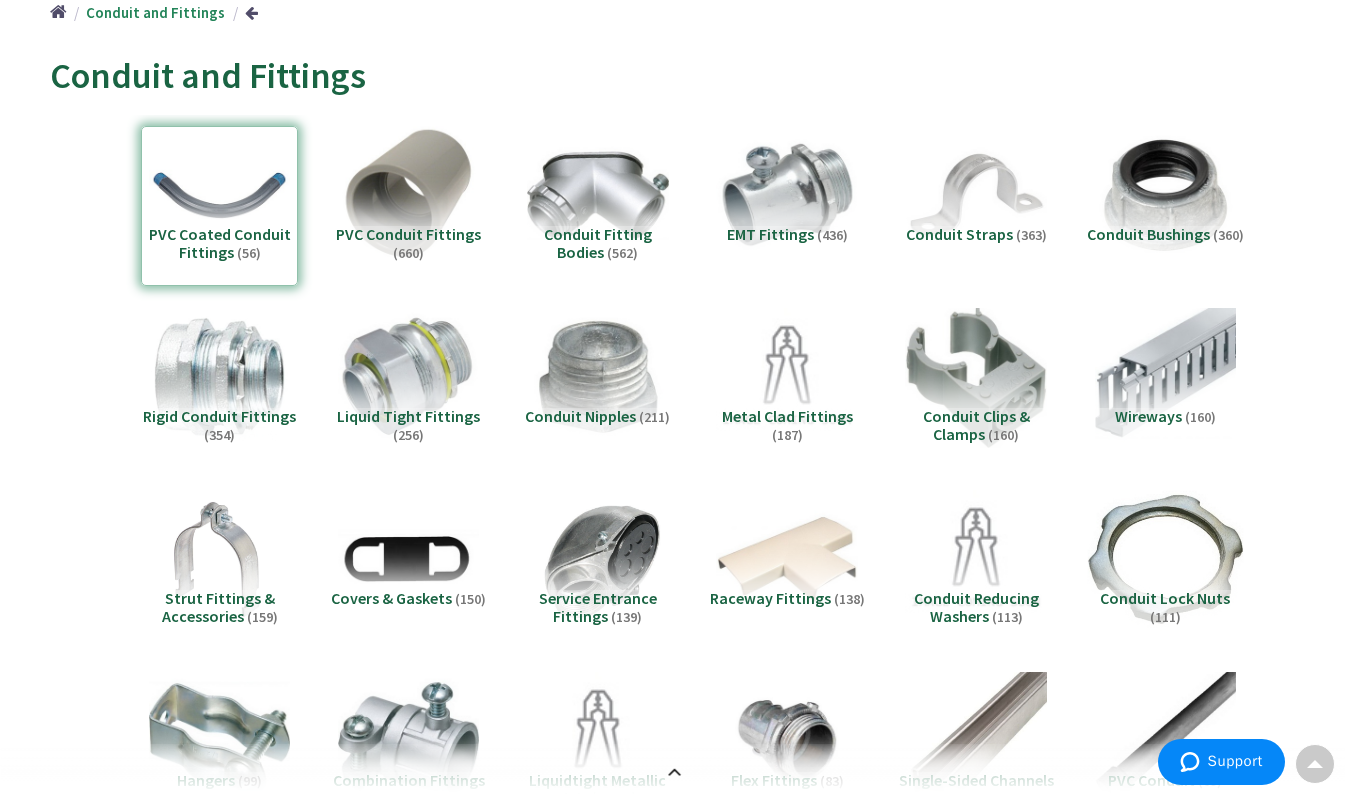 click at bounding box center [1166, 560] 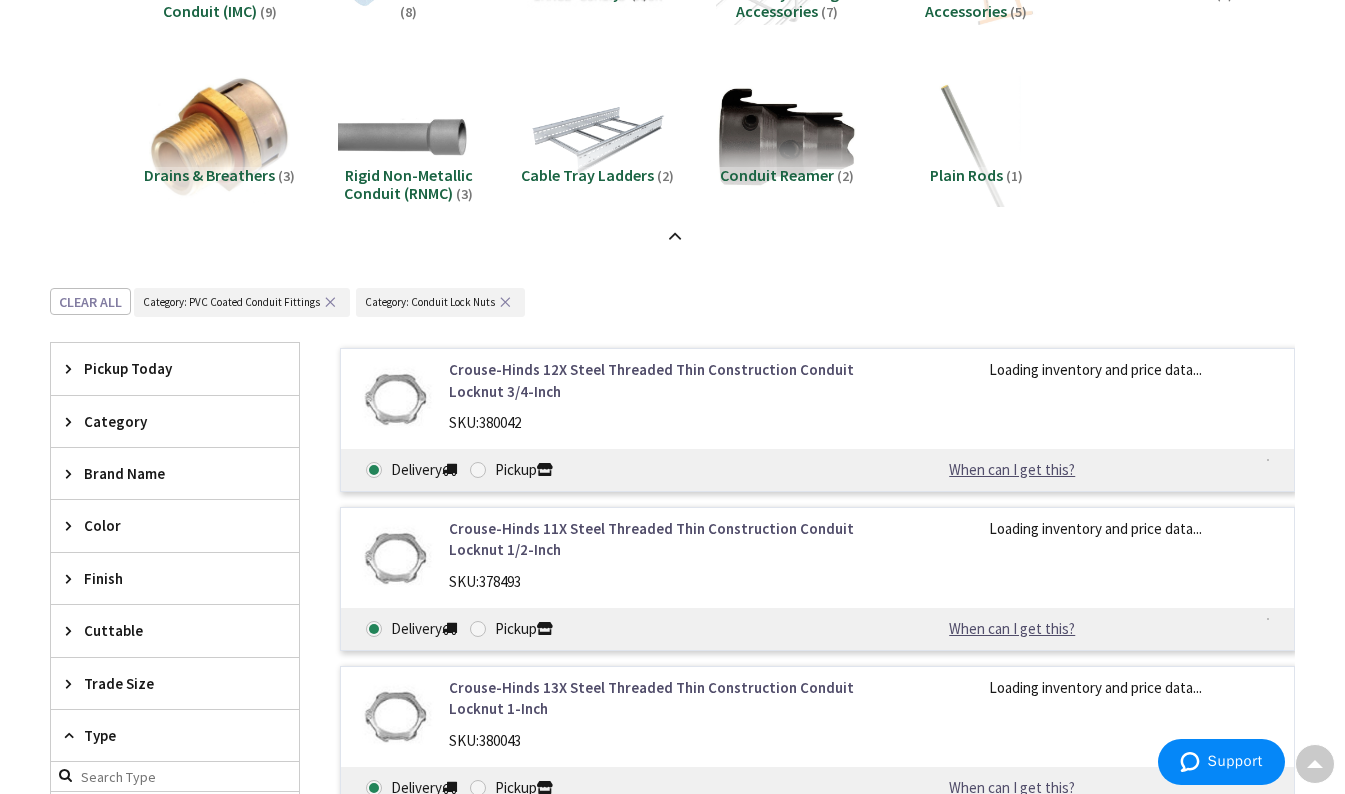 scroll, scrollTop: 2186, scrollLeft: 0, axis: vertical 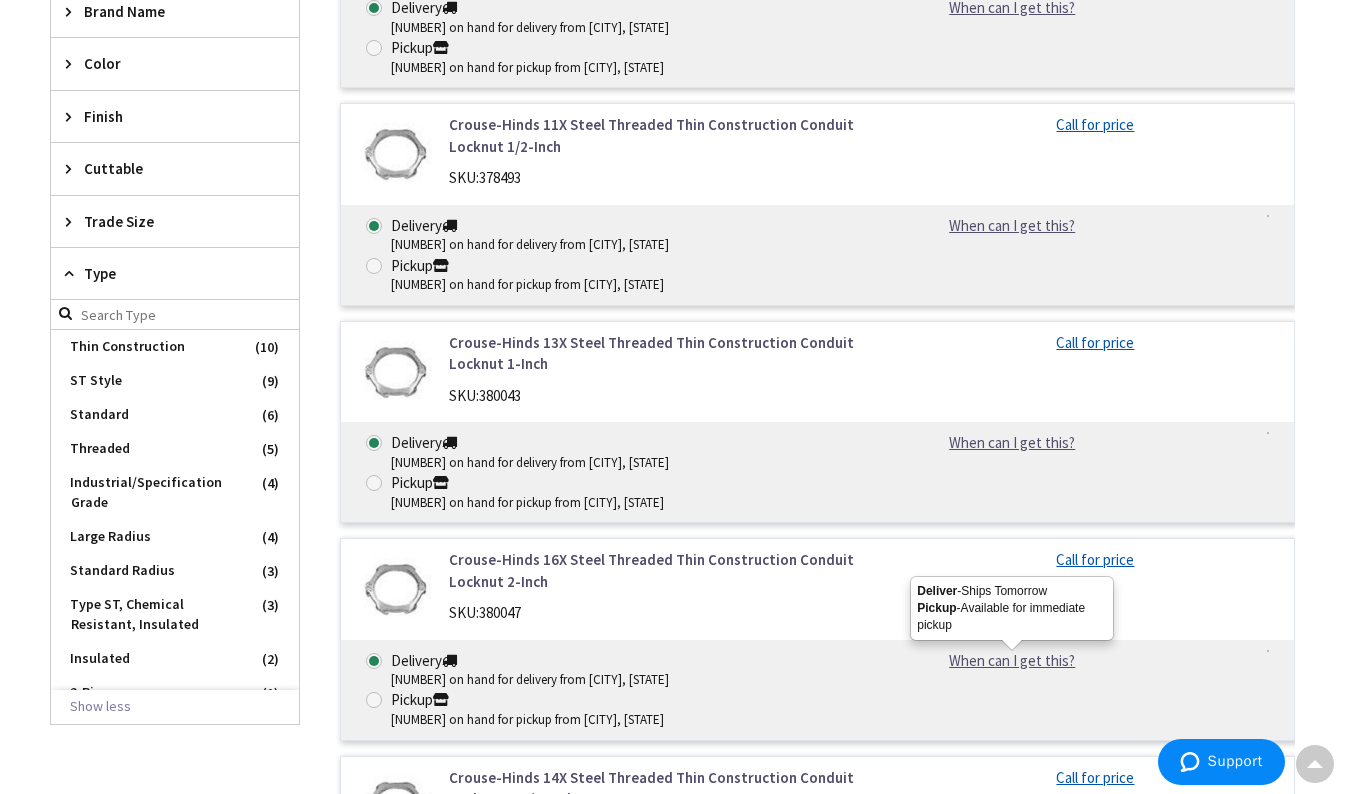 click on "When can I get this?" at bounding box center (1012, 660) 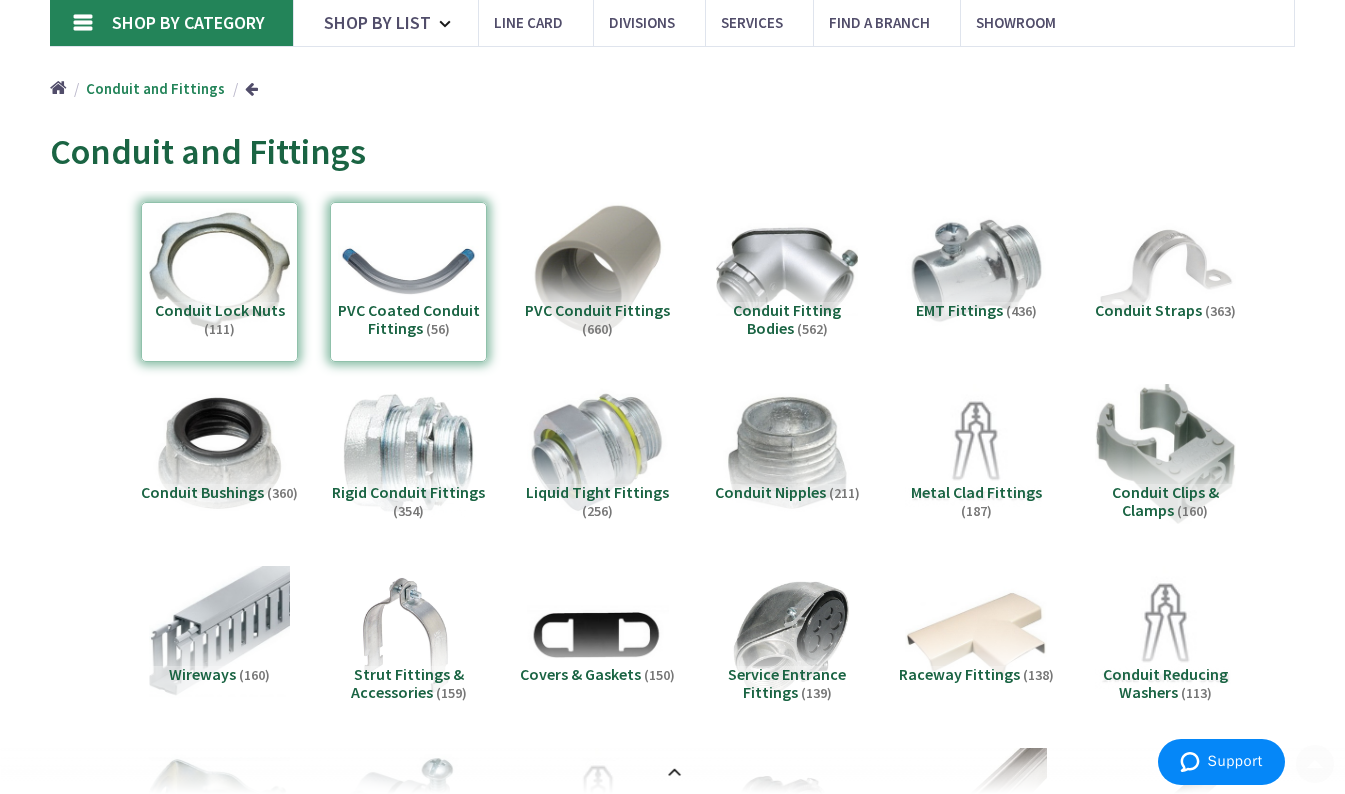 scroll, scrollTop: 137, scrollLeft: 0, axis: vertical 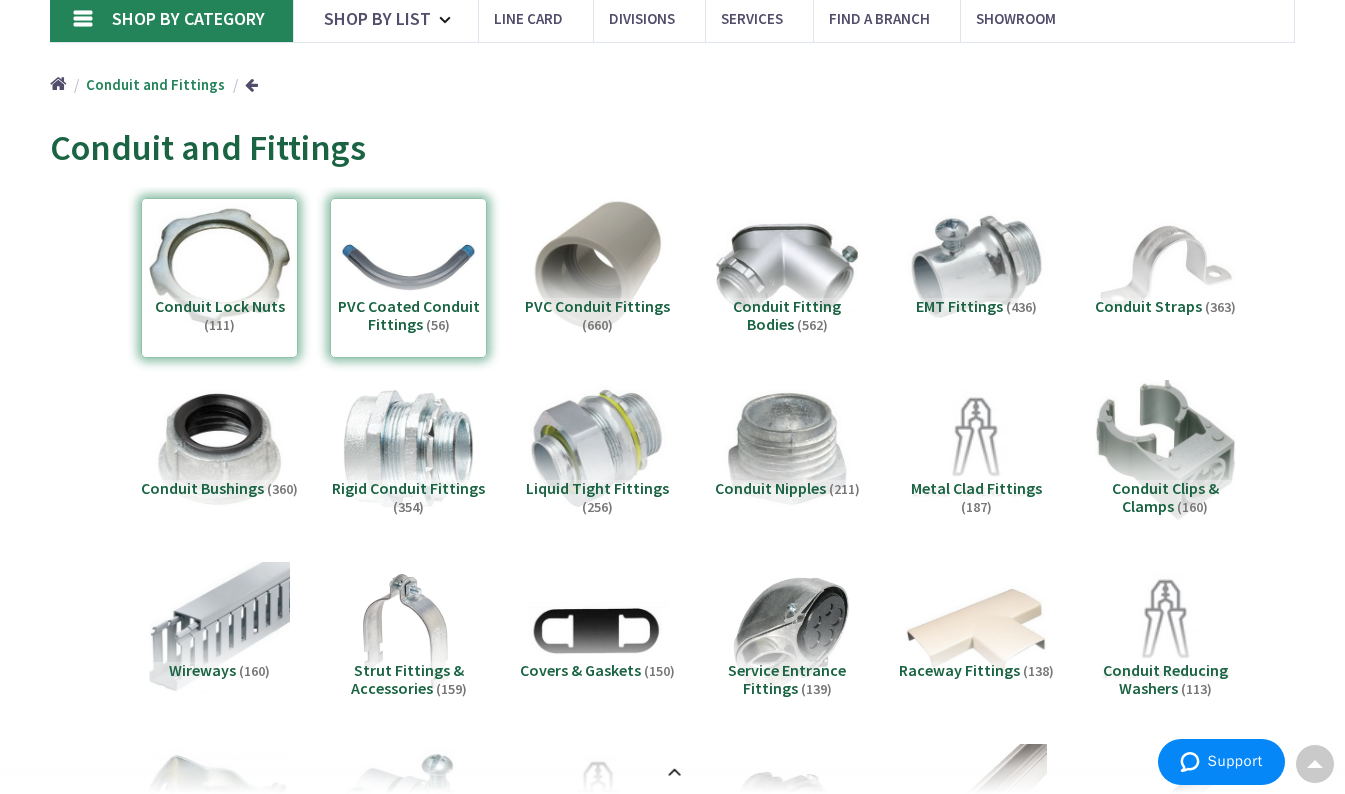 click at bounding box center (251, 84) 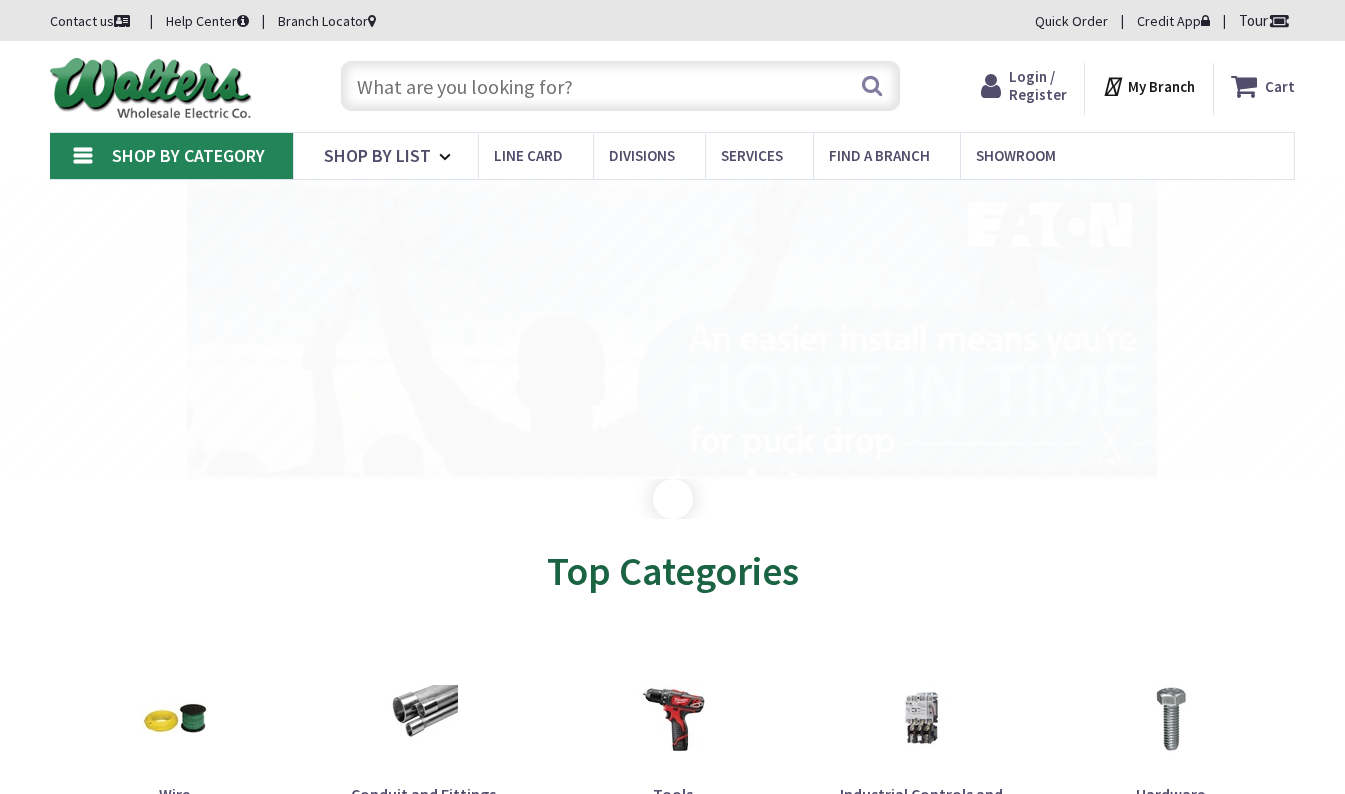 scroll, scrollTop: 0, scrollLeft: 0, axis: both 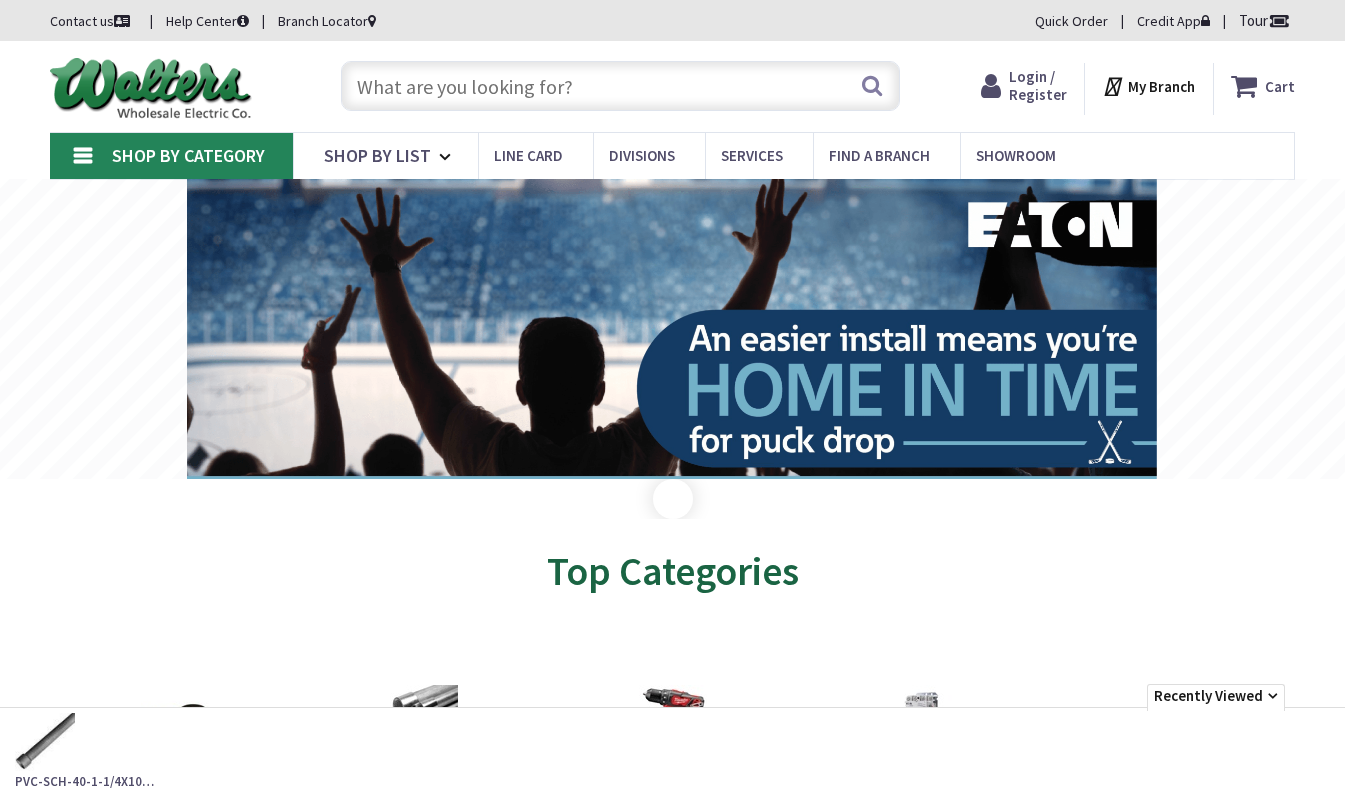 click on "Shop By Category" at bounding box center [188, 155] 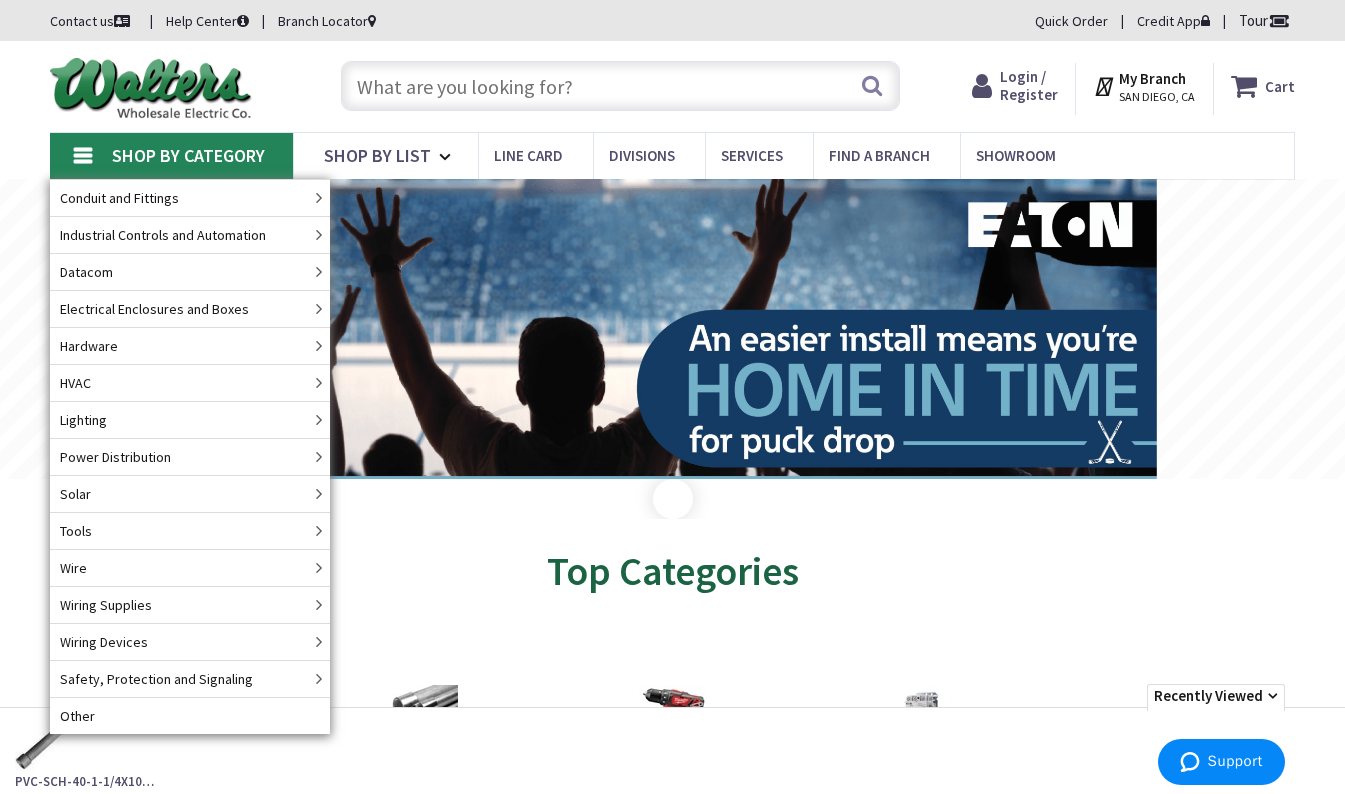 click on "Shop By Category" at bounding box center (188, 155) 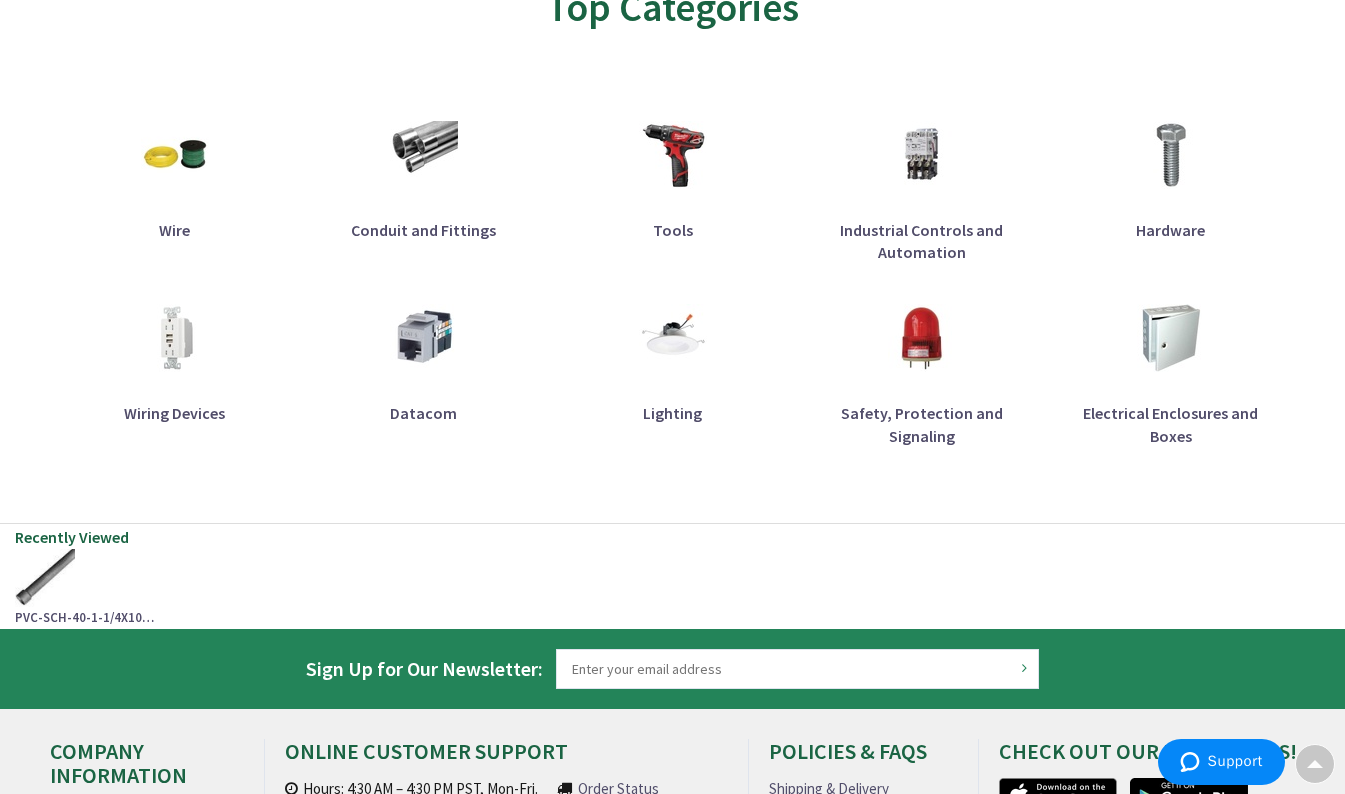 scroll, scrollTop: 566, scrollLeft: 0, axis: vertical 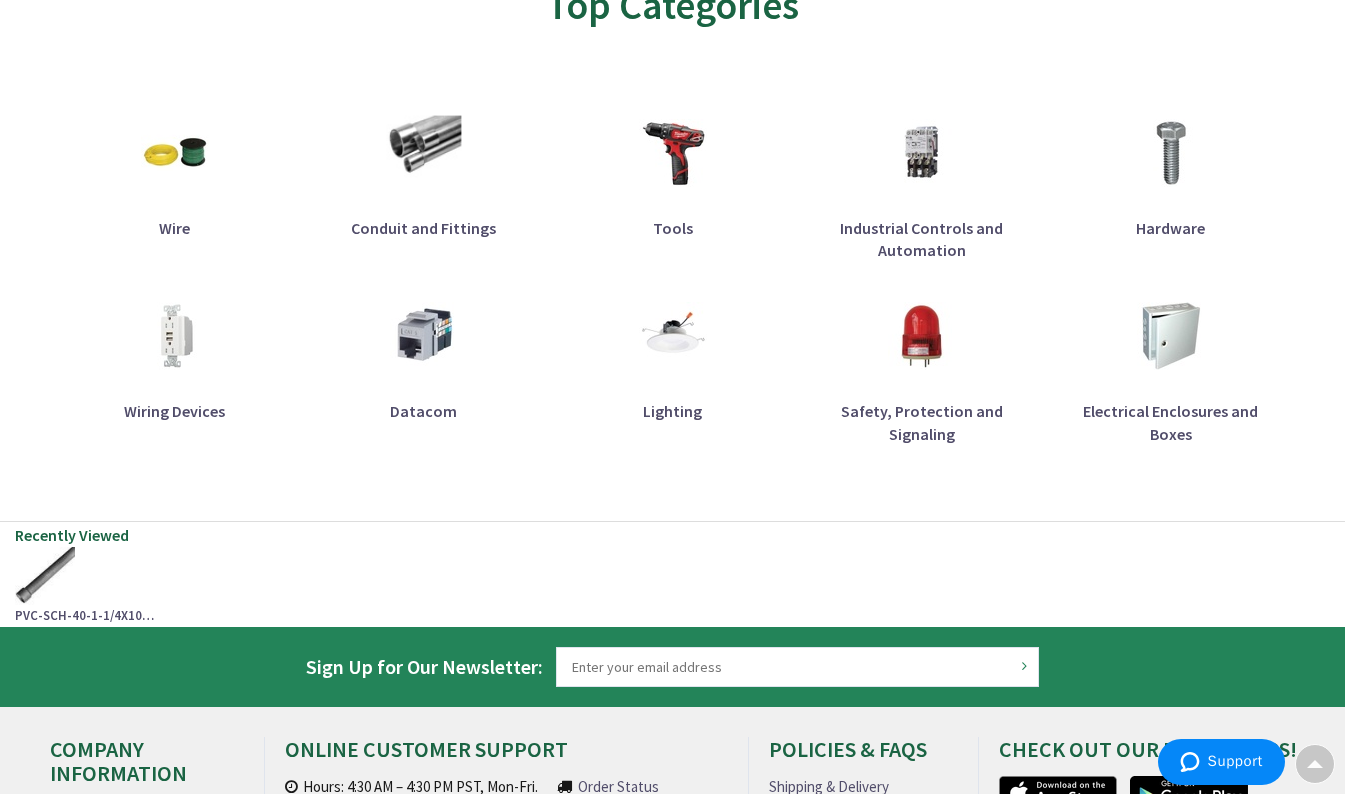 click on "Conduit and Fittings" at bounding box center (423, 228) 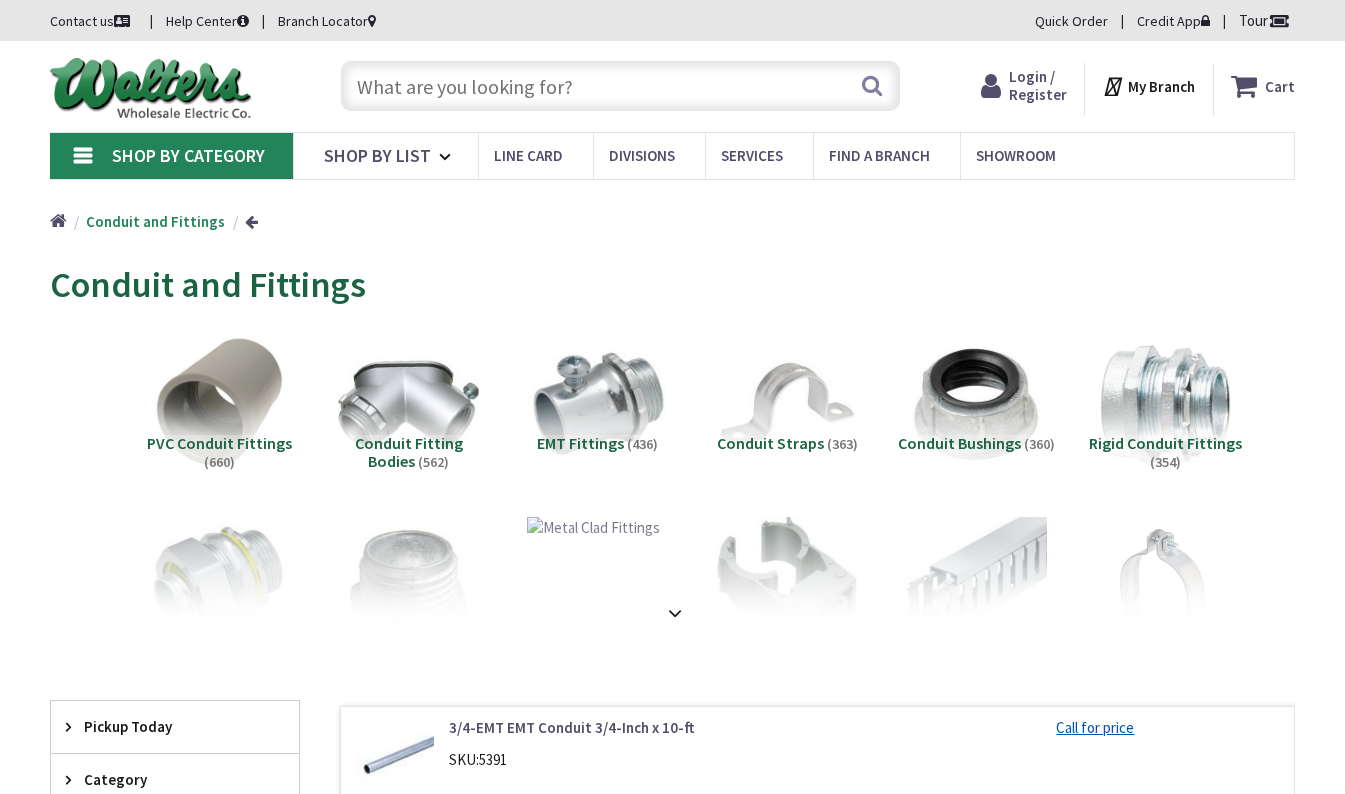 scroll, scrollTop: 0, scrollLeft: 0, axis: both 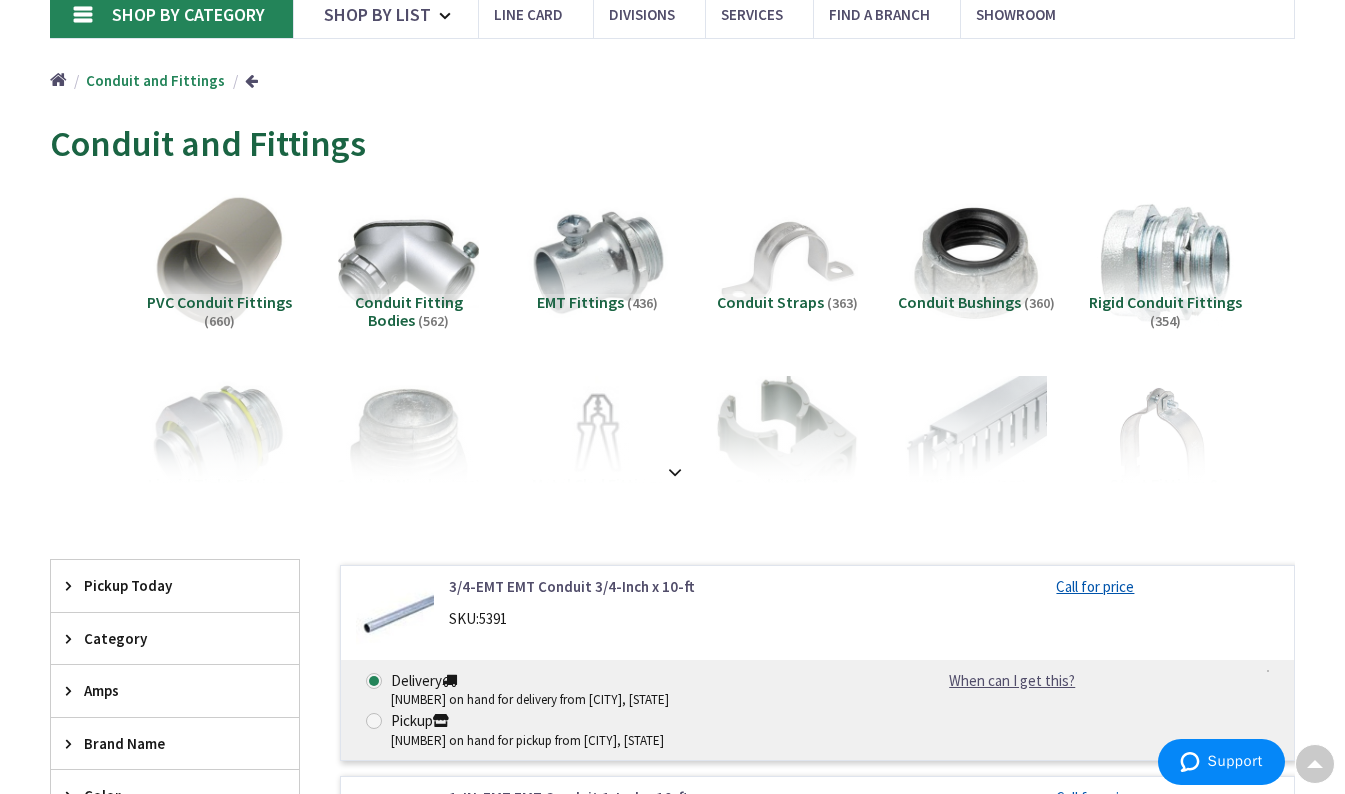 click on "View Subcategories
PVC Conduit Fittings
(660)
Conduit Fitting Bodies
(562)
EMT Fittings
(436)
Conduit Straps
(363)" at bounding box center [672, 907] 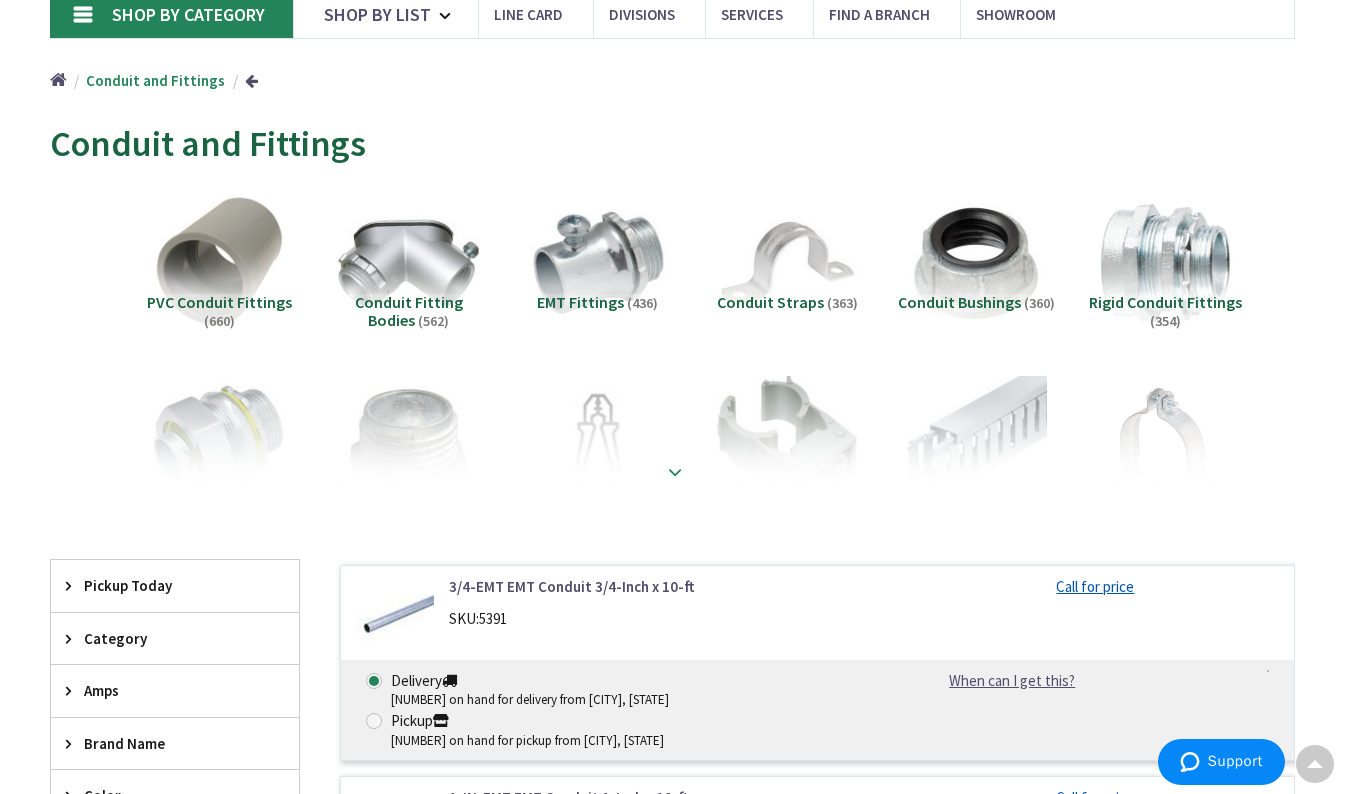 click at bounding box center (675, 472) 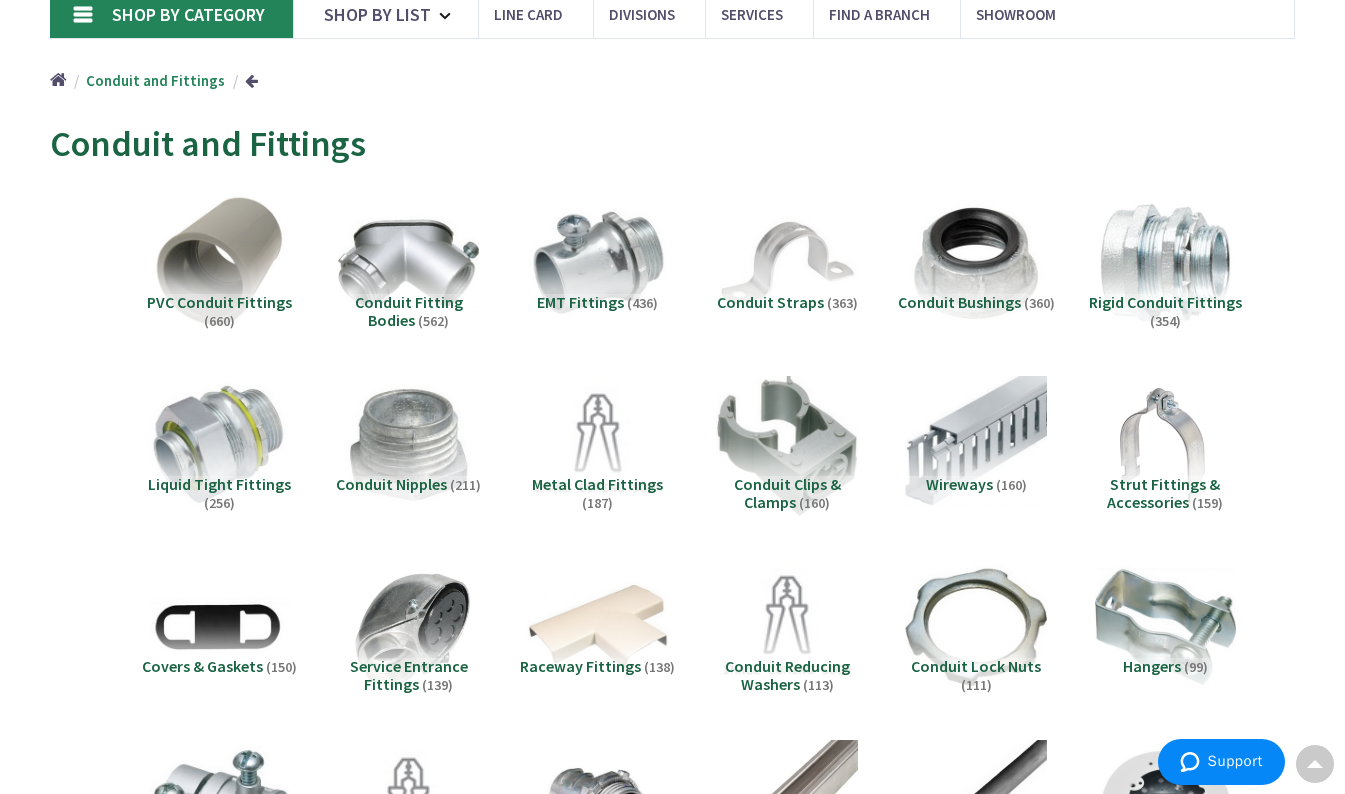 click on "Metal Clad Fittings
(187)" at bounding box center (597, 493) 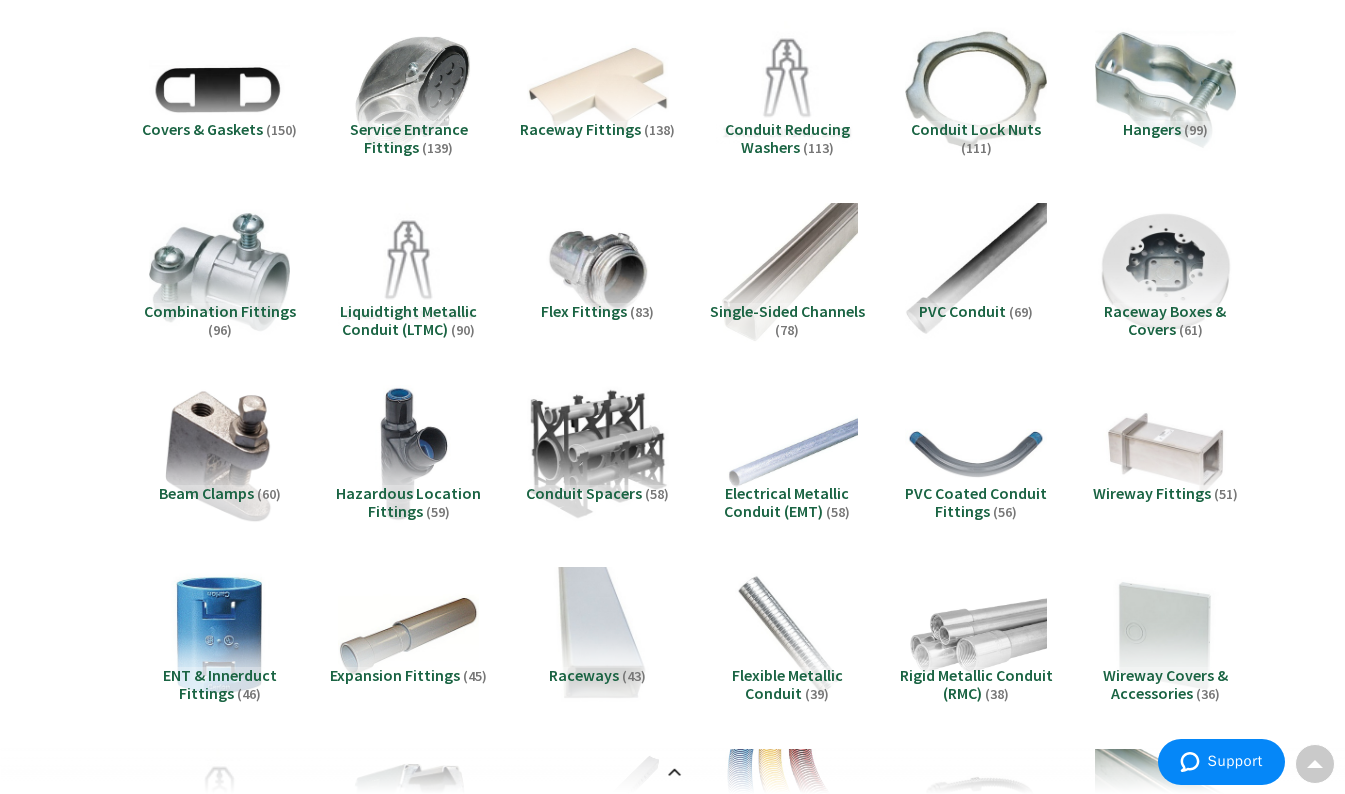 scroll, scrollTop: 677, scrollLeft: 0, axis: vertical 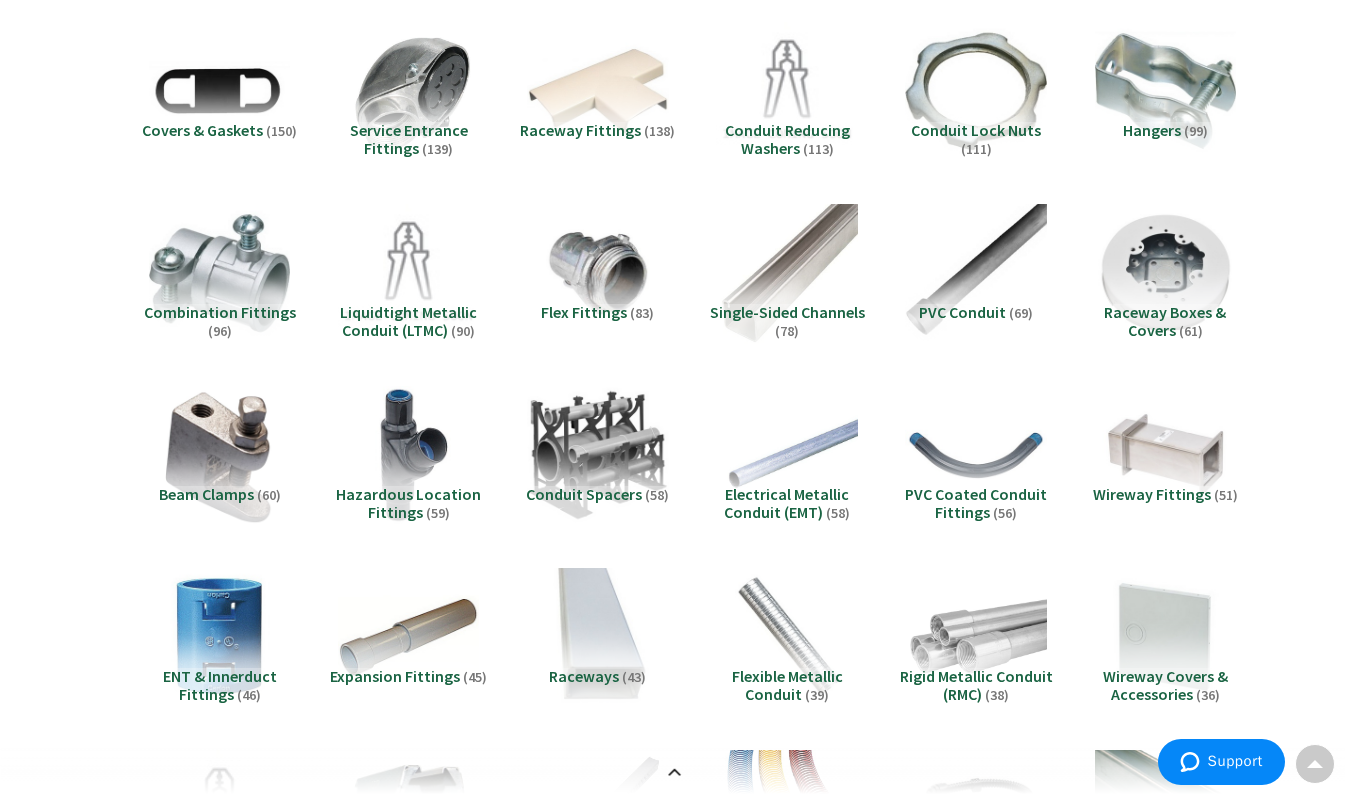 click on "Rigid Metallic Conduit (RMC)" at bounding box center [976, 685] 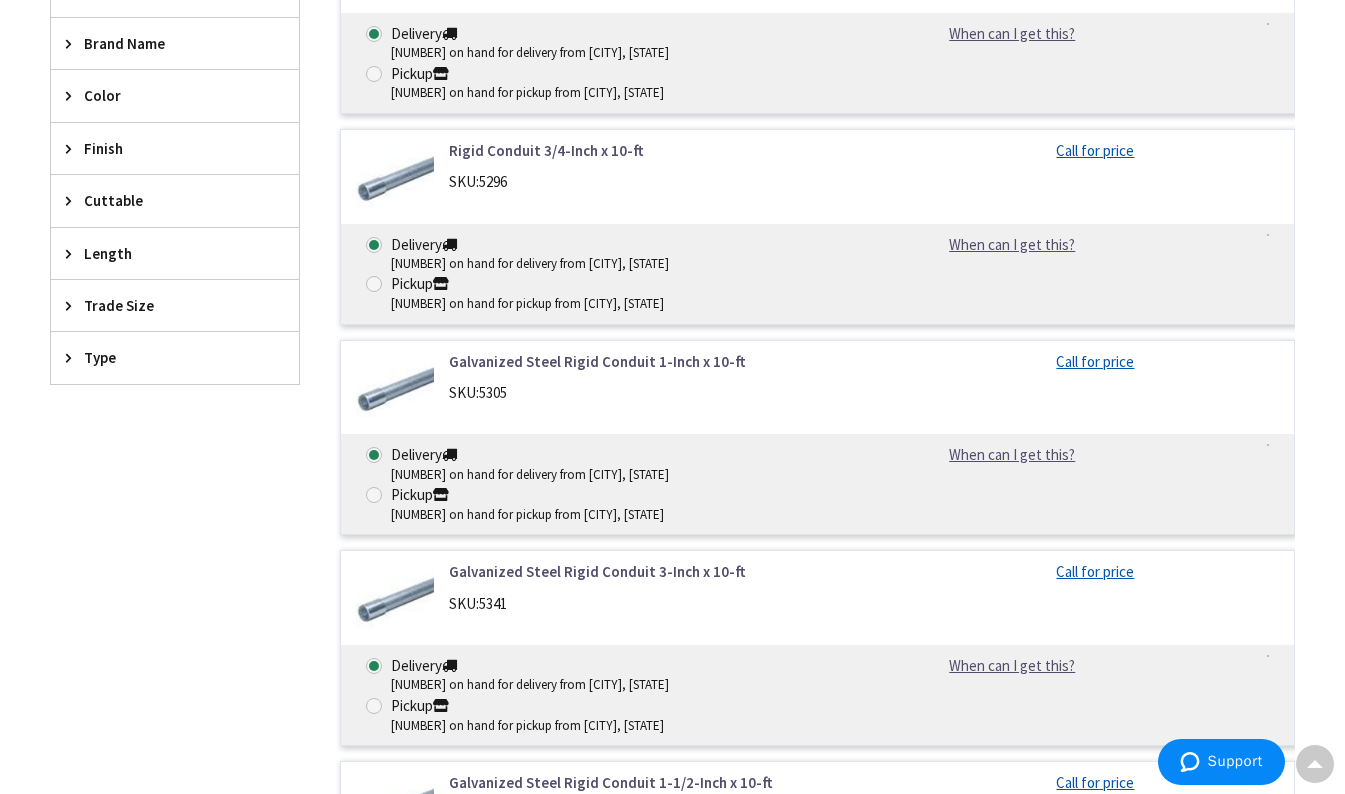 scroll, scrollTop: 2148, scrollLeft: 0, axis: vertical 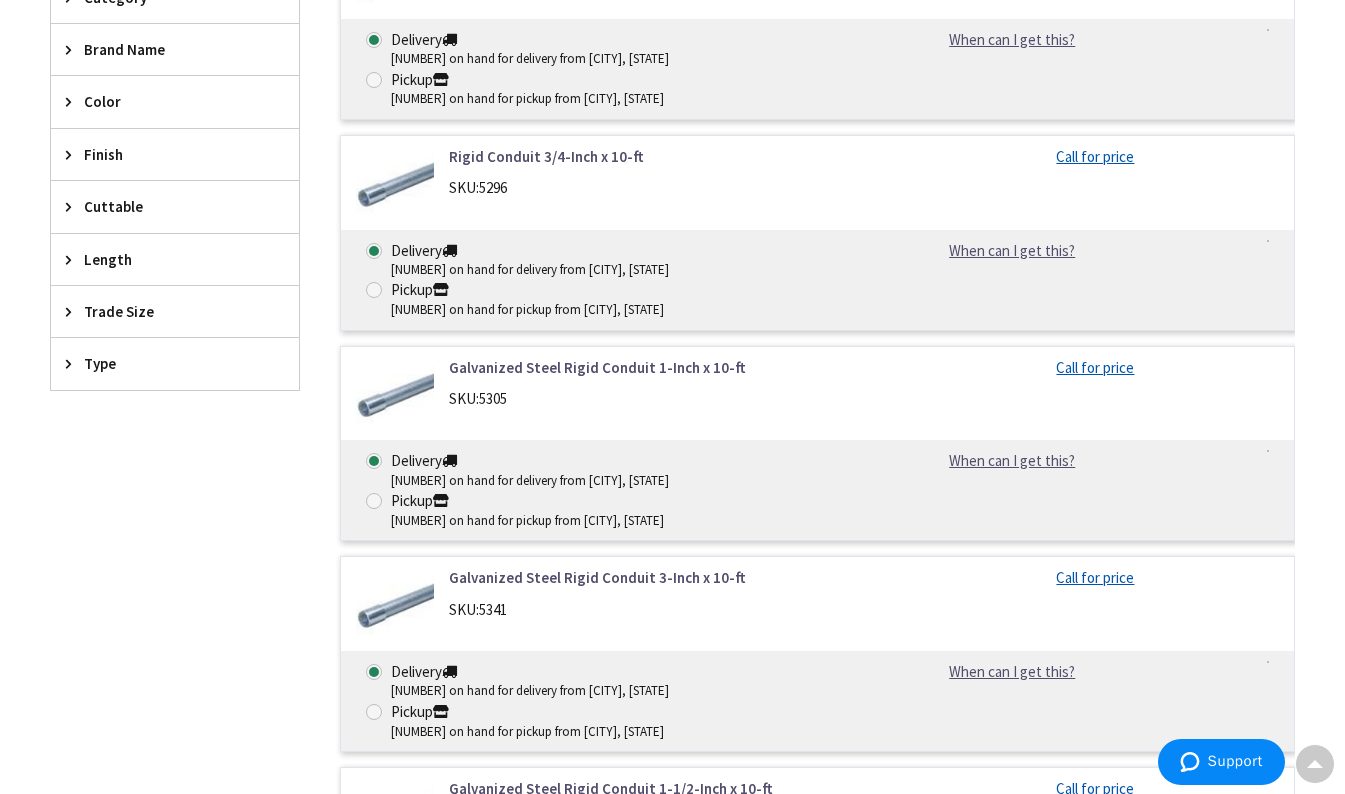 click at bounding box center (73, 311) 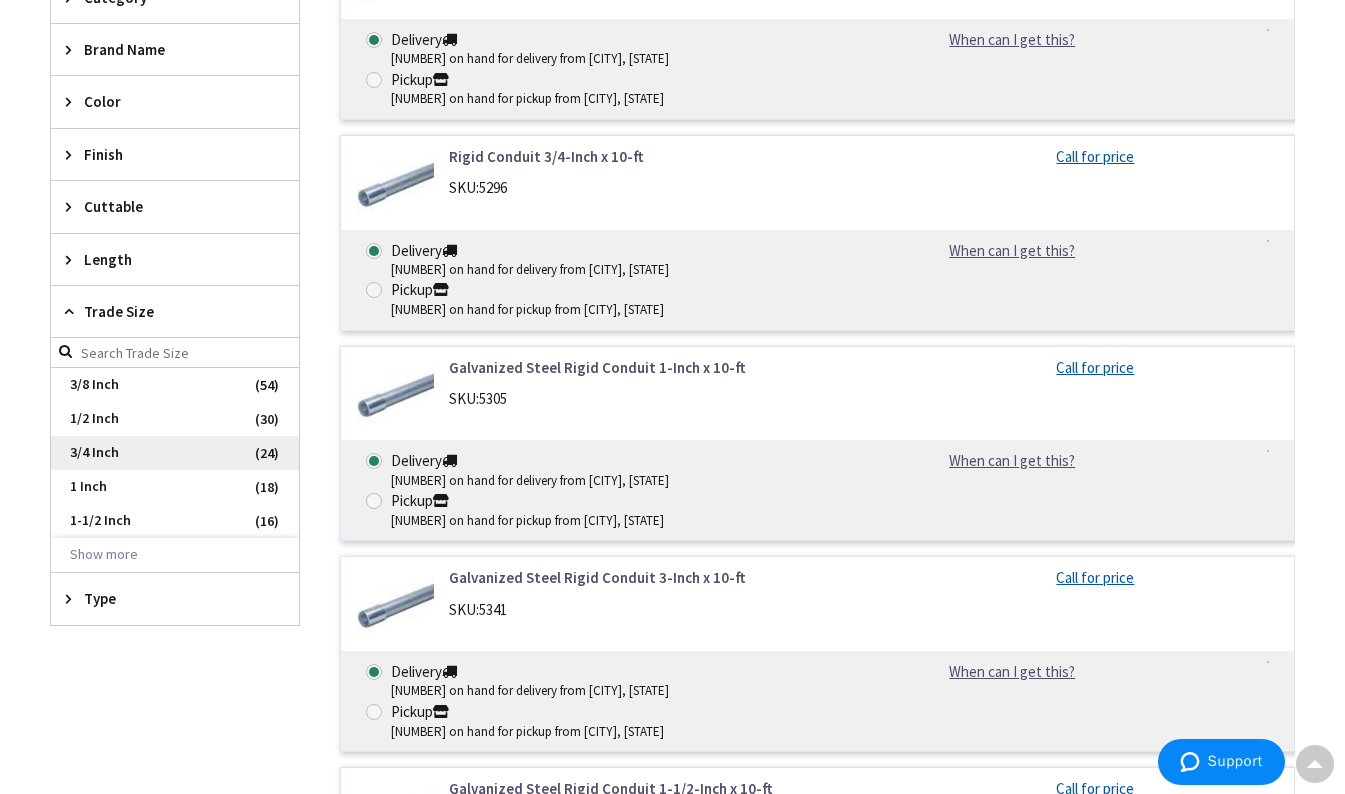 click on "3/4 Inch" at bounding box center (175, 453) 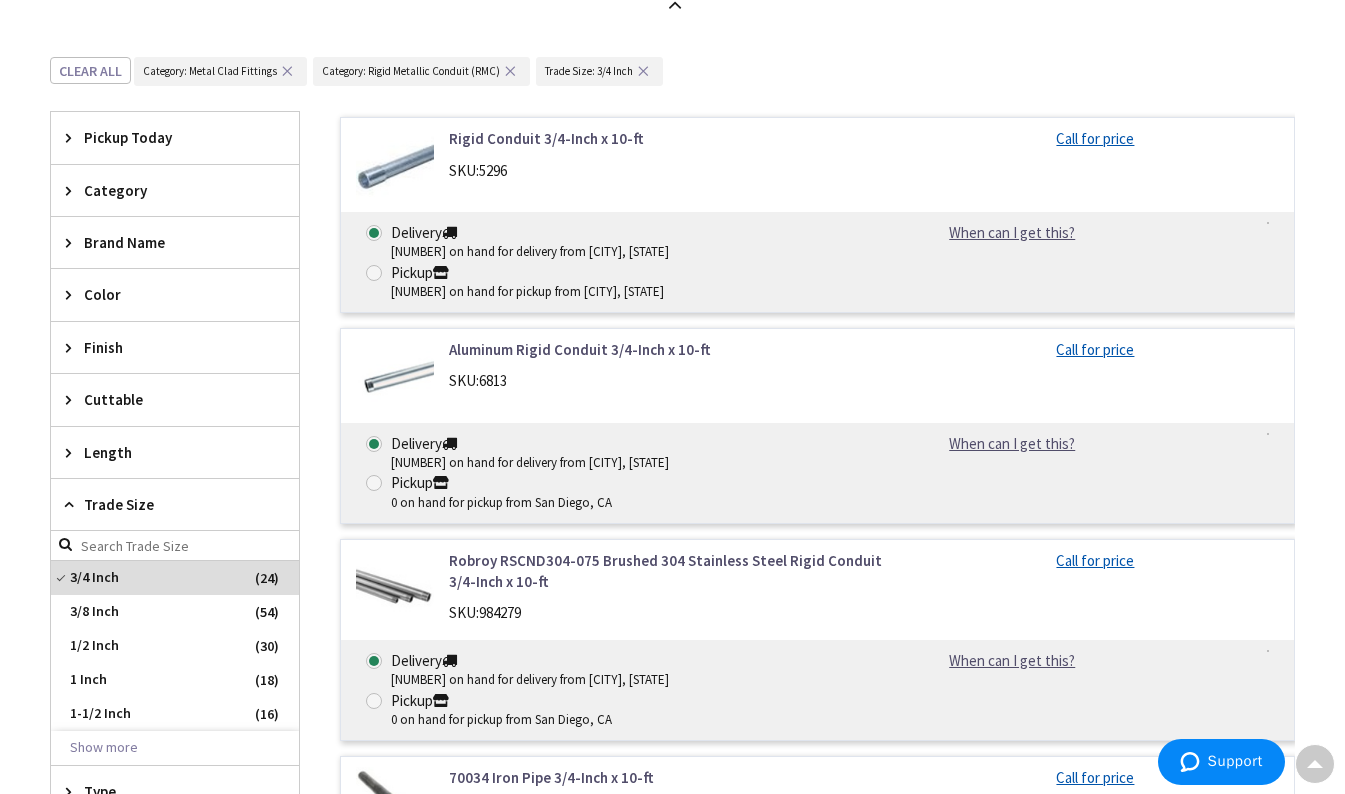 scroll, scrollTop: 1555, scrollLeft: 0, axis: vertical 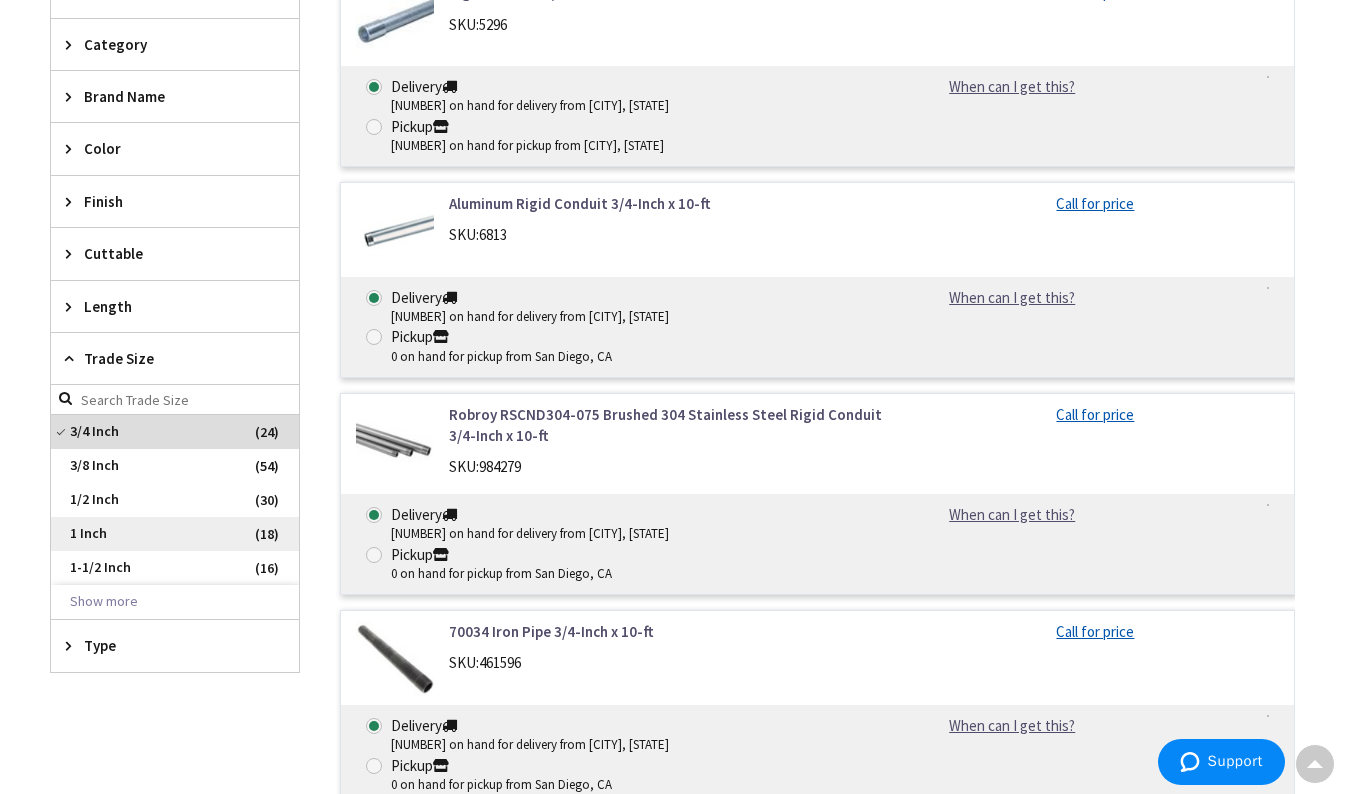 click on "1 Inch" at bounding box center (175, 534) 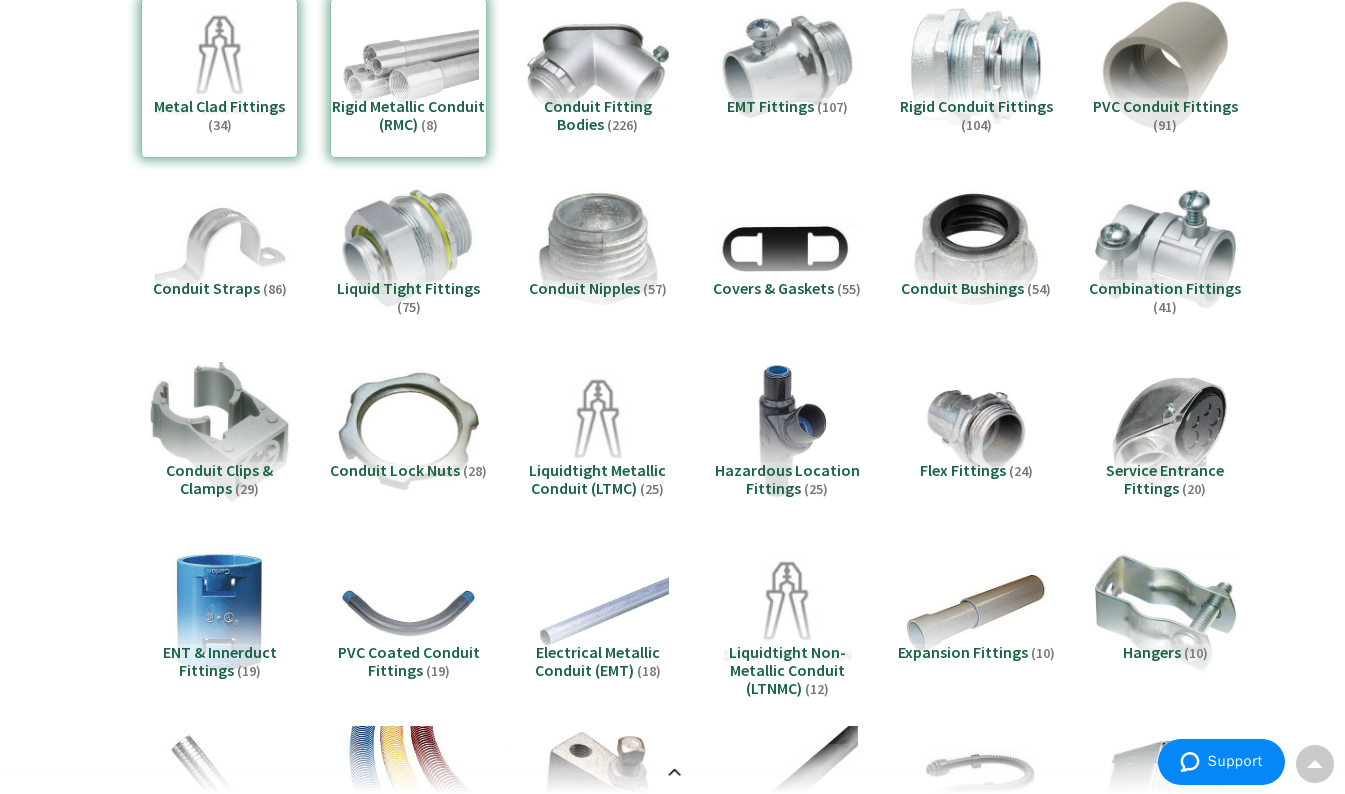 scroll, scrollTop: 325, scrollLeft: 0, axis: vertical 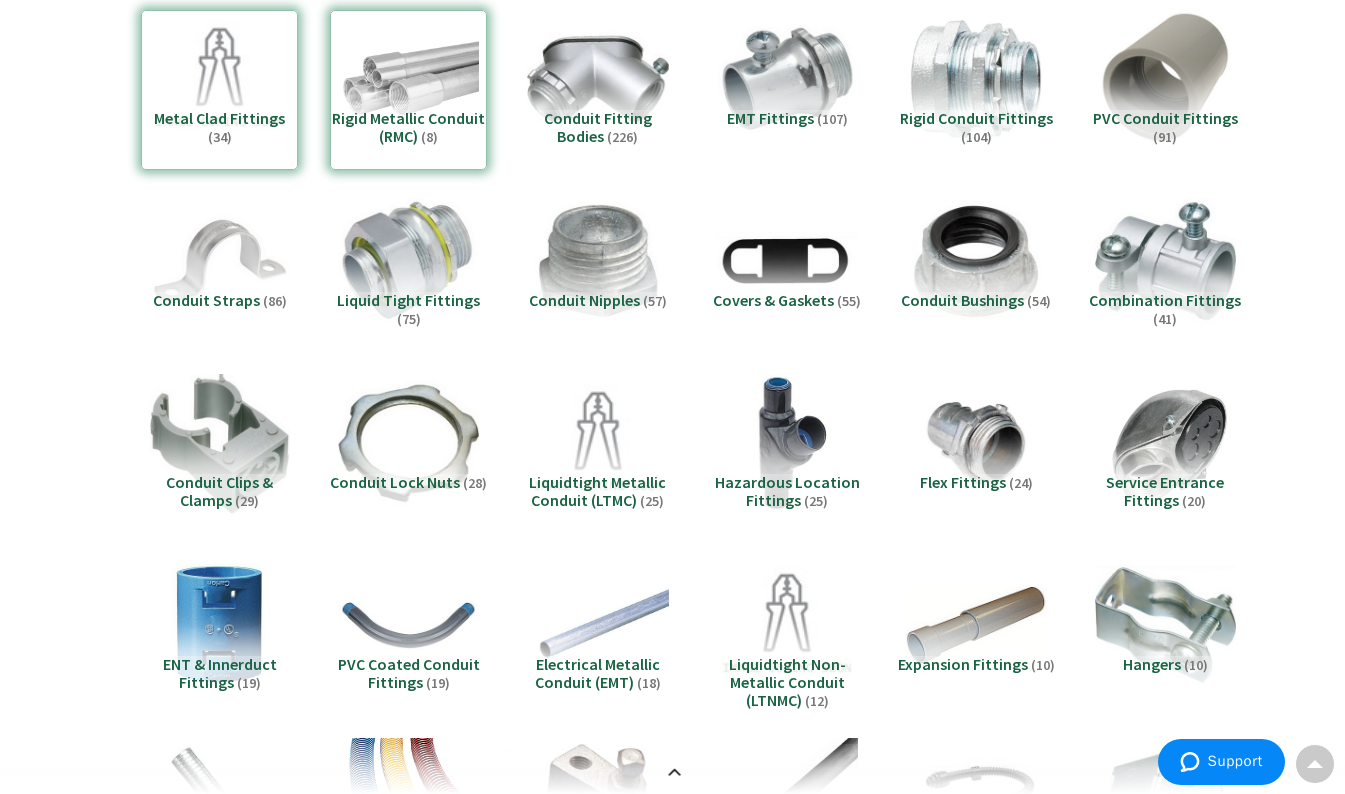 click on "View Subcategories
Metal Clad Fittings
(34)
Rigid Metallic Conduit (RMC)
(8)
Conduit Fitting Bodies
(226)
EMT Fittings
(107)
(104)" at bounding box center [672, 550] 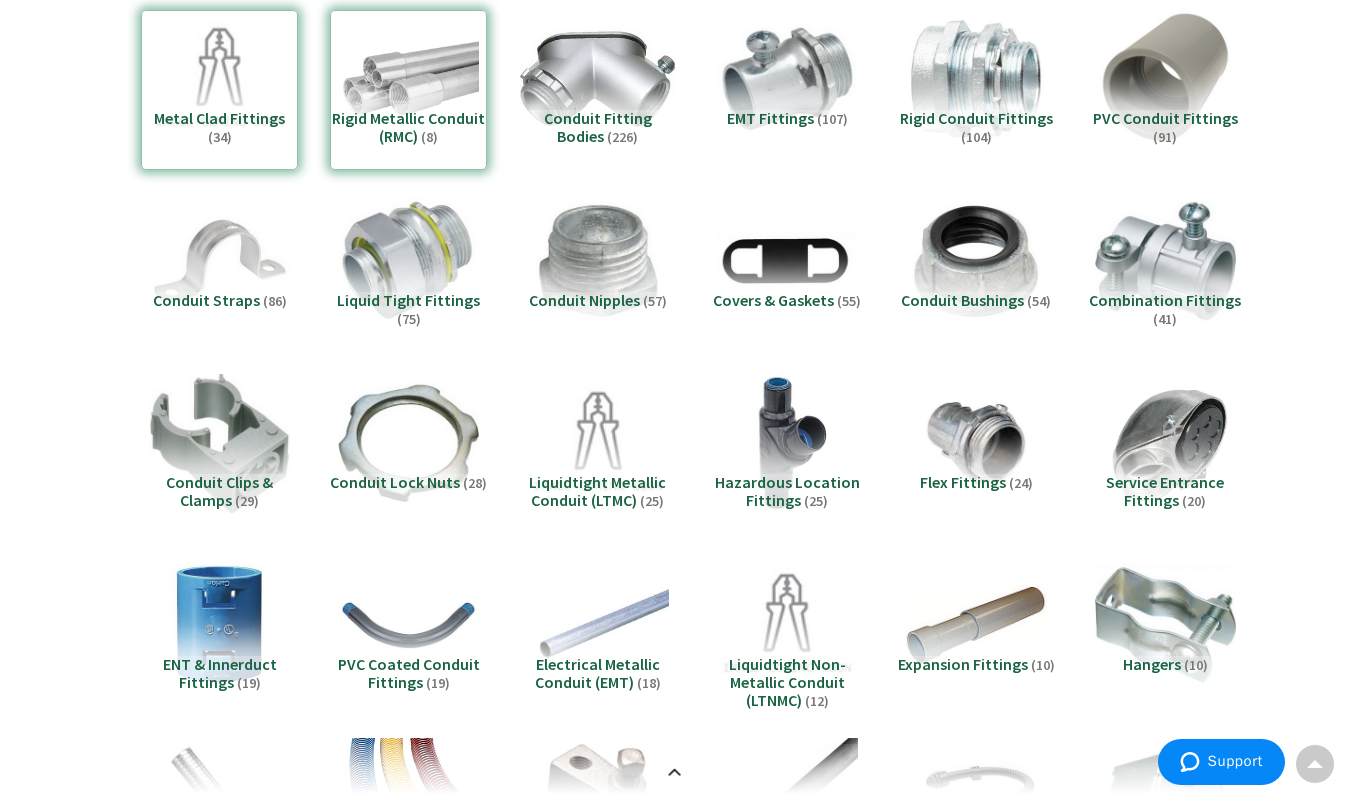 click at bounding box center (598, 80) 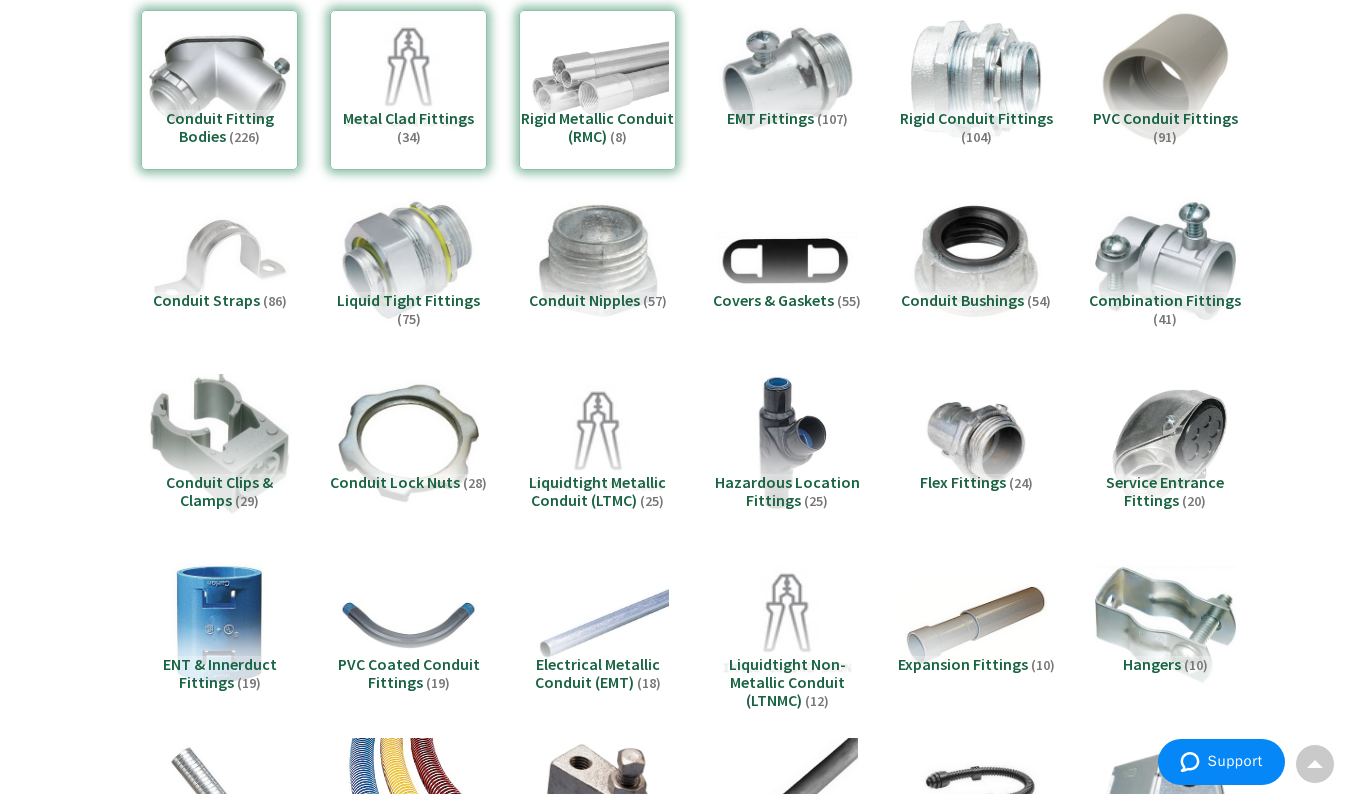 scroll, scrollTop: 1466, scrollLeft: 0, axis: vertical 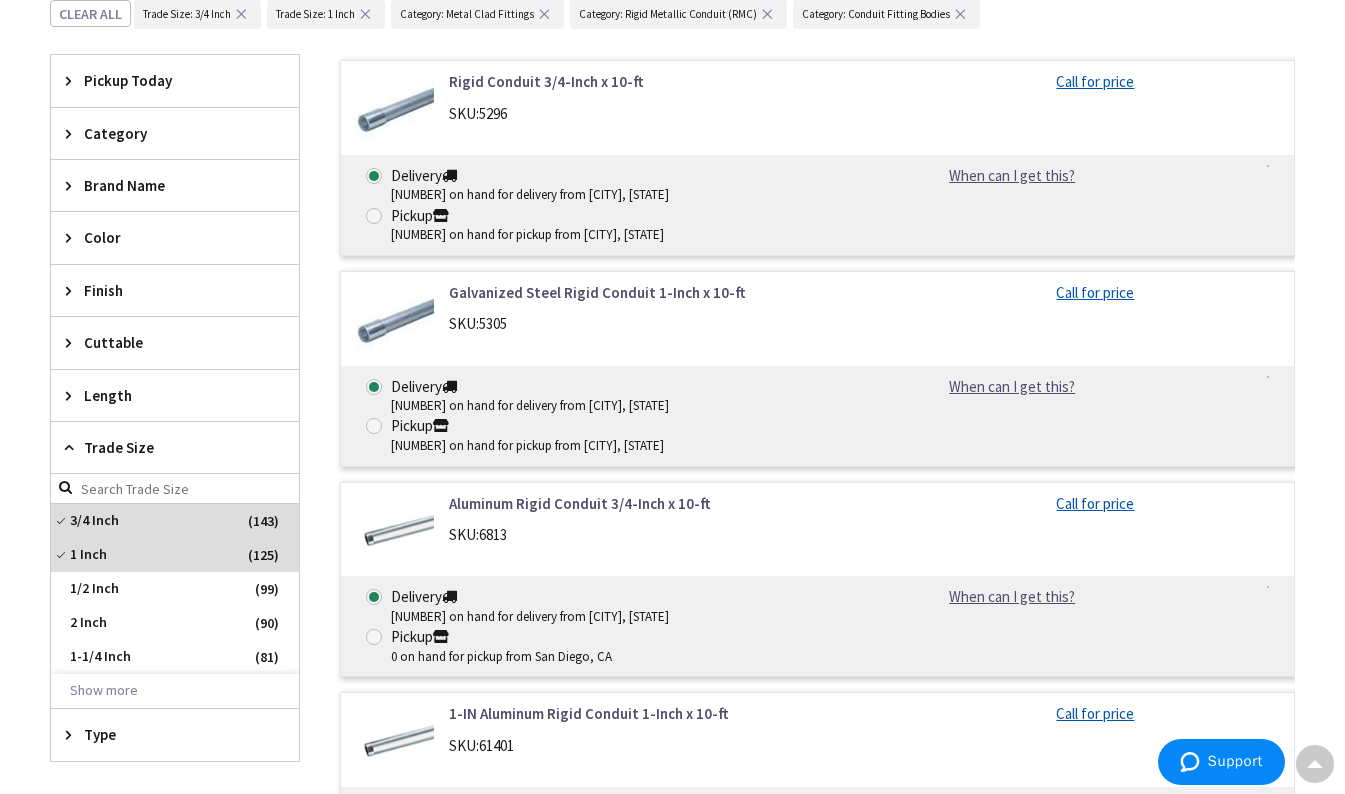 click on "Category" at bounding box center [175, 133] 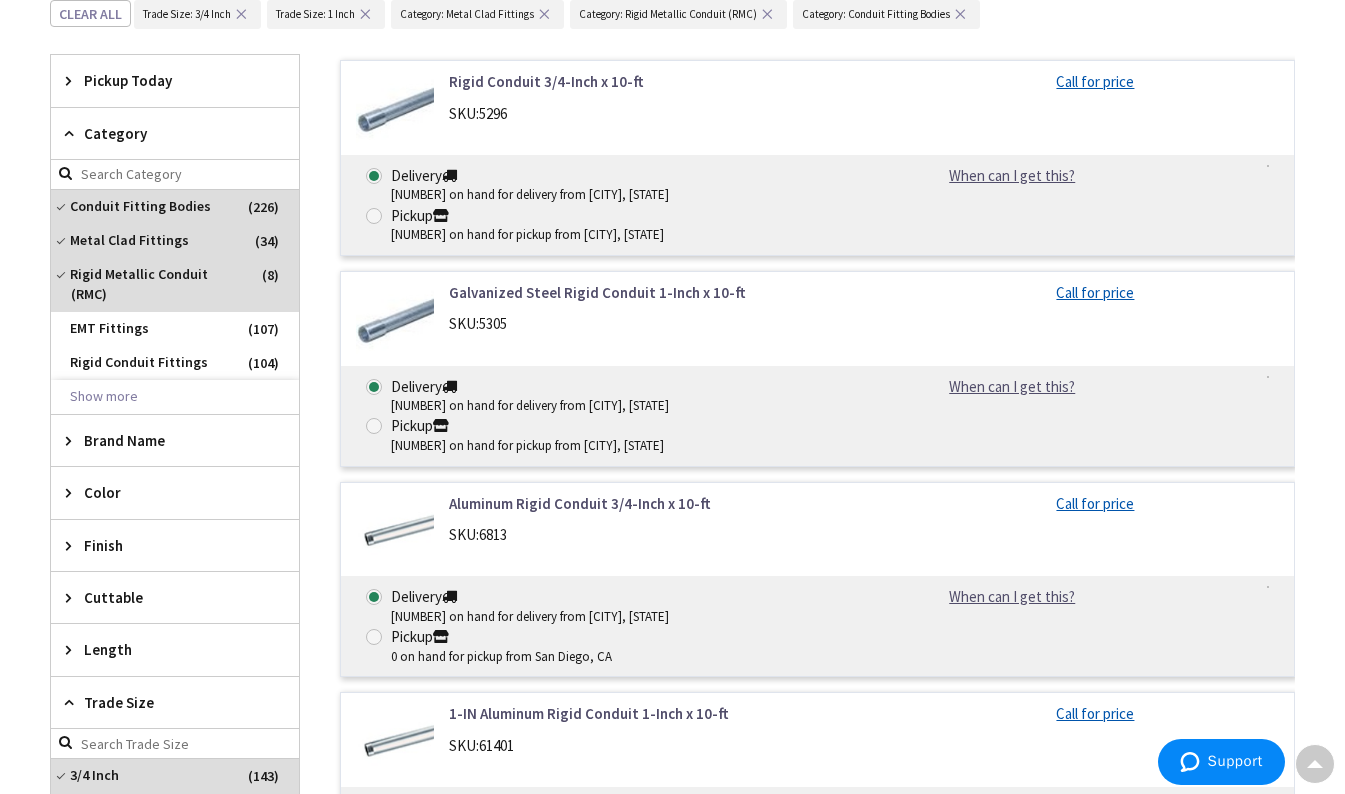 click at bounding box center [73, 133] 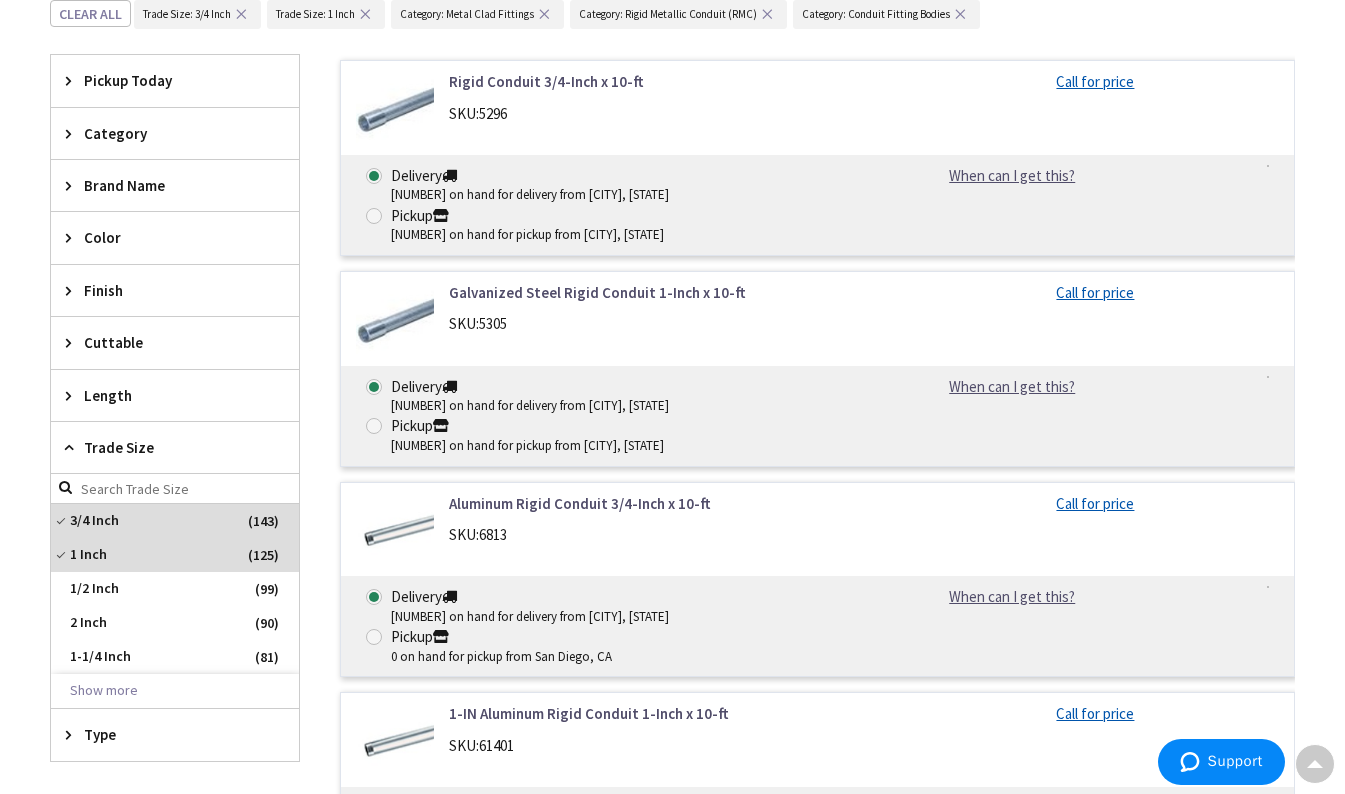 click on "Category" at bounding box center (175, 133) 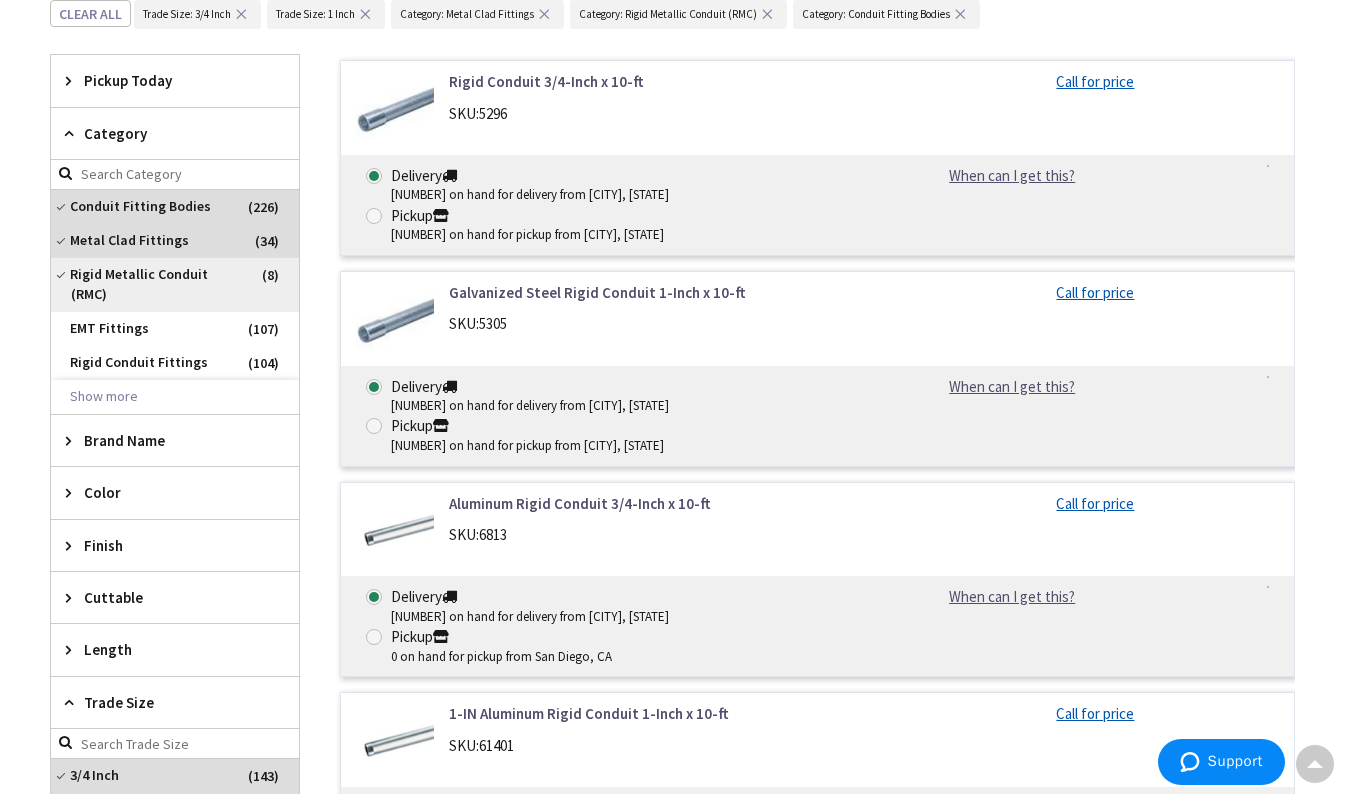 click on "Rigid Metallic Conduit (RMC)" at bounding box center [175, 285] 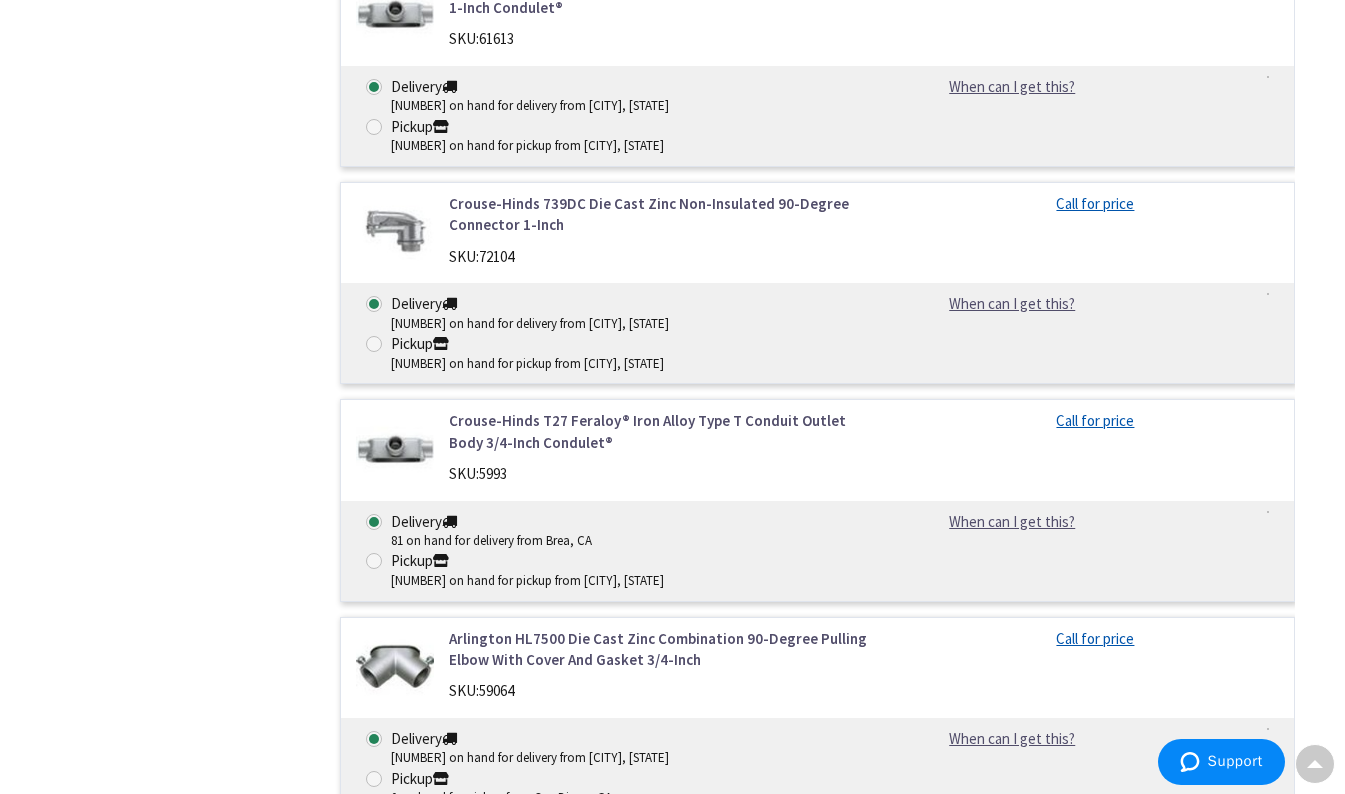 scroll, scrollTop: 5247, scrollLeft: 0, axis: vertical 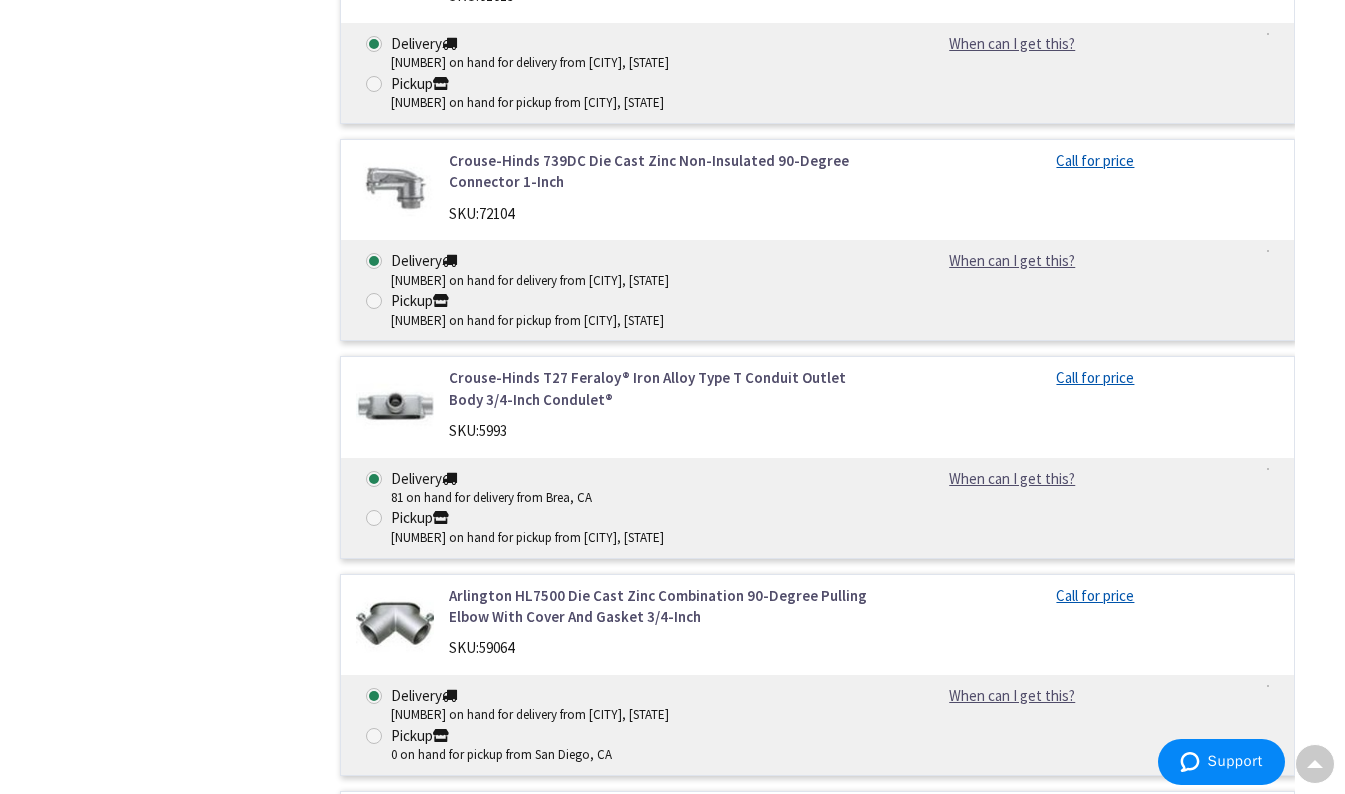 click on "Filters
260 items
Pickup Today
Indio (0 mi)   (11)   Palm Desert (8.5 mi)   (11)   Palm Springs (17.49 mi)   (4)   Perris (59.24 mi)   (16)   Redlands (63.52 mi)   (22)   Escondido (66.27 mi)   (16)   Riverside (68.01 mi)   (19)   San Diego (77.02 mi)   (30)   Corona (80.32 mi)   (25)   Rancho Cucamonga (81.97 mi)   (22)   Victorville (83.63 mi)   (25)   Lake Forest (86.46 mi)   (20)   Pomona (89.78 mi)   (15)   Santa Ana (93.65 mi)   (18)   San Dimas (94.86 mi)   (22)   Anaheim (94.93 mi)   (20)   Costa Mesa (96.07 mi)   (22)   Brea (98.25 mi)   (74)   Westminster (103.06 mi)   (30)   Irwindale (105.15 mi)   (30)   Cerritos (105.15 mi)   (23)   Santa Fe Springs (108.26 mi)   (23)   Pasadena (111.81 mi)   (19)   E Rncho Dmngz (114.75 mi)   (22)   Long Beach (115.11 mi)   (29)   Commerce (115.89 mi)   (24)   Torrance (120.5 mi)   (22)   Los Angeles (124.87 mi)   (22)" at bounding box center [175, -495] 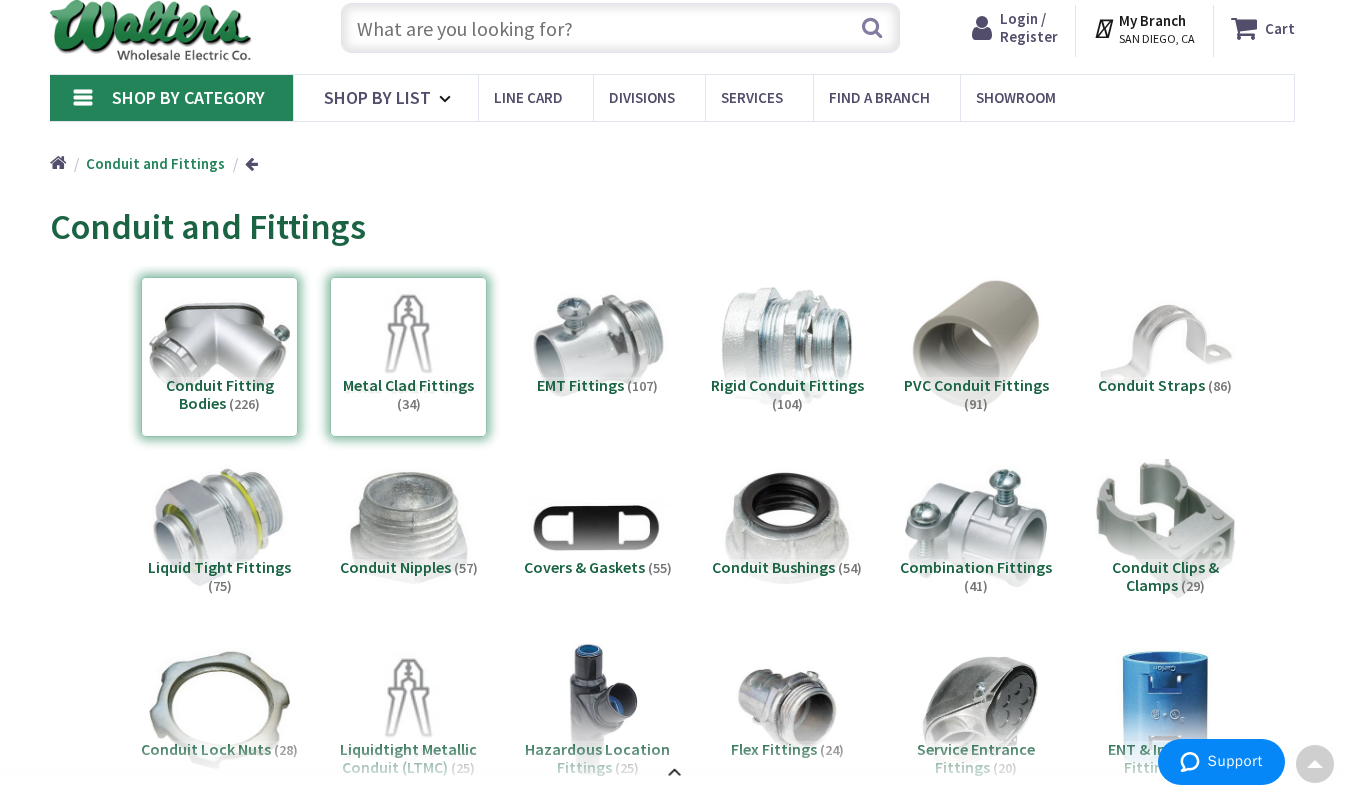 scroll, scrollTop: 0, scrollLeft: 0, axis: both 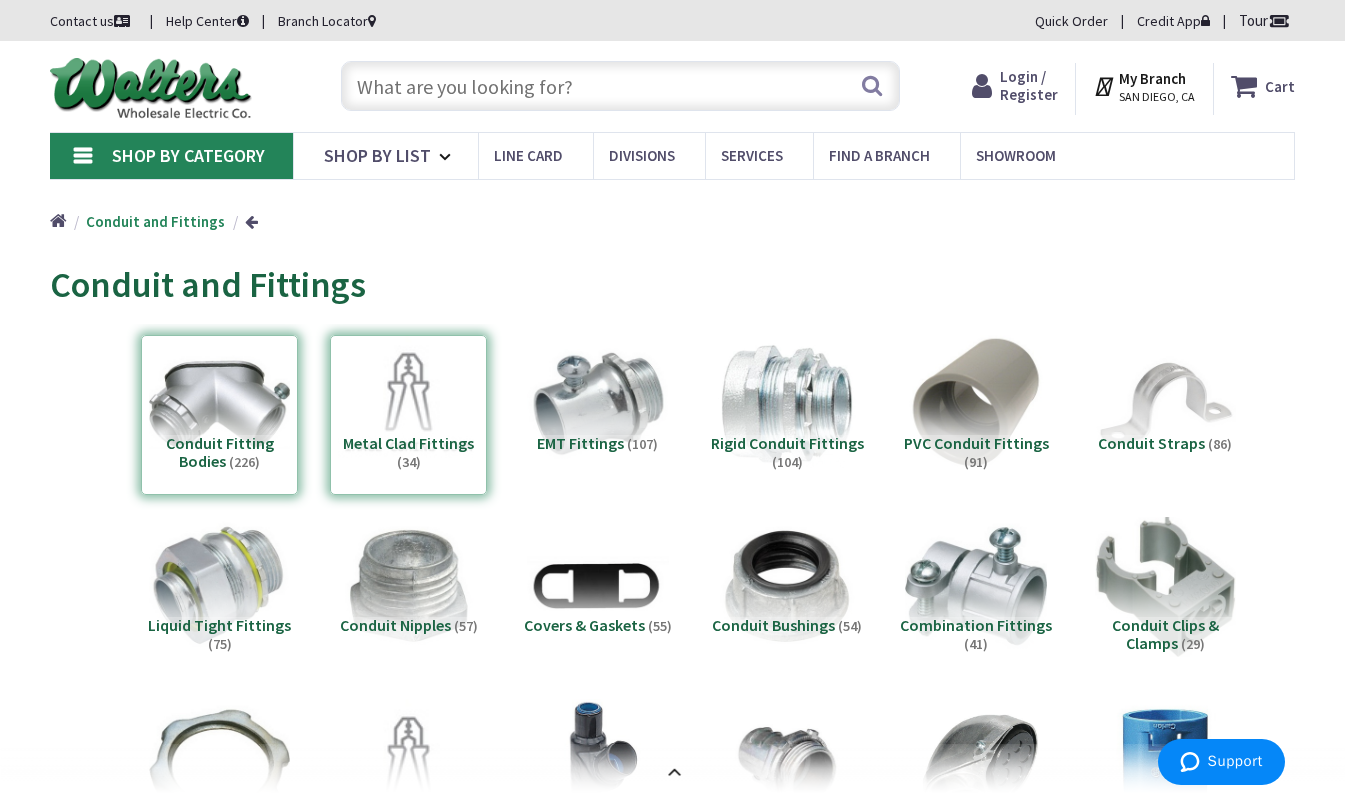 click at bounding box center (620, 86) 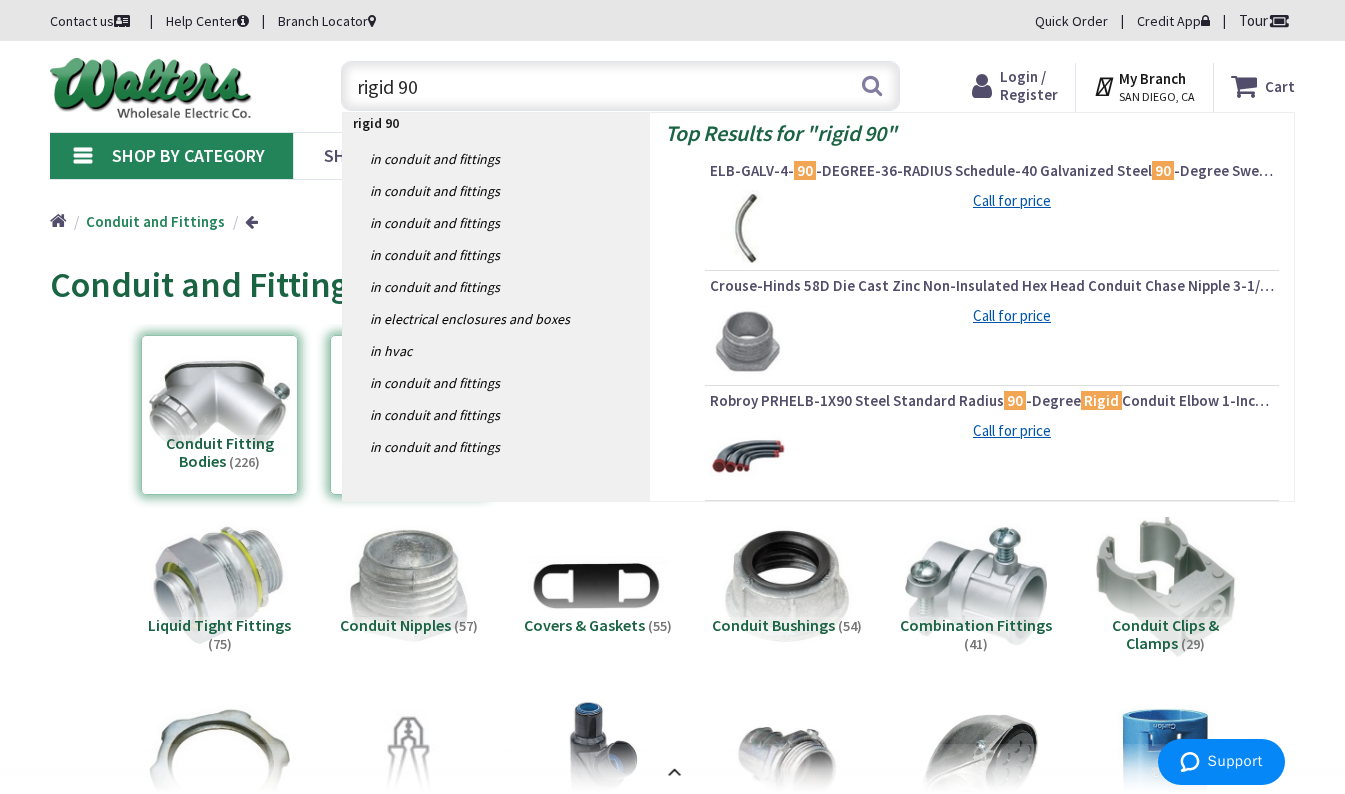 type on "rigid 90" 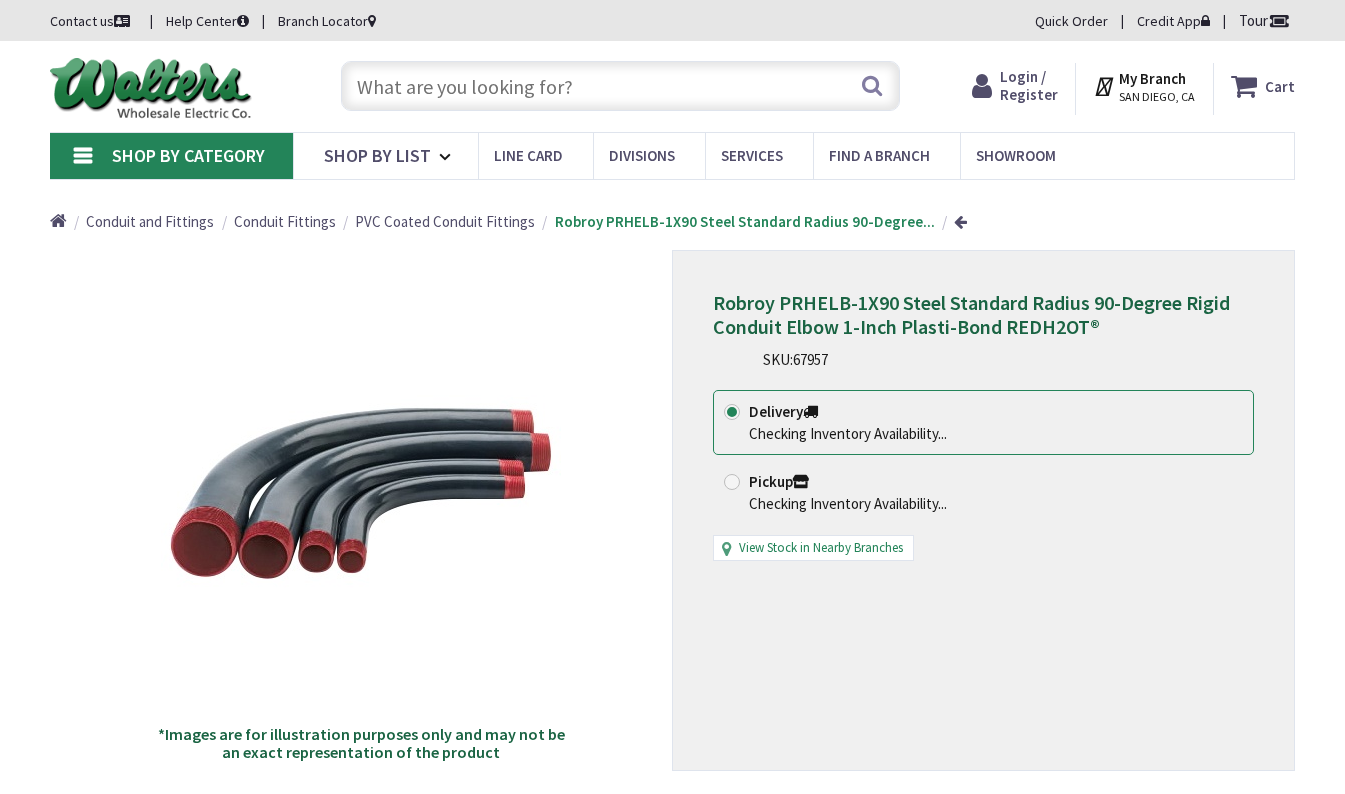 scroll, scrollTop: 0, scrollLeft: 0, axis: both 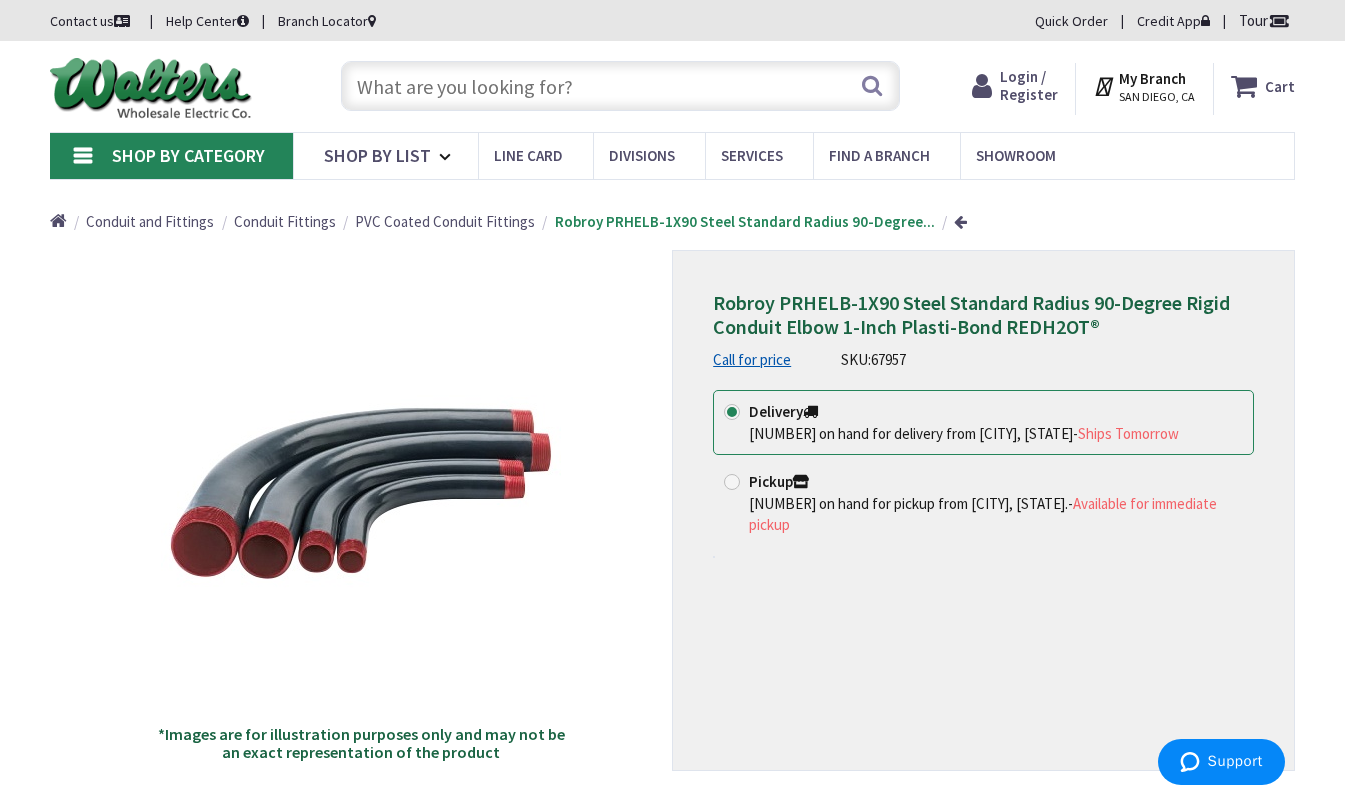 click at bounding box center [620, 86] 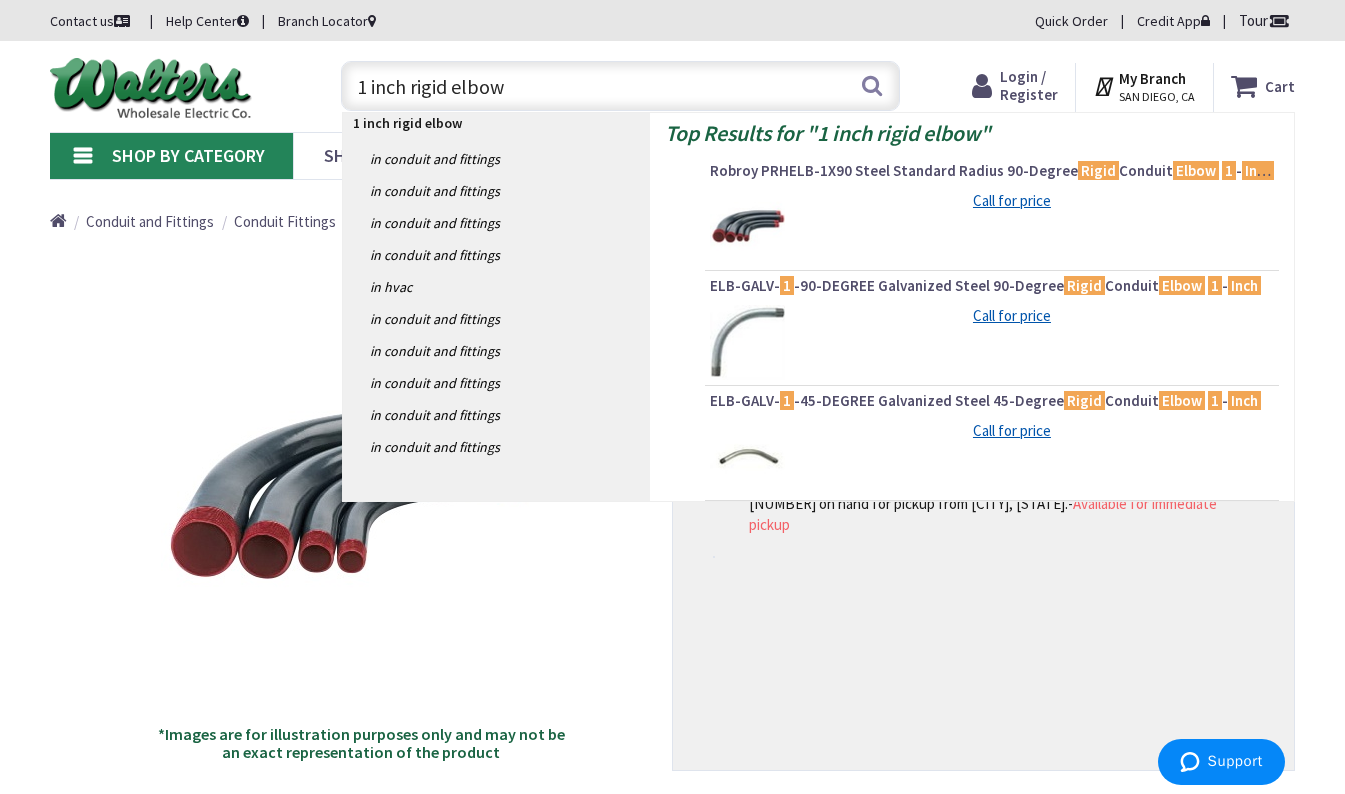 type on "1 inch rigid elbow" 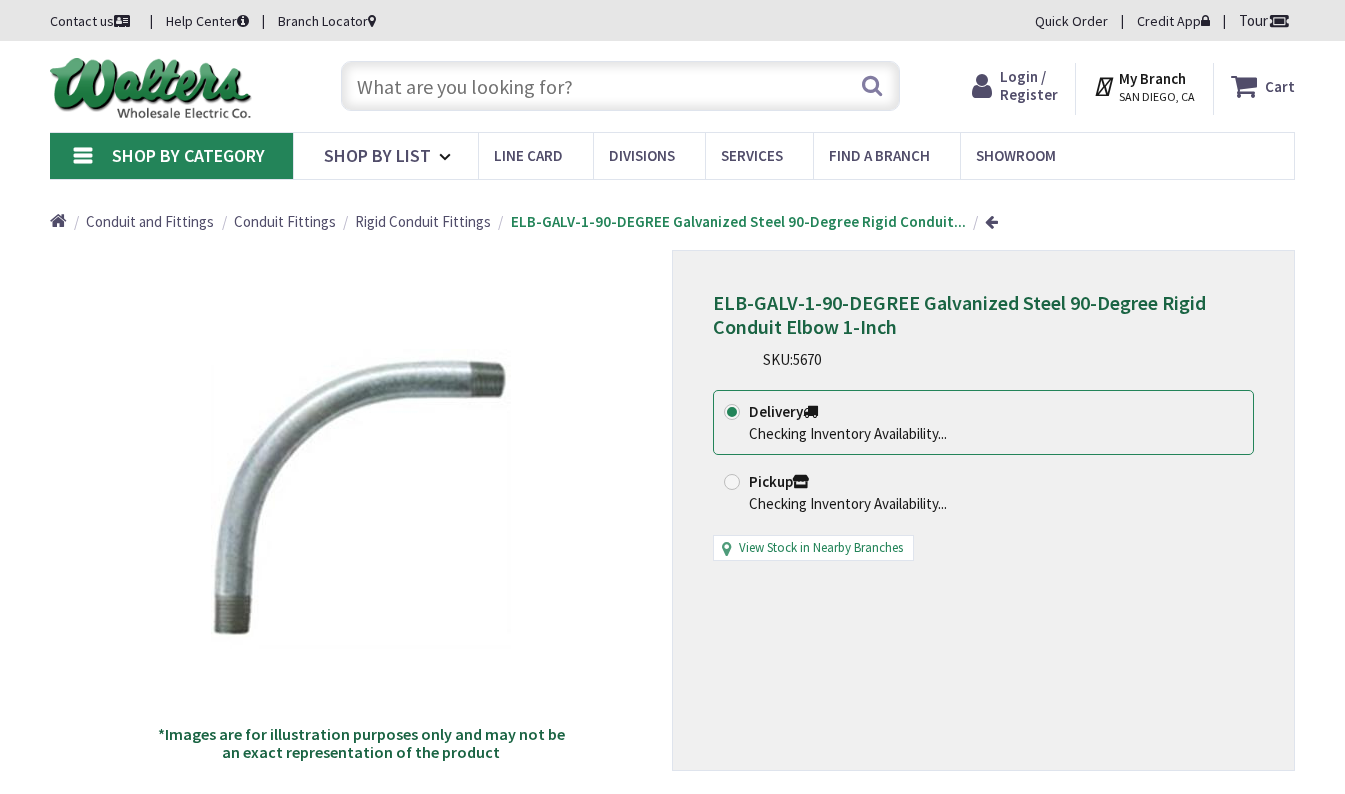 scroll, scrollTop: 0, scrollLeft: 0, axis: both 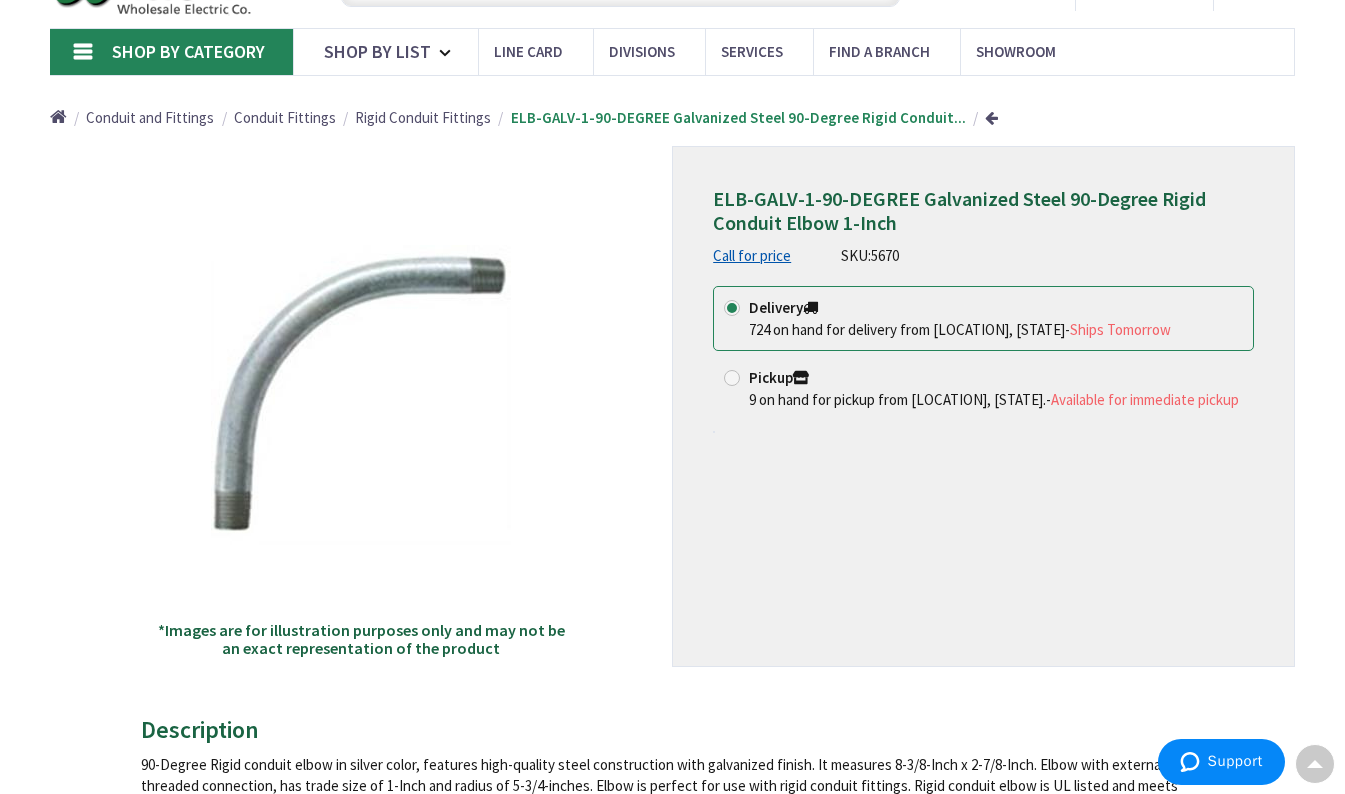 click on "ELB-GALV-1-90-DEGREE Galvanized Steel 90-Degree Rigid Conduit Elbow 1-Inch
Call for price
SKU:                 5670
This product is Discontinued
Delivery
724 on hand for delivery from [LOCATION], [STATE]
-  Ships Tomorrow
Pickup
9 on hand for pickup from [LOCATION], [STATE].
-  Available for immediate pickup" at bounding box center (983, 407) 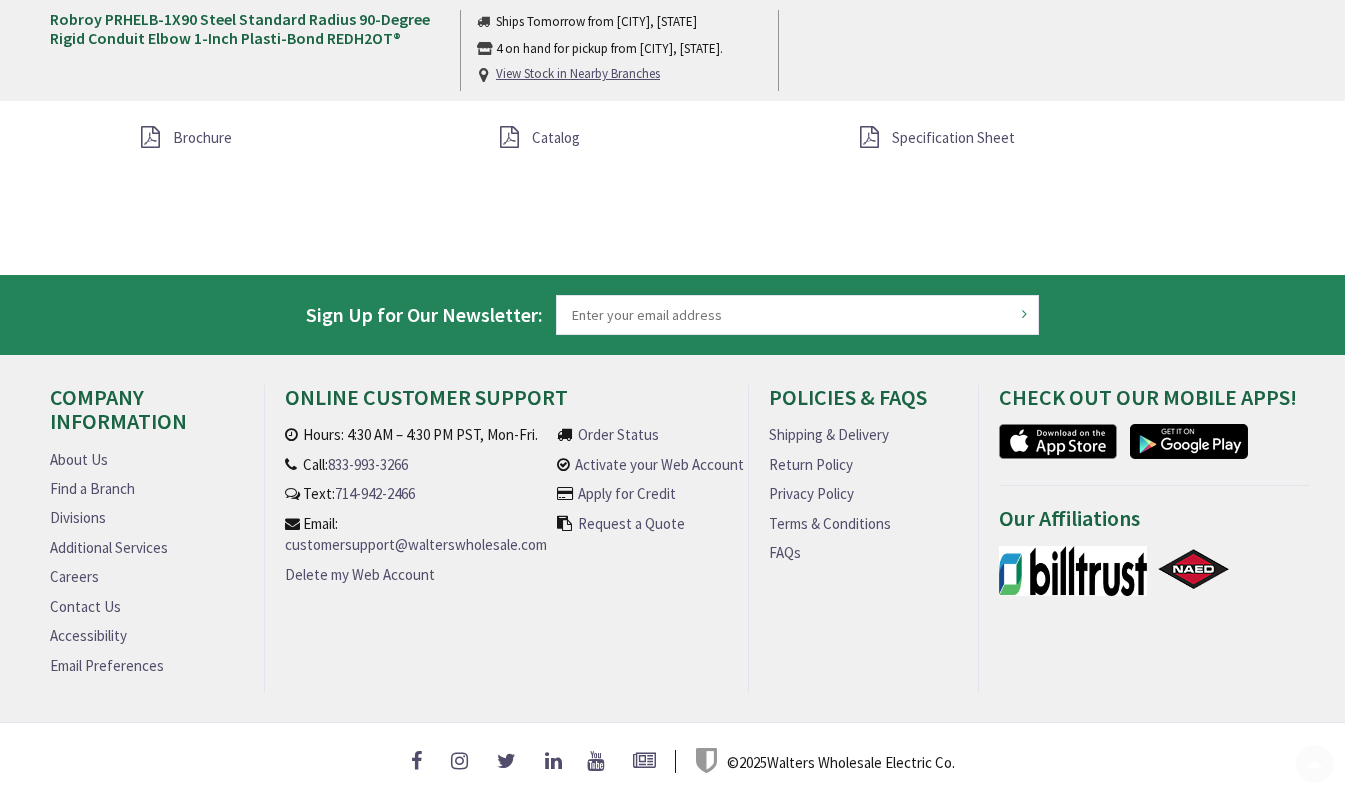 scroll, scrollTop: 1751, scrollLeft: 0, axis: vertical 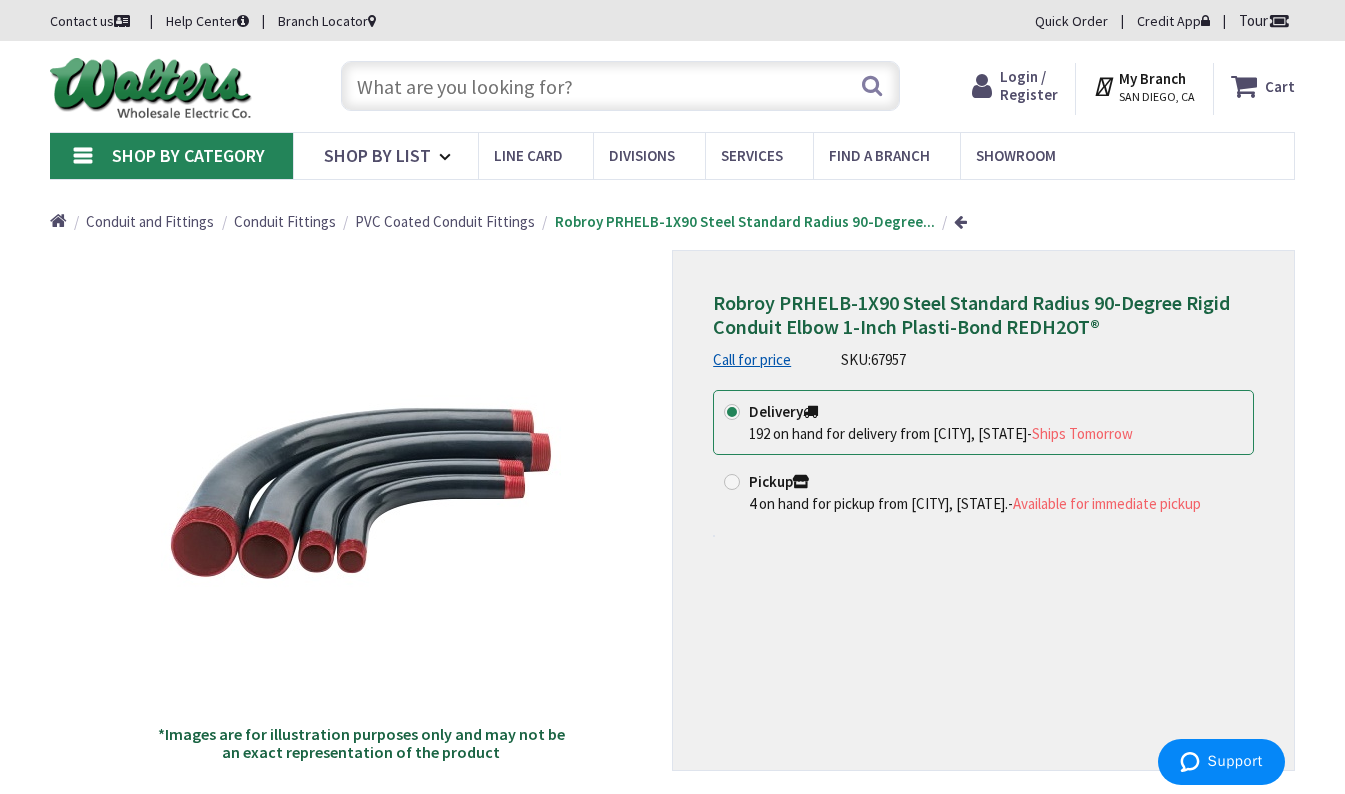 click at bounding box center [620, 86] 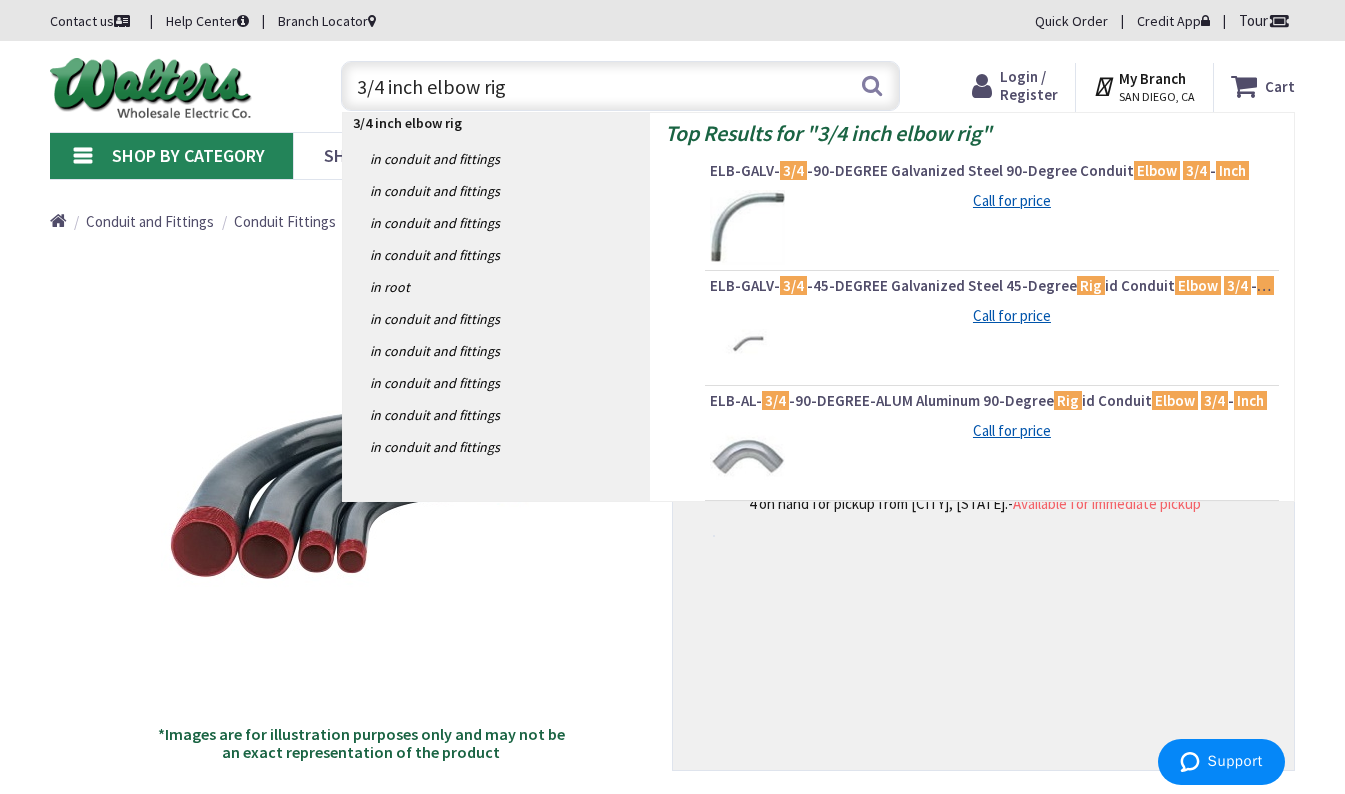 type on "3/4 inch elbow rig" 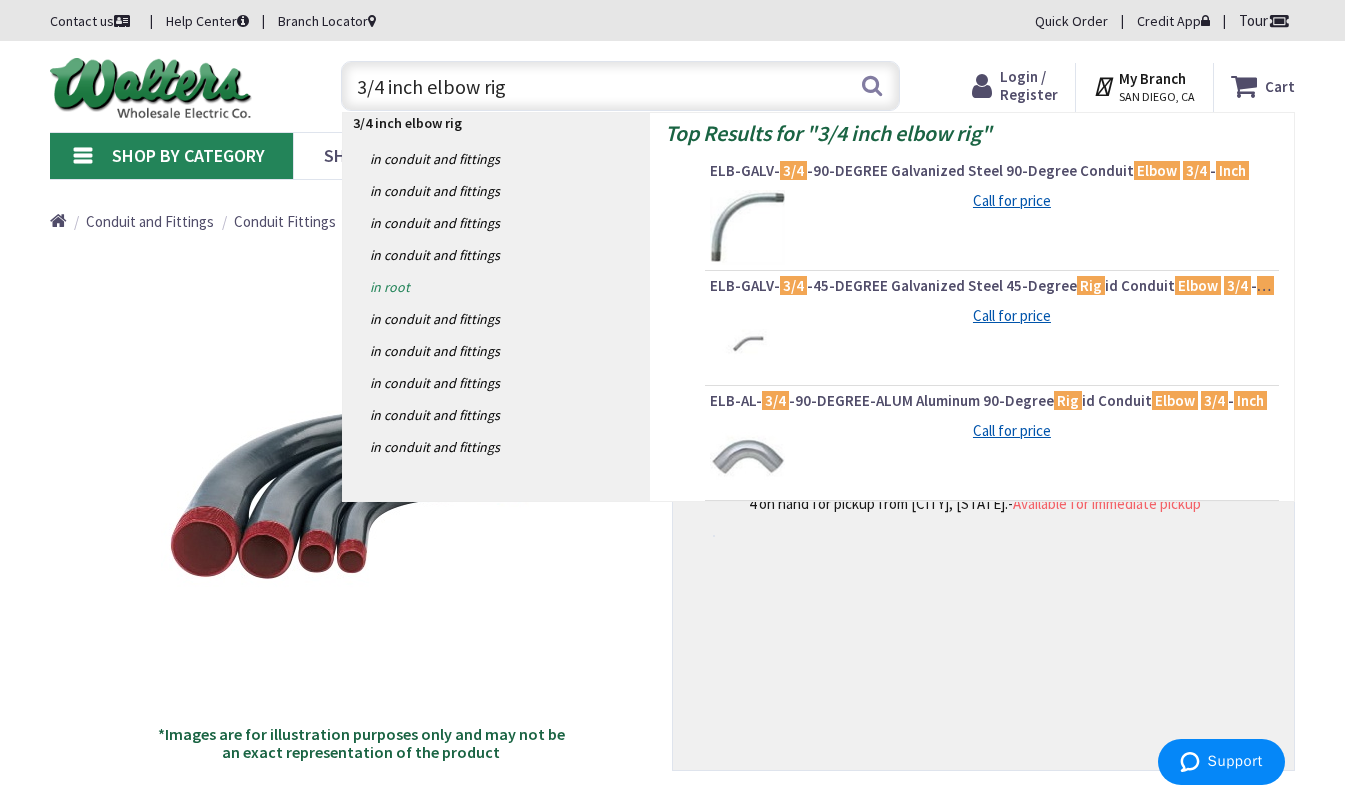 click on "in root" at bounding box center [496, 287] 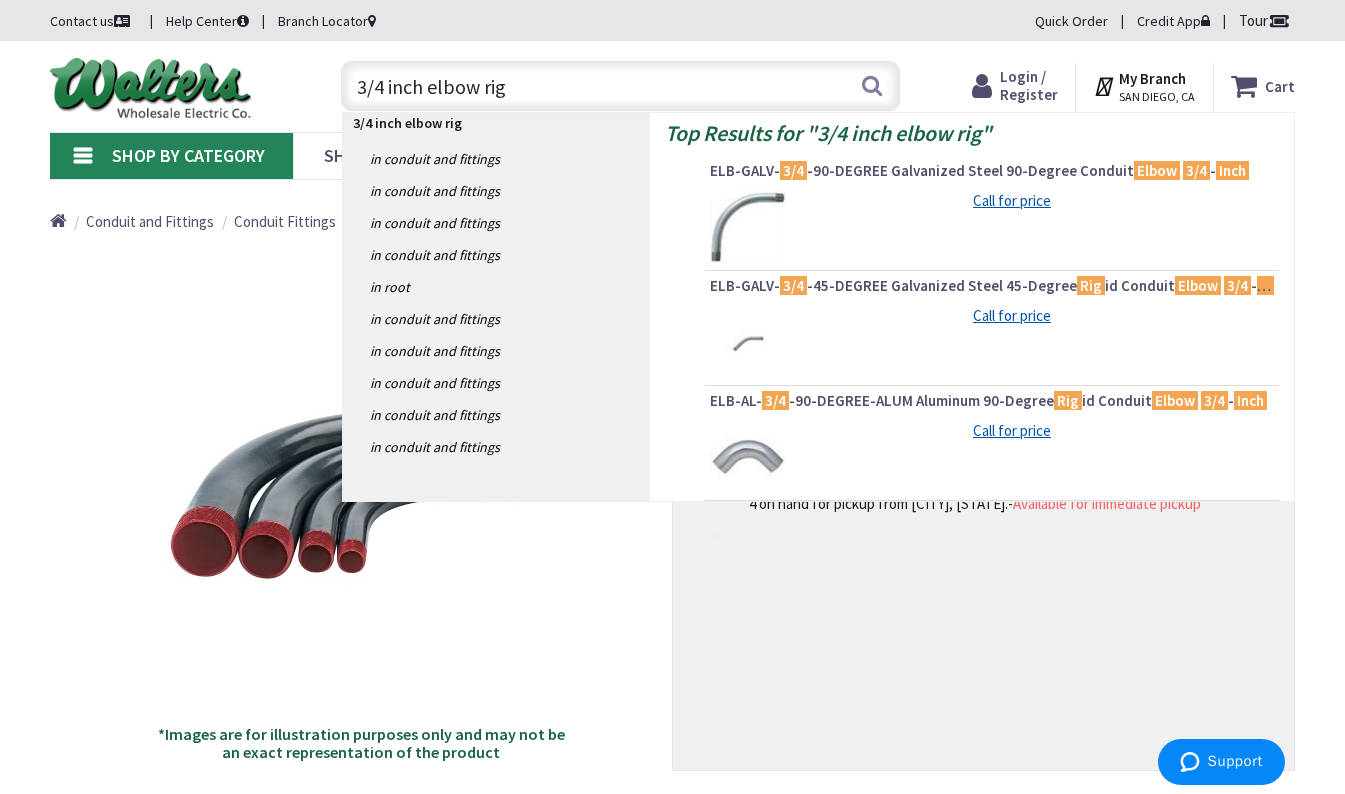 click on "ELB-GALV- 3/4 -90-DEGREE Galvanized Steel 90-Degree Conduit  Elbow   3/4 - Inch" at bounding box center [992, 171] 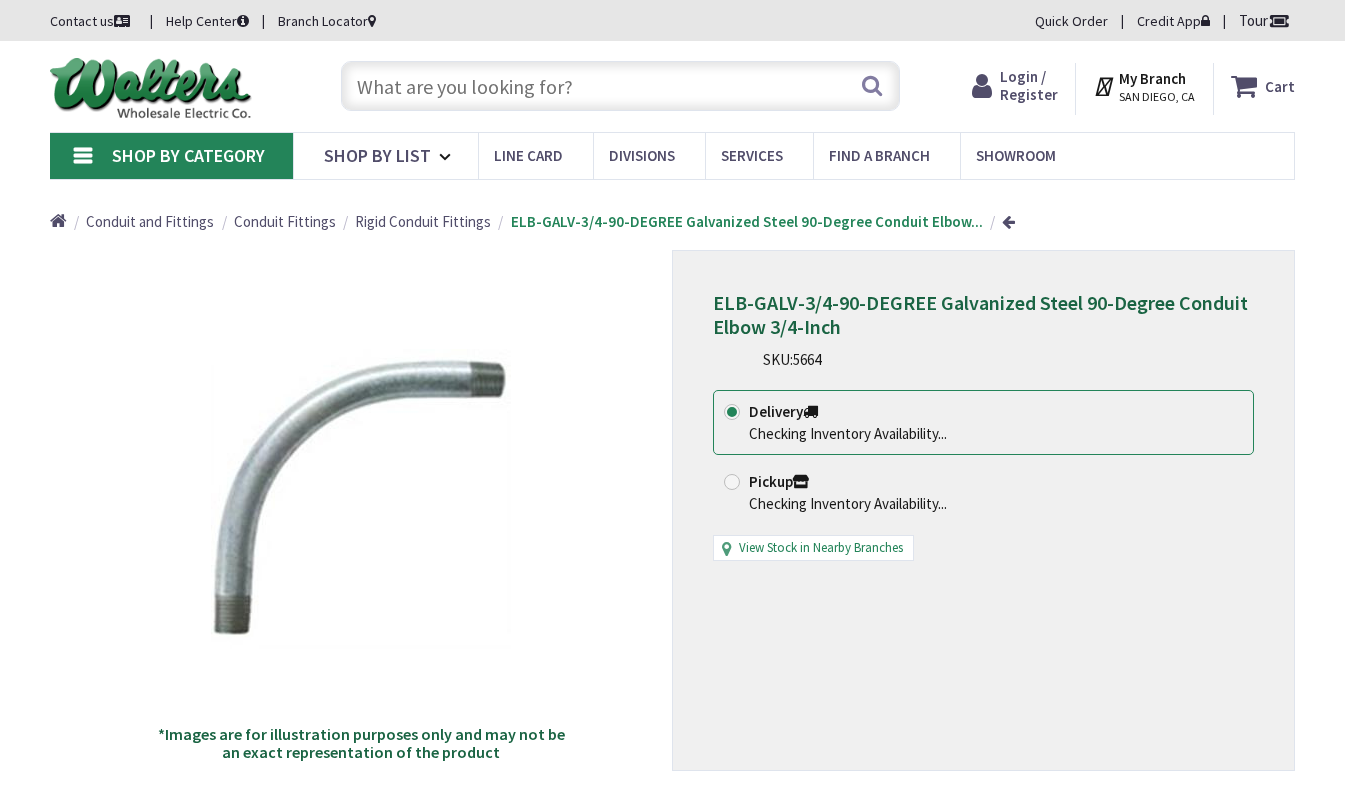 scroll, scrollTop: 0, scrollLeft: 0, axis: both 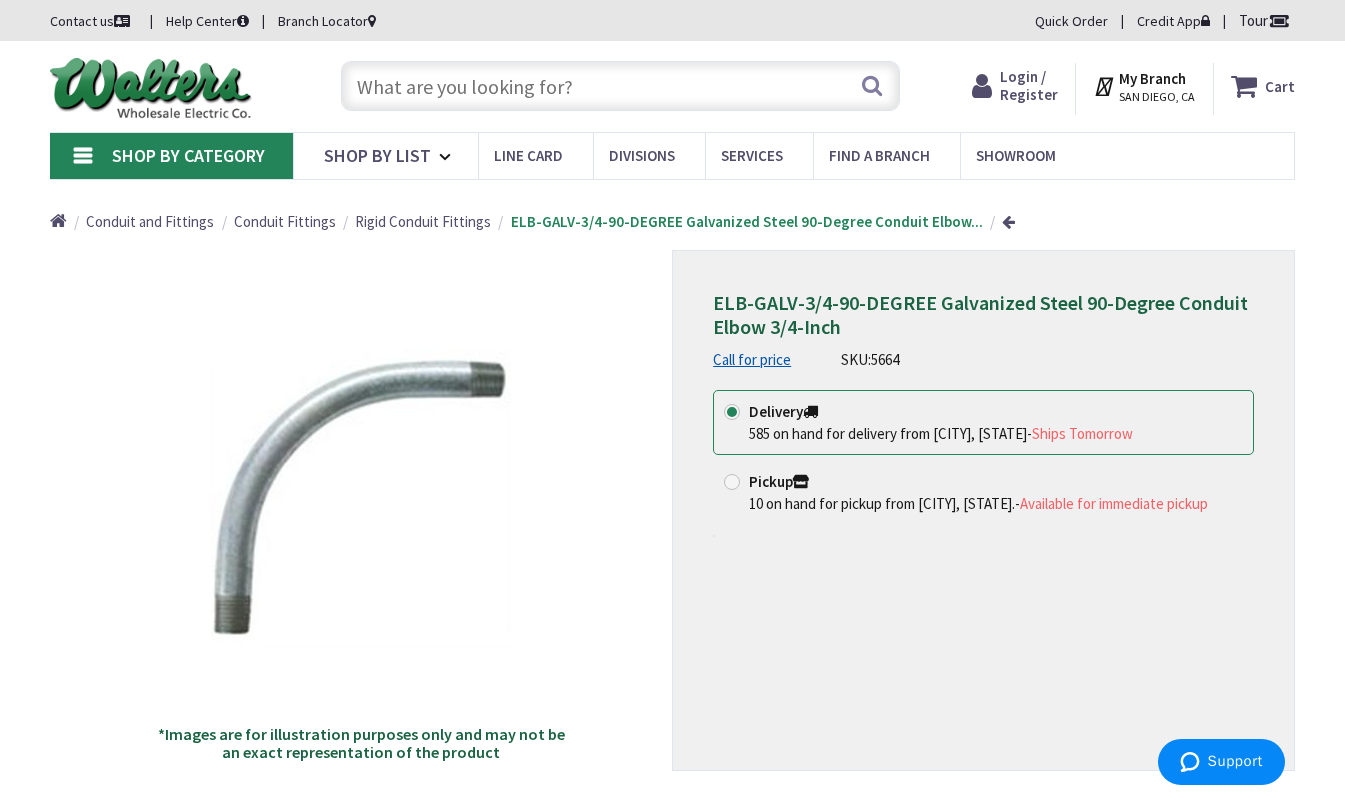 click at bounding box center (620, 86) 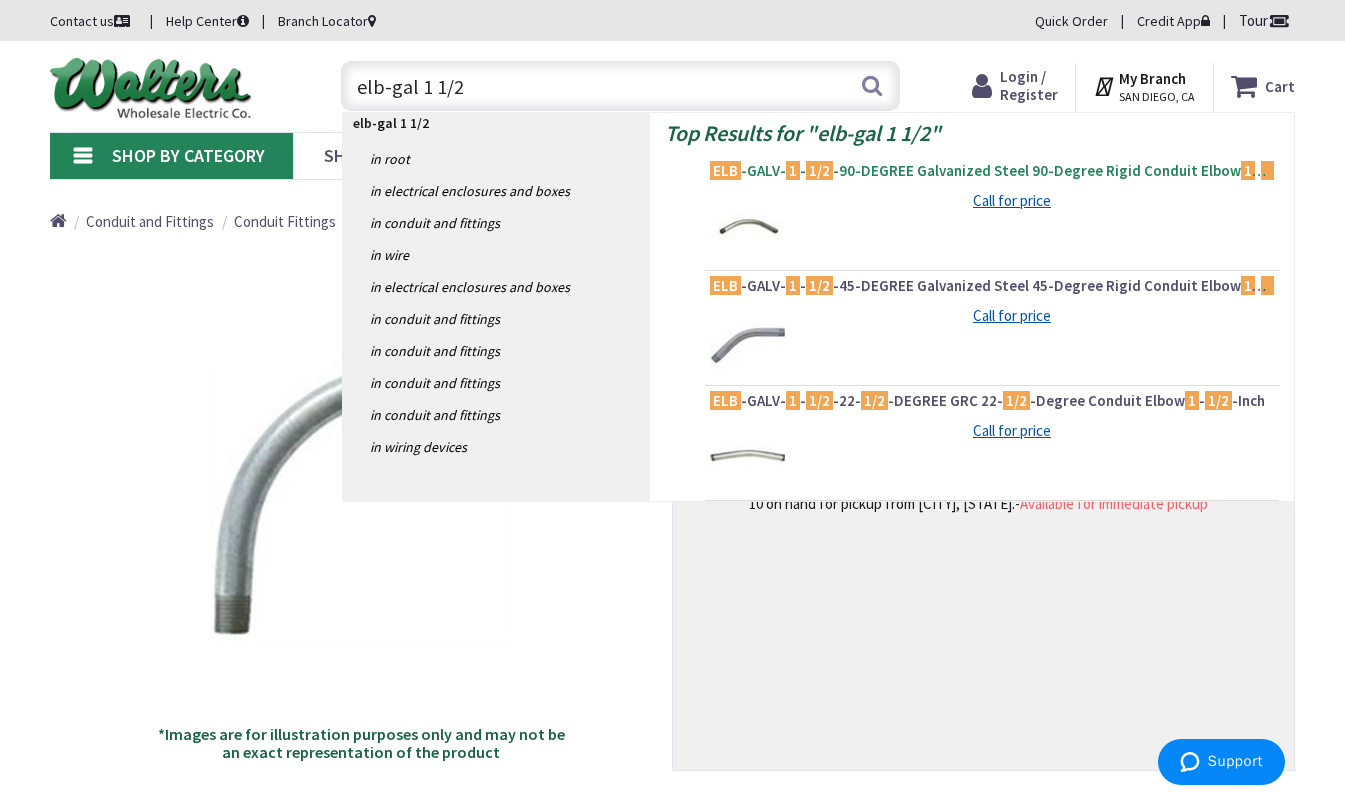 type on "elb-gal 1 1/2" 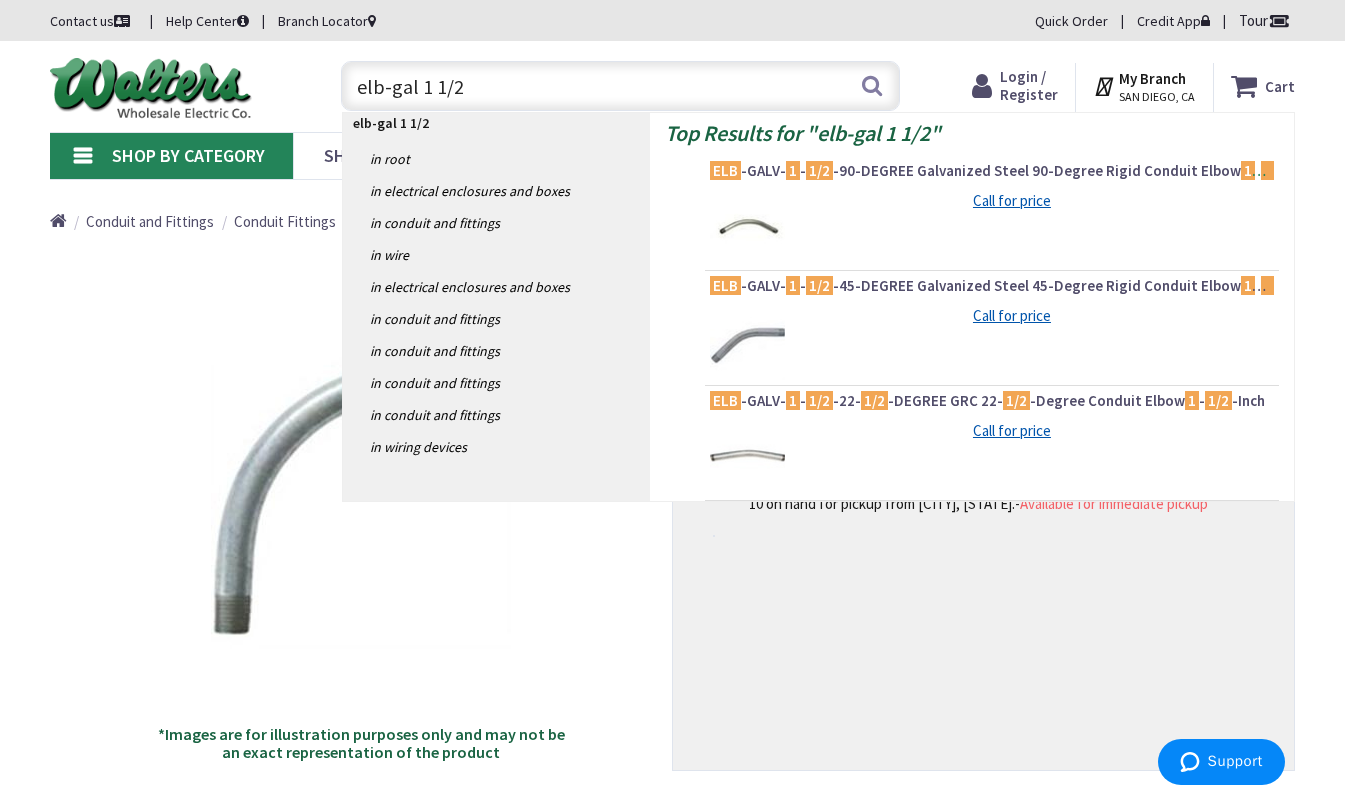 click on "ELB -GALV- 1 - 1/2 -90-DEGREE Galvanized Steel 90-Degree Rigid Conduit Elbow  1 - 1/2 -Inch" at bounding box center (992, 171) 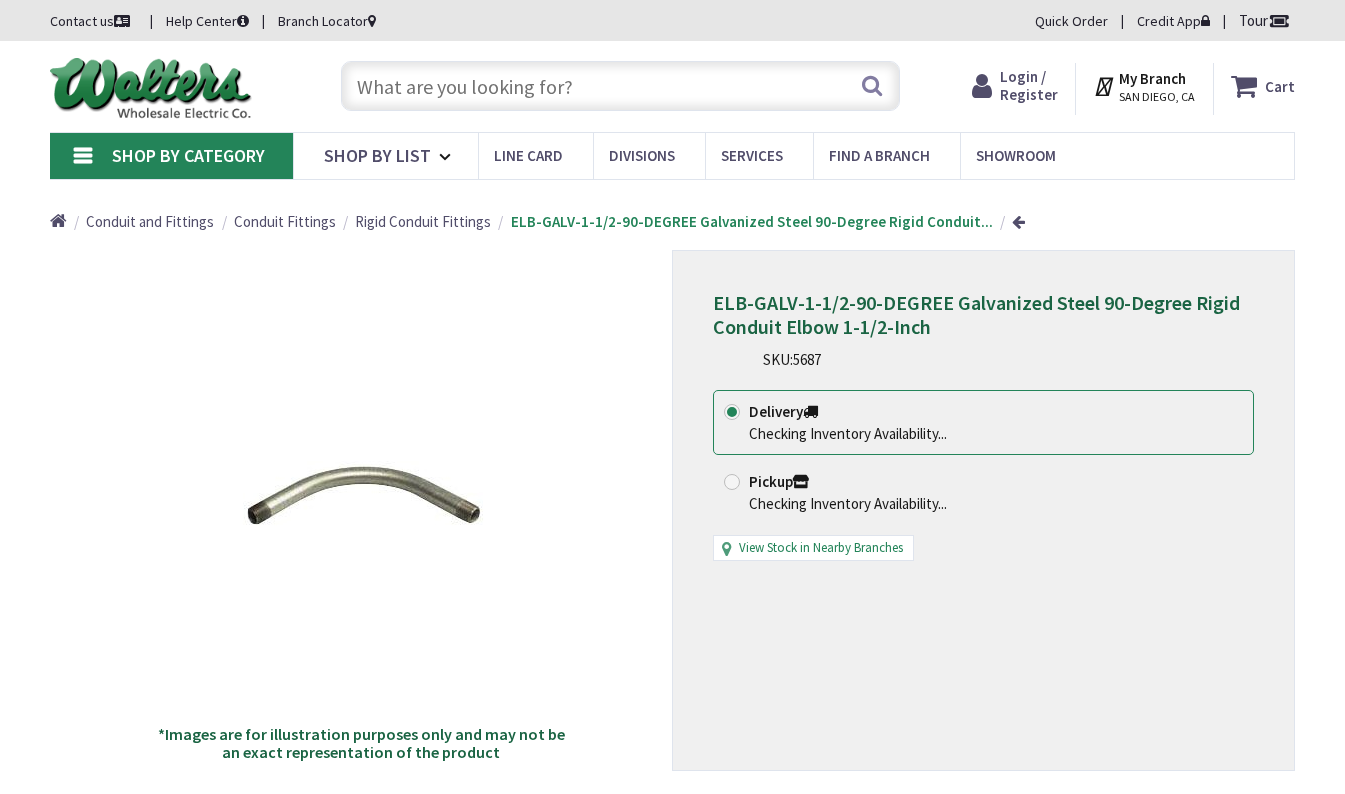 scroll, scrollTop: 0, scrollLeft: 0, axis: both 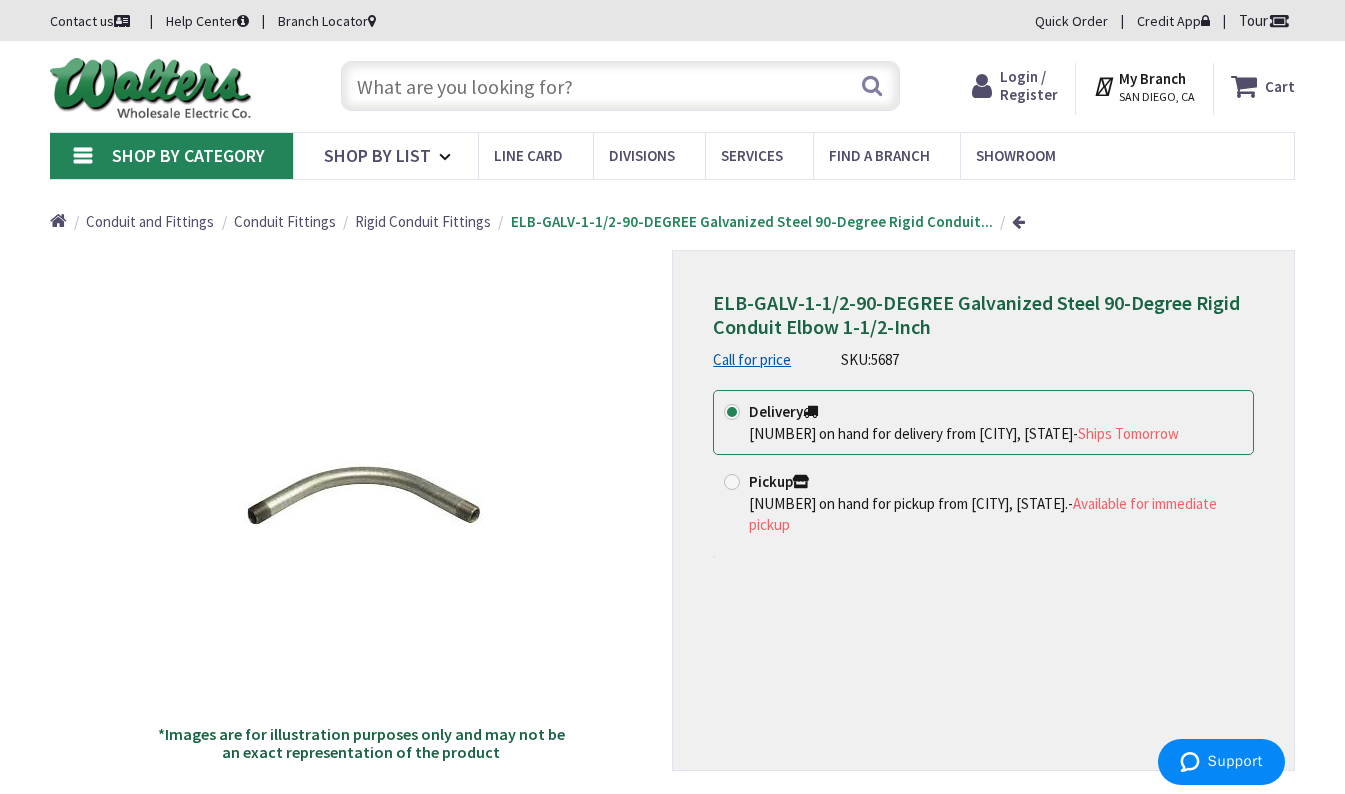 click at bounding box center [620, 86] 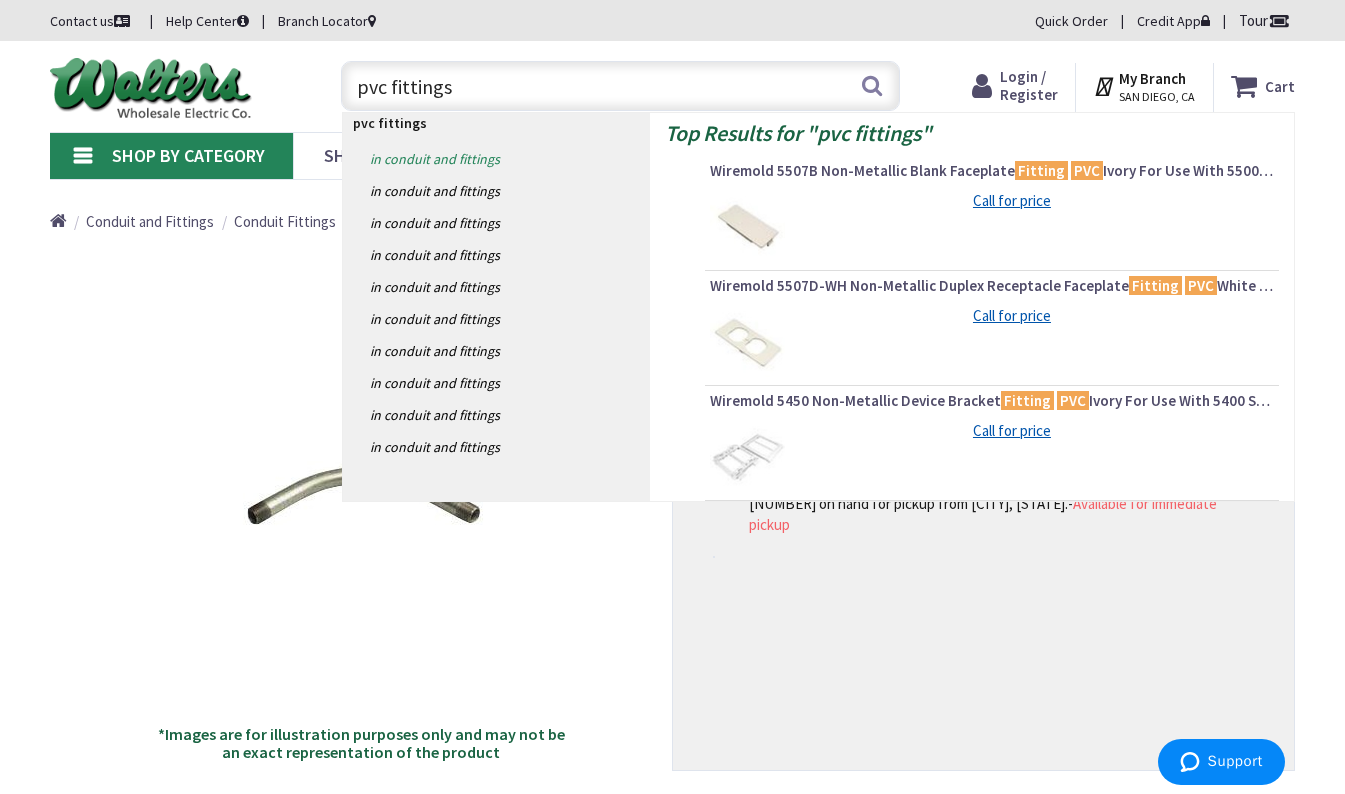 type on "pvc fittings" 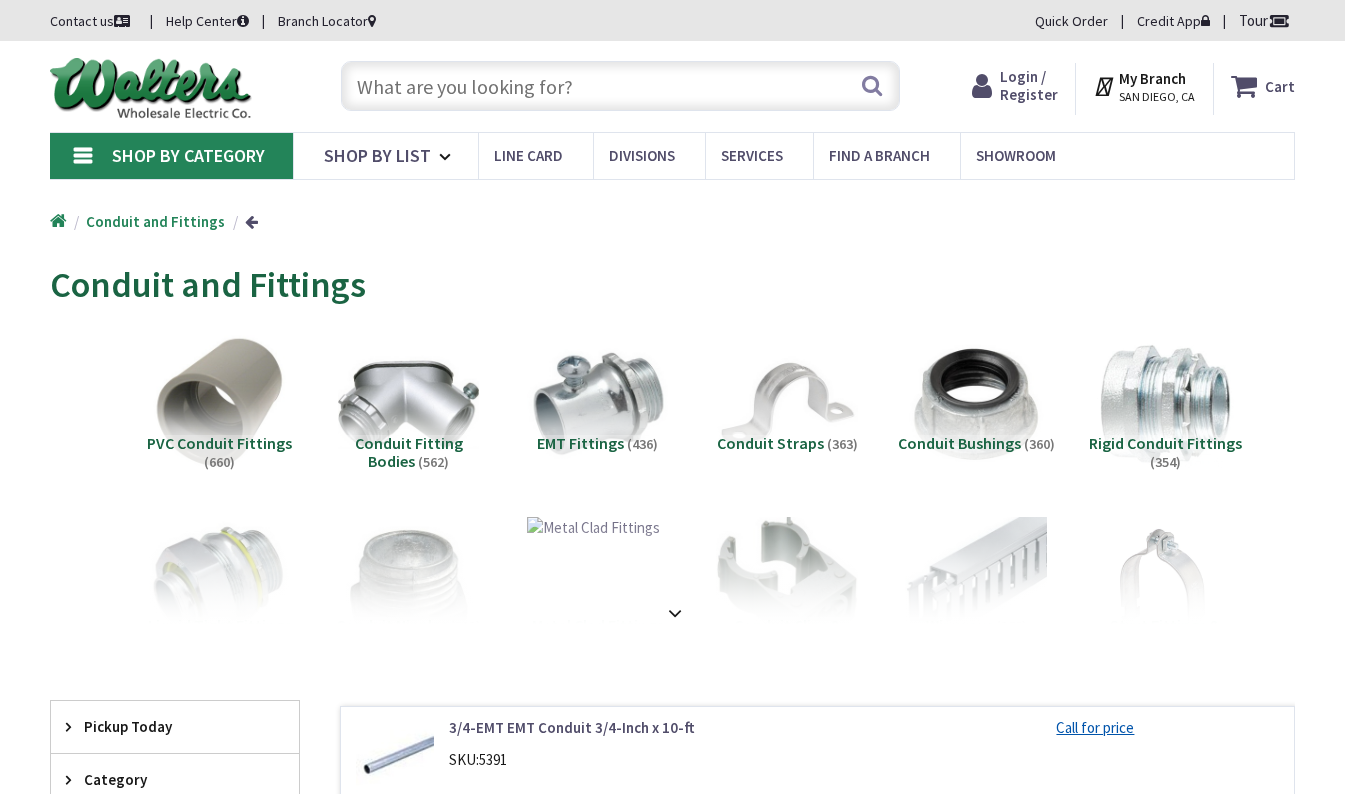 scroll, scrollTop: 0, scrollLeft: 0, axis: both 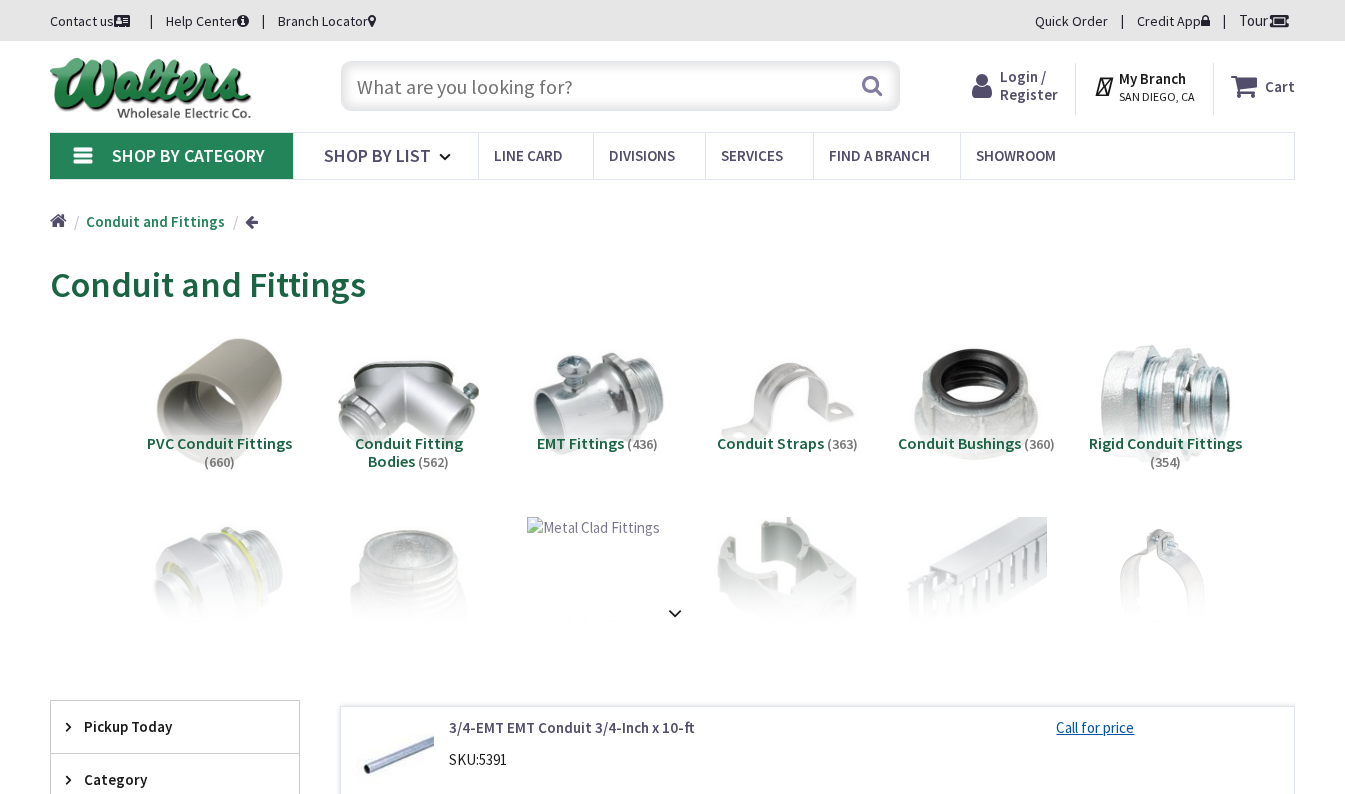 click on "Home" at bounding box center [58, 222] 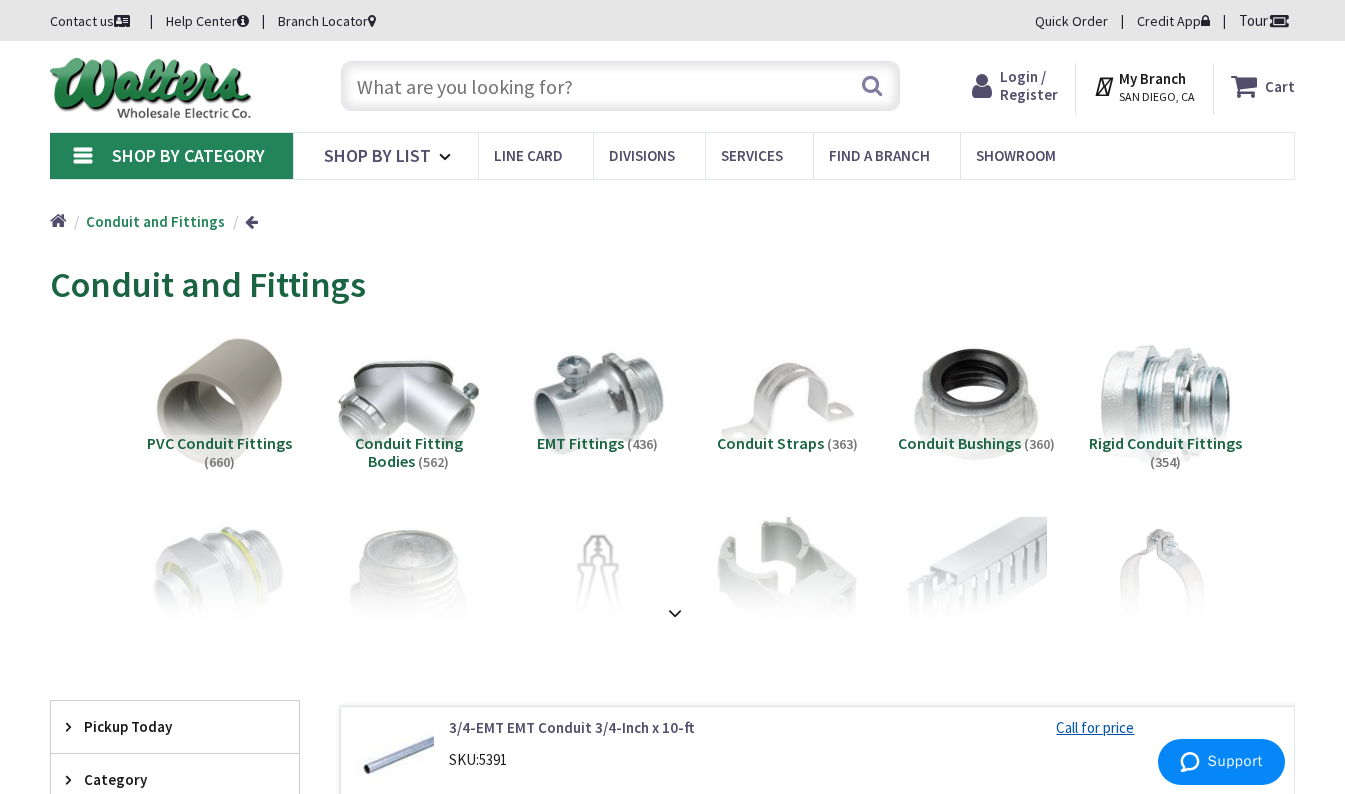 click on "PVC Conduit Fittings" at bounding box center (219, 443) 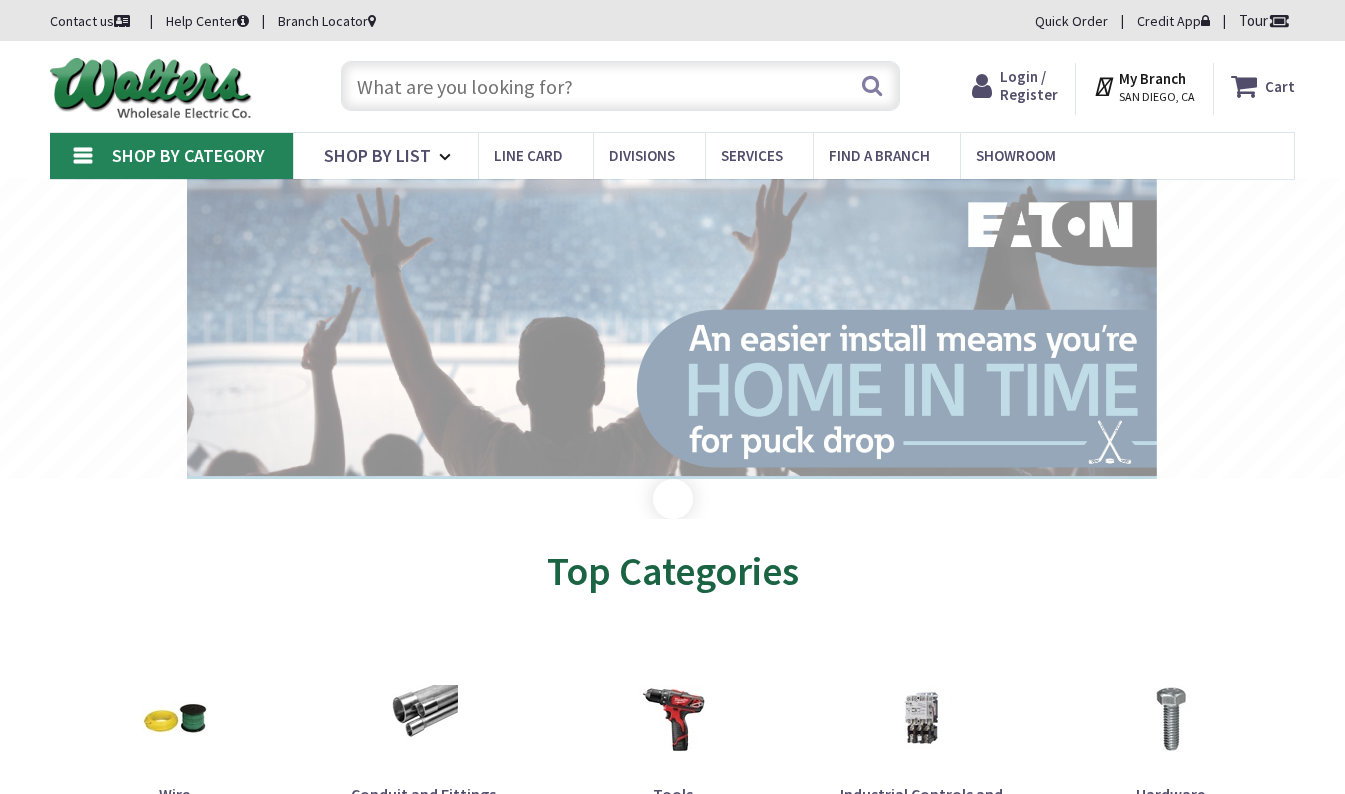 scroll, scrollTop: 0, scrollLeft: 0, axis: both 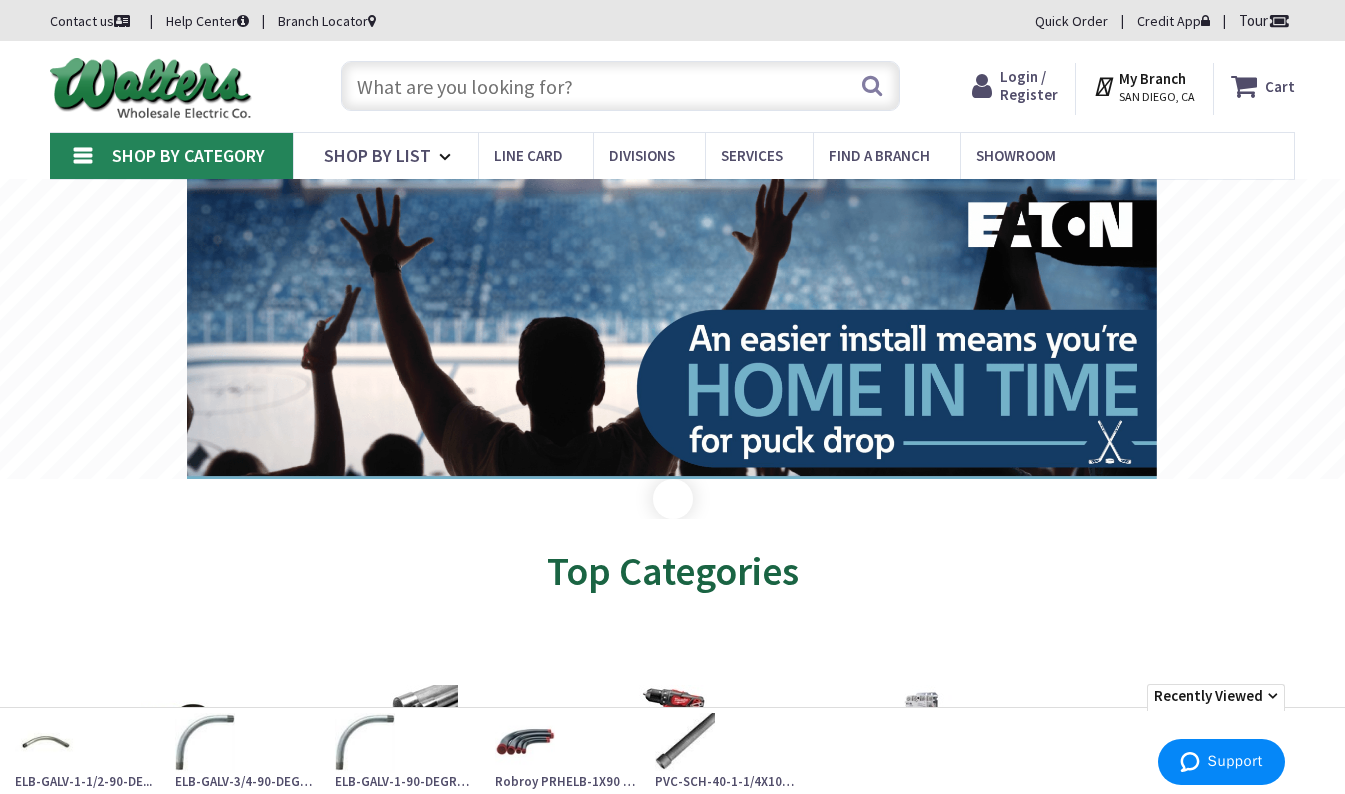 click on "Shop By Category" at bounding box center (188, 155) 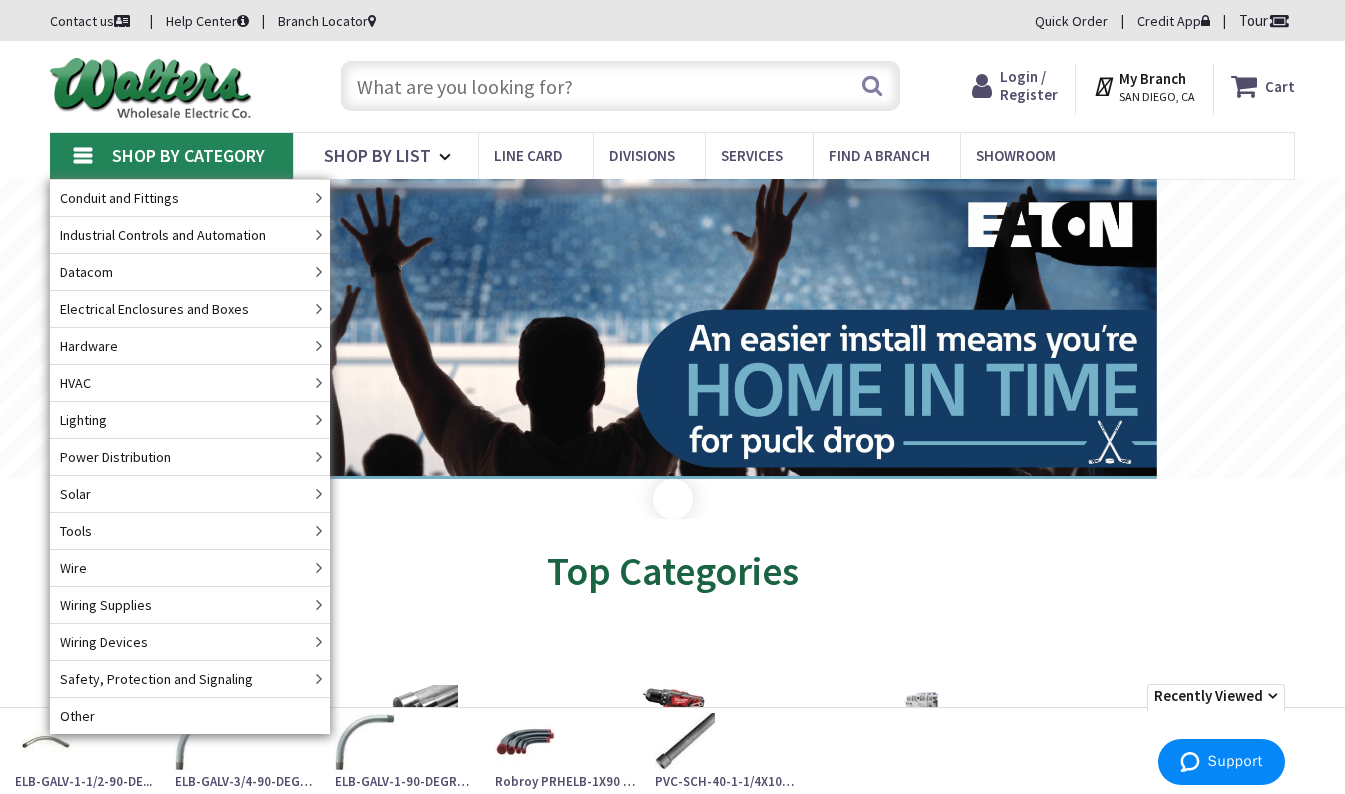 click on "Shop By Category" at bounding box center [171, 156] 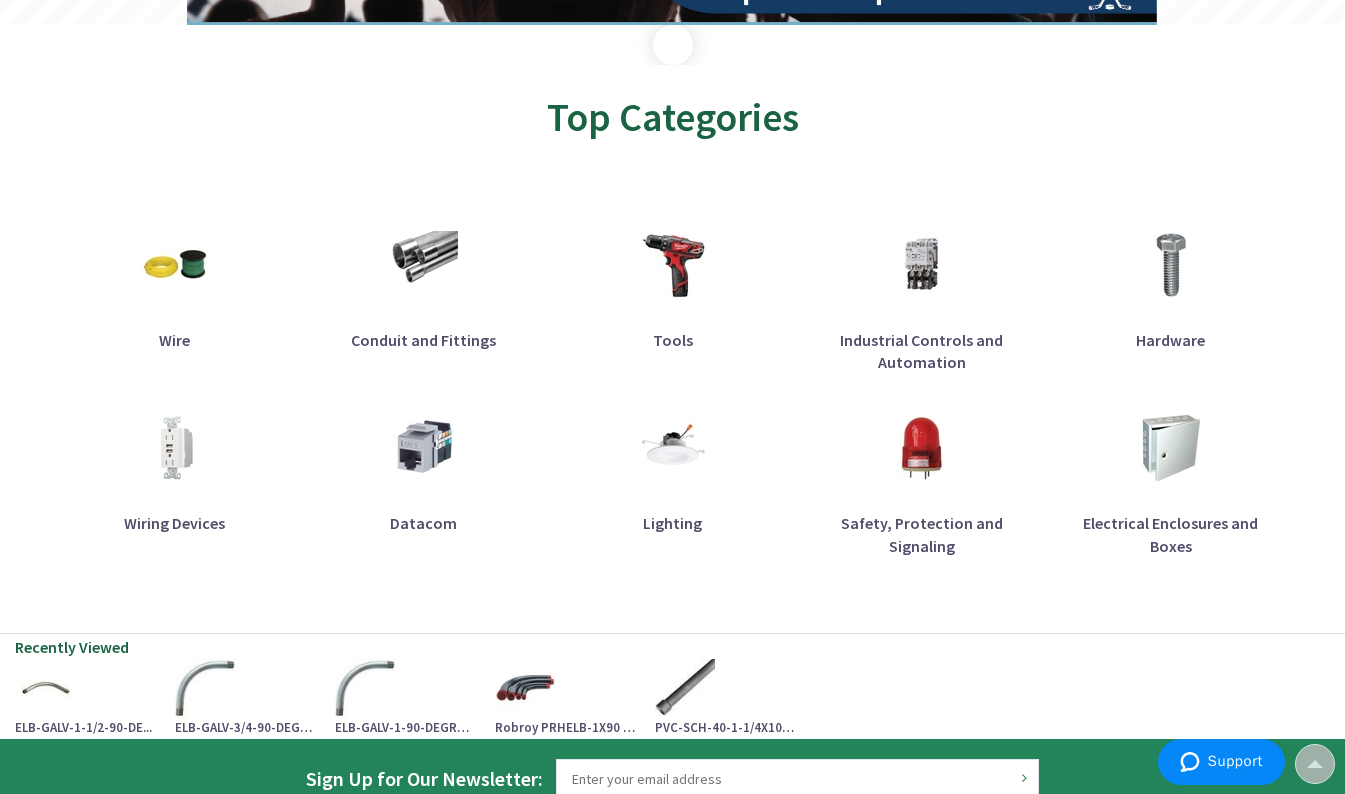 scroll, scrollTop: 457, scrollLeft: 0, axis: vertical 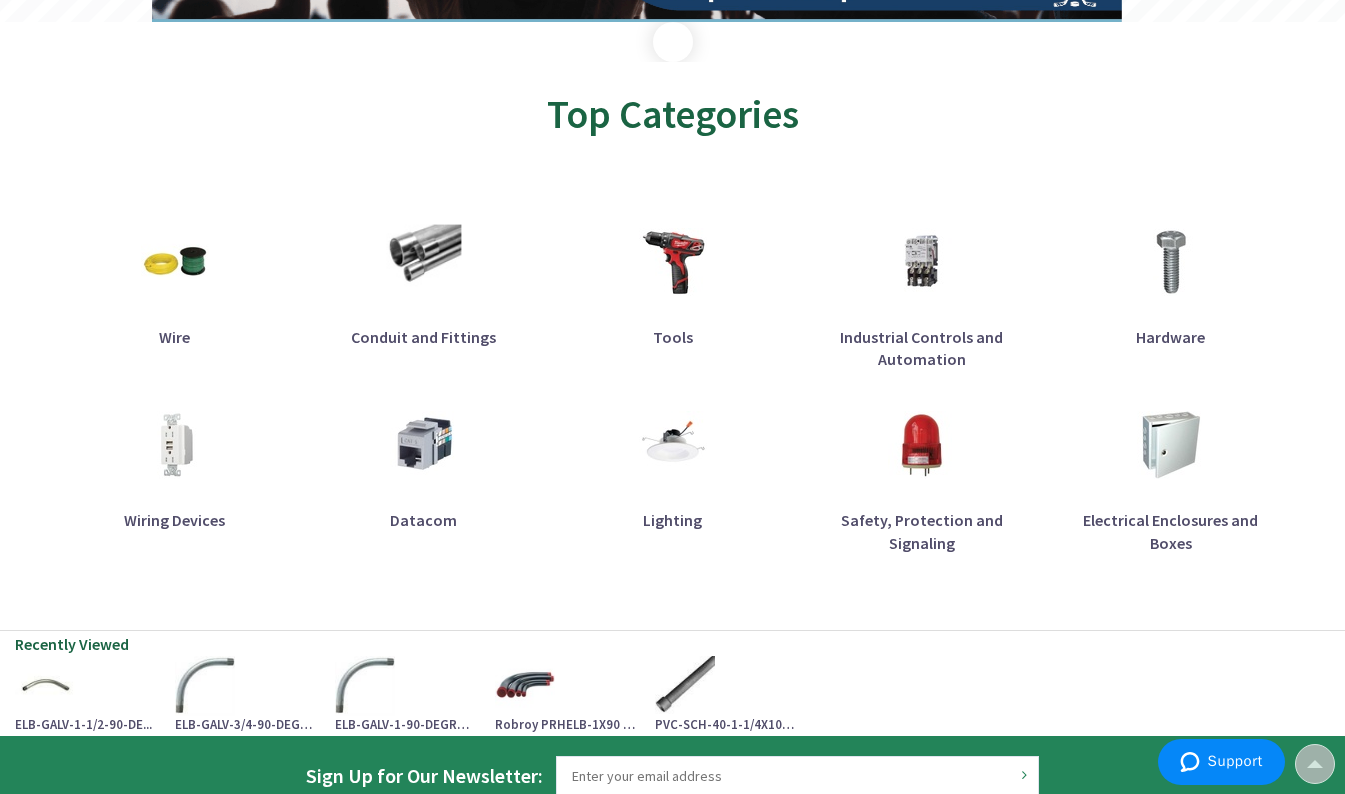 click at bounding box center [423, 262] 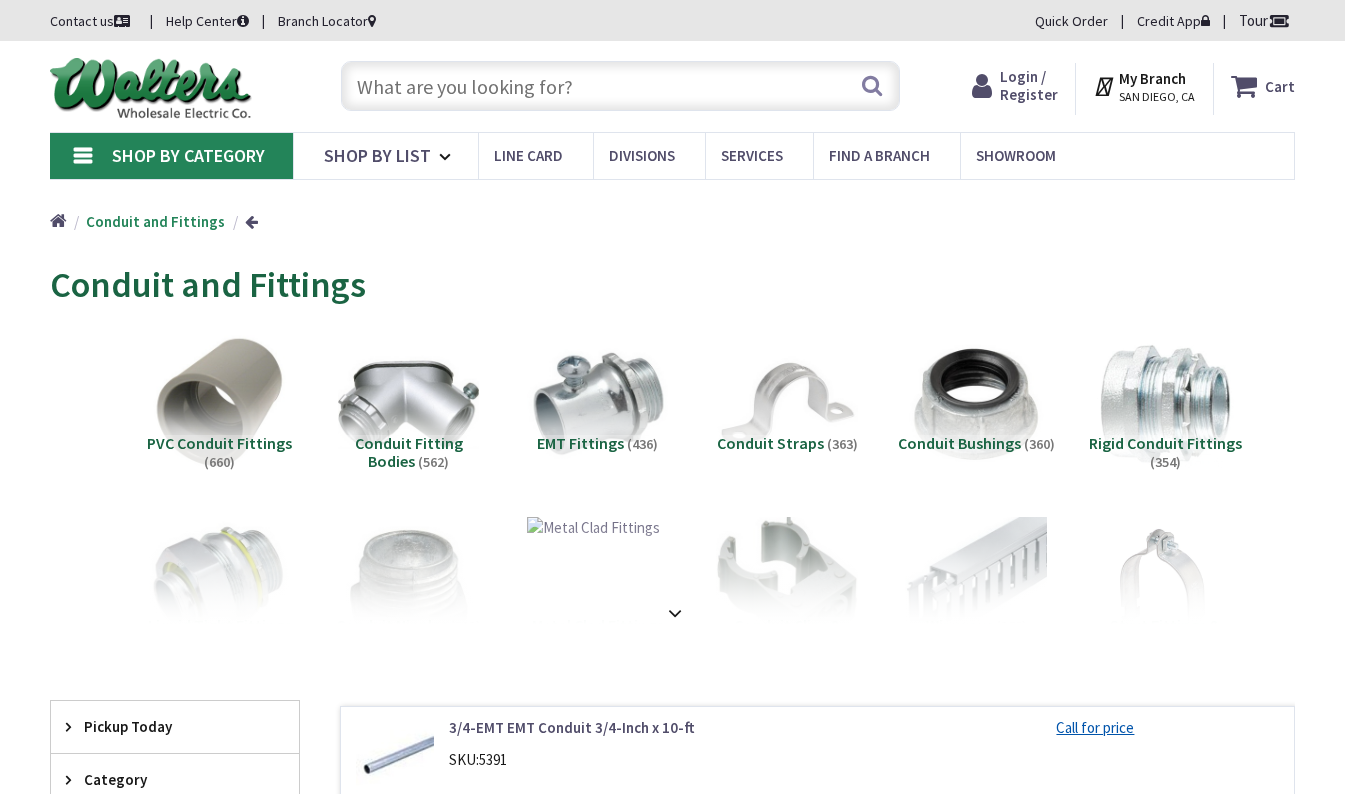 click on "PVC Conduit Fittings" at bounding box center [219, 443] 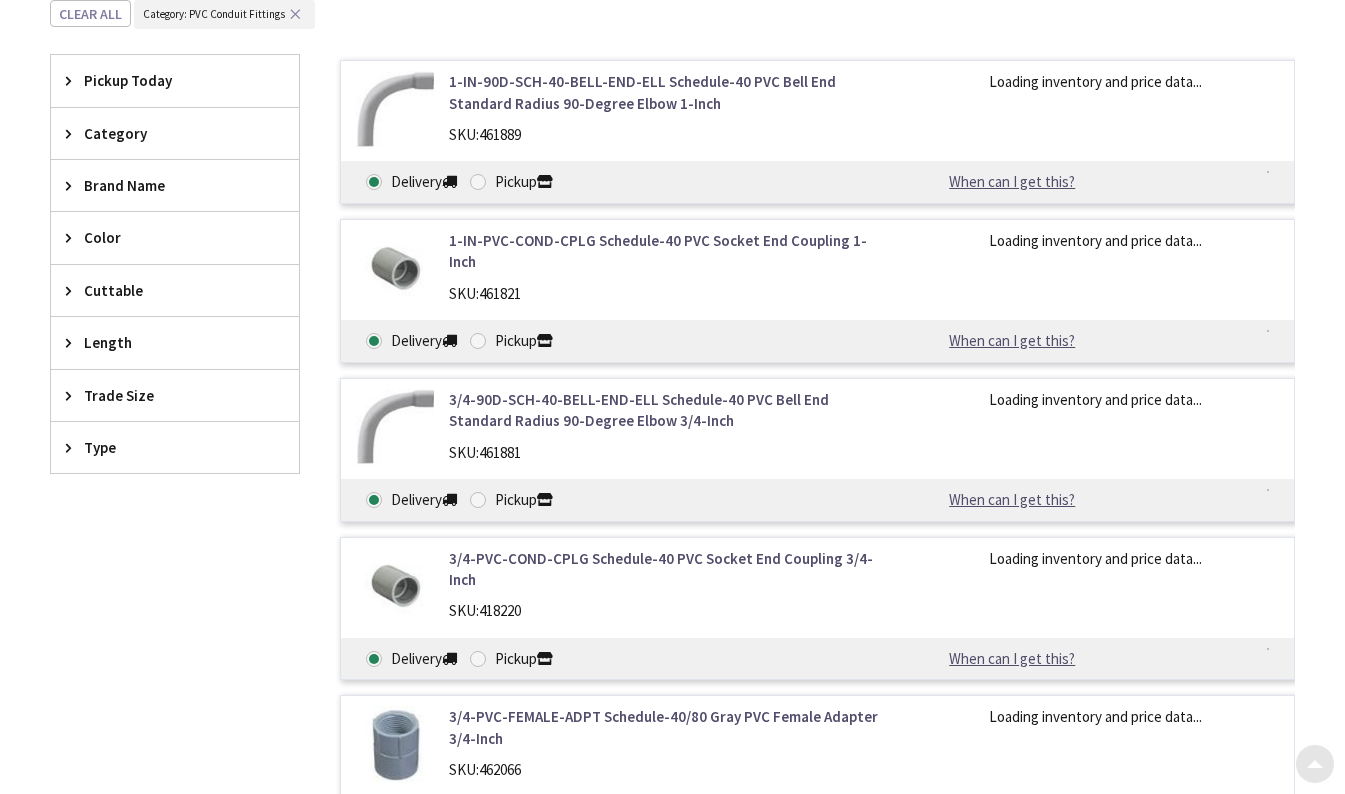 scroll, scrollTop: 664, scrollLeft: 0, axis: vertical 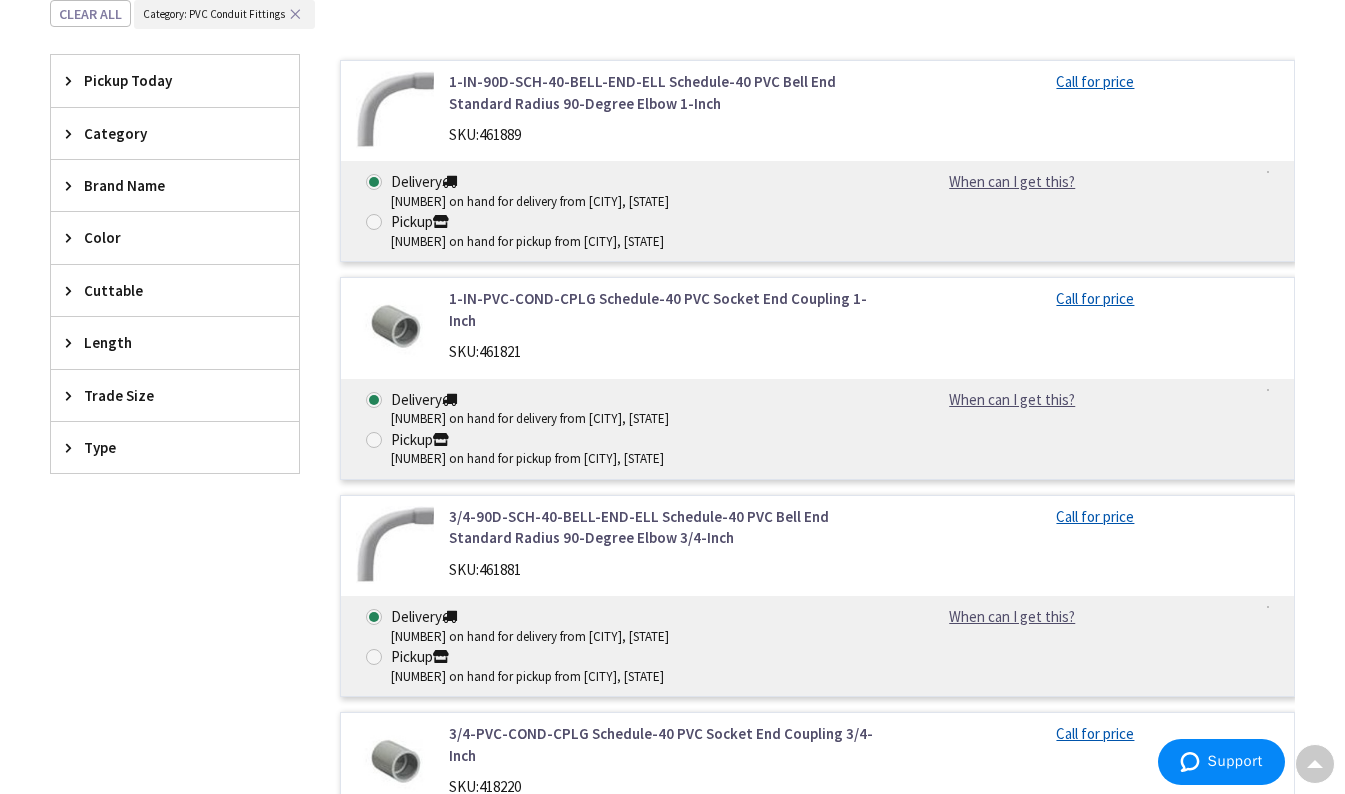click on "Type" at bounding box center (165, 447) 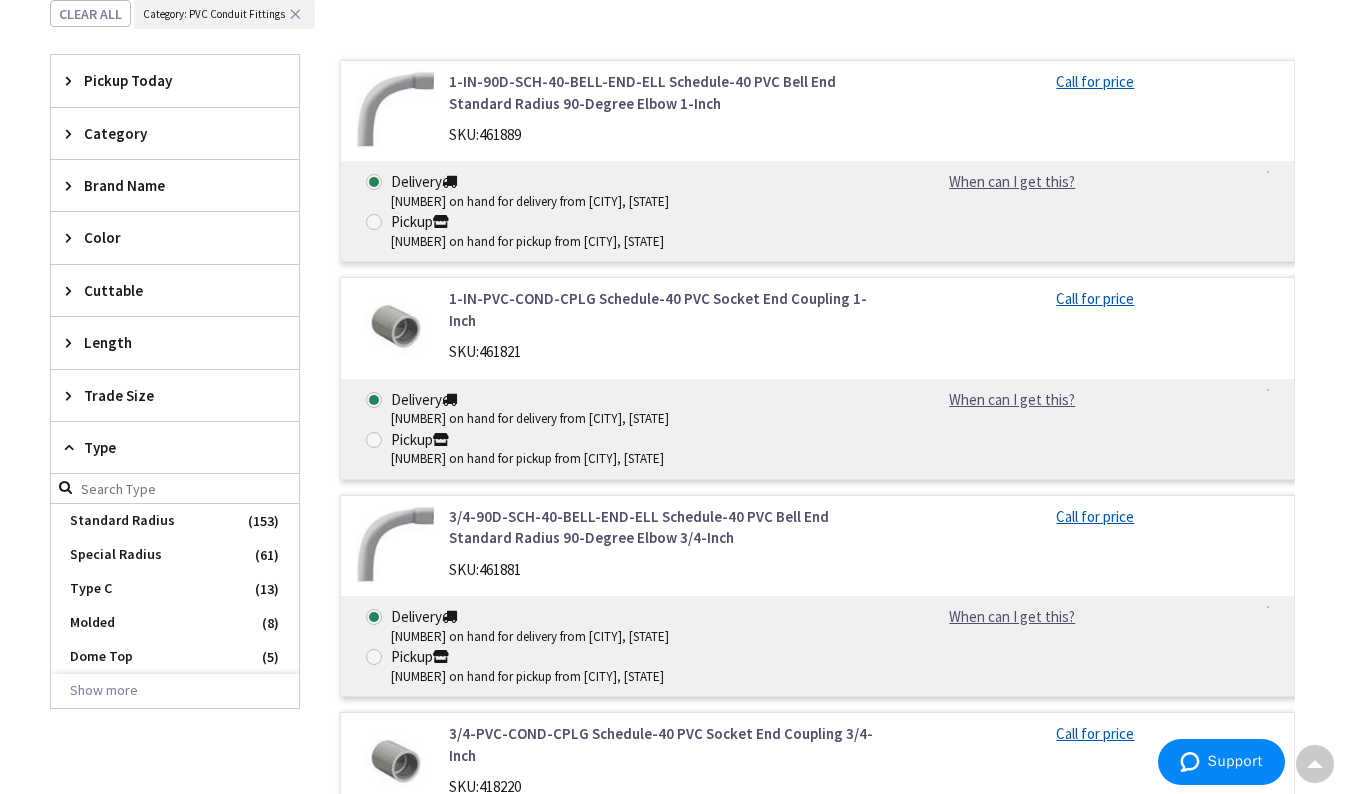 click on "Trade Size" at bounding box center [165, 395] 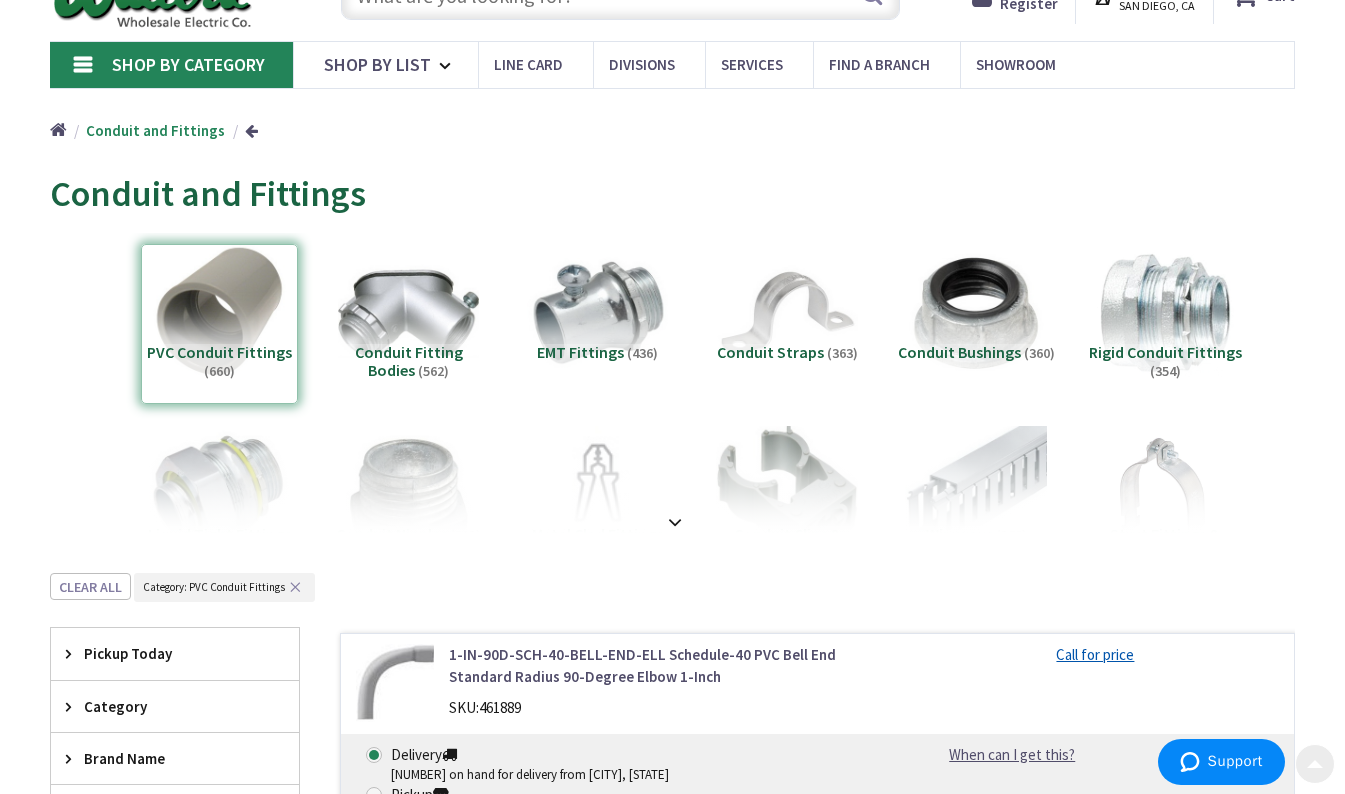 scroll, scrollTop: 0, scrollLeft: 0, axis: both 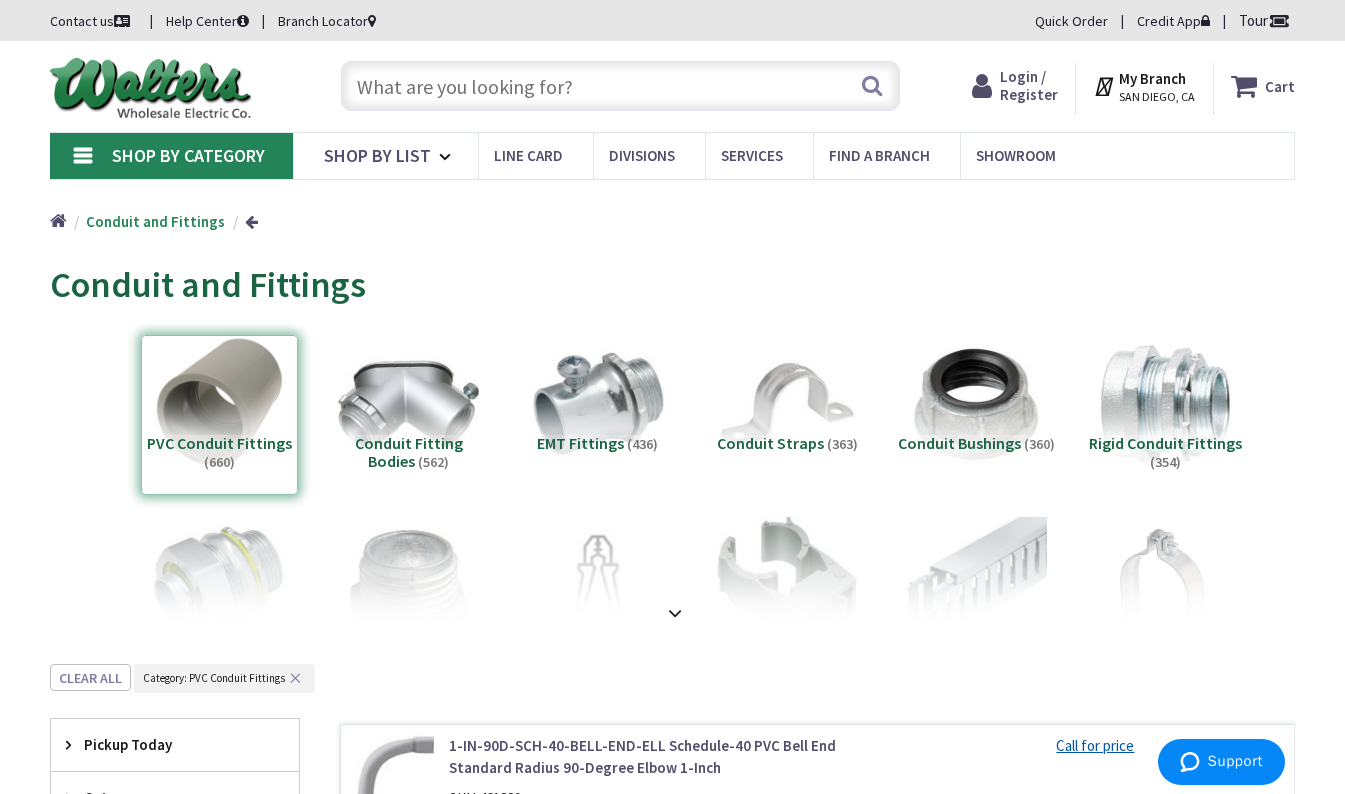 click at bounding box center [620, 86] 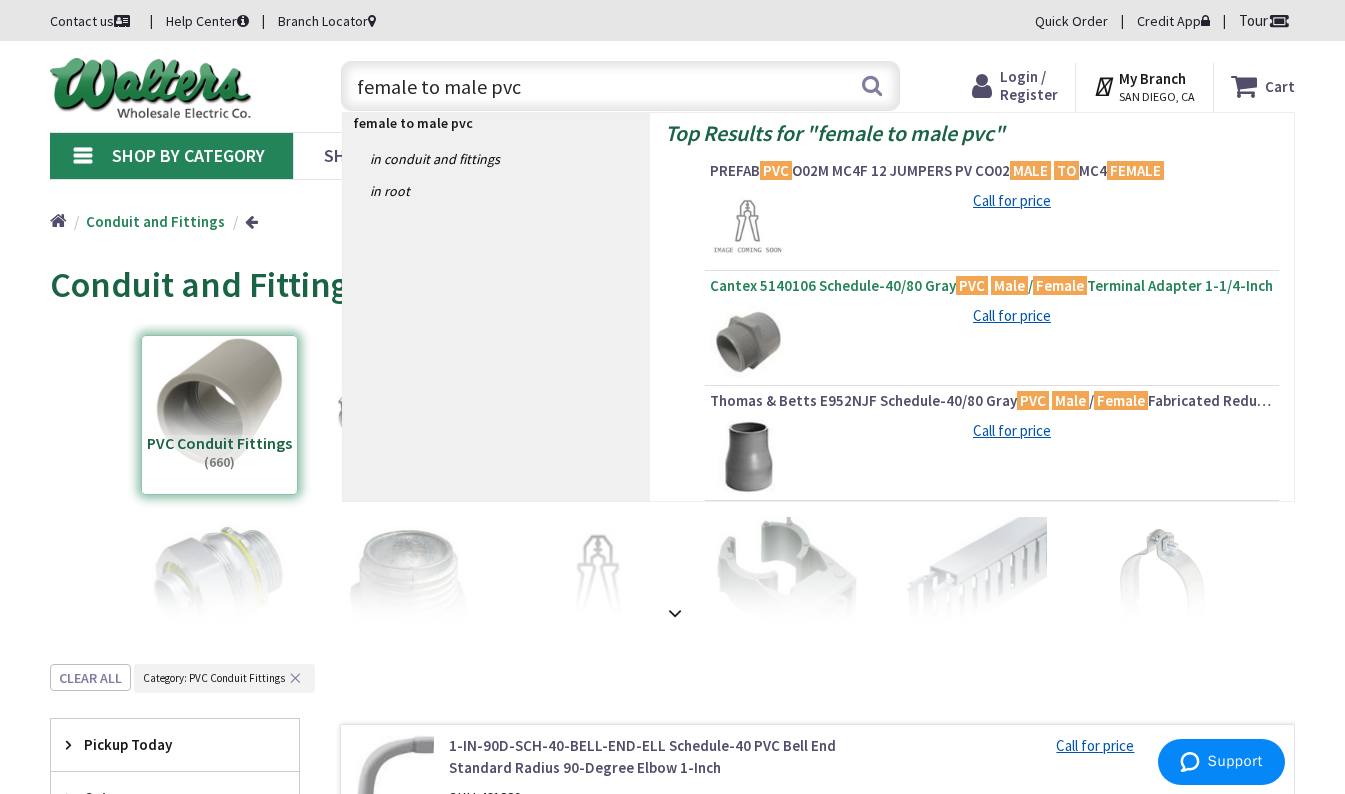 type on "female to male pvc" 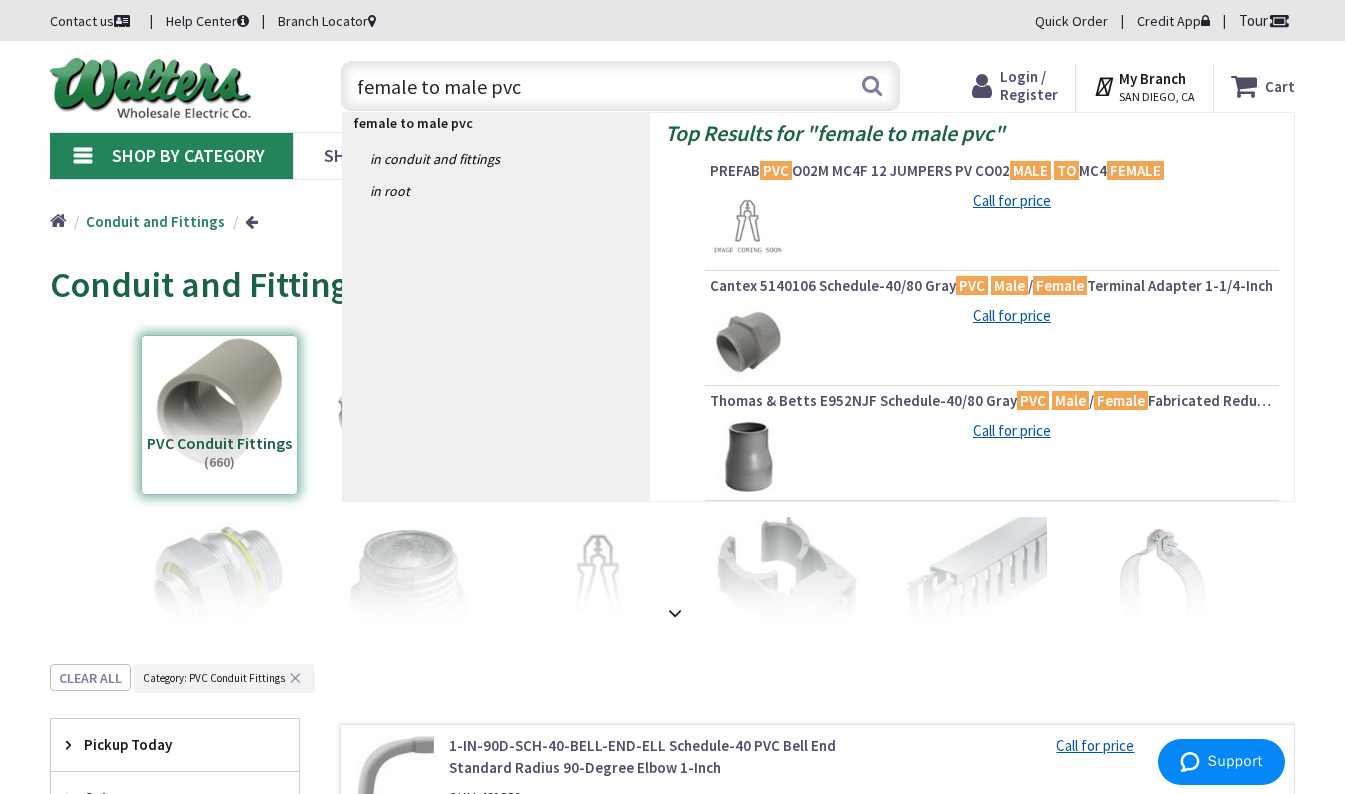 click on "Cantex 5140106 Schedule-40/80 Gray  PVC   Male / Female  Terminal Adapter 1-1/4-Inch" at bounding box center [992, 286] 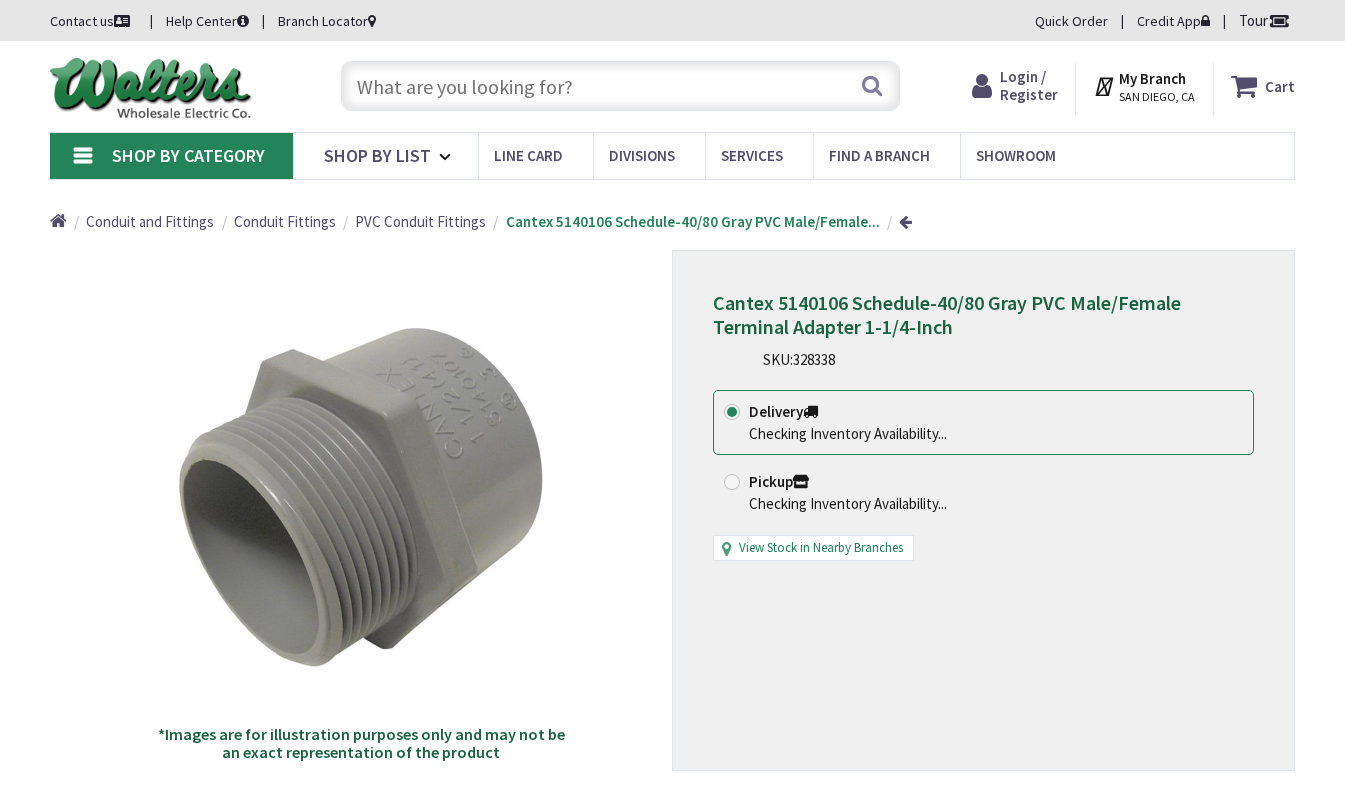 scroll, scrollTop: 0, scrollLeft: 0, axis: both 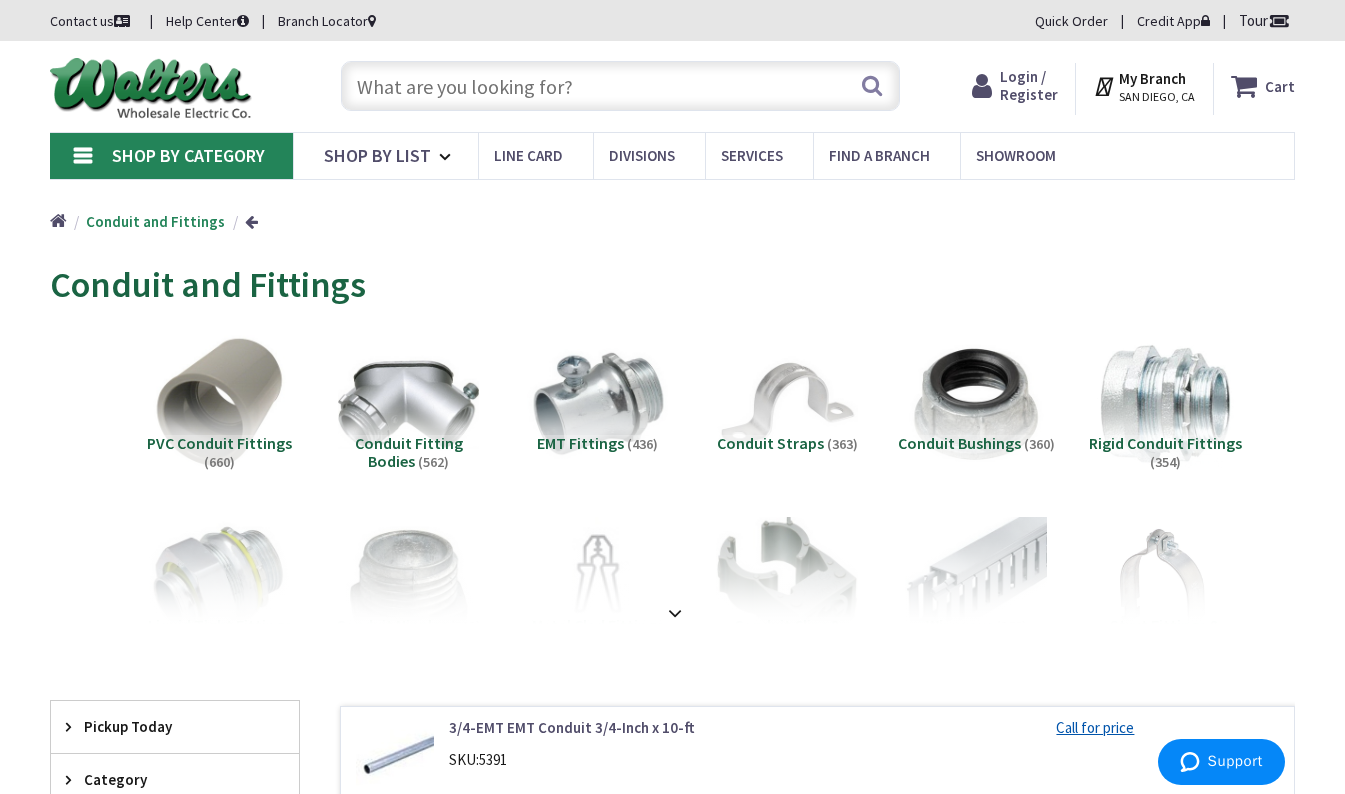 click at bounding box center (620, 86) 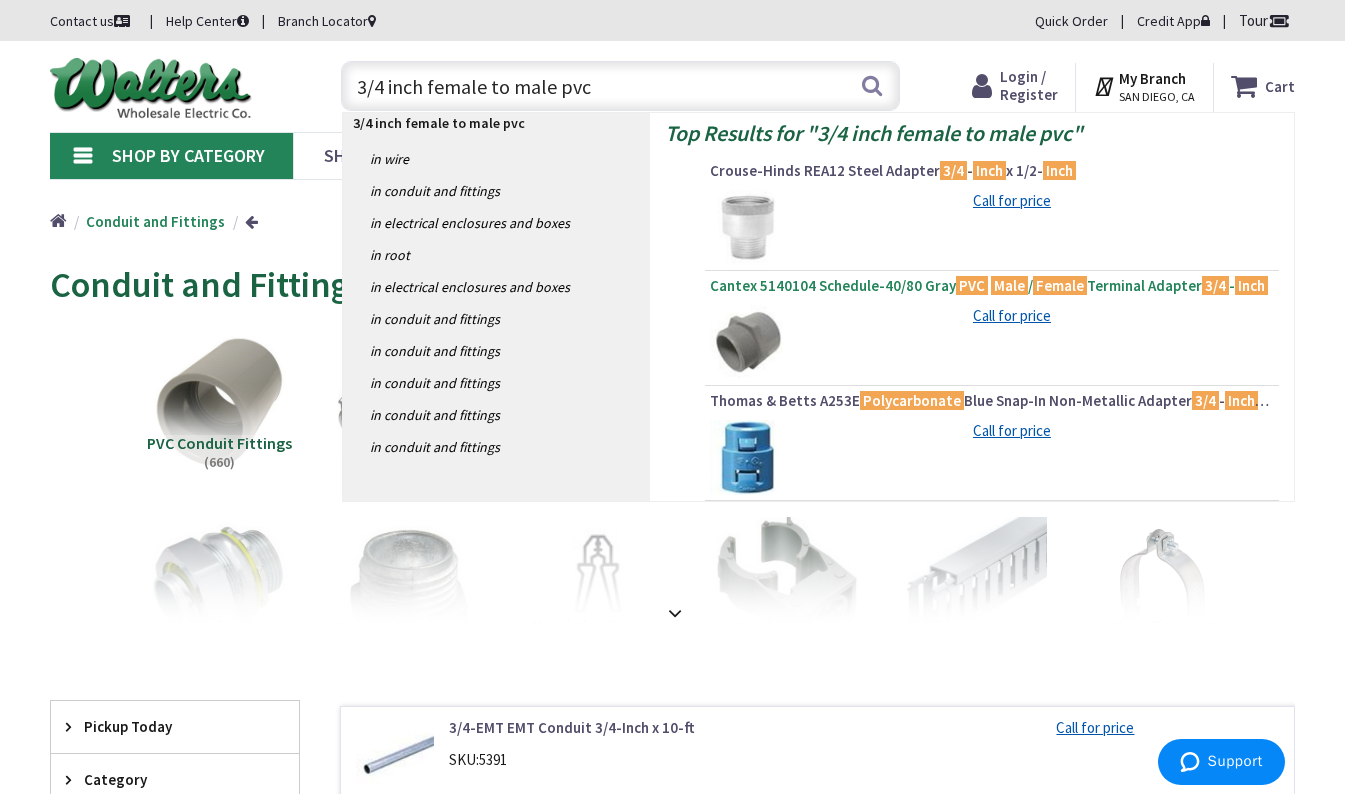 type on "3/4 inch female to male pvc" 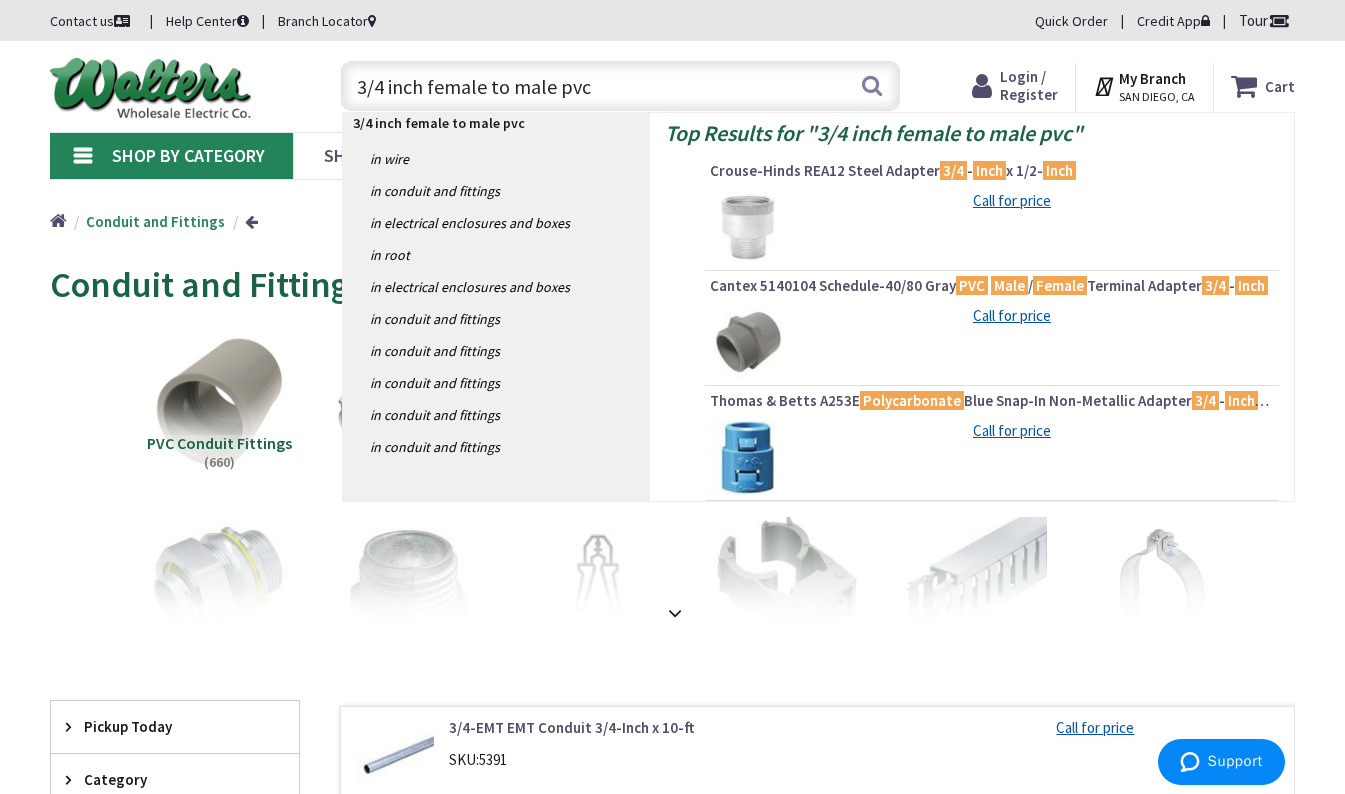 click on "Cantex 5140104 Schedule-40/80 Gray  PVC   Male / Female  Terminal Adapter  3/4 - Inch" at bounding box center [992, 286] 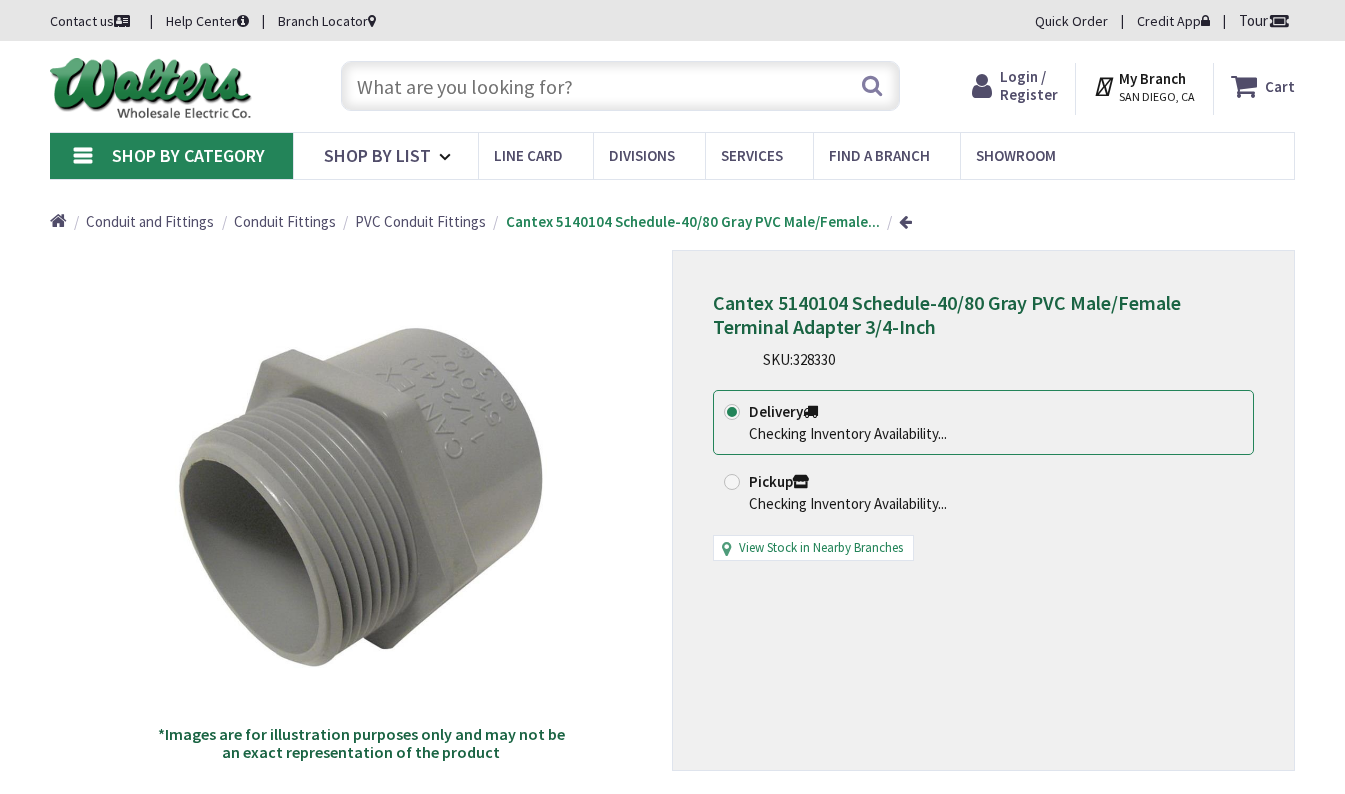 scroll, scrollTop: 0, scrollLeft: 0, axis: both 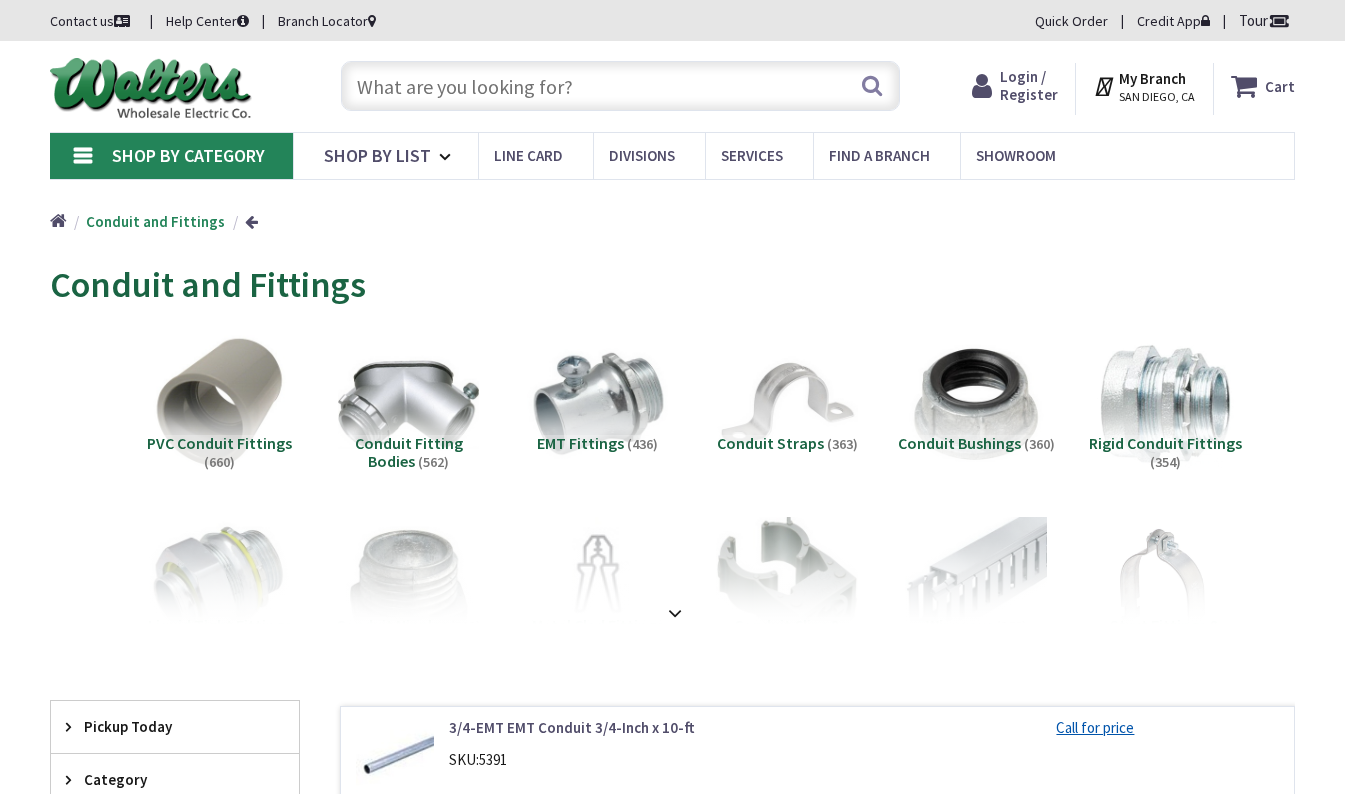 drag, startPoint x: 0, startPoint y: 0, endPoint x: 378, endPoint y: 87, distance: 387.88272 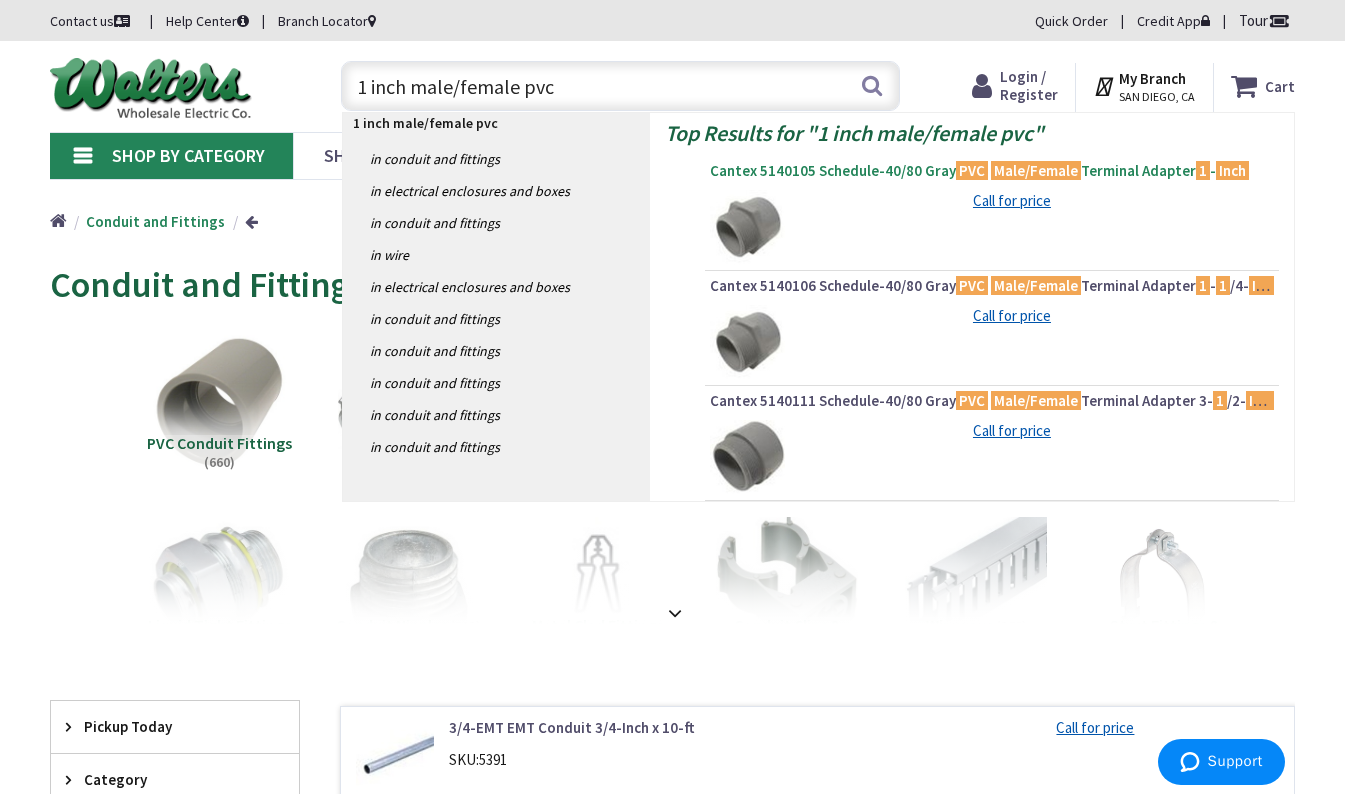 type on "1 inch male/female pvc" 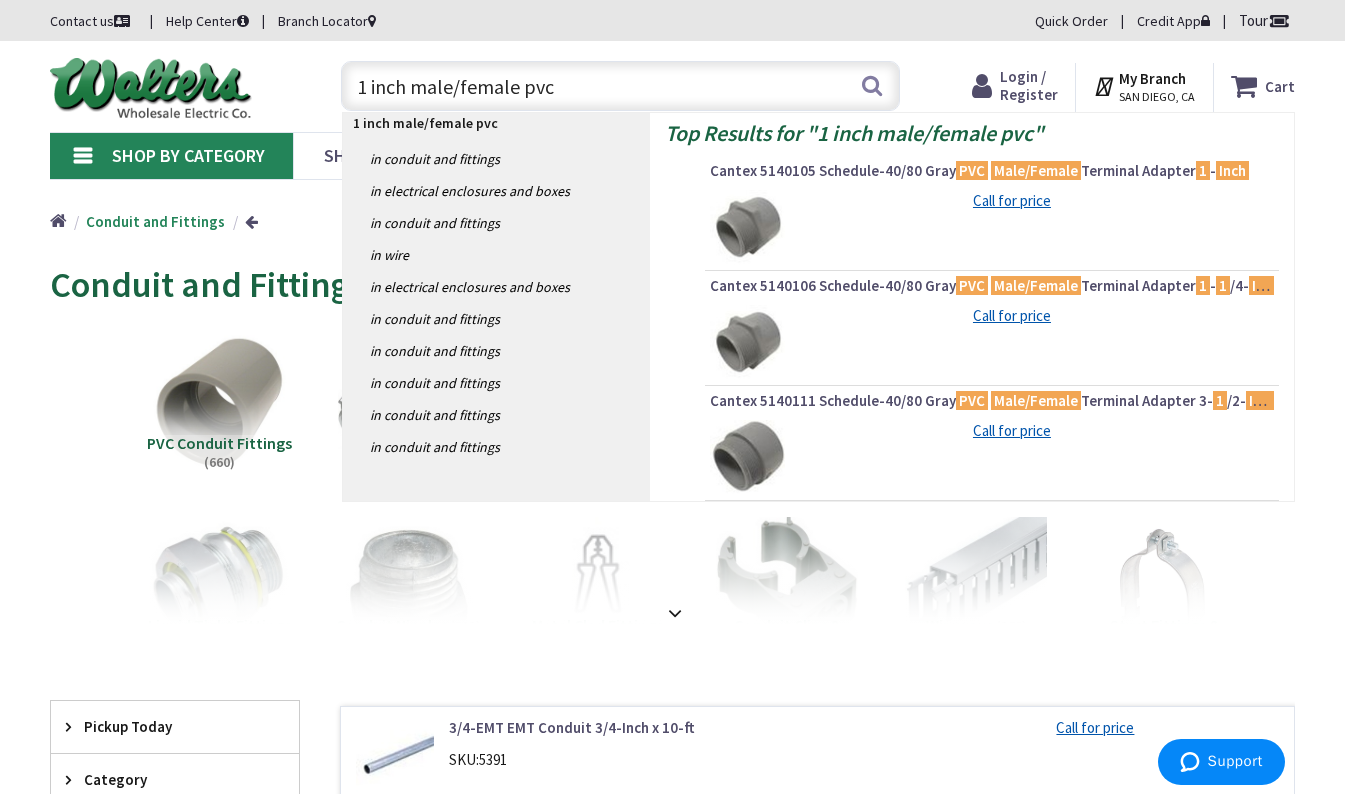 click on "Cantex 5140105 Schedule-40/80 Gray  PVC   Male/Female  Terminal Adapter  1 - Inch" at bounding box center [992, 173] 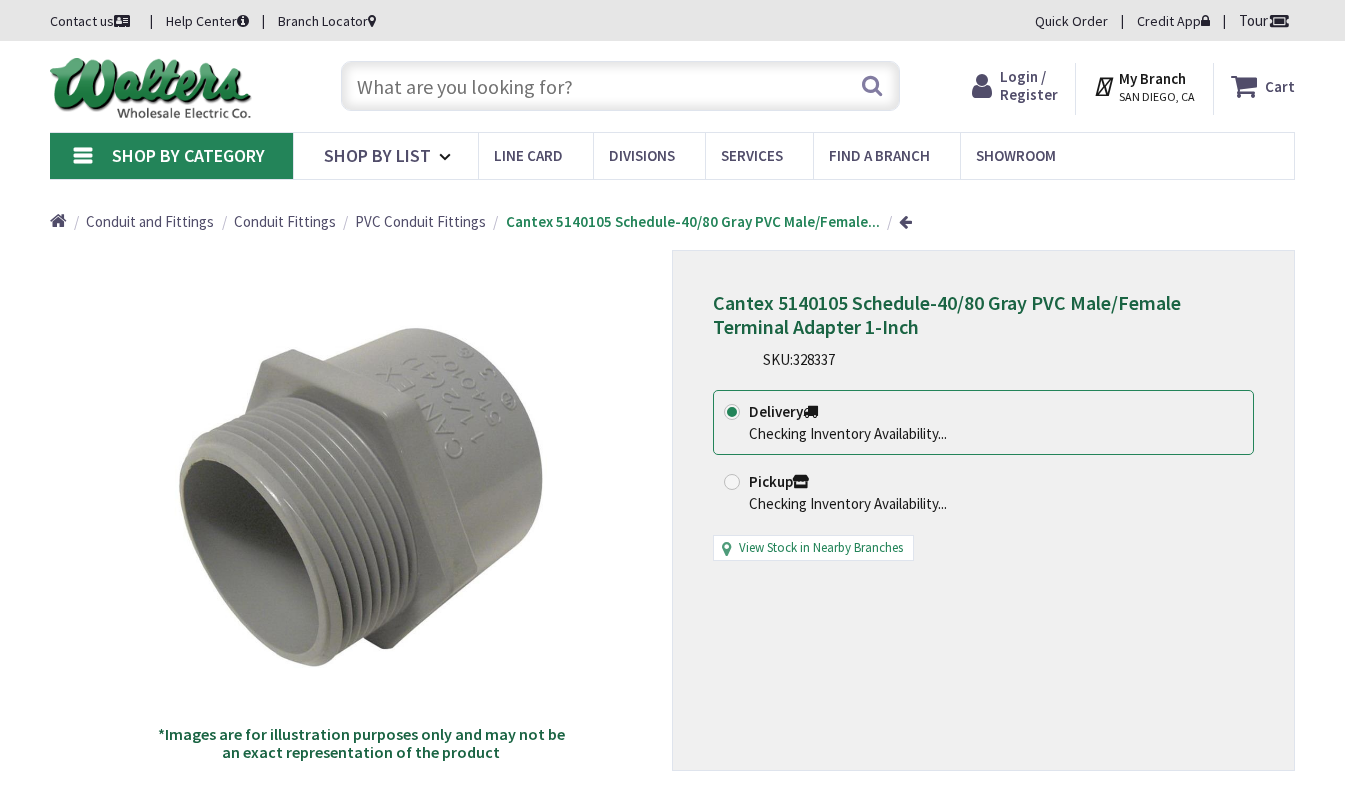 scroll, scrollTop: 0, scrollLeft: 0, axis: both 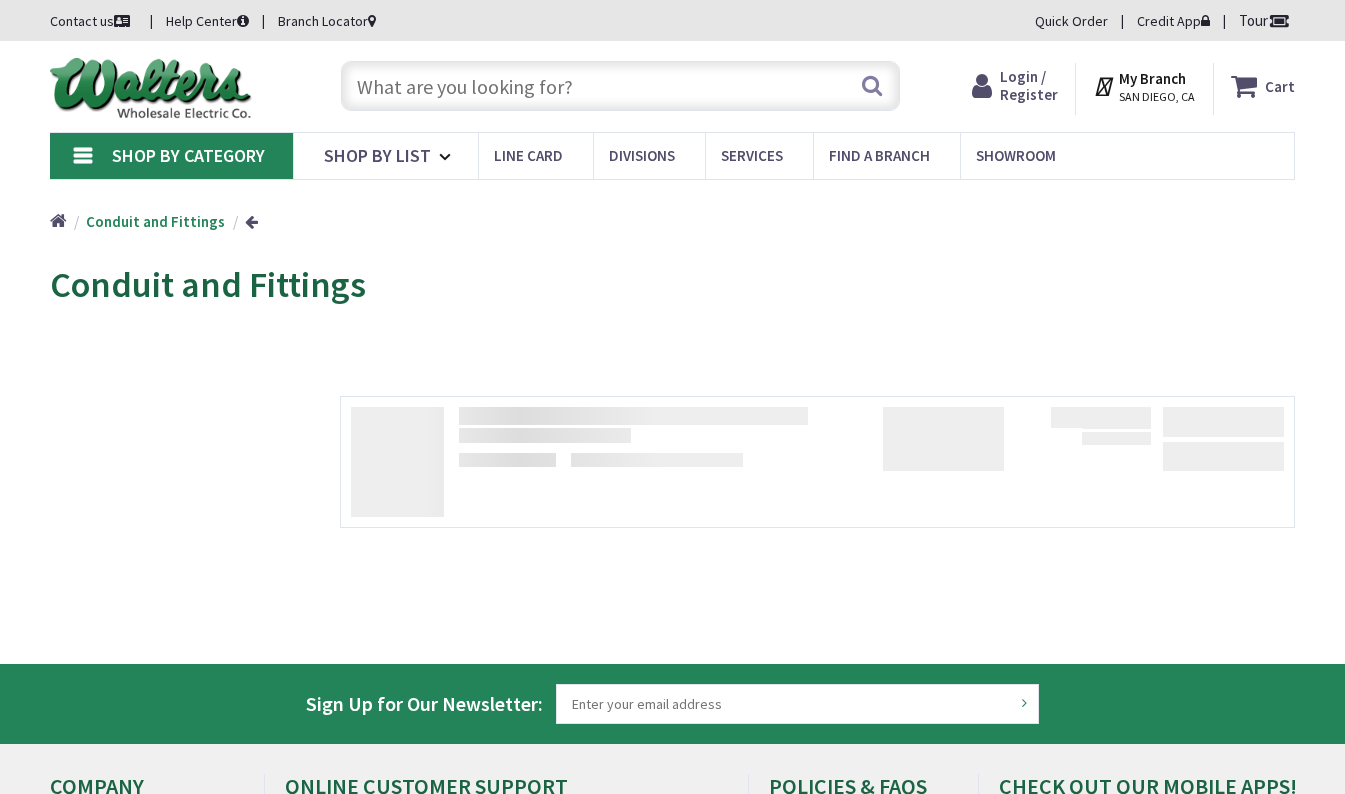 click at bounding box center (620, 86) 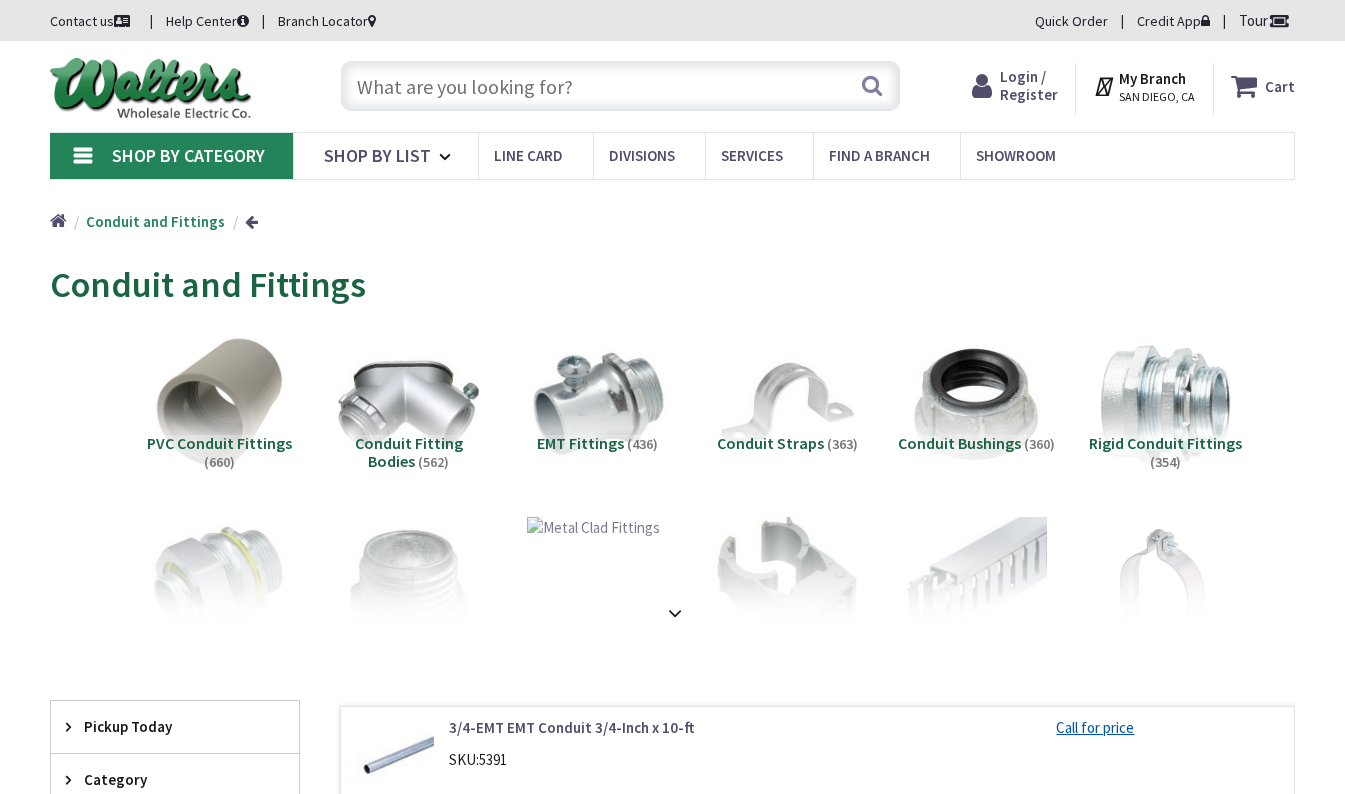 scroll, scrollTop: 0, scrollLeft: 0, axis: both 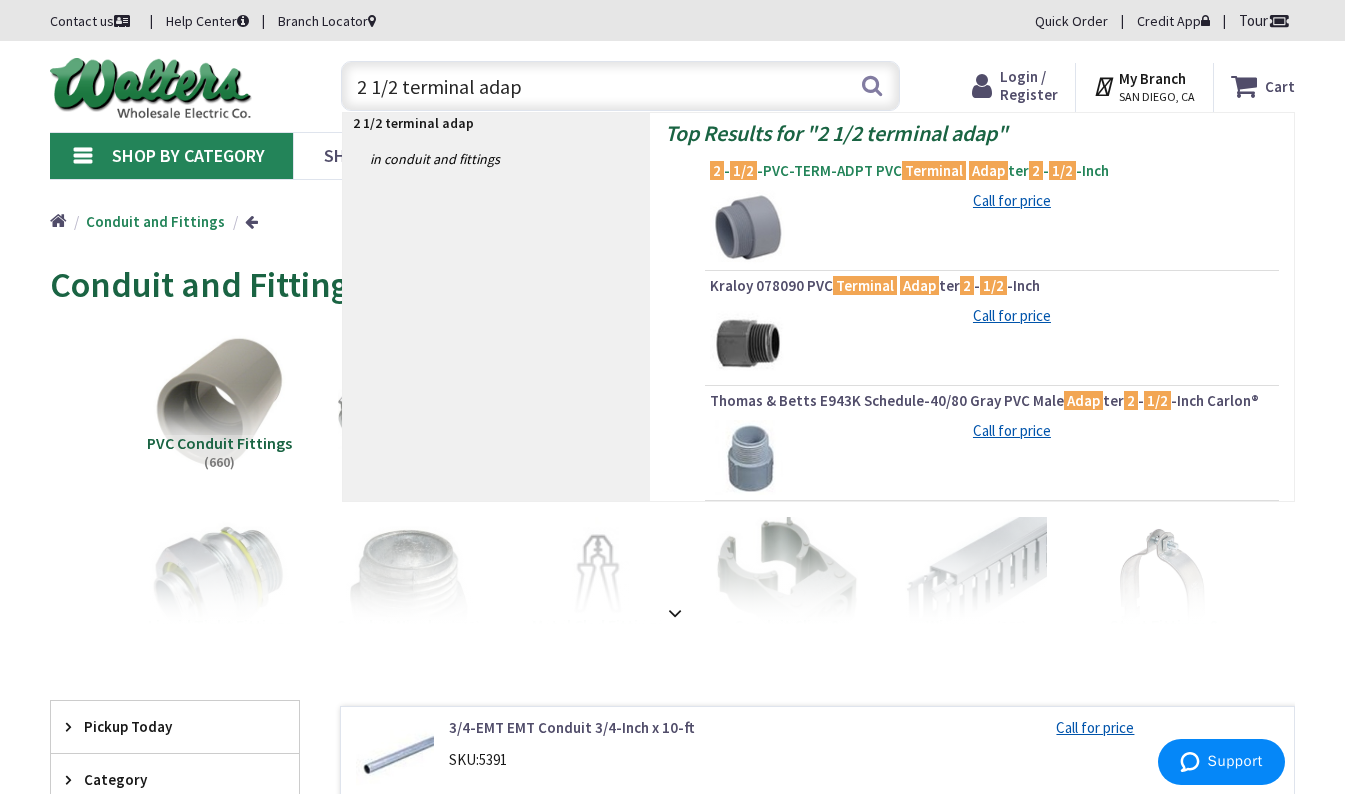 type on "2 1/2 terminal adap" 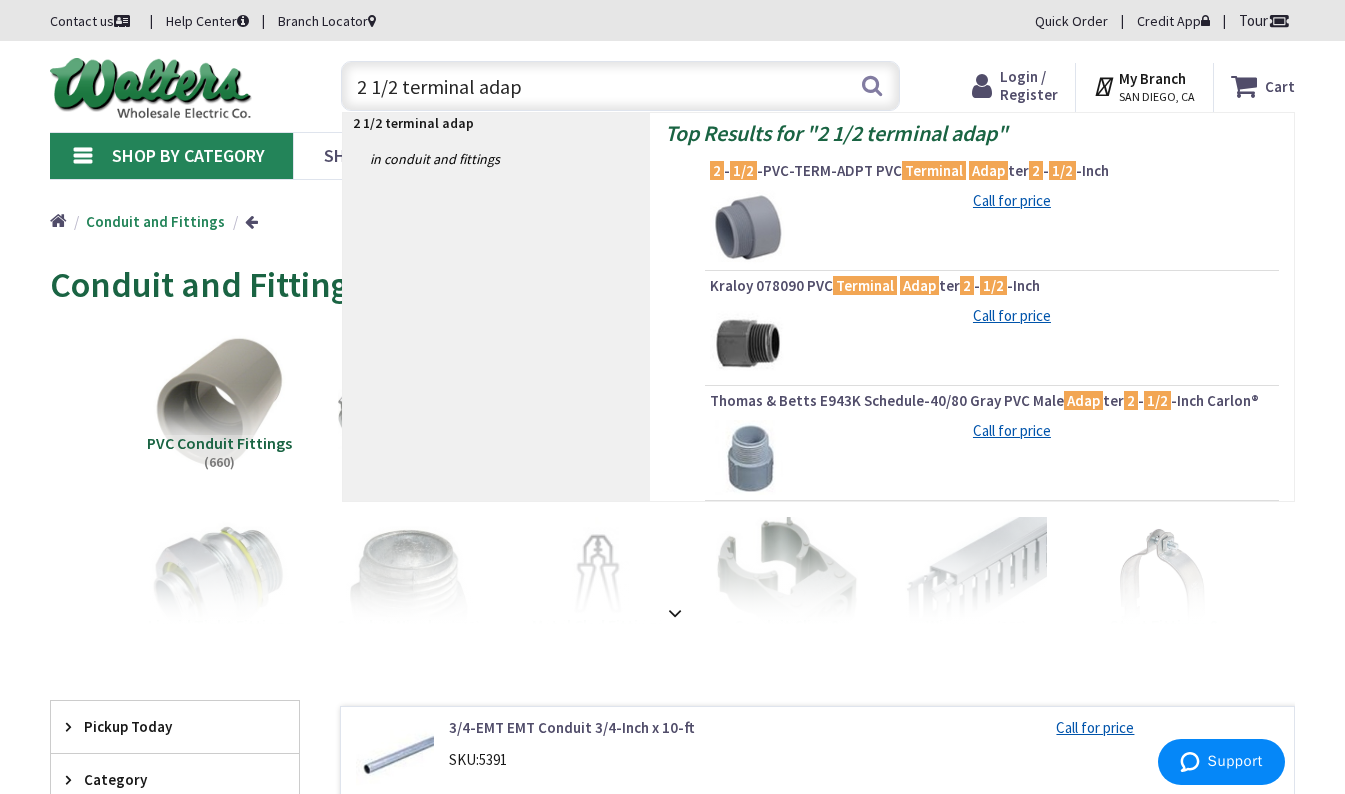click on "2 - 1/2 -PVC-TERM-ADPT PVC  Terminal   Adap ter  2 - 1/2 -Inch" at bounding box center (992, 171) 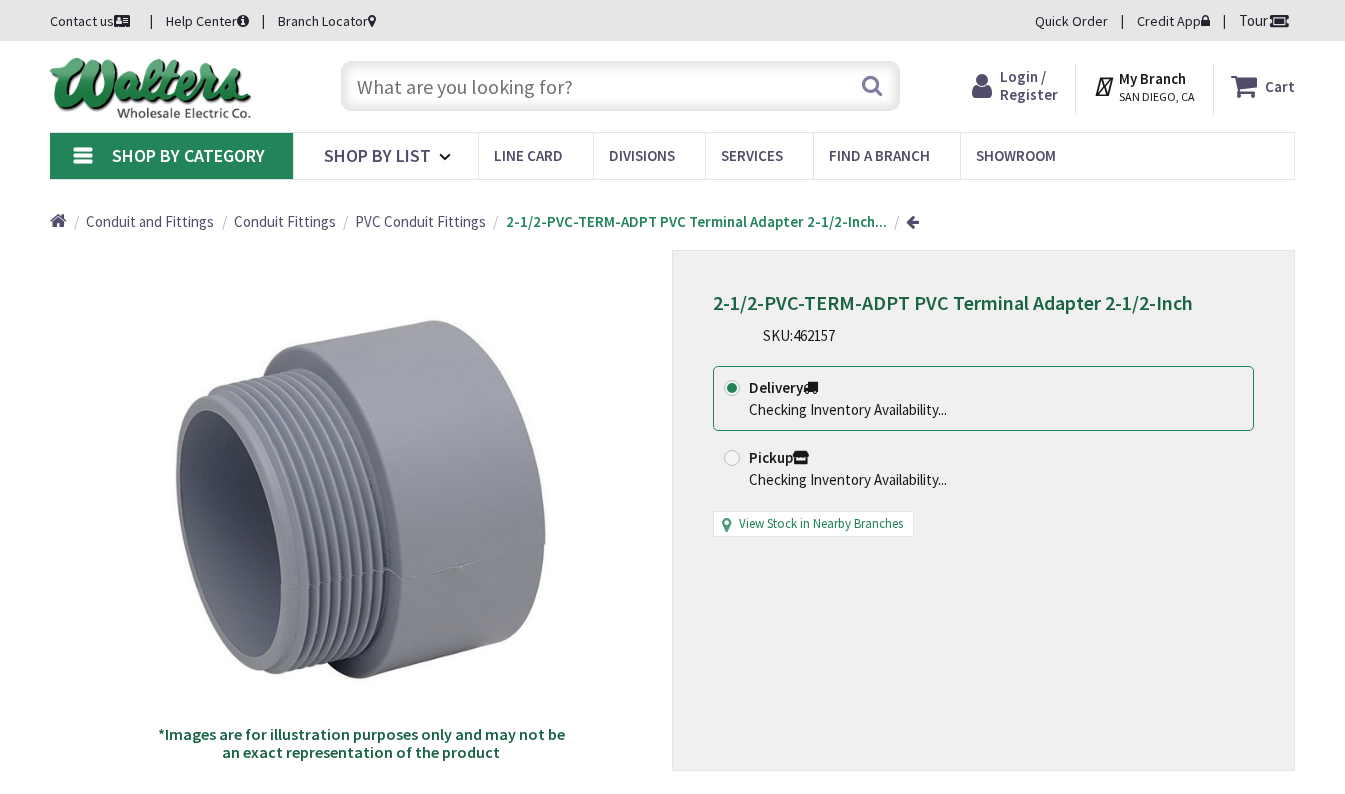 scroll, scrollTop: 0, scrollLeft: 0, axis: both 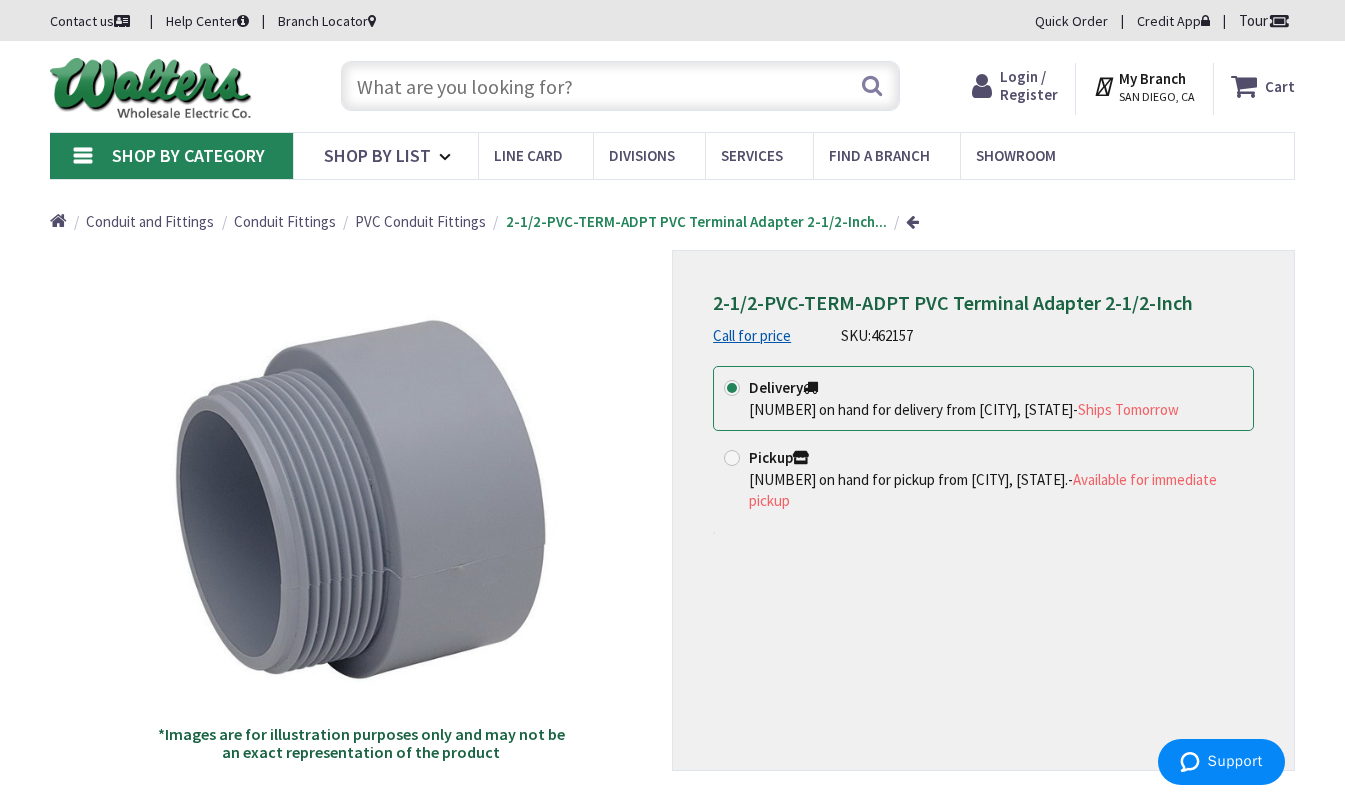 click at bounding box center (620, 86) 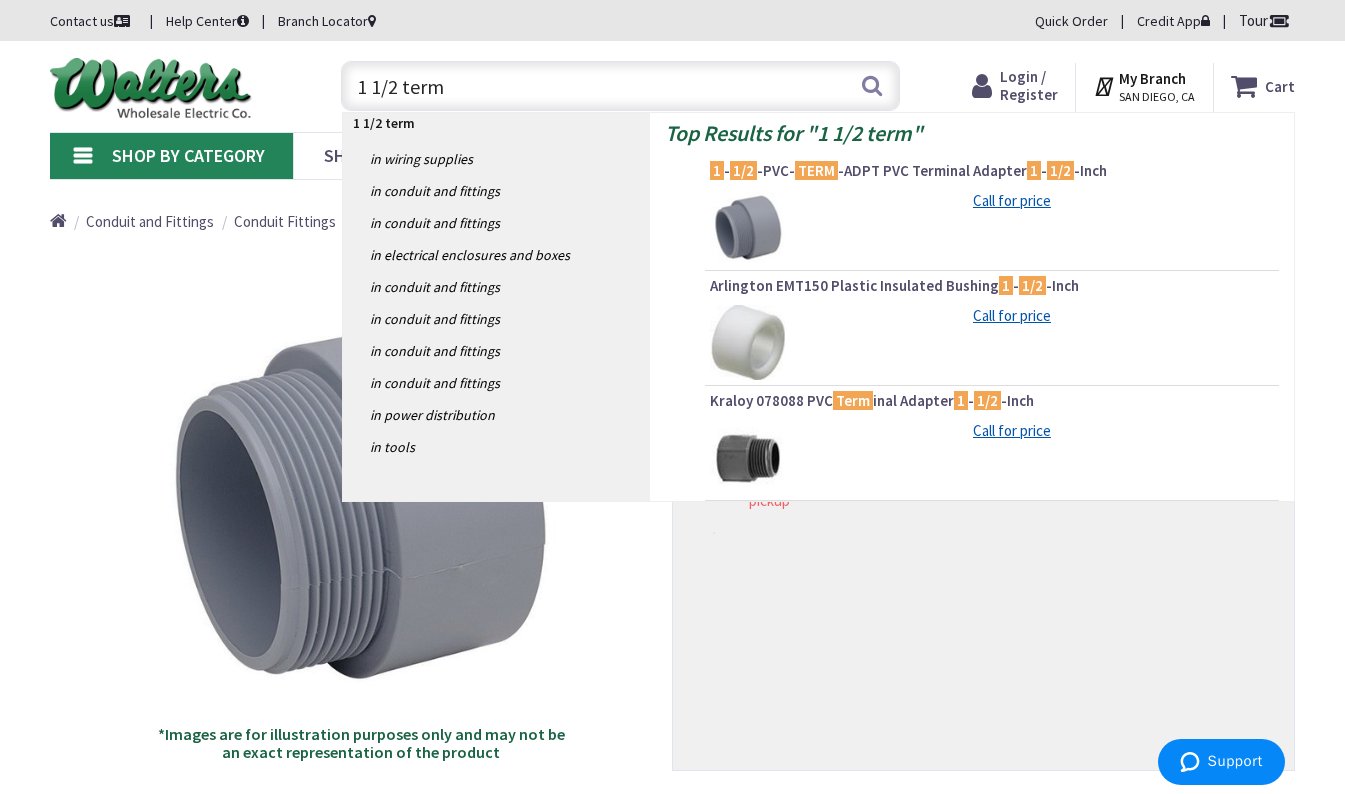 type on "1 1/2 term" 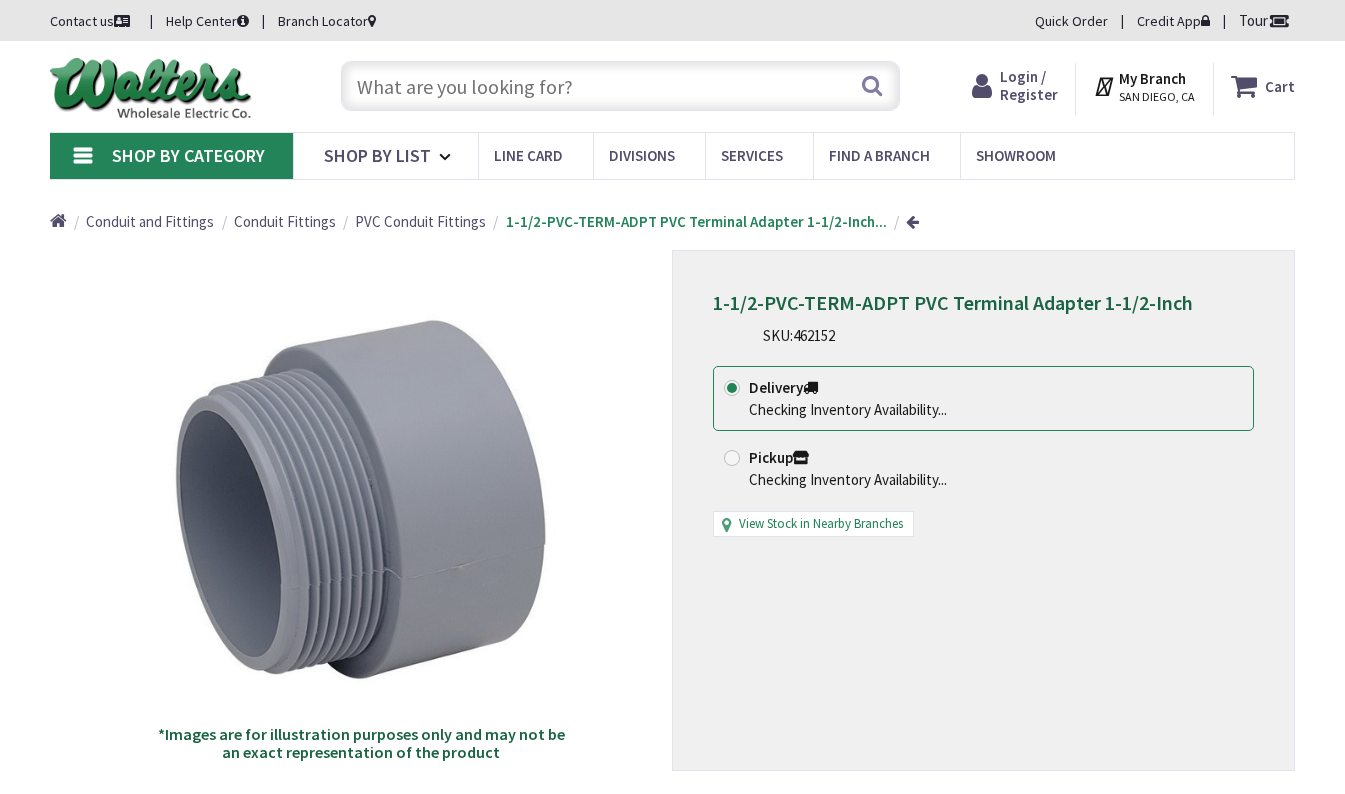 scroll, scrollTop: 0, scrollLeft: 0, axis: both 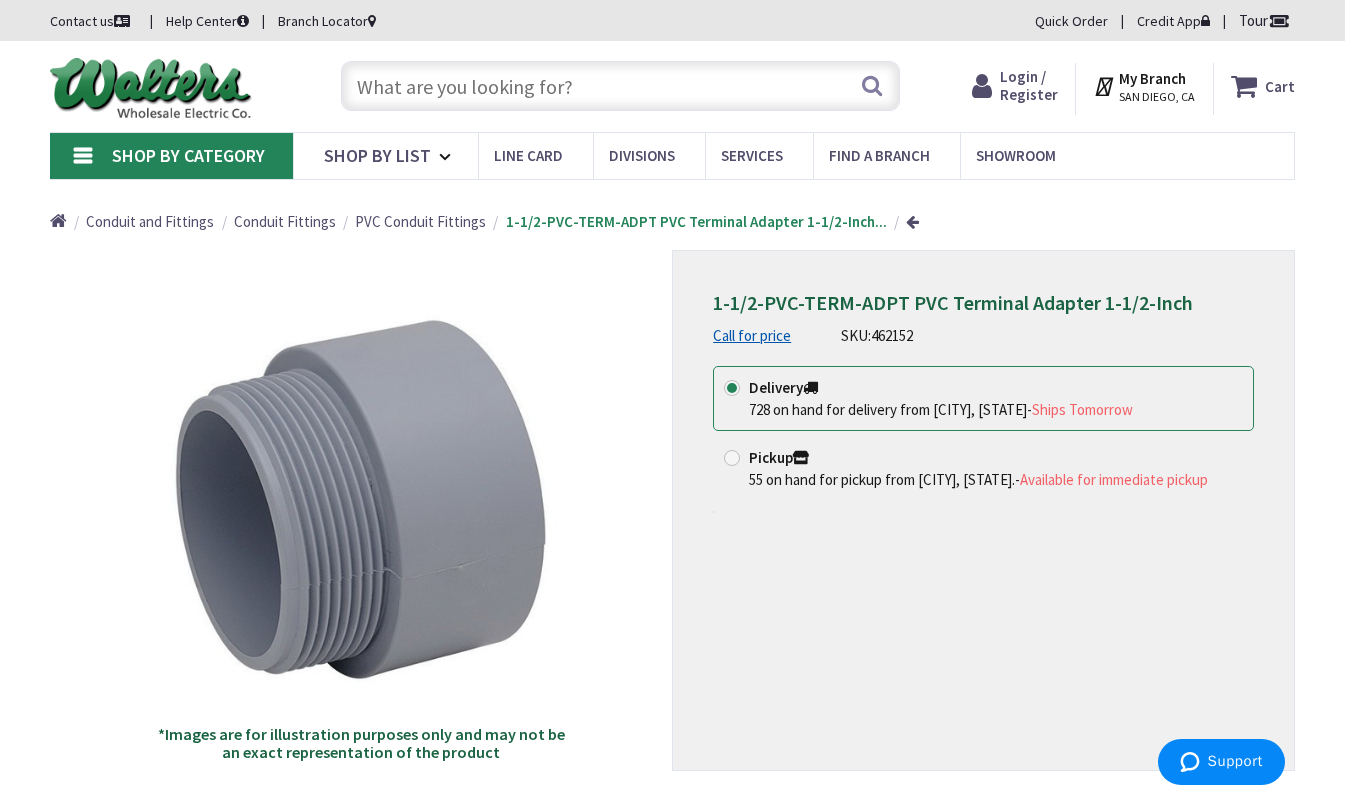 click at bounding box center [620, 86] 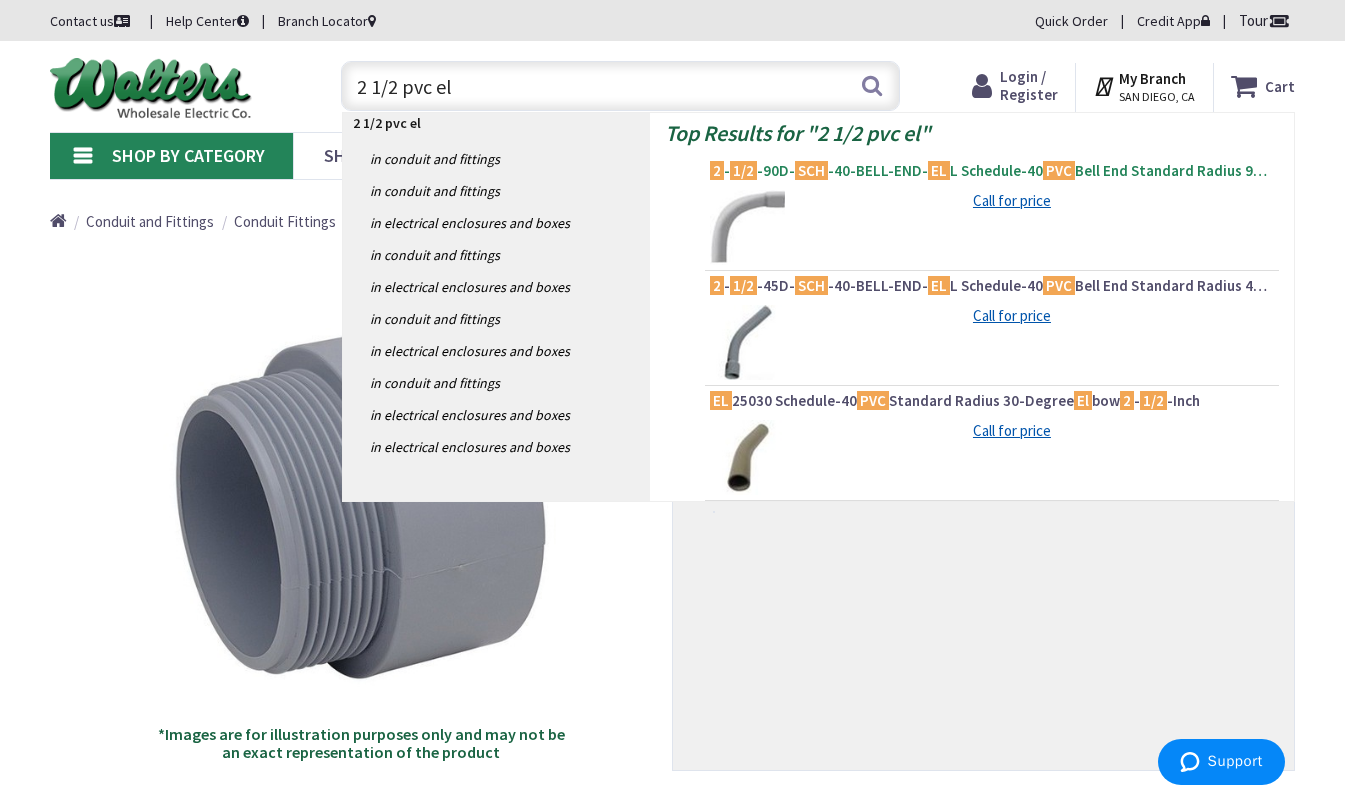 type on "2 1/2 pvc el" 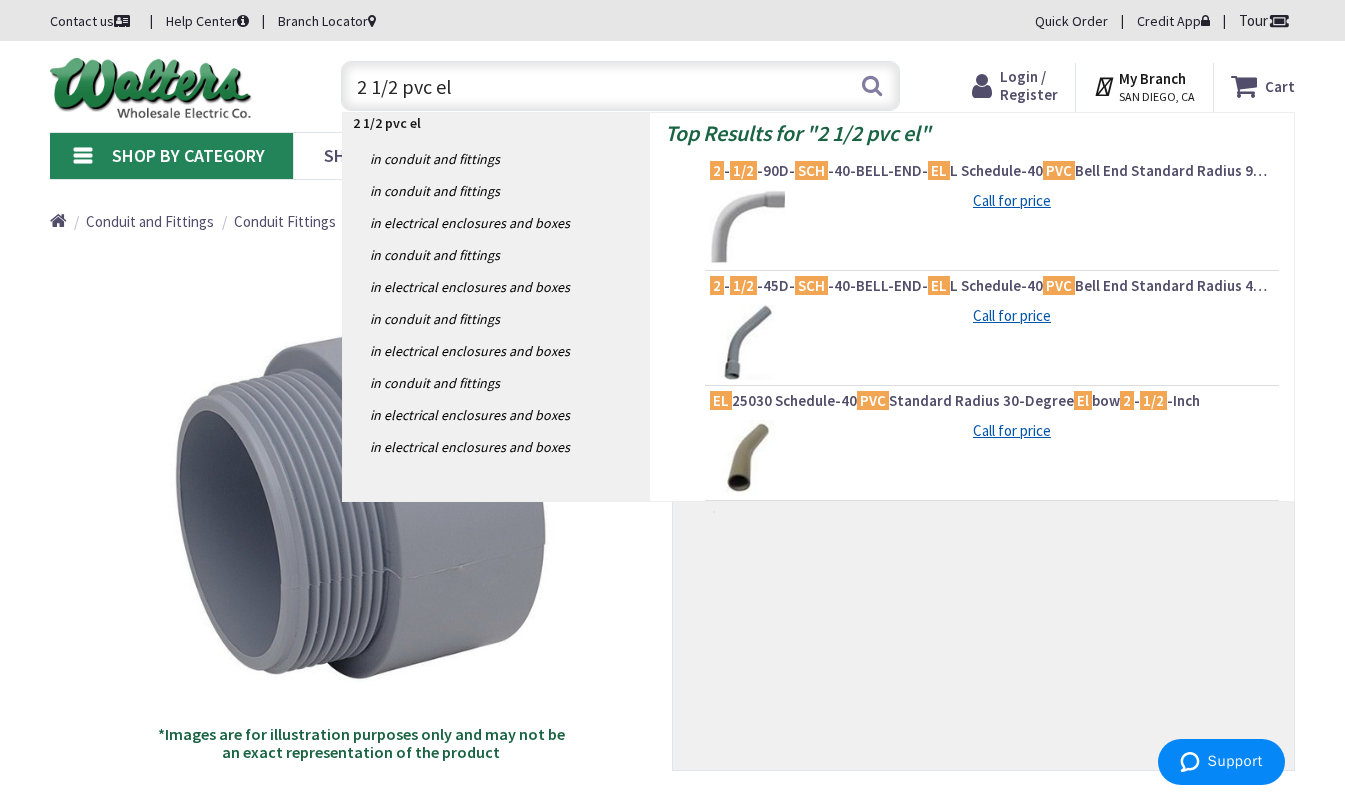 click on "2 - 1/2 -90D- SCH -40-BELL-END- EL L Schedule-40  PVC  Bell End Standard Radius 90-Degree  El bow  2 - 1/2 -Inch" at bounding box center [992, 171] 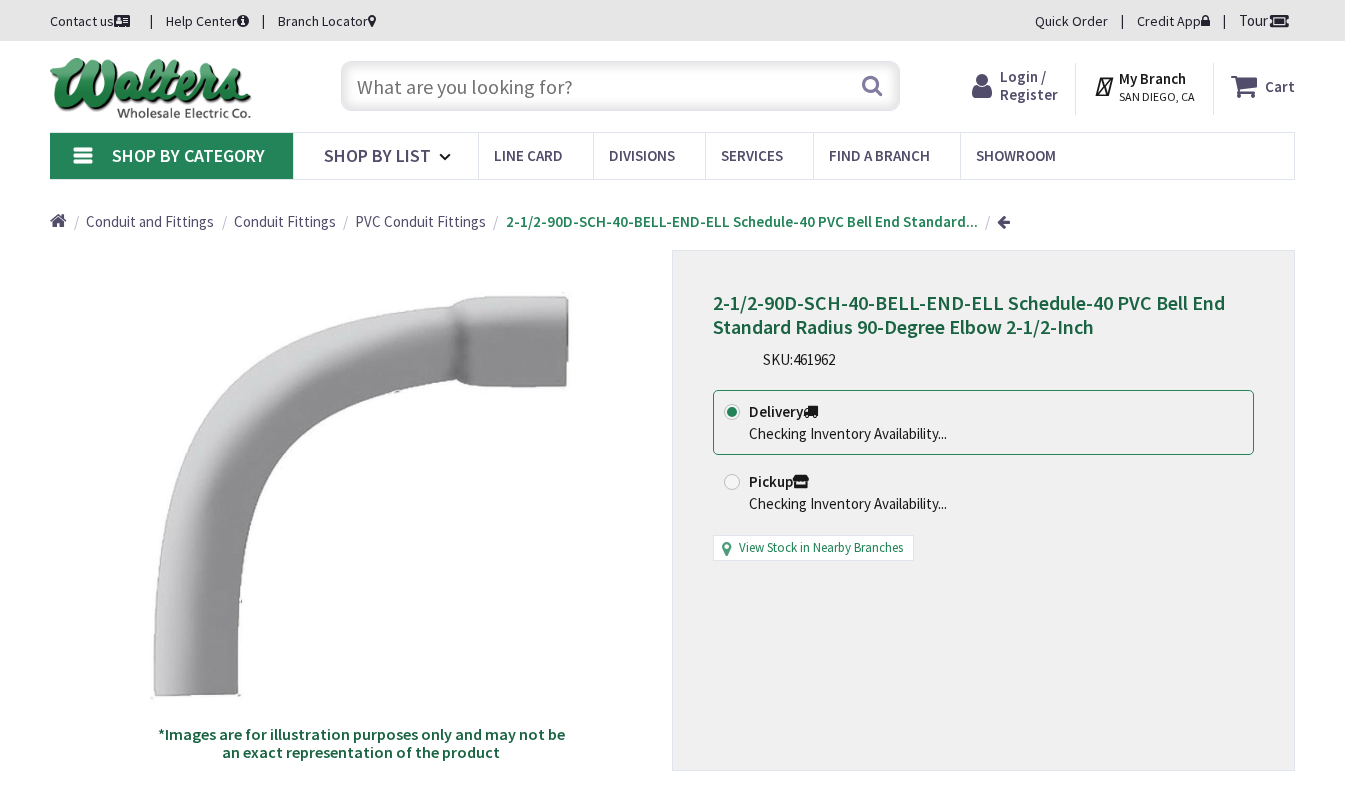 scroll, scrollTop: 0, scrollLeft: 0, axis: both 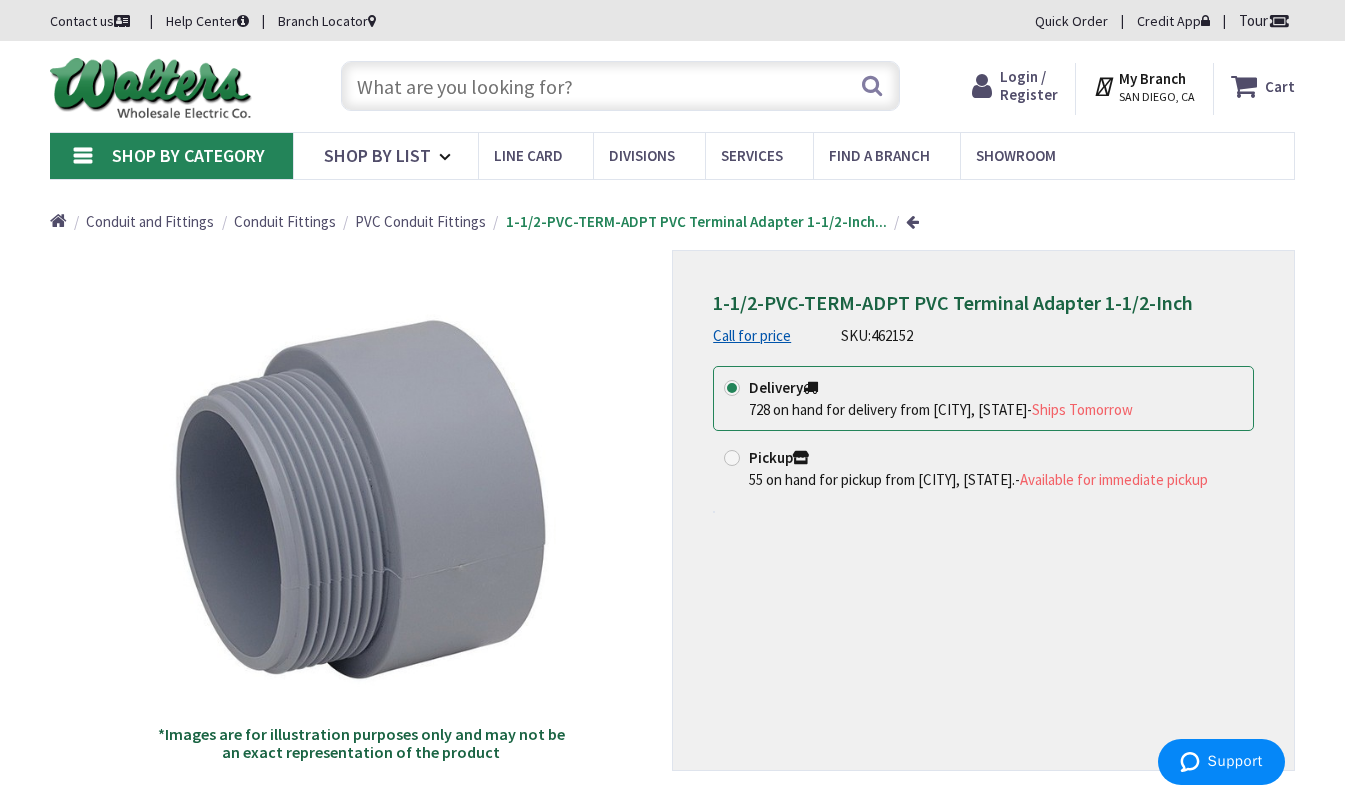 click at bounding box center (620, 86) 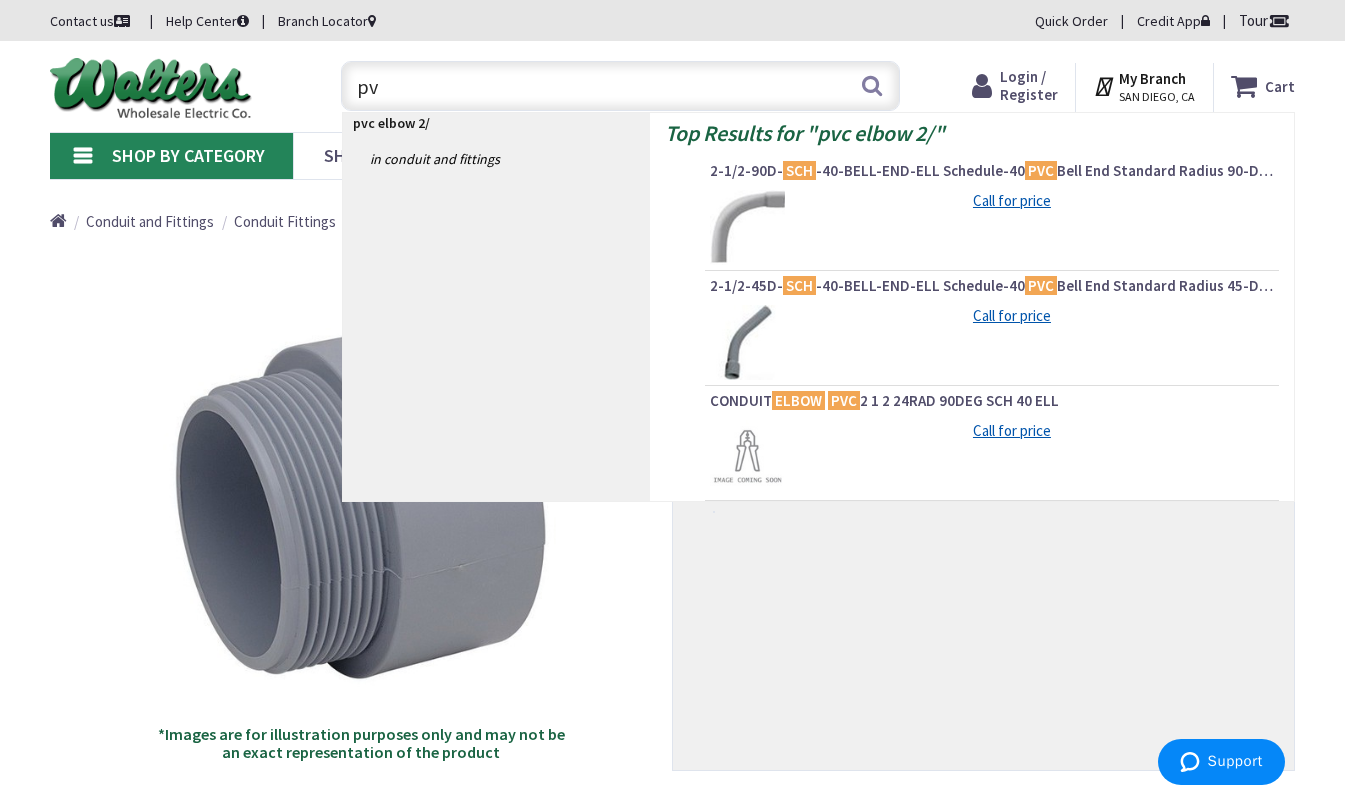 type on "p" 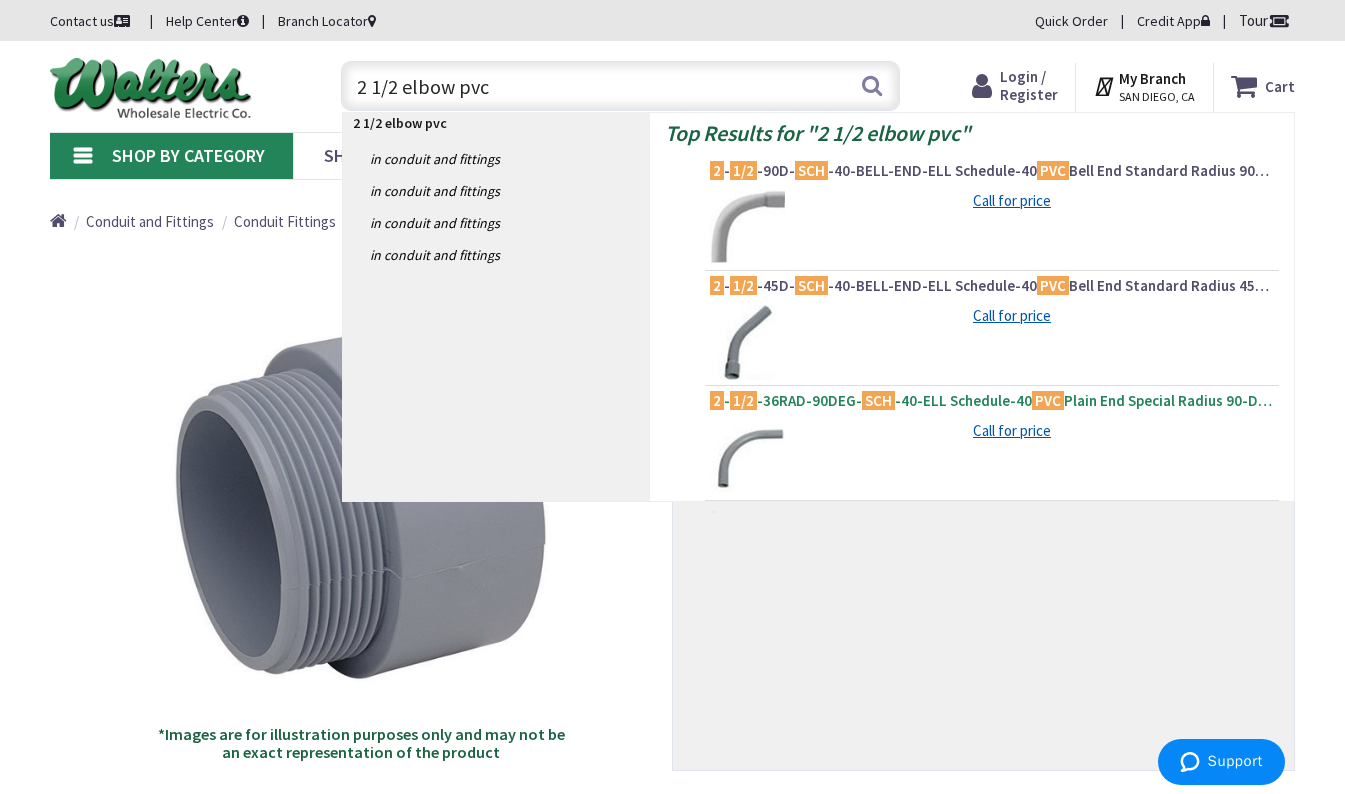 type on "2 1/2 elbow pvc" 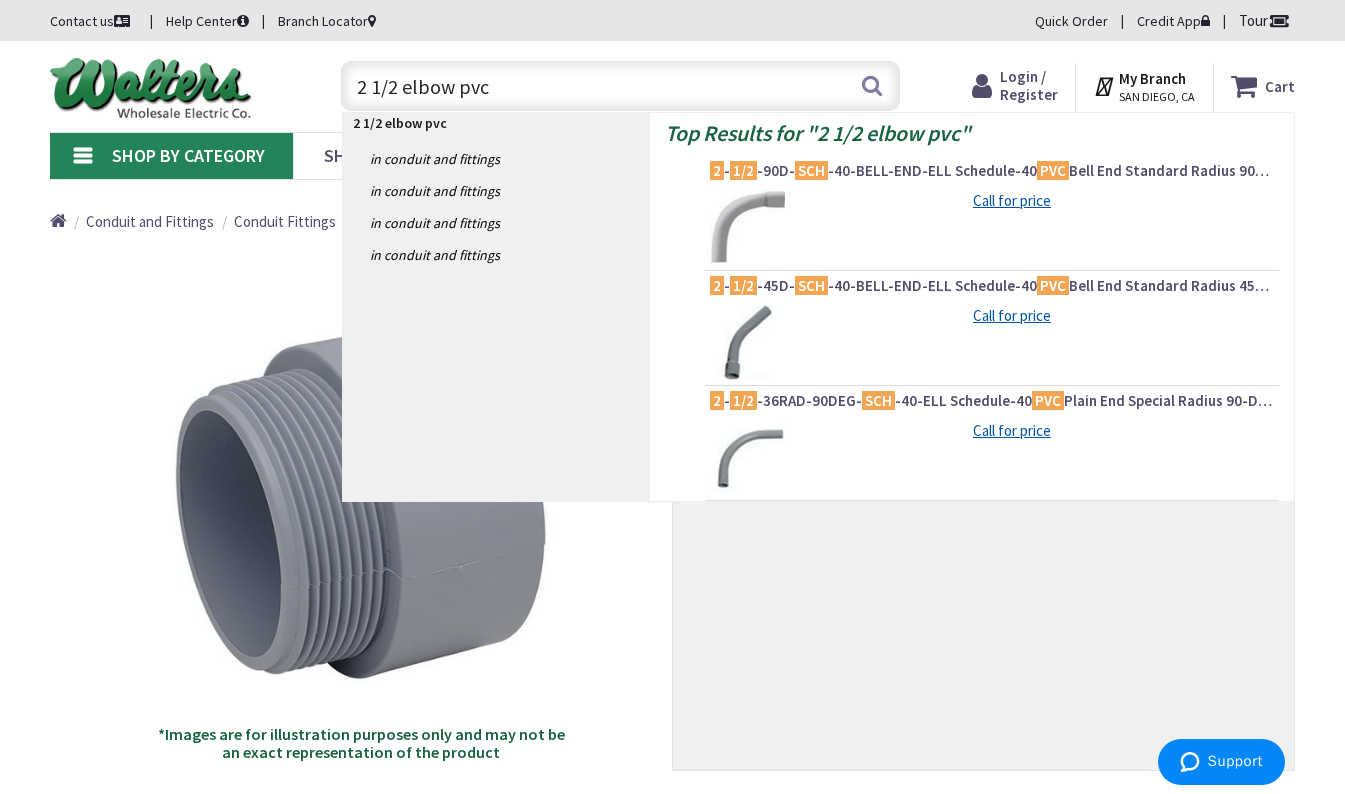 click on "2 - 1/2 -36RAD-90DEG- SCH -40-ELL Schedule-40  PVC  Plain End Special Radius 90-Degree  Elbow   2 - 1/2 -Inch" at bounding box center (992, 401) 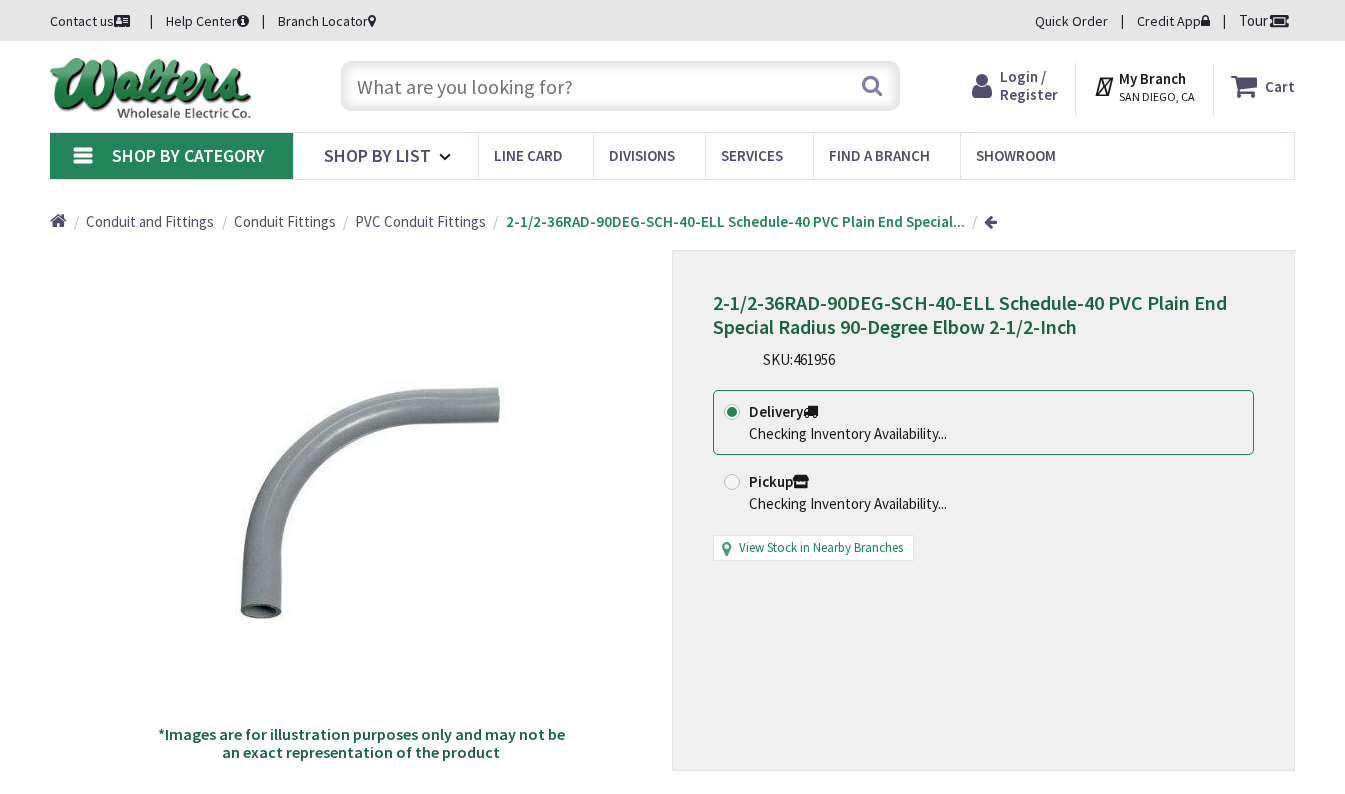 scroll, scrollTop: 0, scrollLeft: 0, axis: both 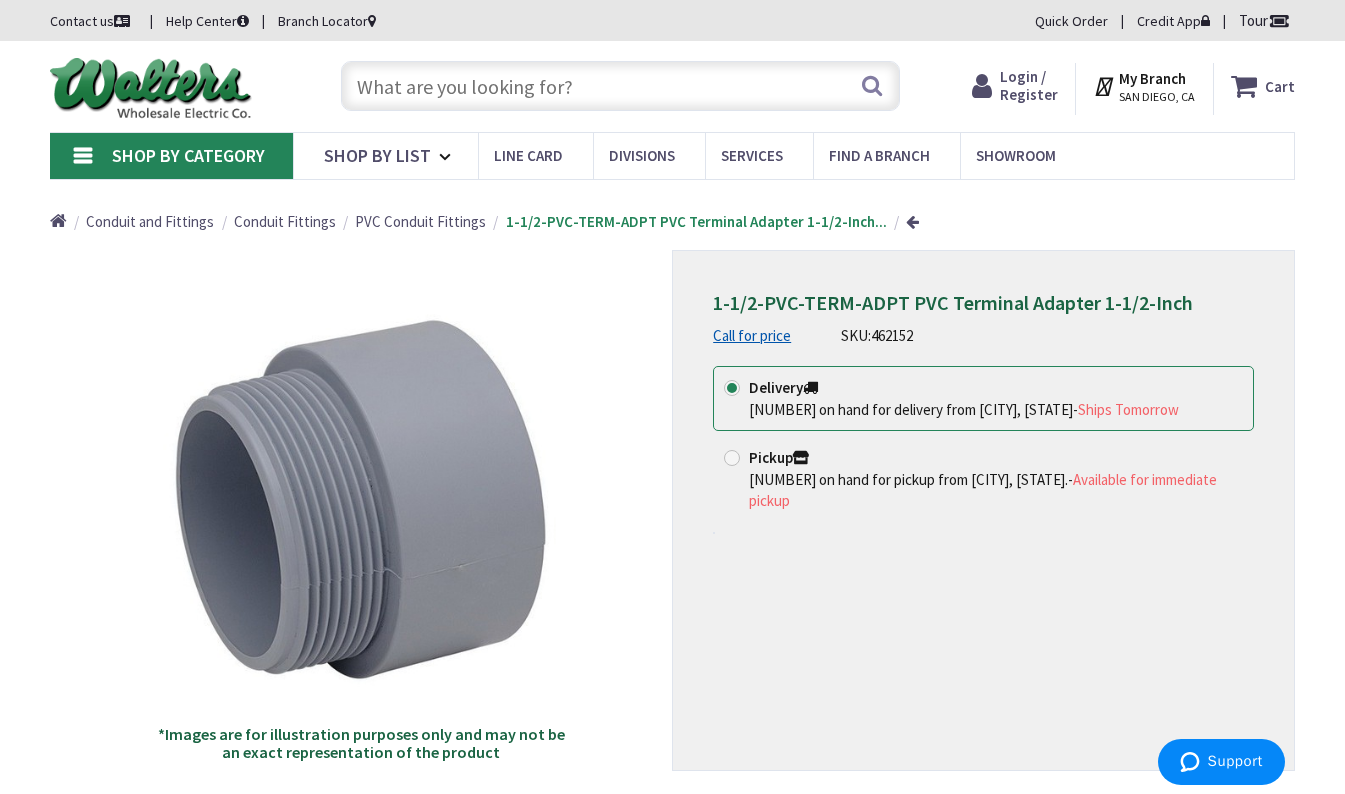 click at bounding box center (620, 86) 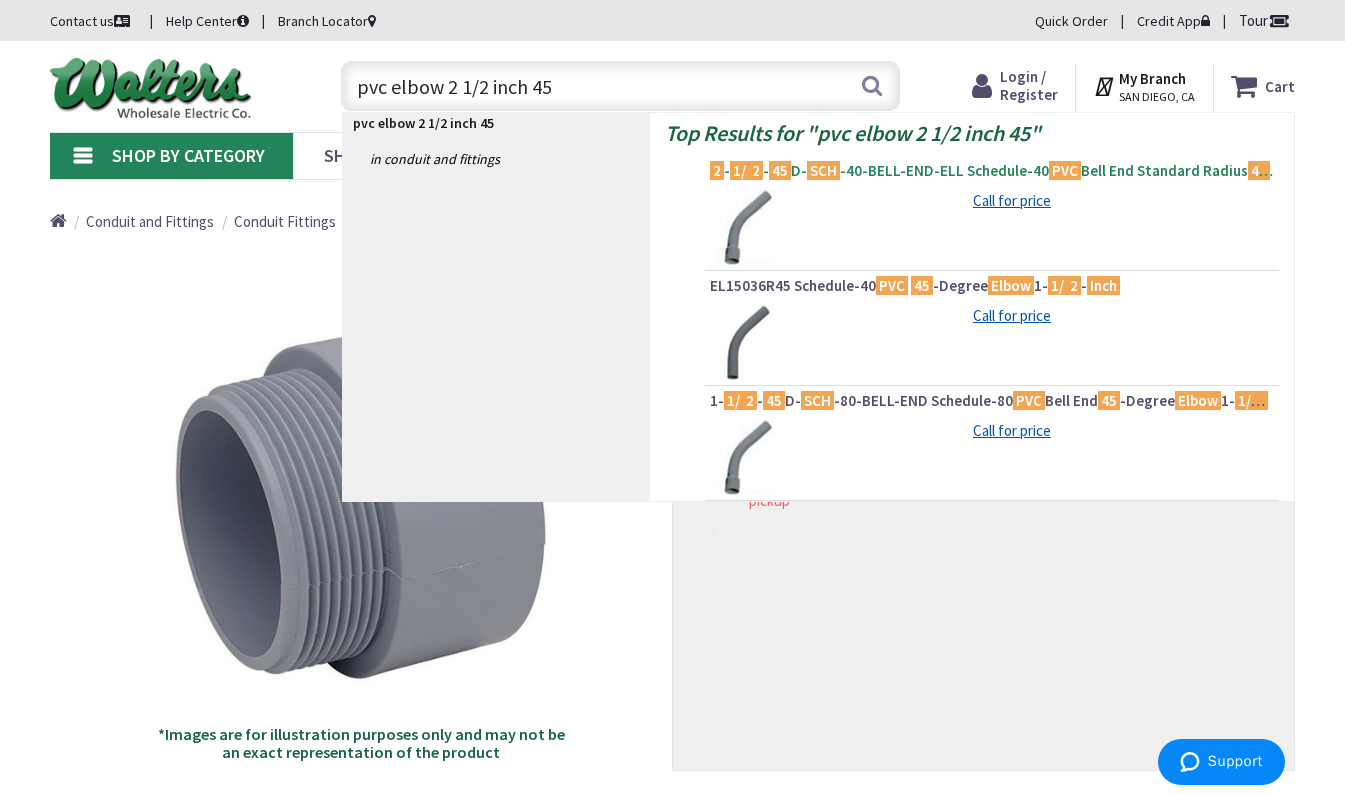type on "pvc elbow 2 1/2 inch 45" 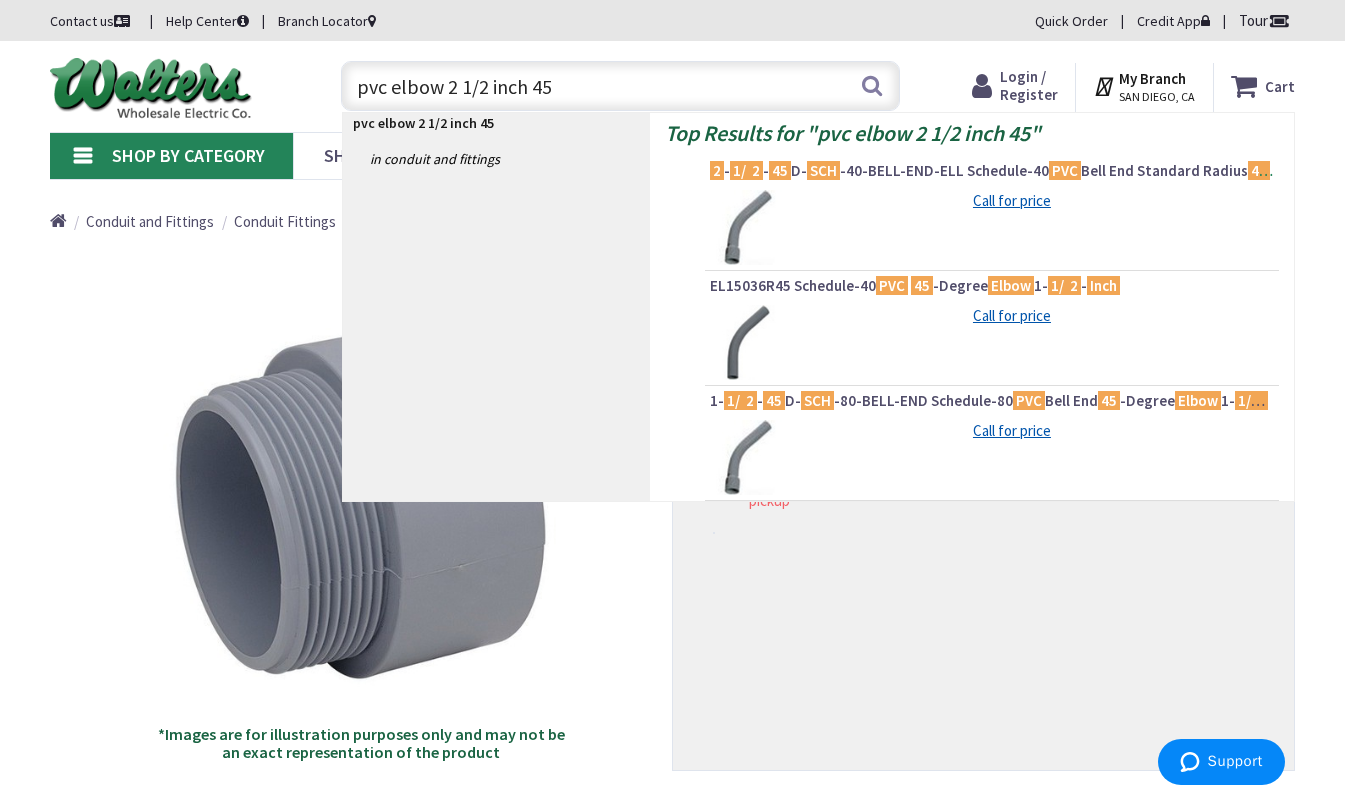 click on "2 - 1/ 2 - 45 D- SCH -40-BELL-END-ELL Schedule-40  PVC  Bell End Standard Radius  45 -Degree  Elbow   2 - 1/ 2 - Inch" at bounding box center (992, 171) 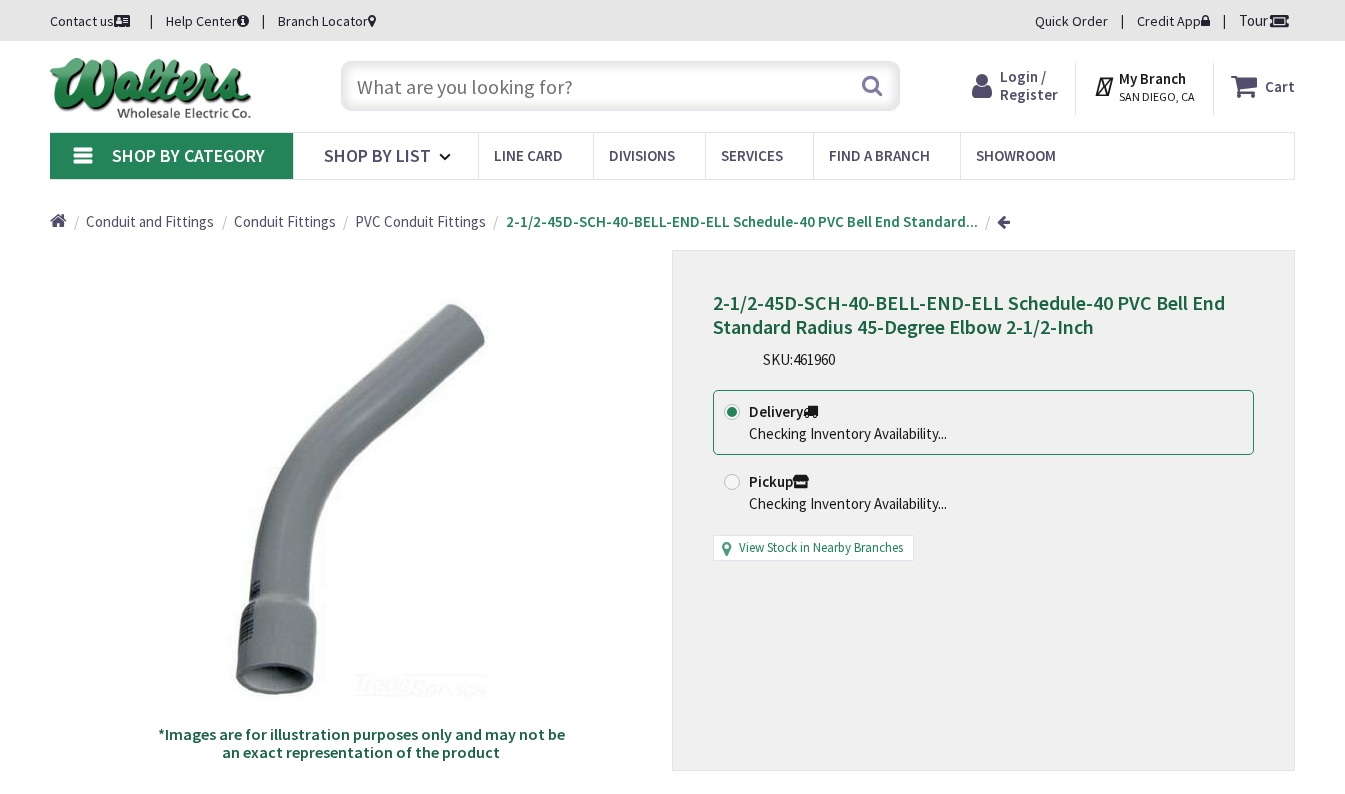scroll, scrollTop: 0, scrollLeft: 0, axis: both 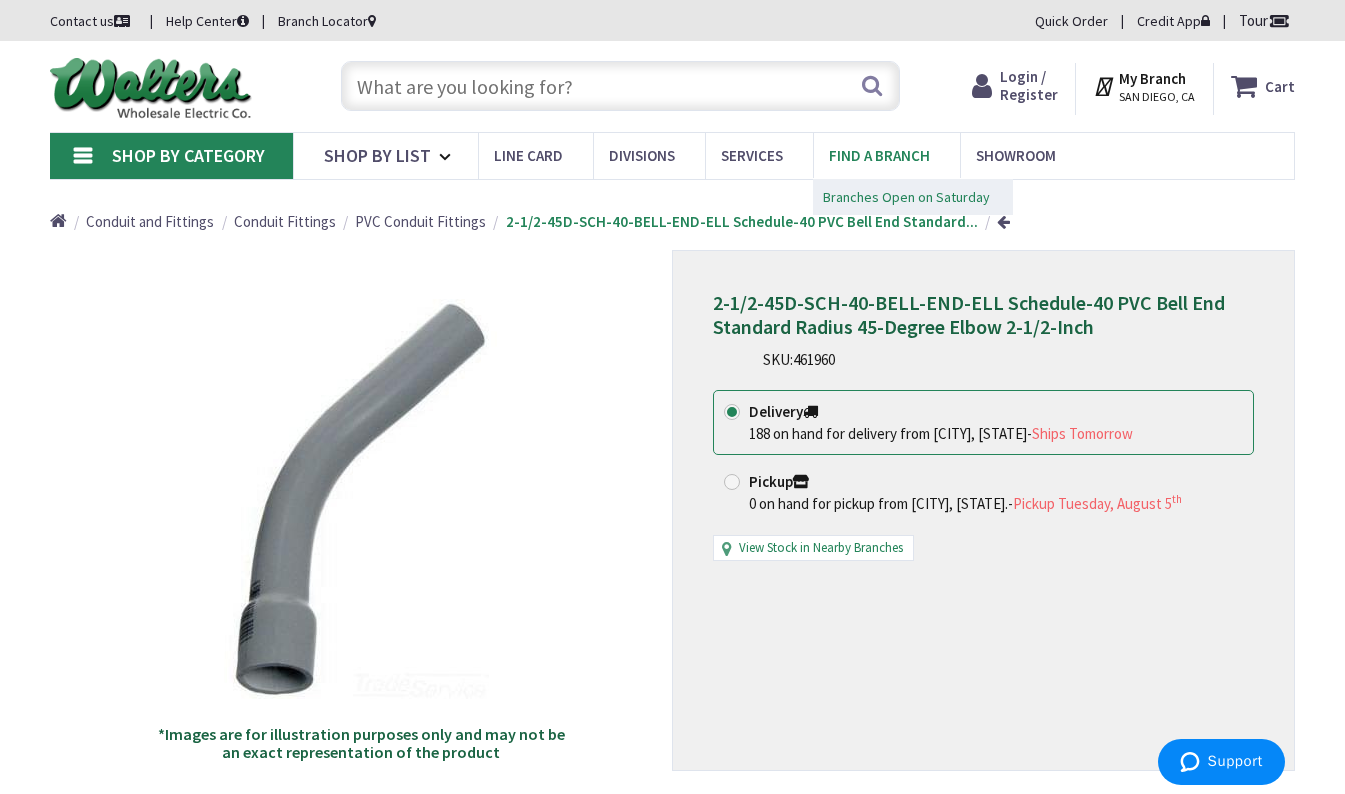 click on "Branches Open on Saturday" at bounding box center (906, 197) 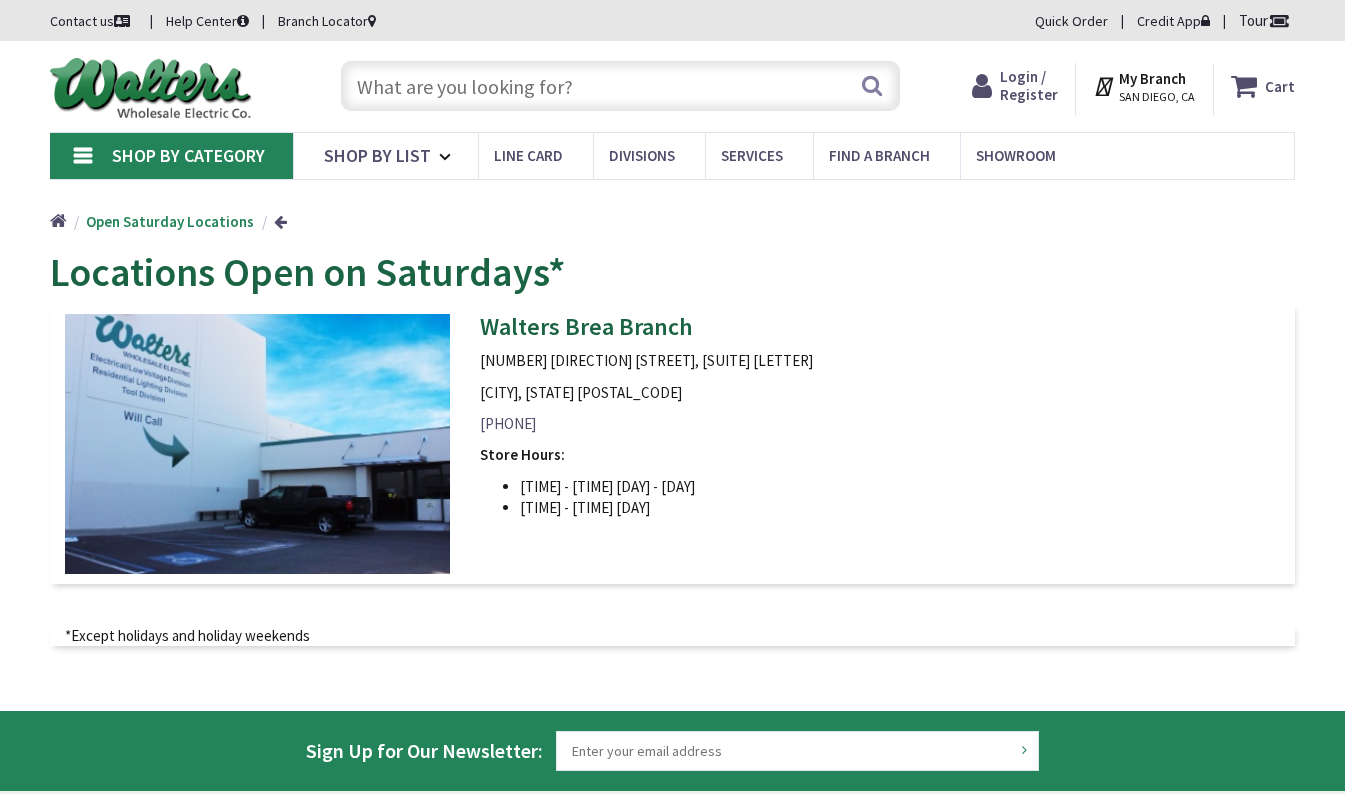 scroll, scrollTop: 0, scrollLeft: 0, axis: both 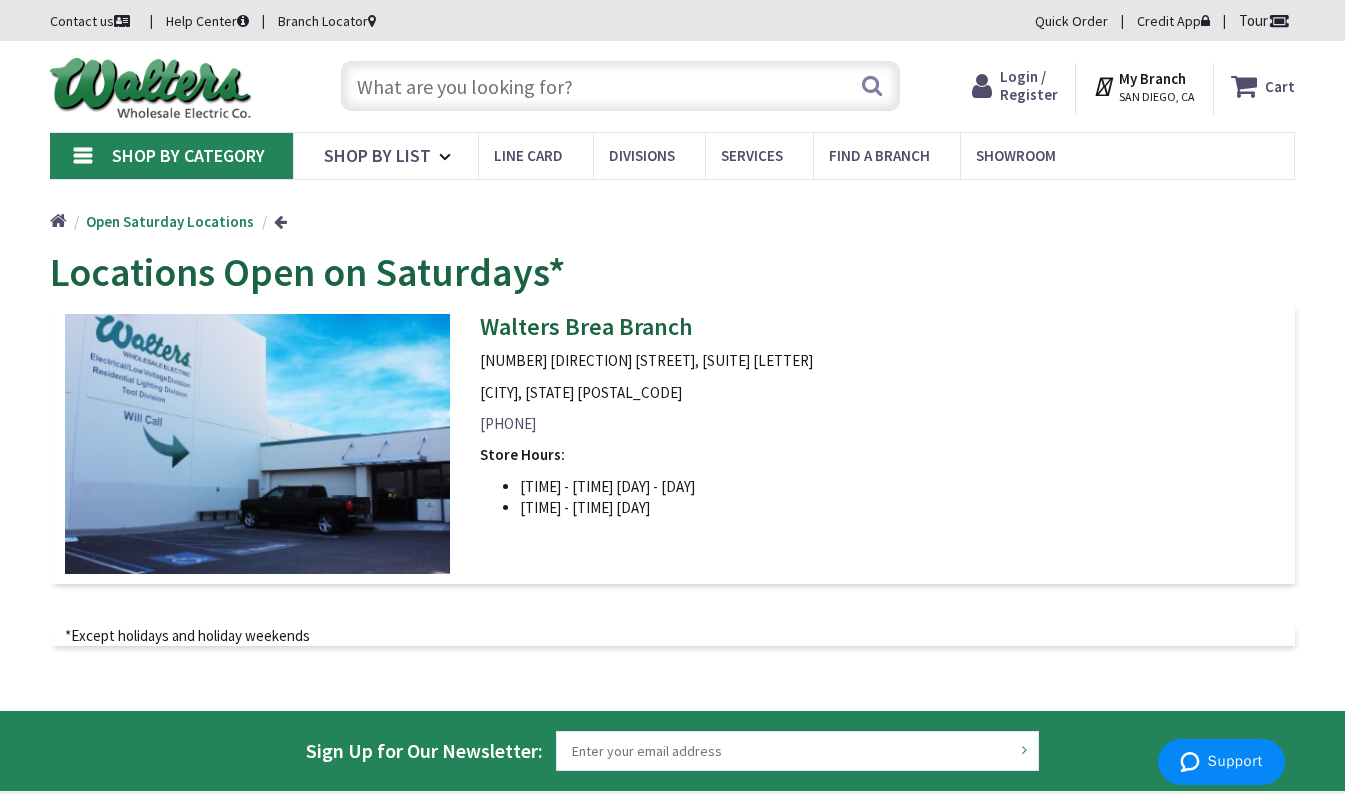 click at bounding box center (620, 86) 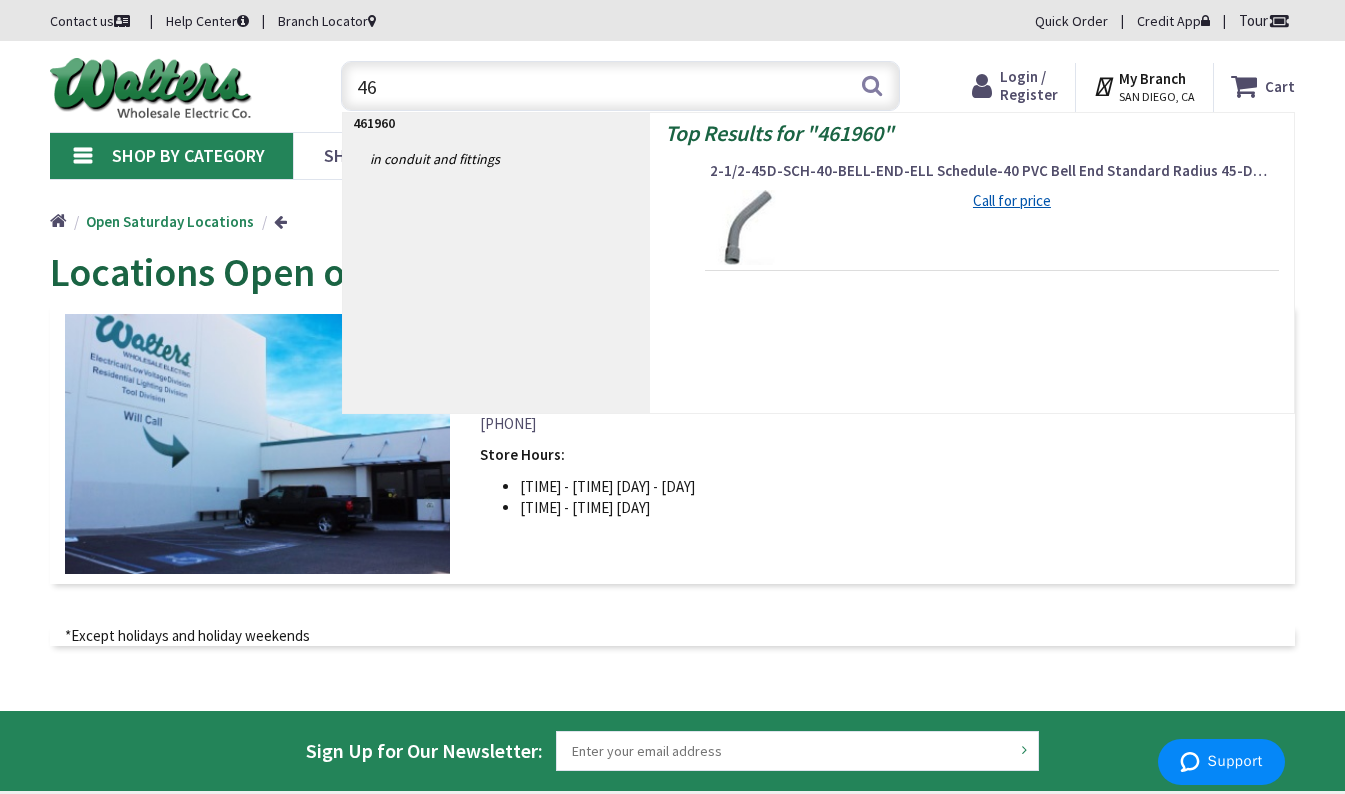 type on "4" 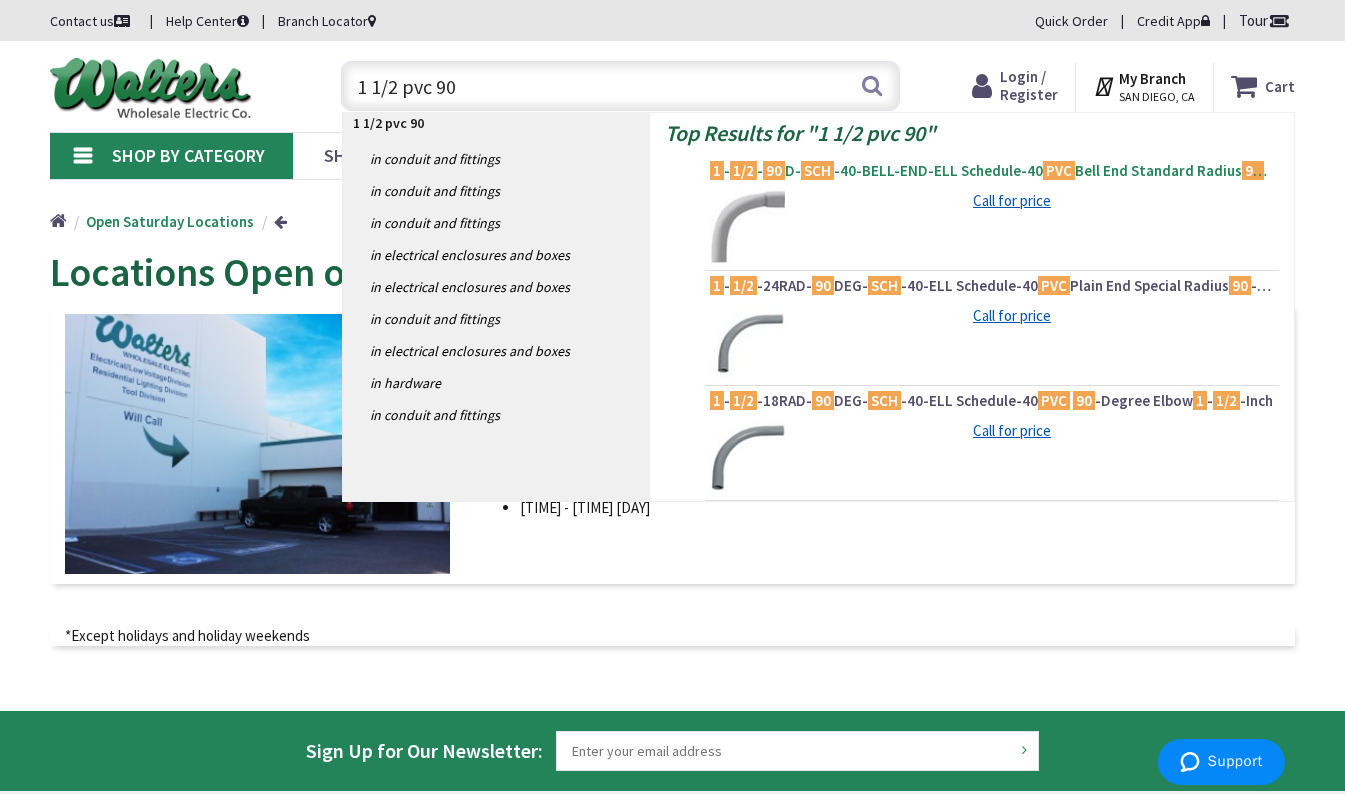 type on "1 1/2 pvc 90" 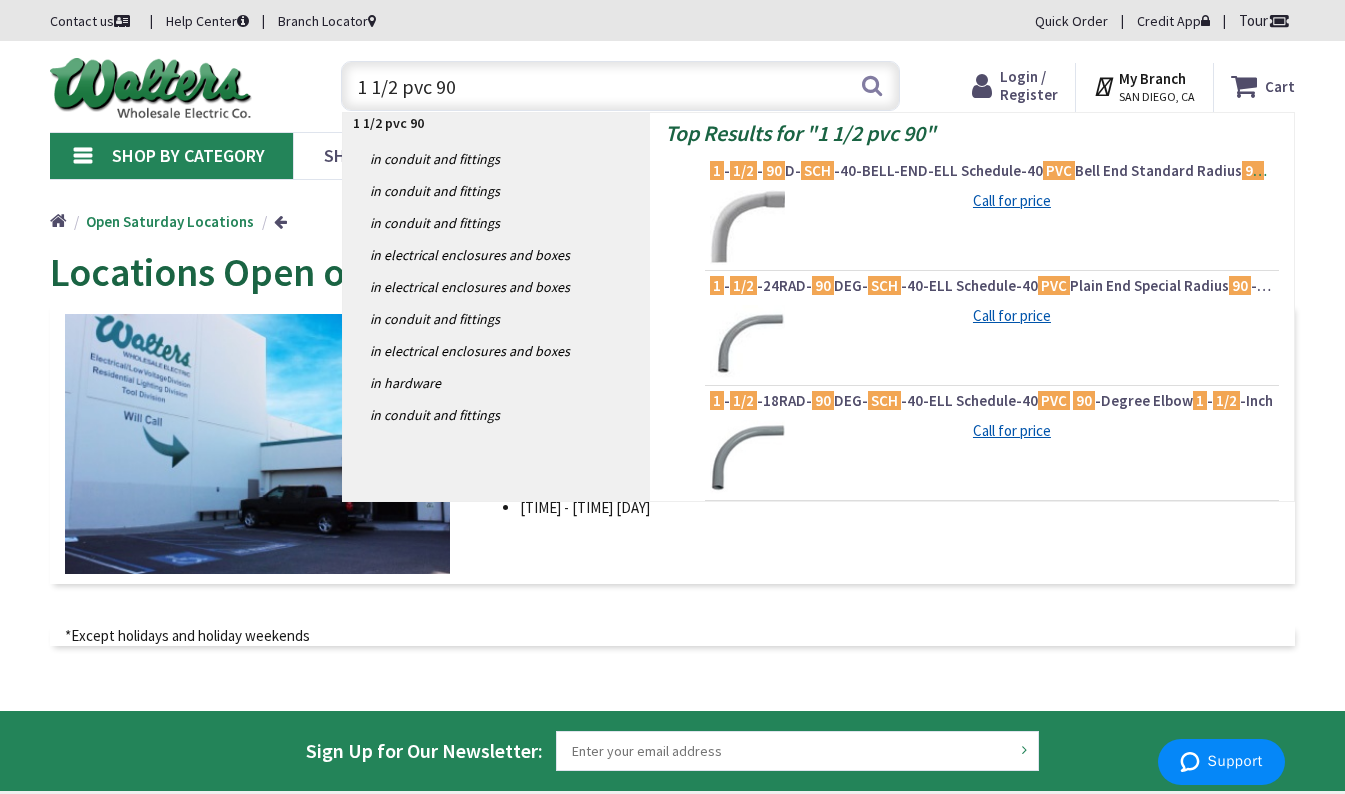 click on "1 - 1/2 - 90 D- SCH -40-BELL-END-ELL Schedule-40  PVC  Bell End Standard Radius  90 -Degree Elbow  1 - 1/2 -Inch" at bounding box center (992, 171) 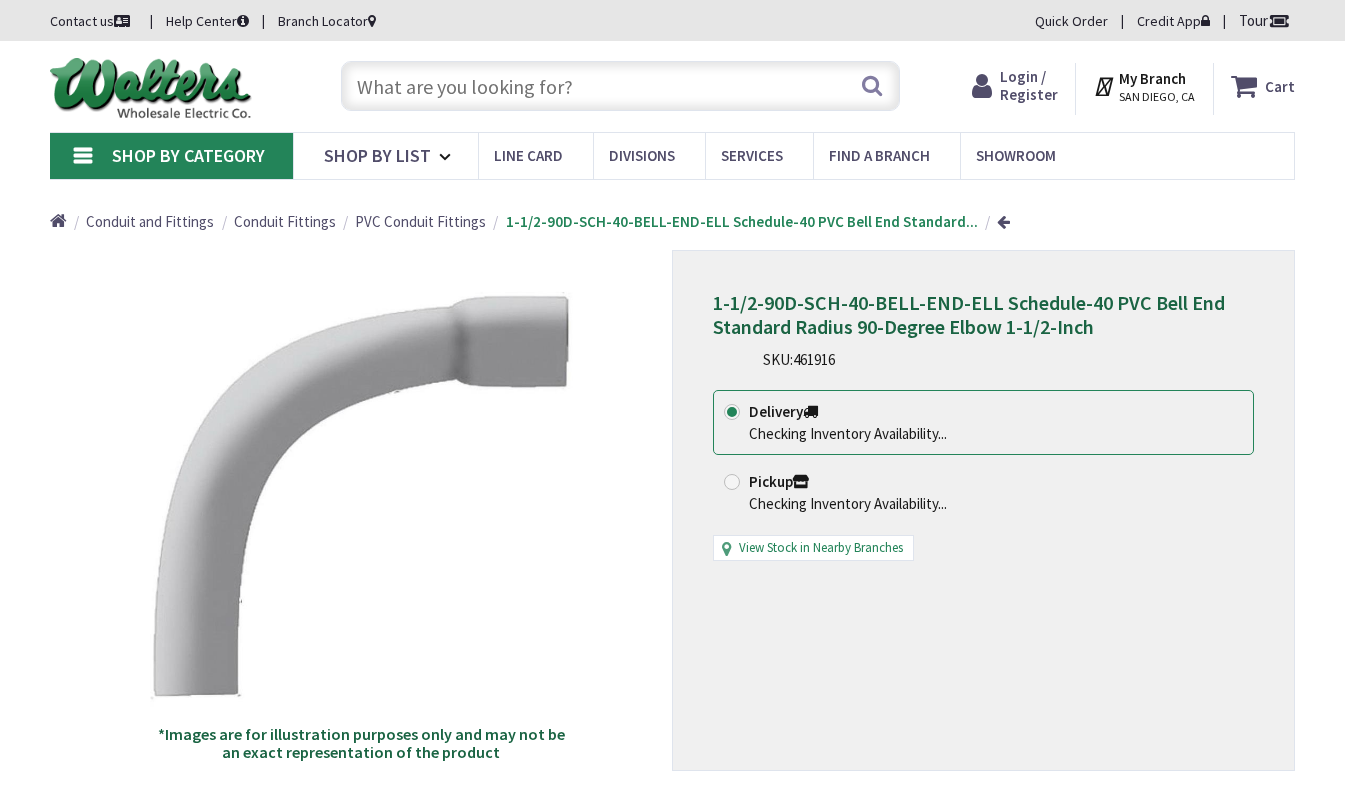 scroll, scrollTop: 0, scrollLeft: 0, axis: both 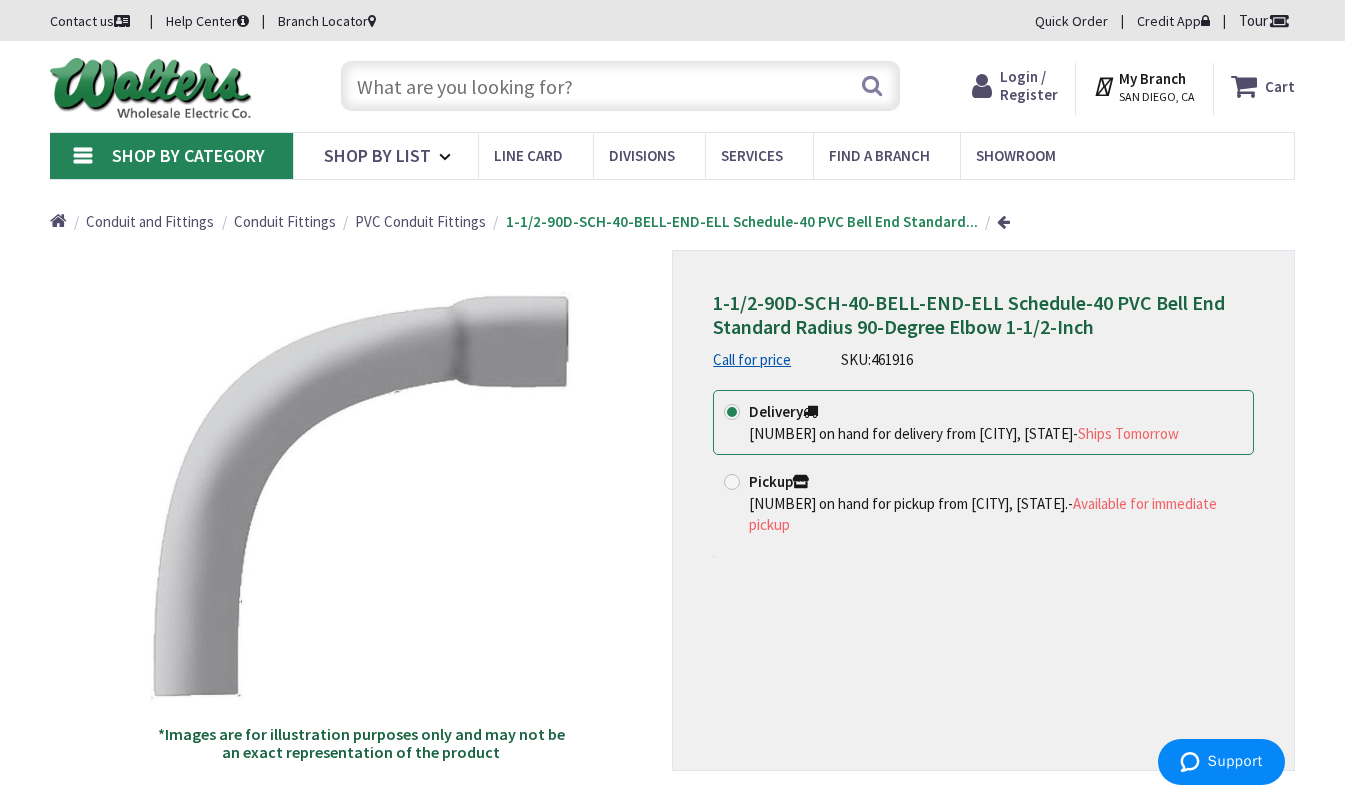 click at bounding box center [620, 86] 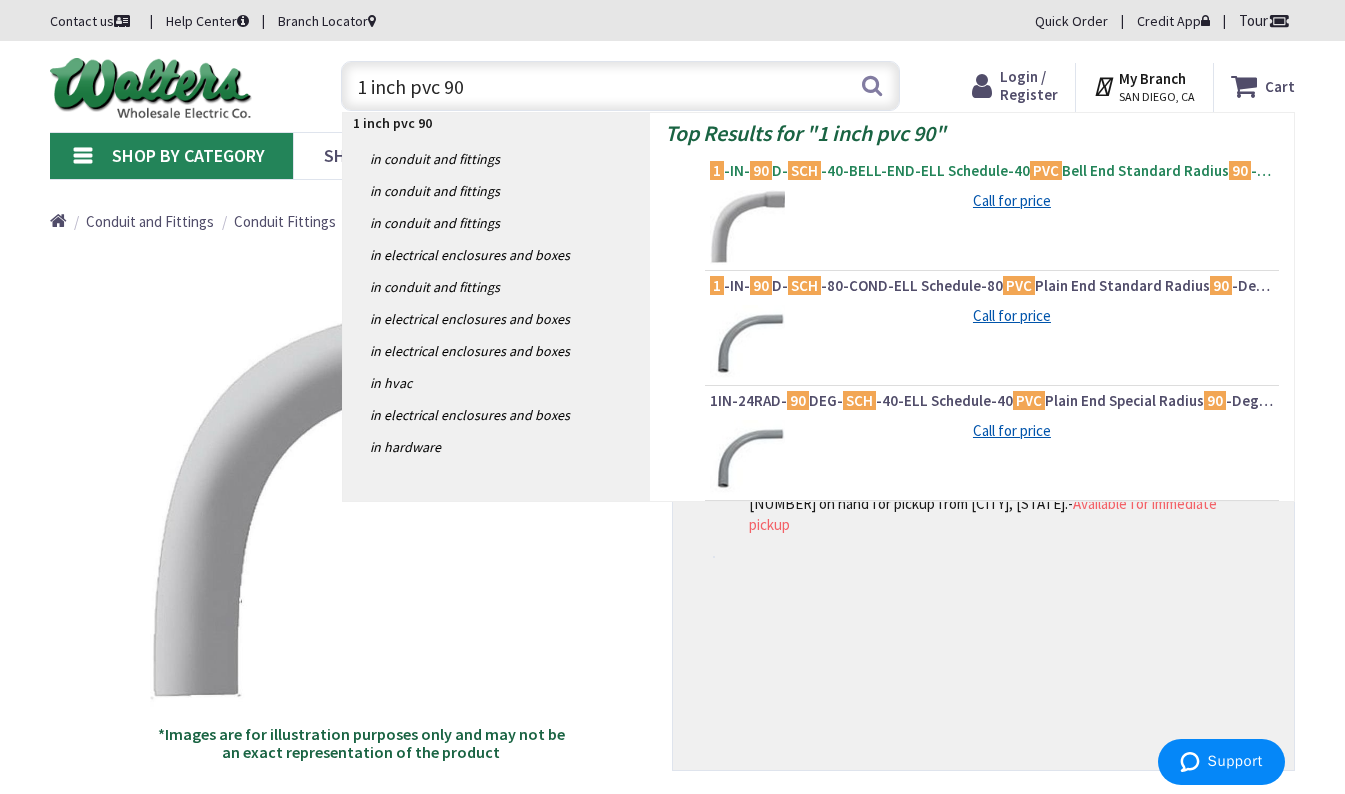 type on "1 inch pvc 90" 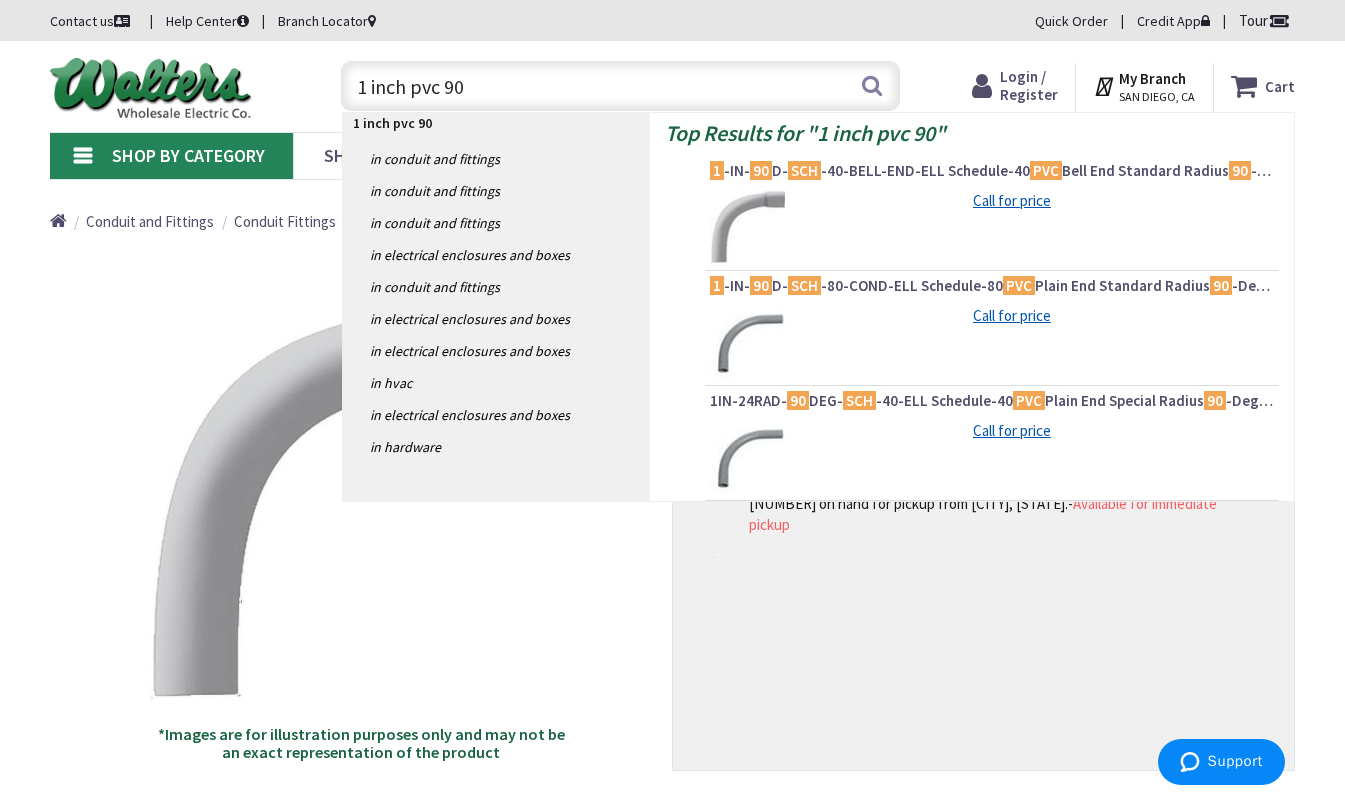 click on "SCH" at bounding box center [804, 170] 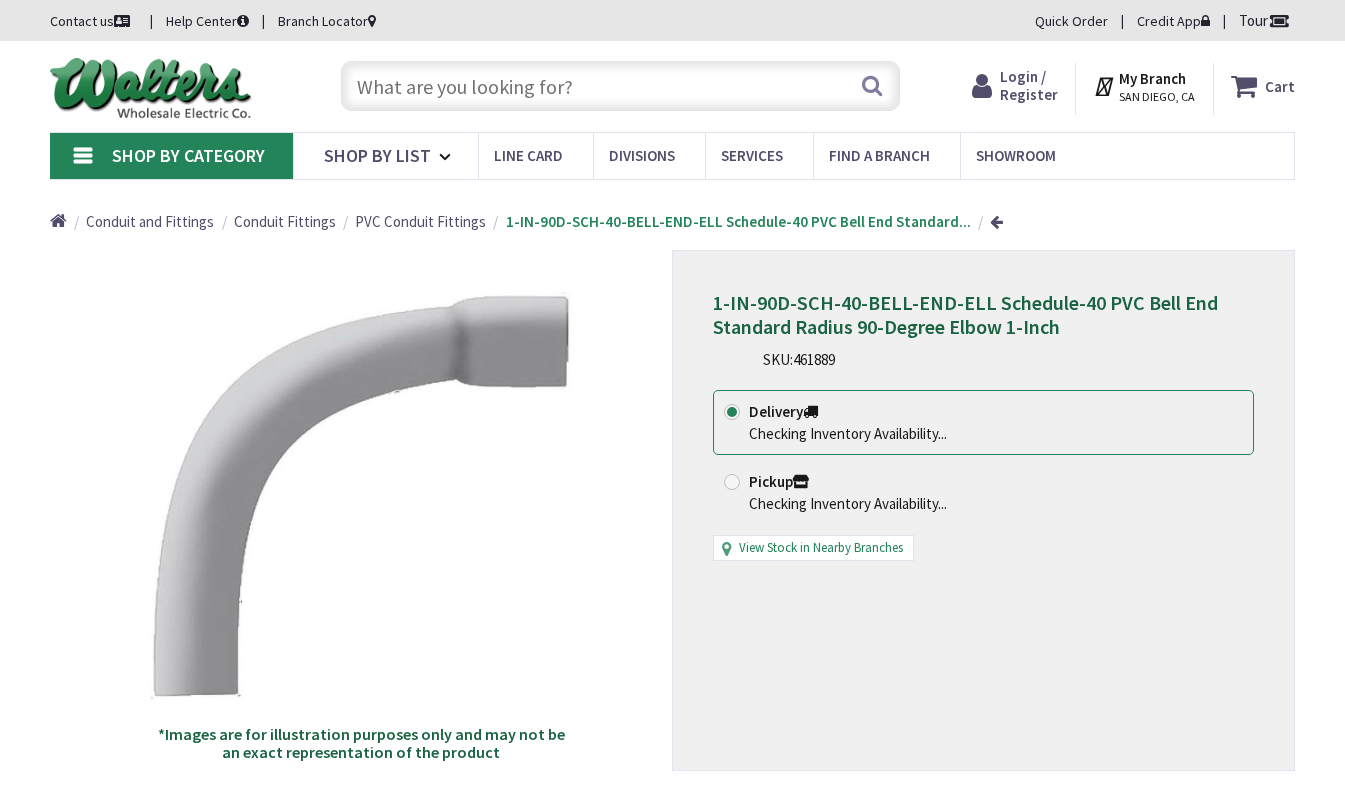 scroll, scrollTop: 0, scrollLeft: 0, axis: both 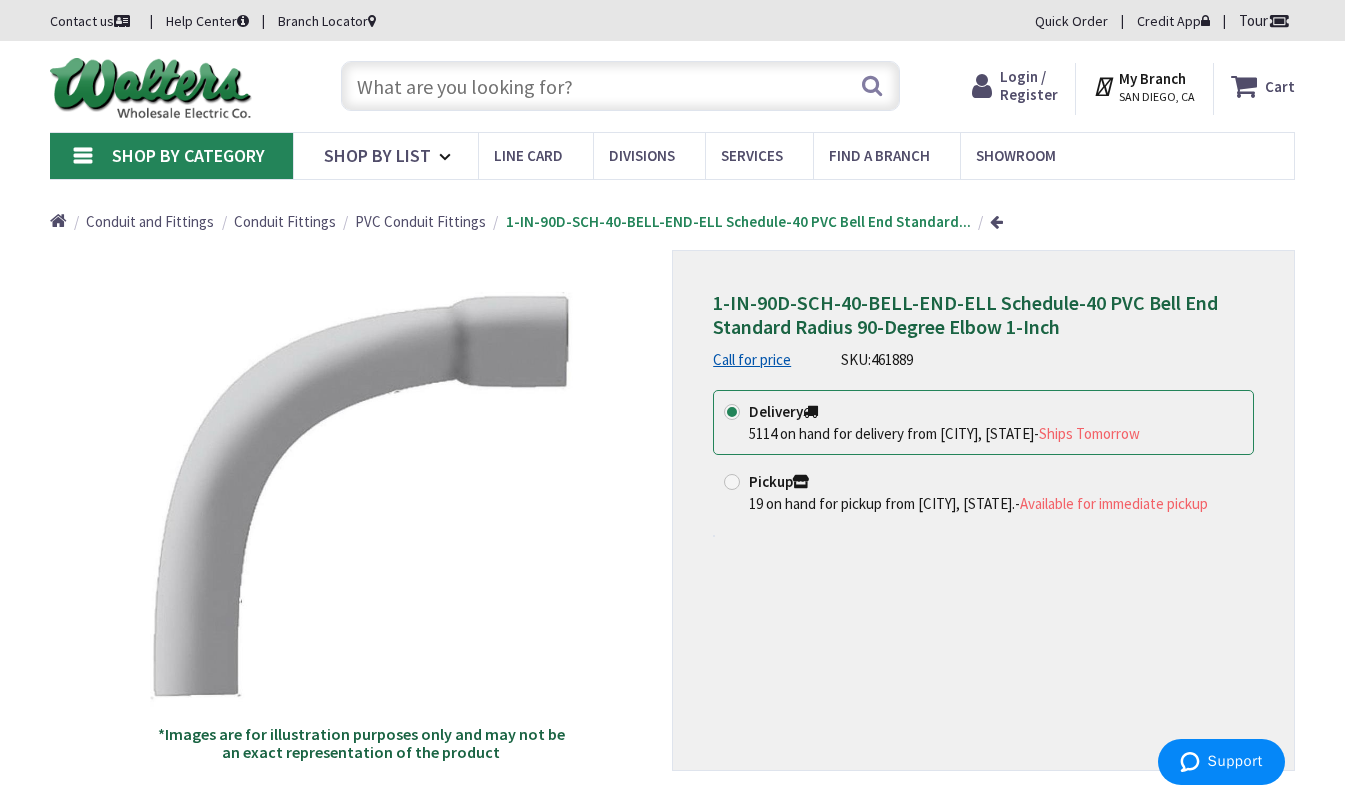 click at bounding box center (620, 86) 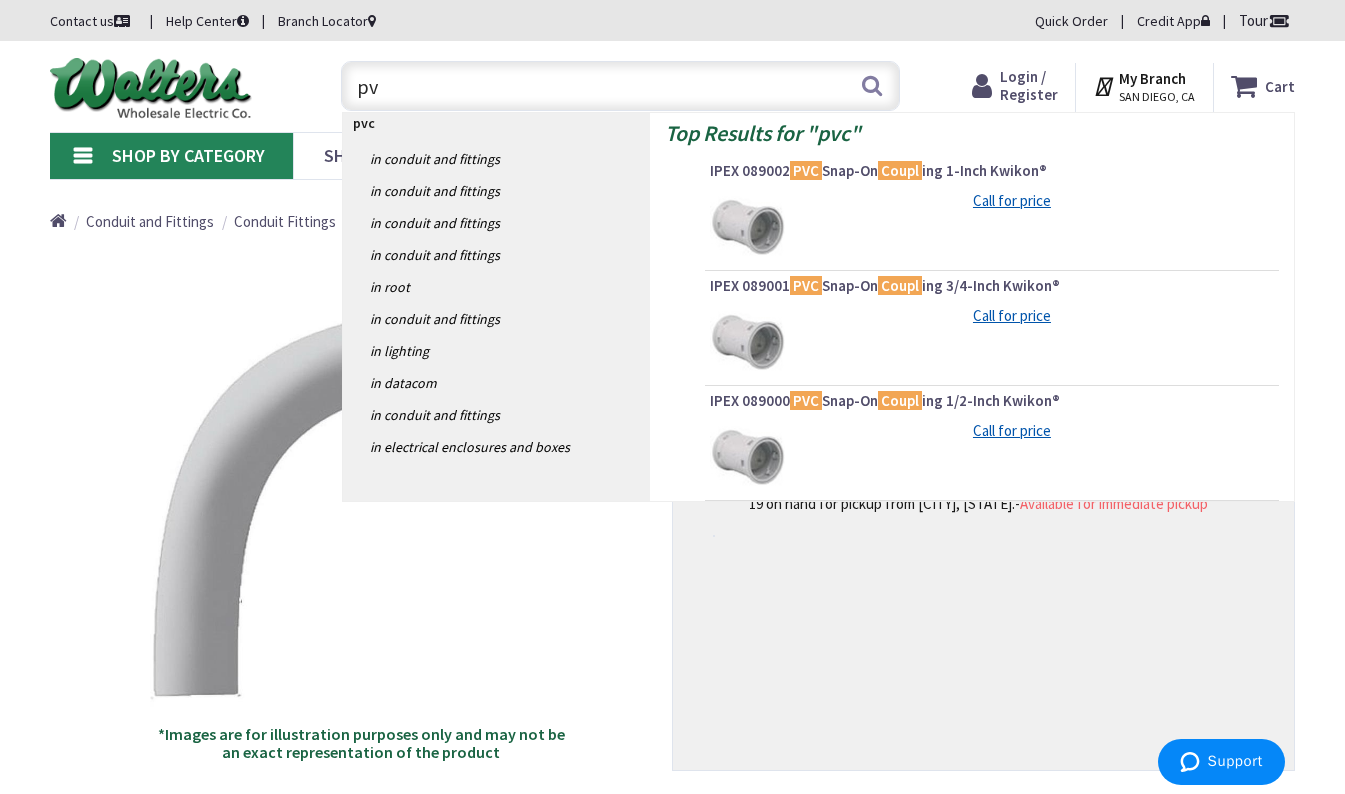 type on "p" 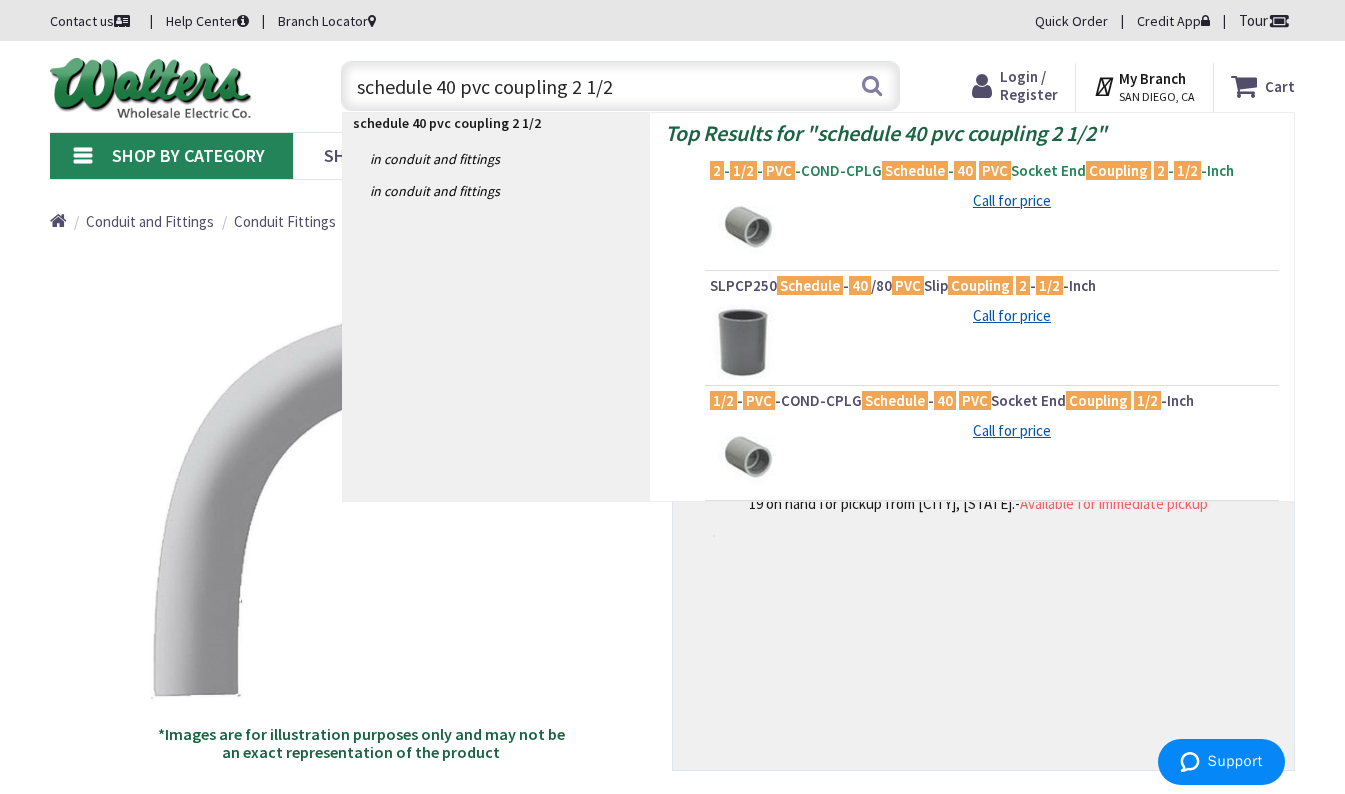 type on "schedule 40 pvc coupling 2 1/2" 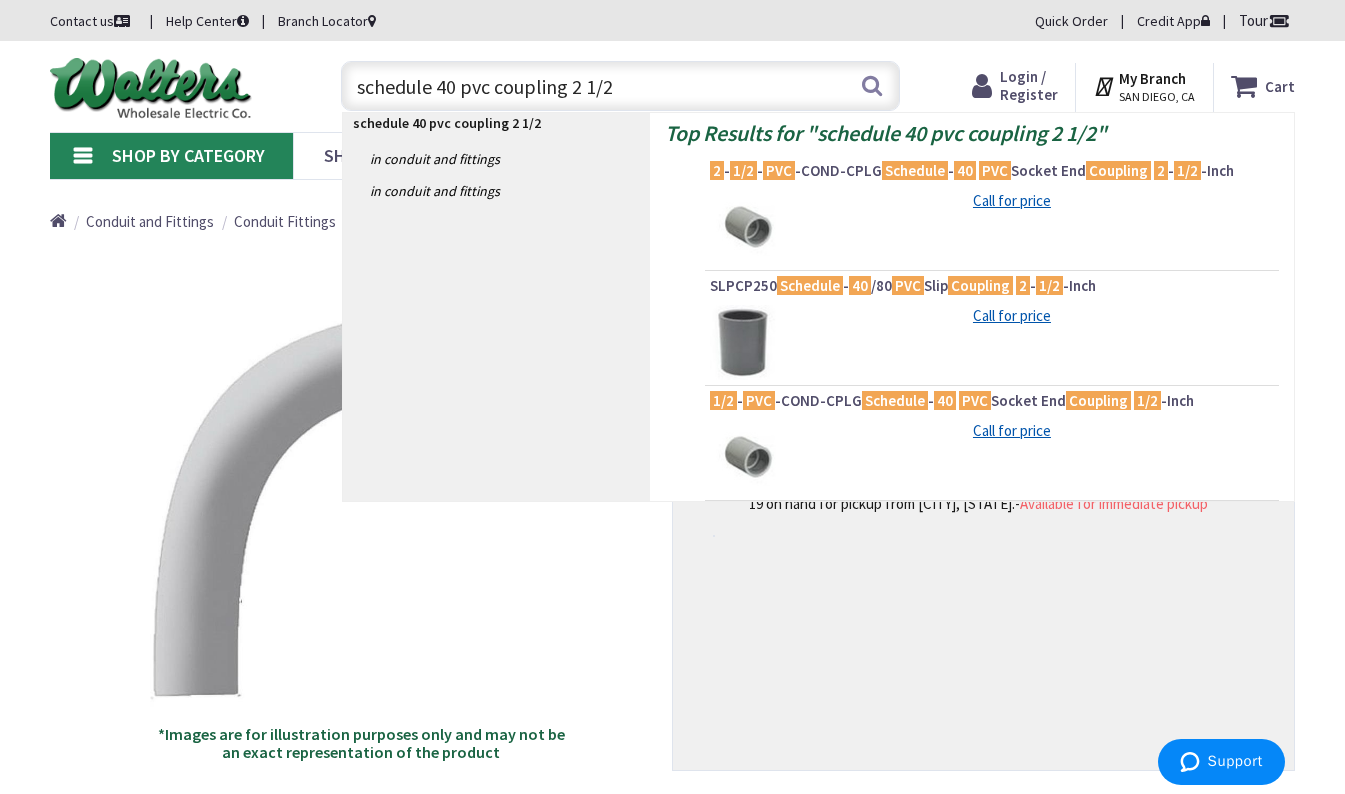 click on "2 - 1/2 - PVC -COND-CPLG  Schedule - 40   PVC  Socket End  Coupling   2 - 1/2 -Inch" at bounding box center (992, 171) 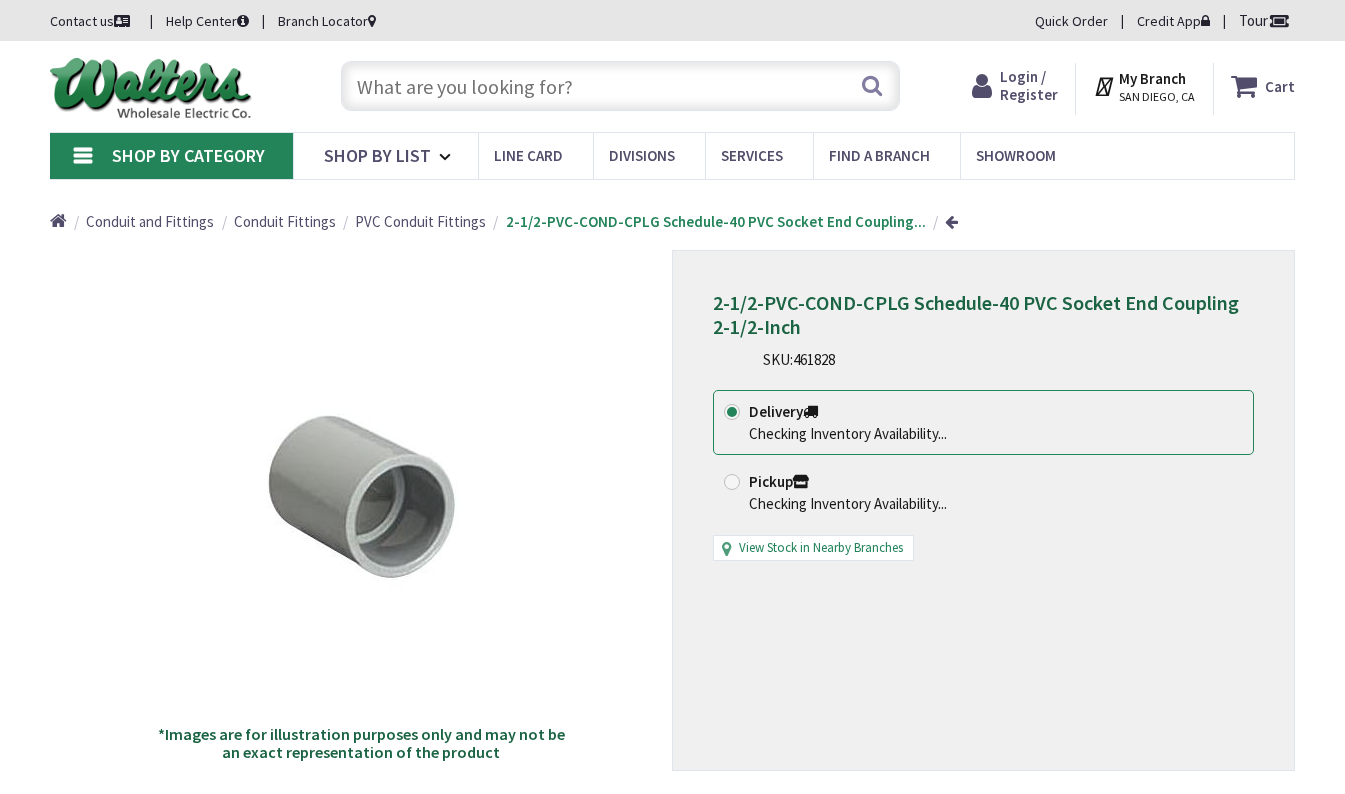 scroll, scrollTop: 0, scrollLeft: 0, axis: both 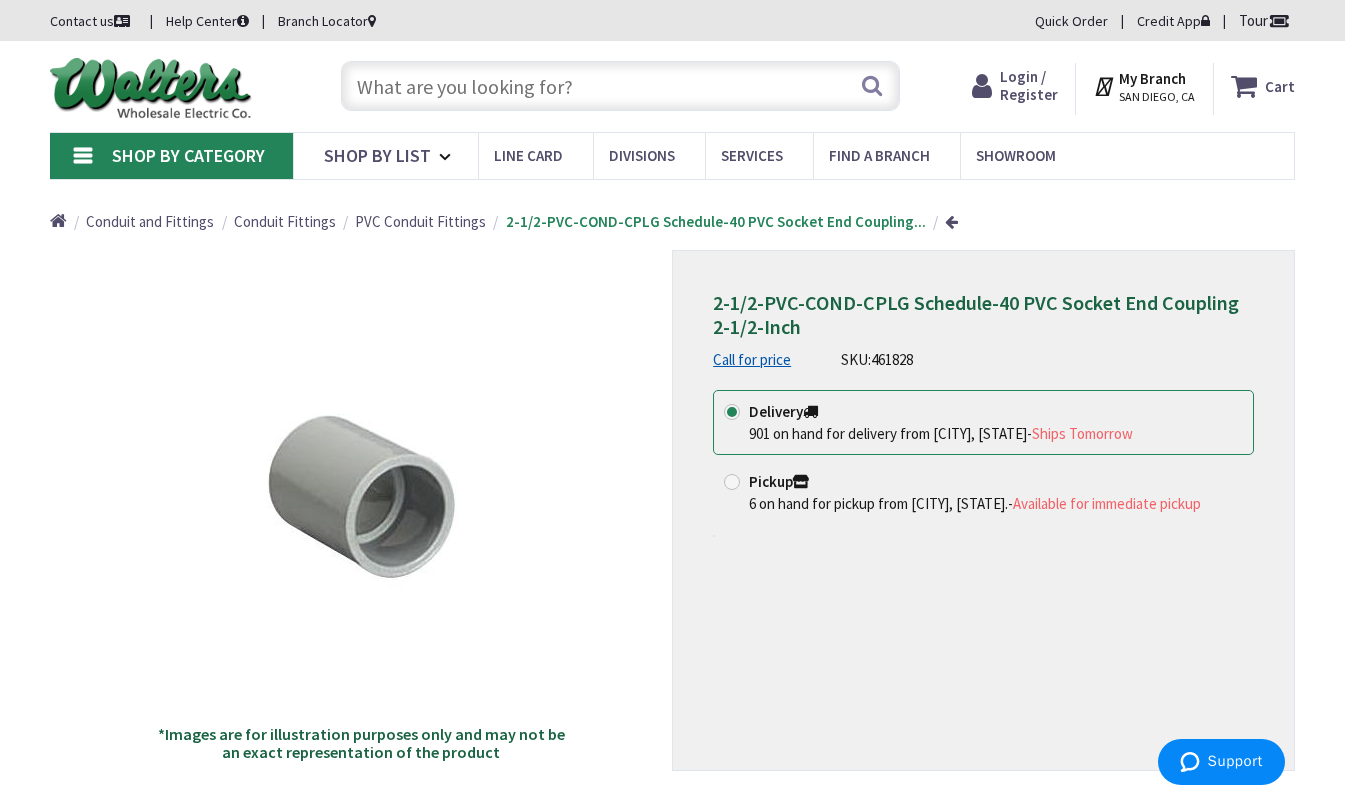 click at bounding box center (620, 86) 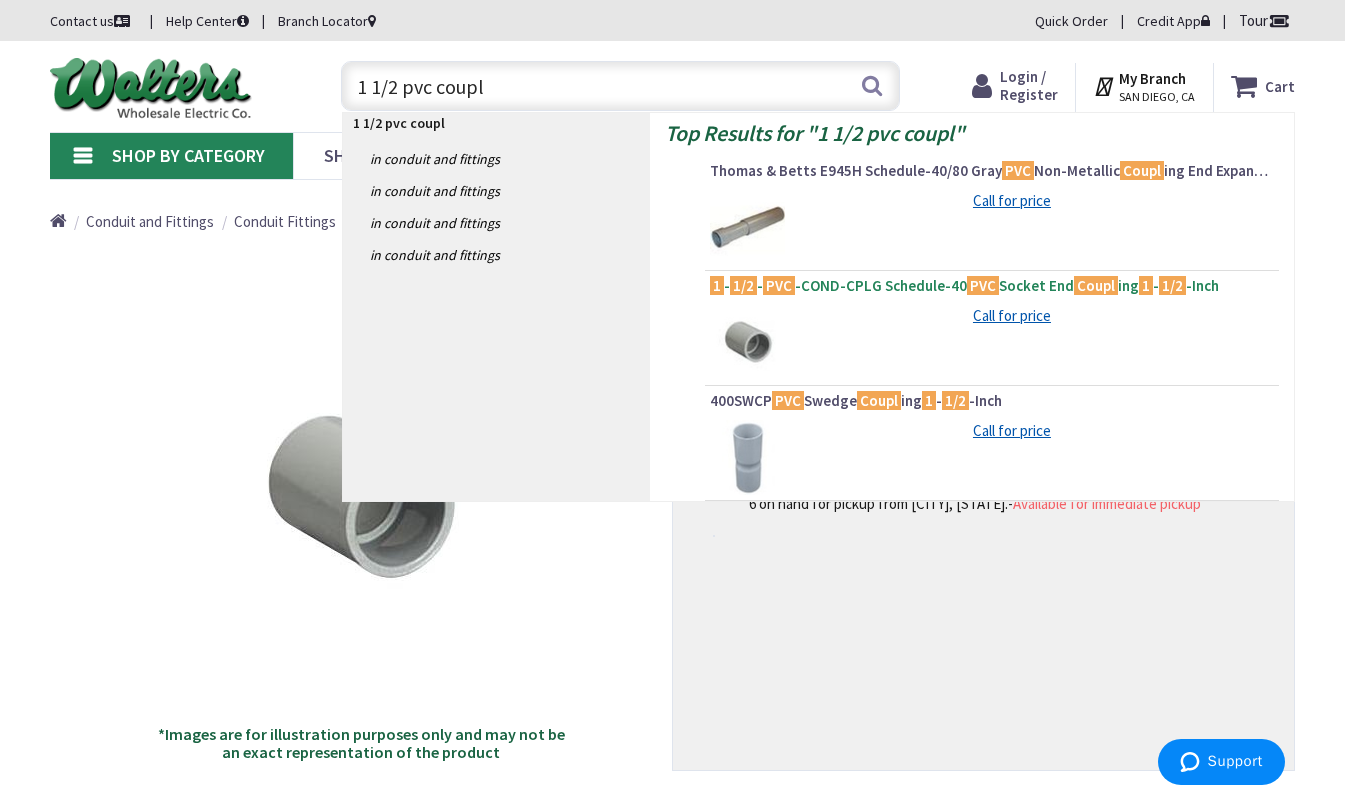 type on "1 1/2 pvc coupl" 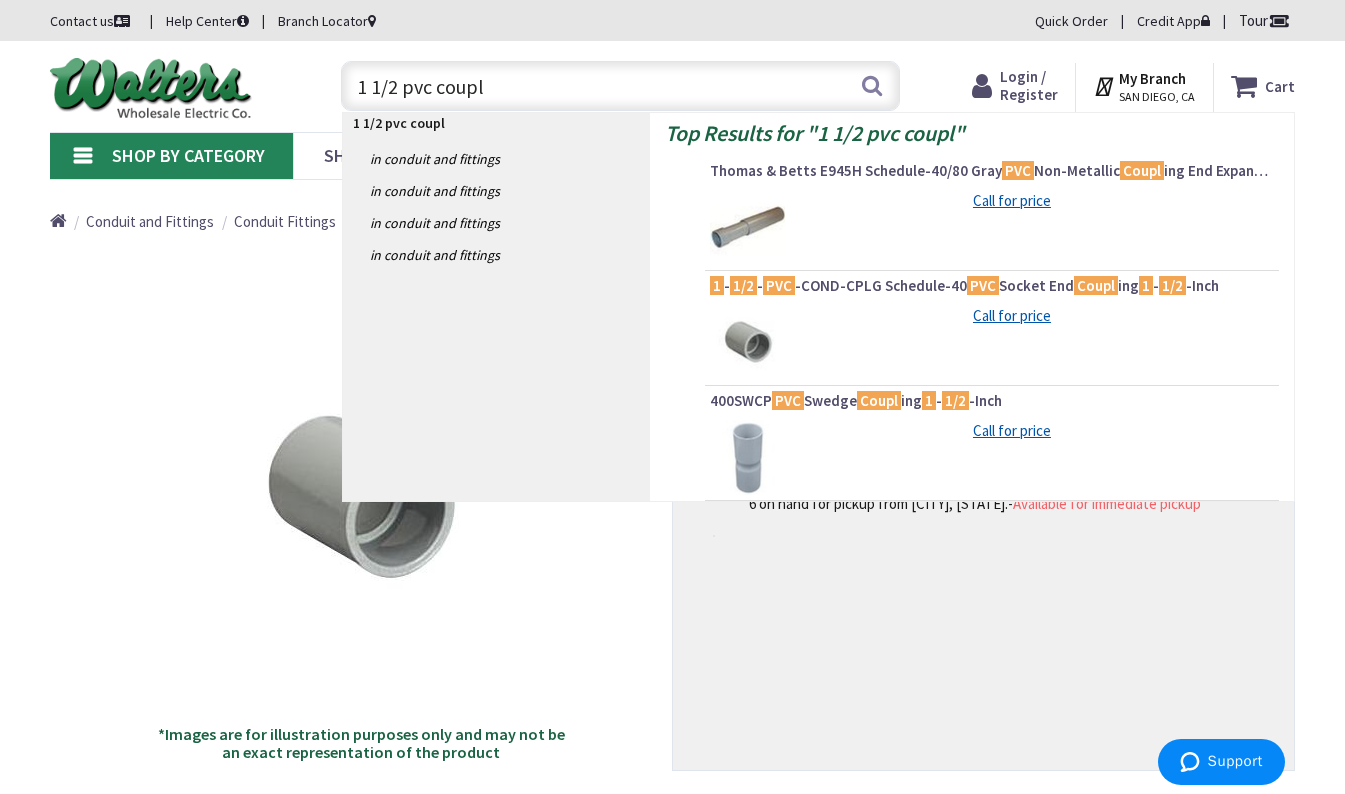 click on "1 - 1/2 - PVC -COND-CPLG Schedule-40  PVC  Socket End  Coupl ing  1 - 1/2 -Inch" at bounding box center [992, 286] 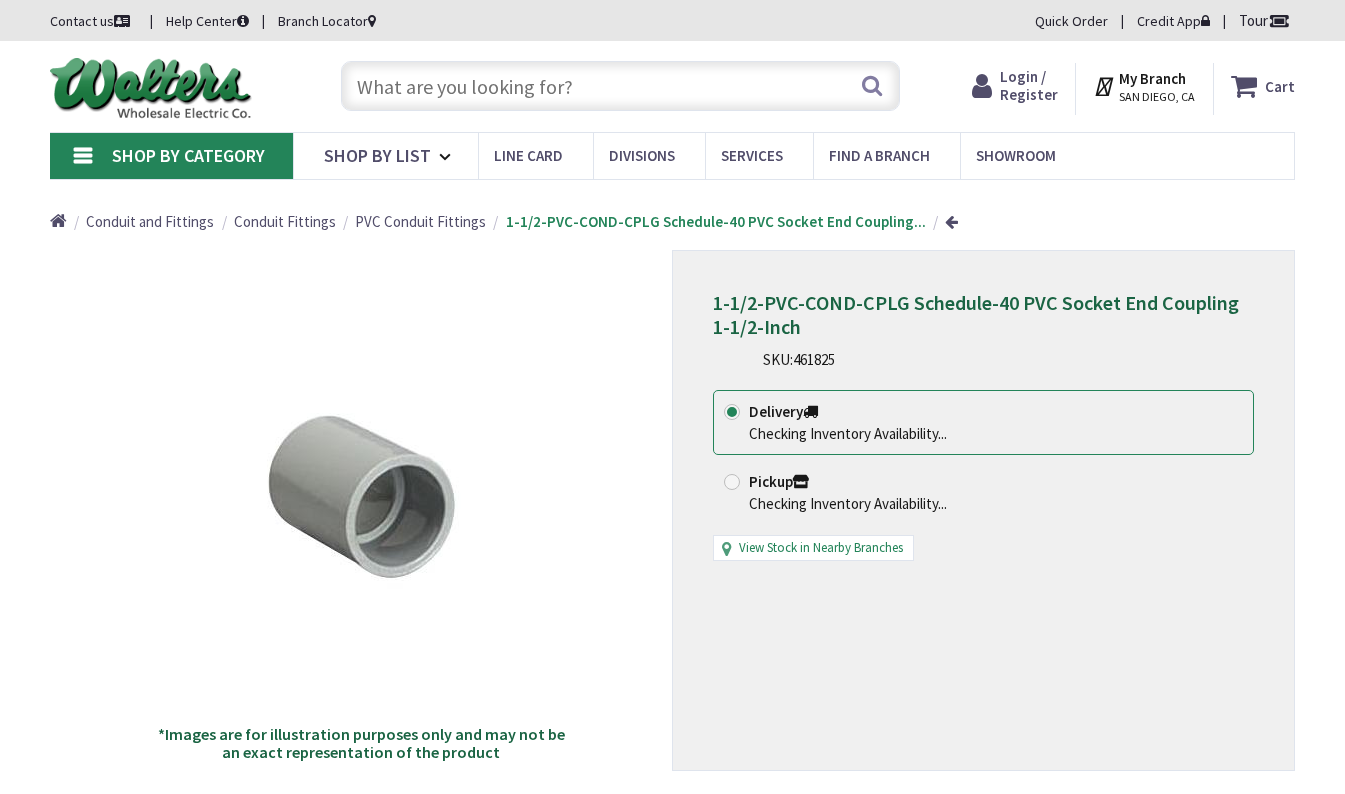 scroll, scrollTop: 0, scrollLeft: 0, axis: both 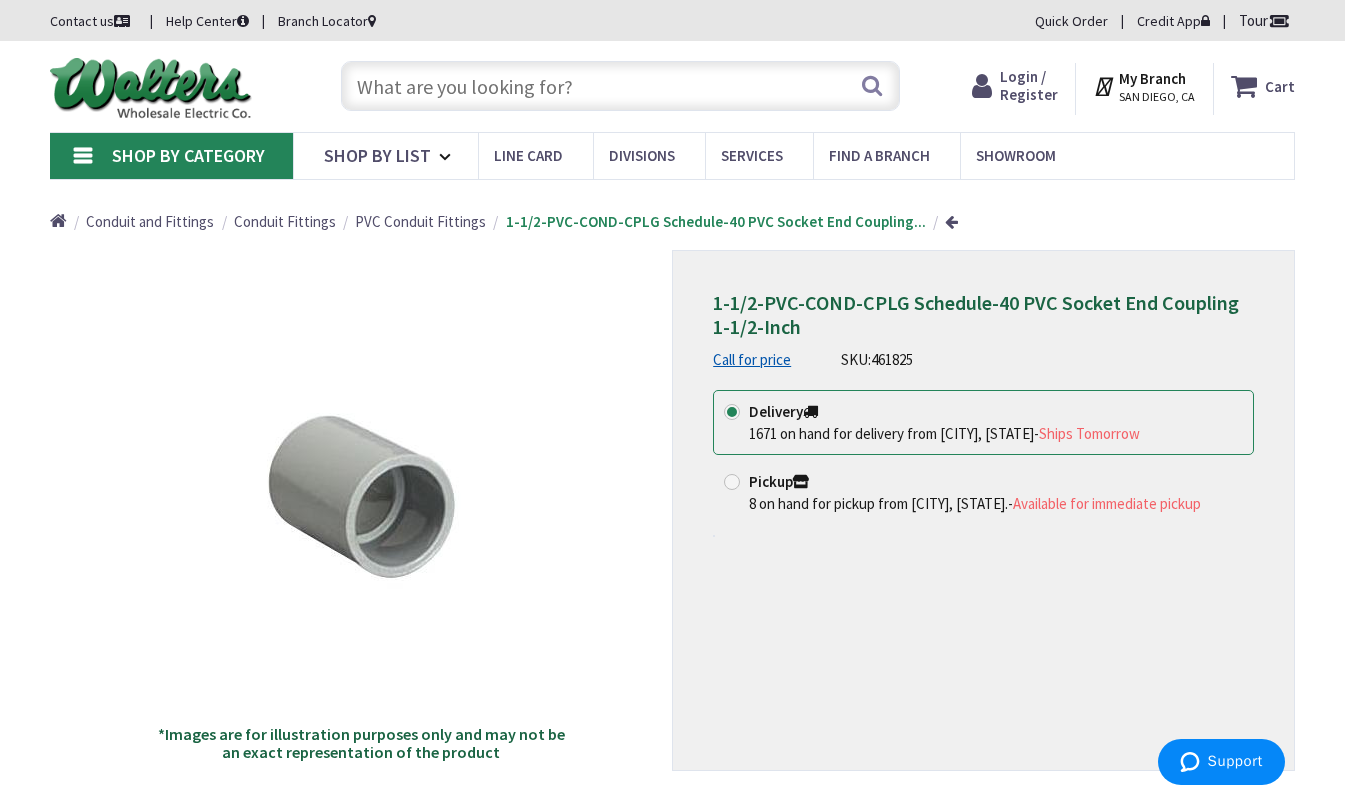 click at bounding box center [620, 86] 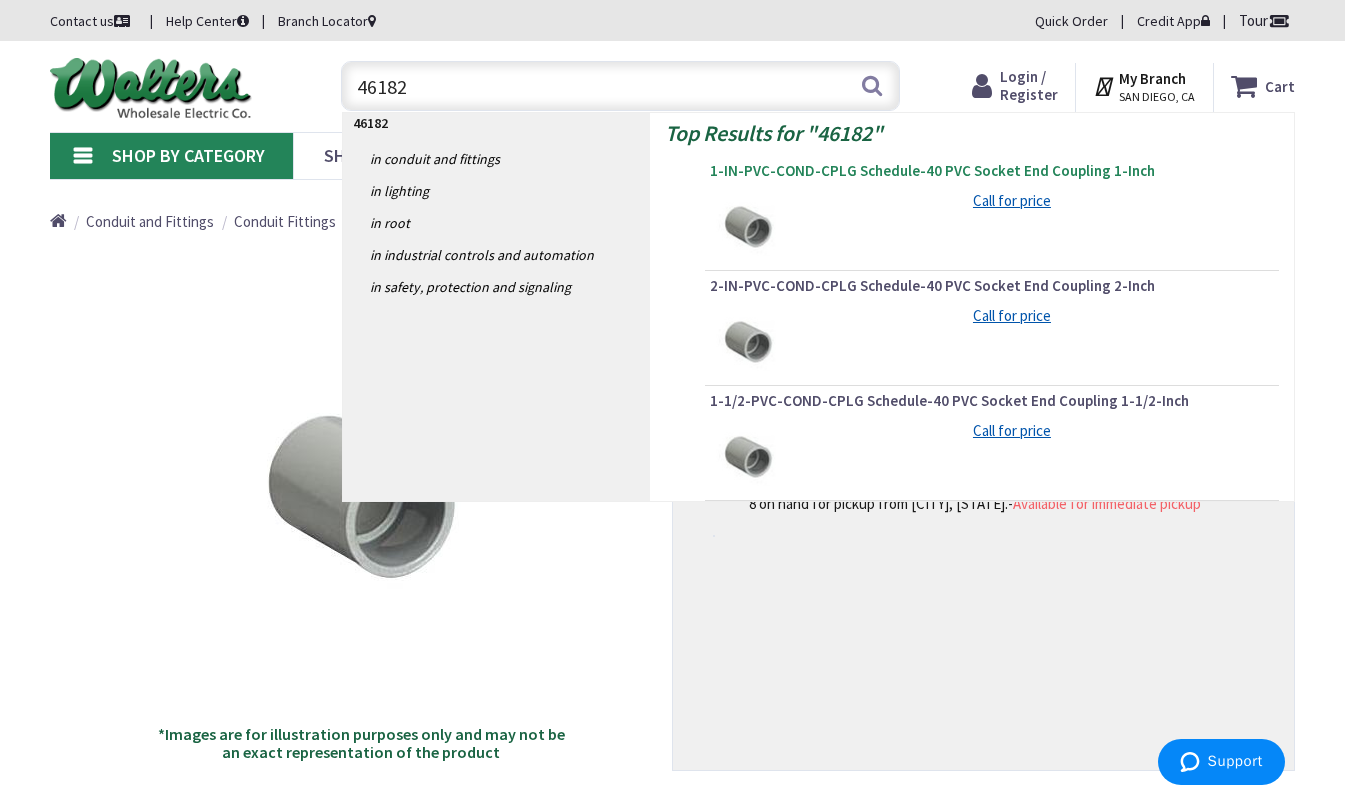 type on "46182" 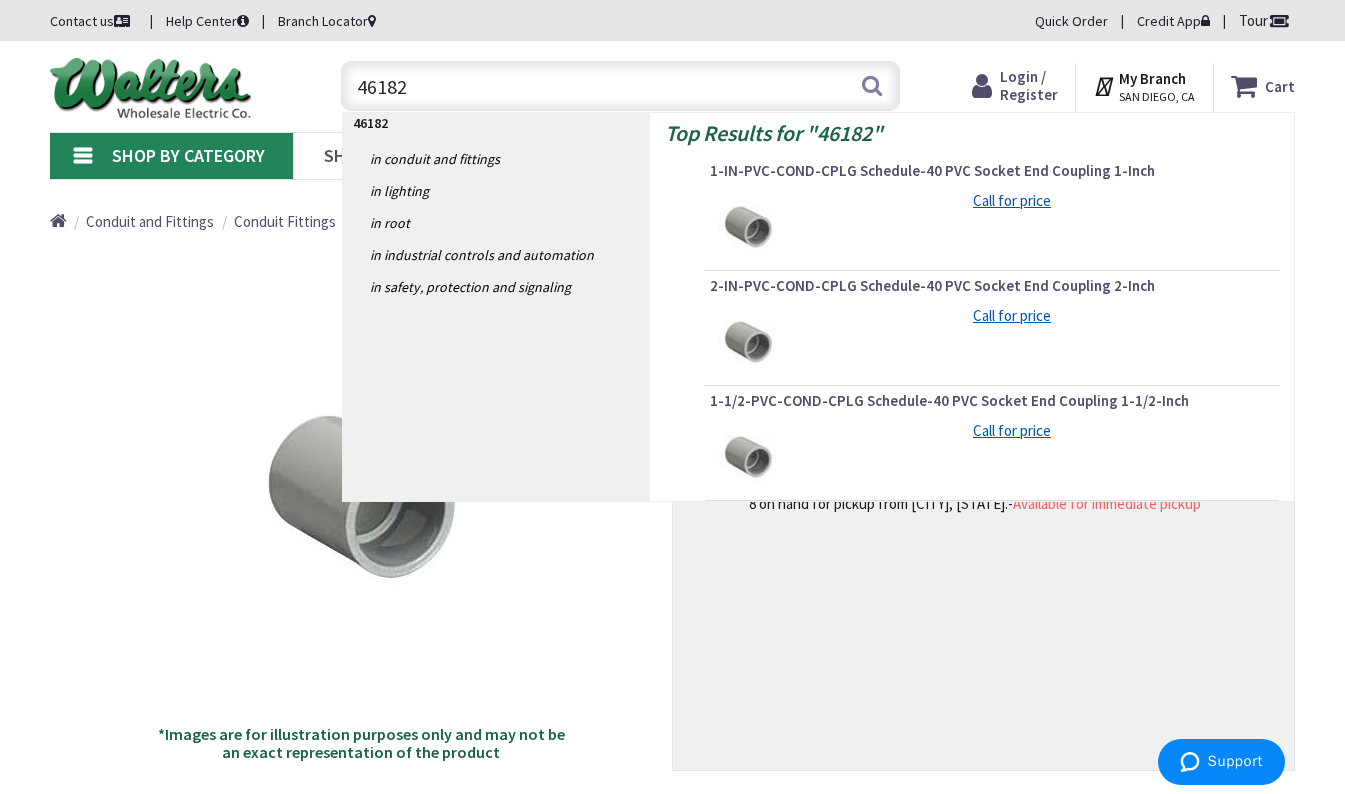 click on "1-IN-PVC-COND-CPLG Schedule-40 PVC Socket End Coupling 1-Inch" at bounding box center [992, 171] 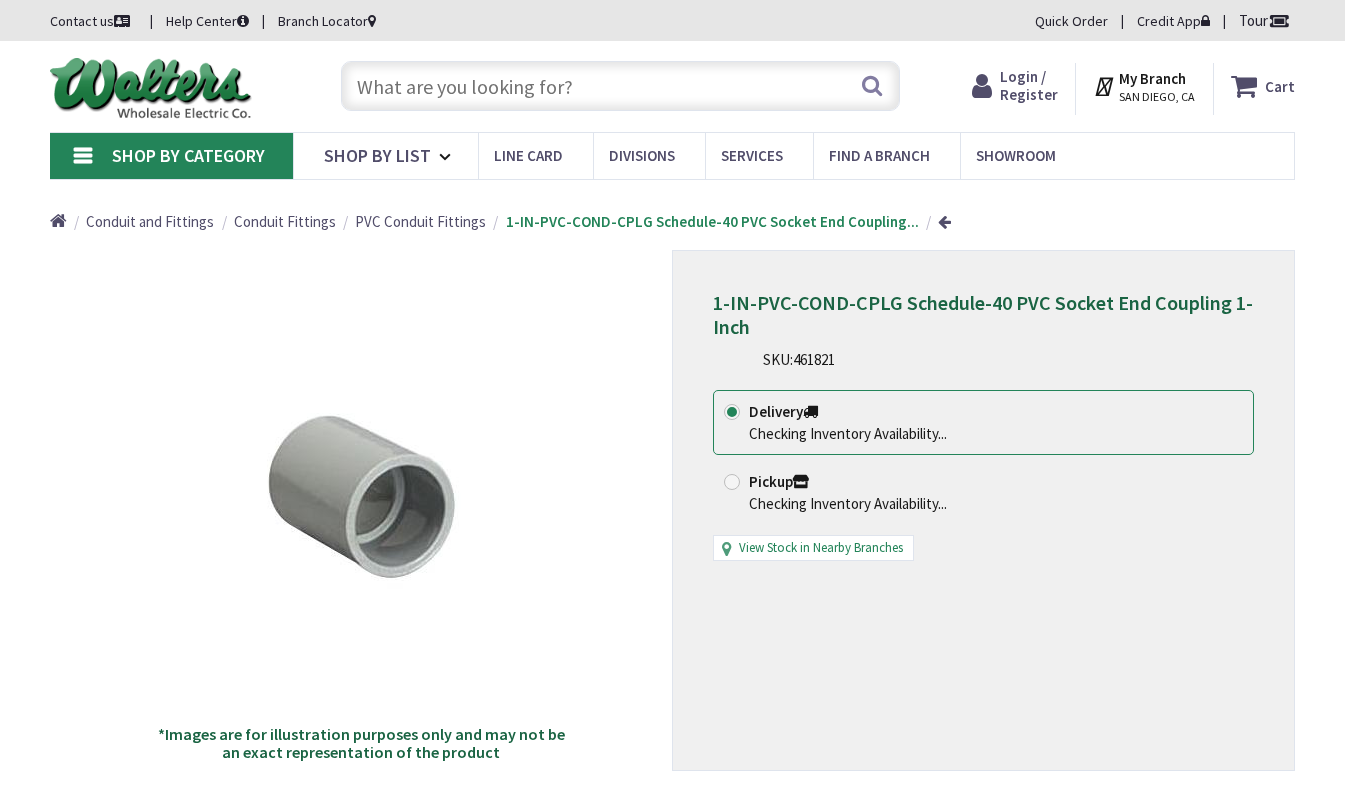 scroll, scrollTop: 0, scrollLeft: 0, axis: both 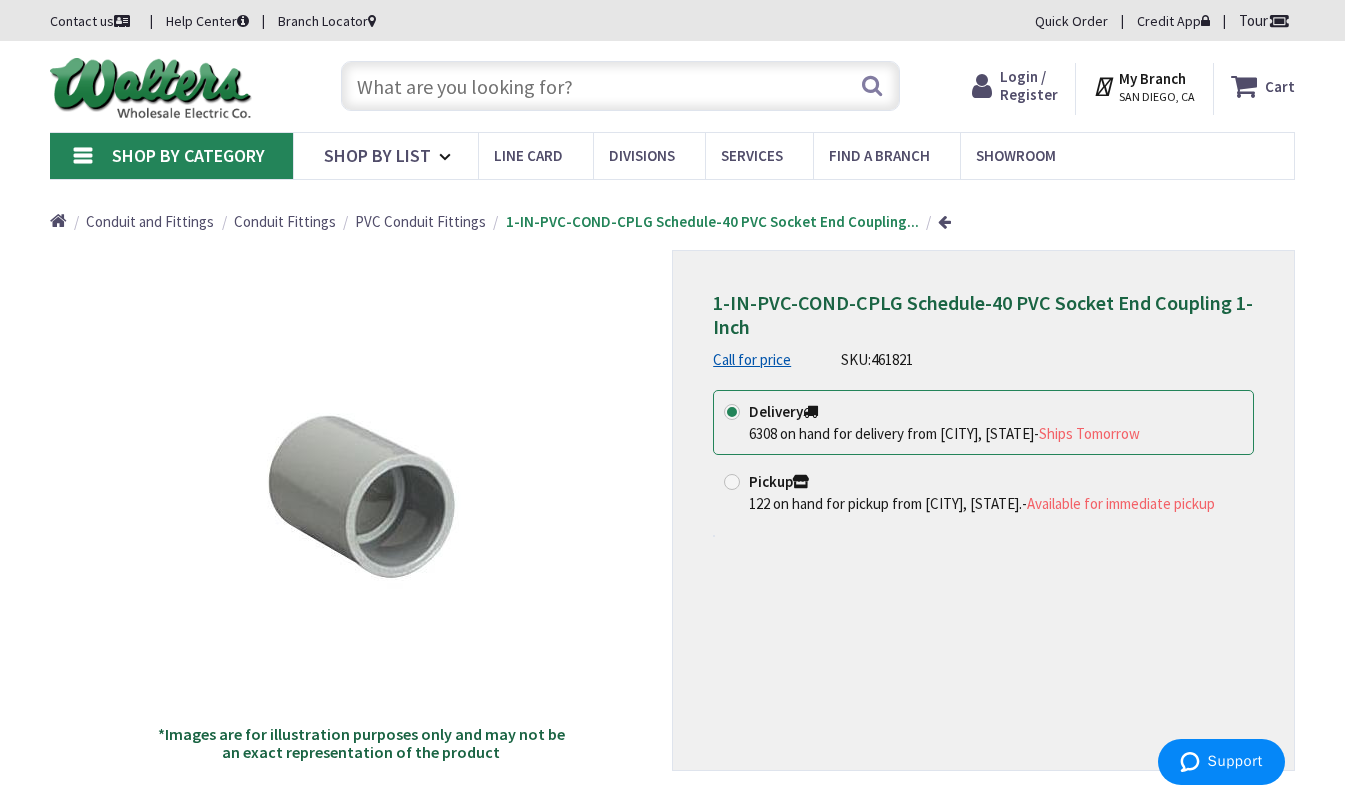 click at bounding box center [620, 86] 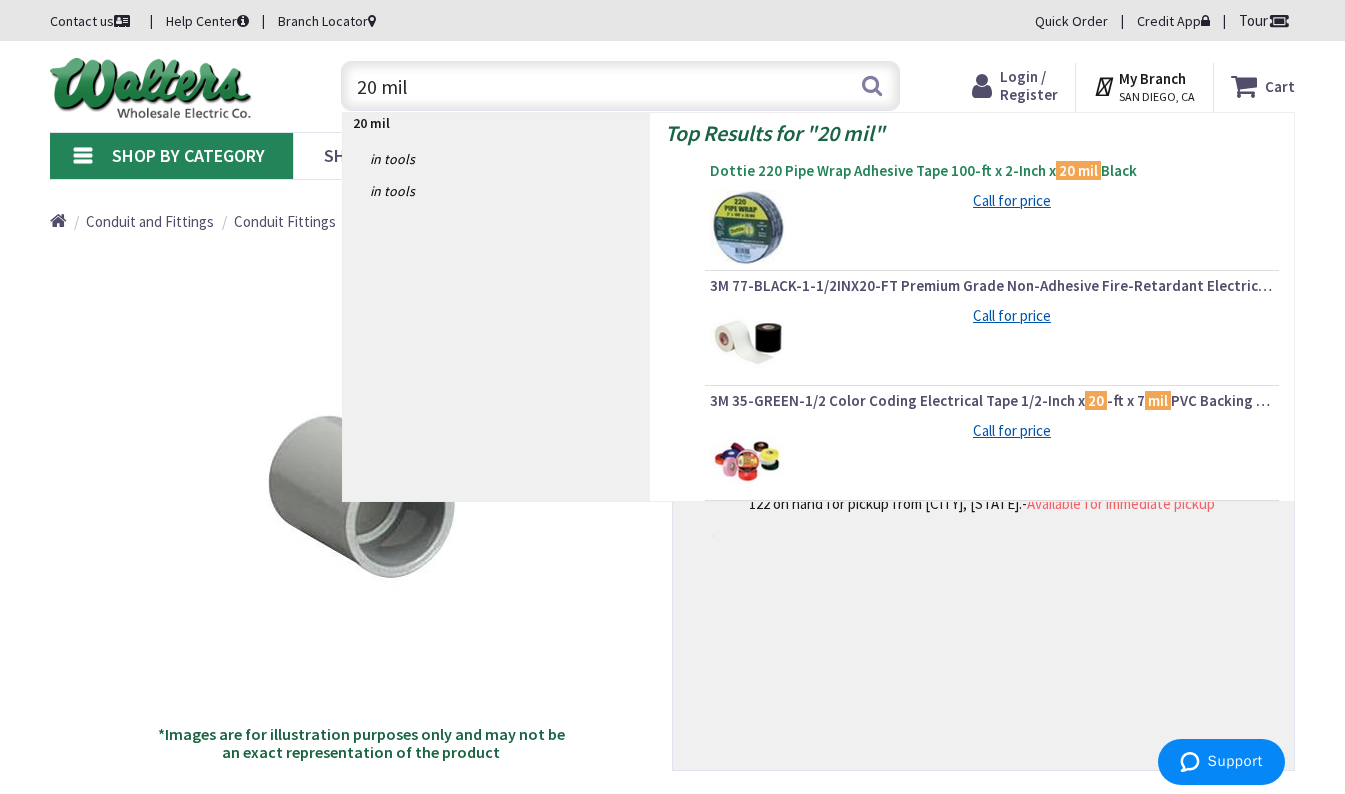 type on "20 mil" 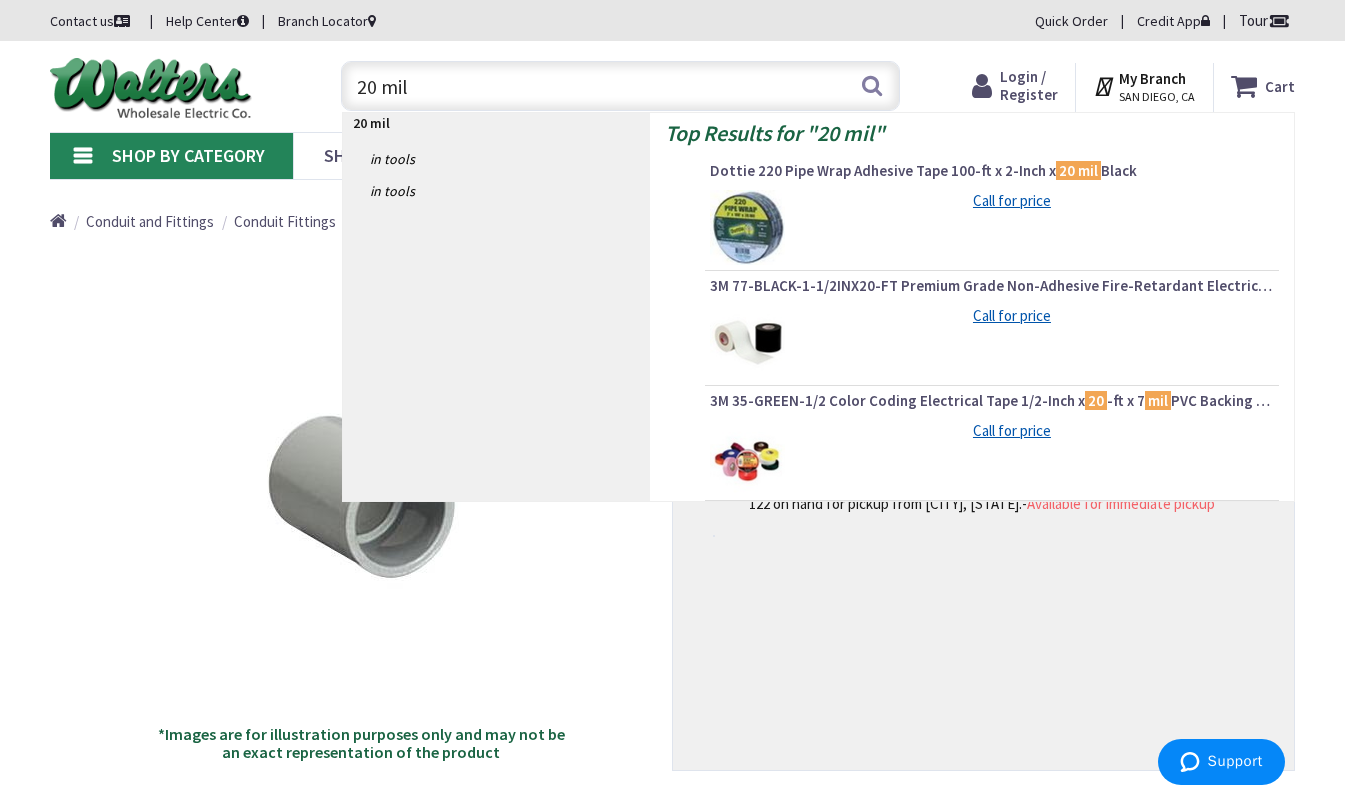 click on "Dottie 220 Pipe Wrap Adhesive Tape 100-ft x 2-Inch x  20 mil  Black" at bounding box center [992, 171] 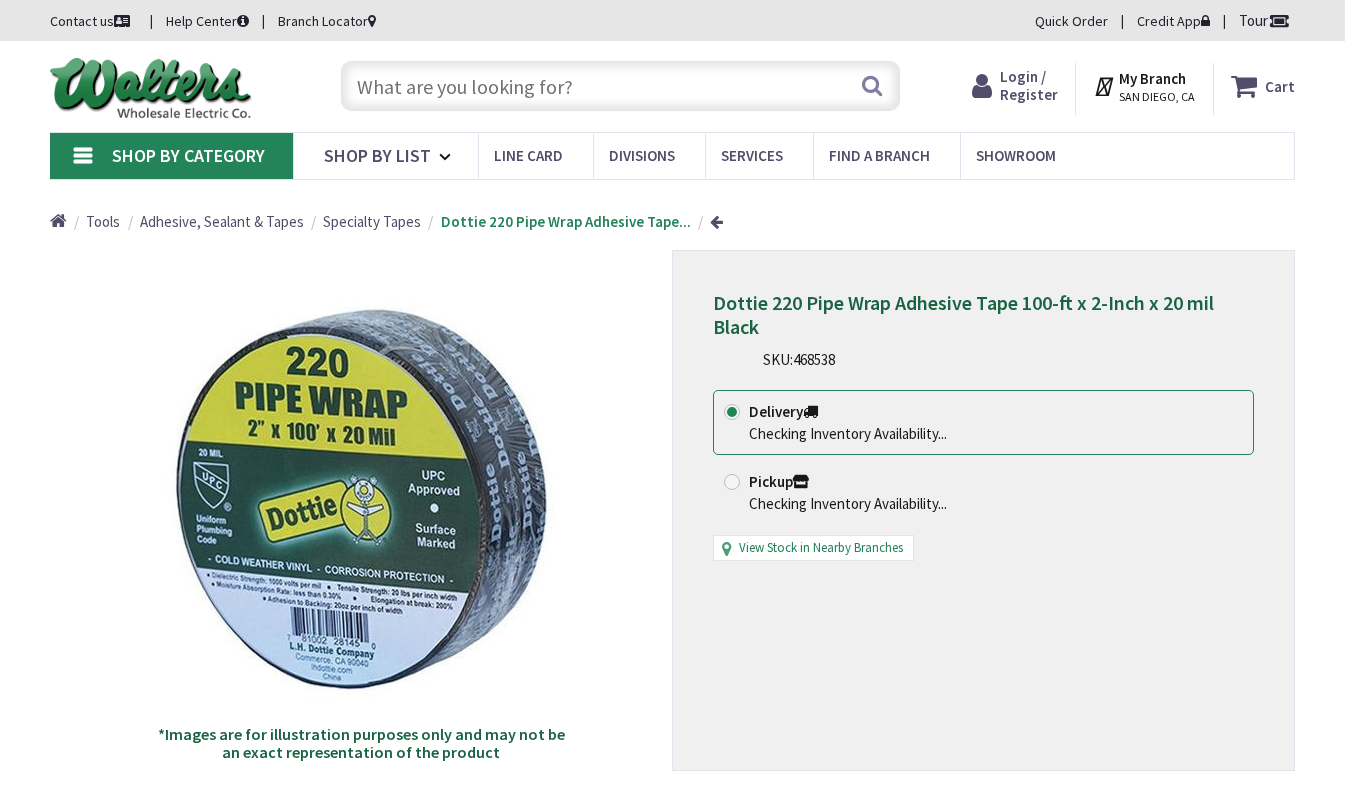 scroll, scrollTop: 0, scrollLeft: 0, axis: both 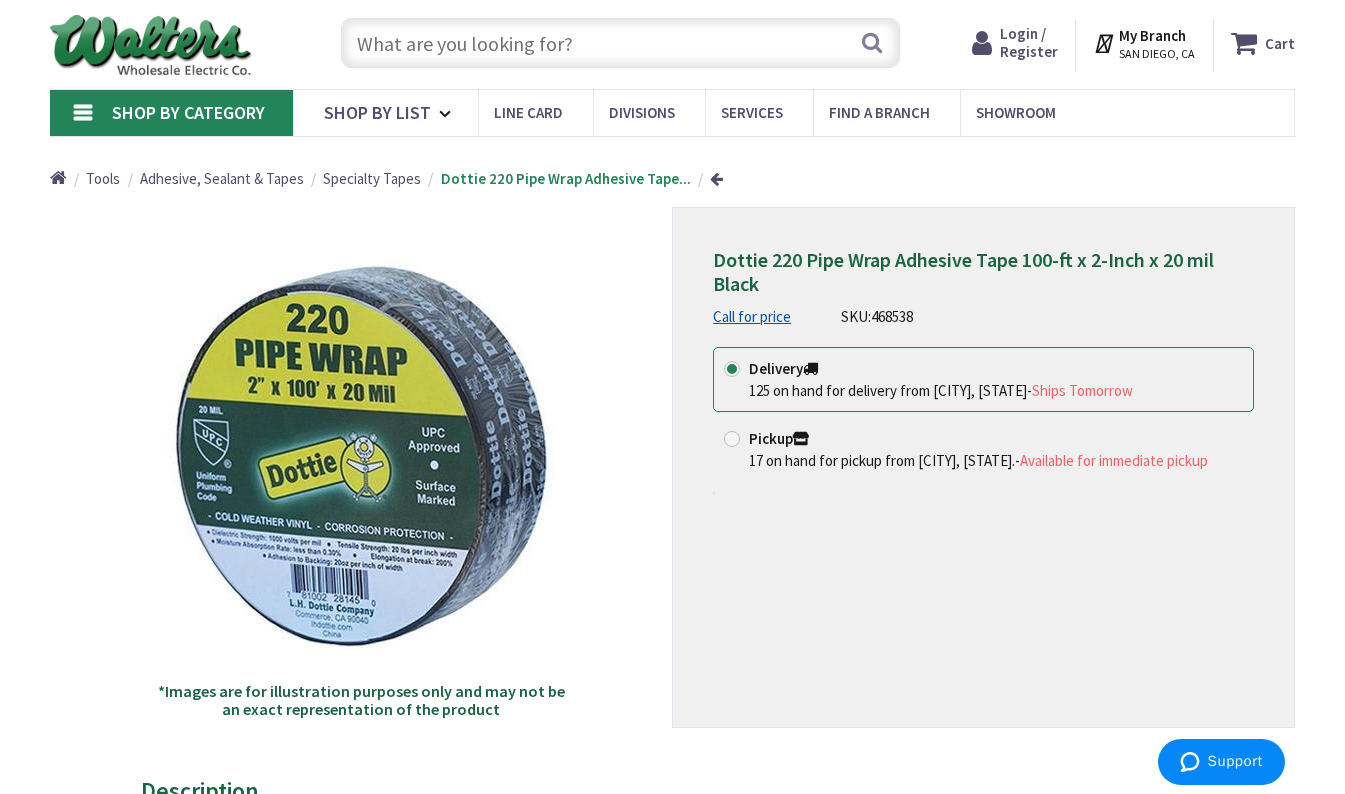 click on "Dottie 220 Pipe Wrap Adhesive Tape 100-ft x 2-Inch x 20 mil Black
Call for price
SKU:                 468538
This product is Discontinued
Delivery
125 on hand for delivery from [CITY], [STATE]
-  Ships Tomorrow
Pickup
17 on hand for pickup from [CITY], [STATE].
-  Available for immediate pickup" at bounding box center [983, 468] 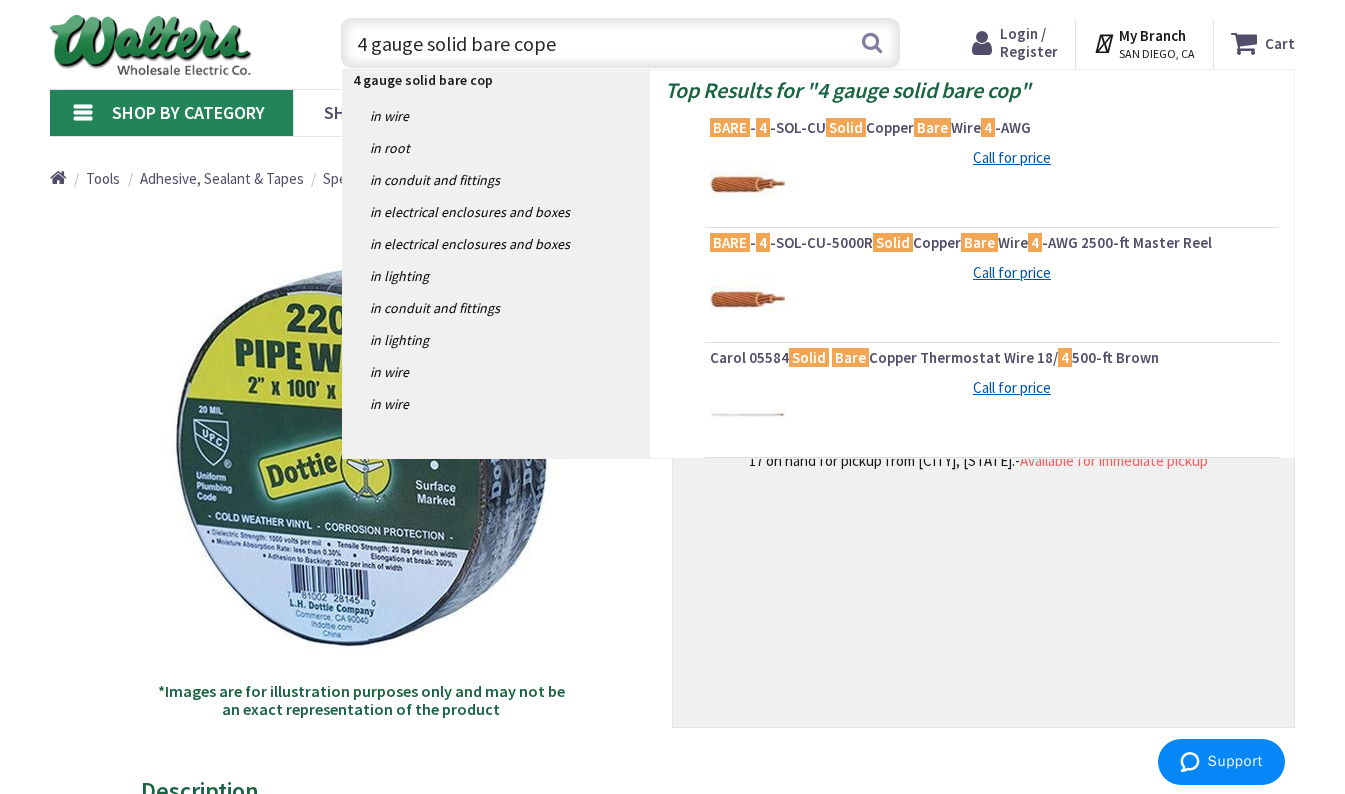 type on "4 gauge solid bare coper" 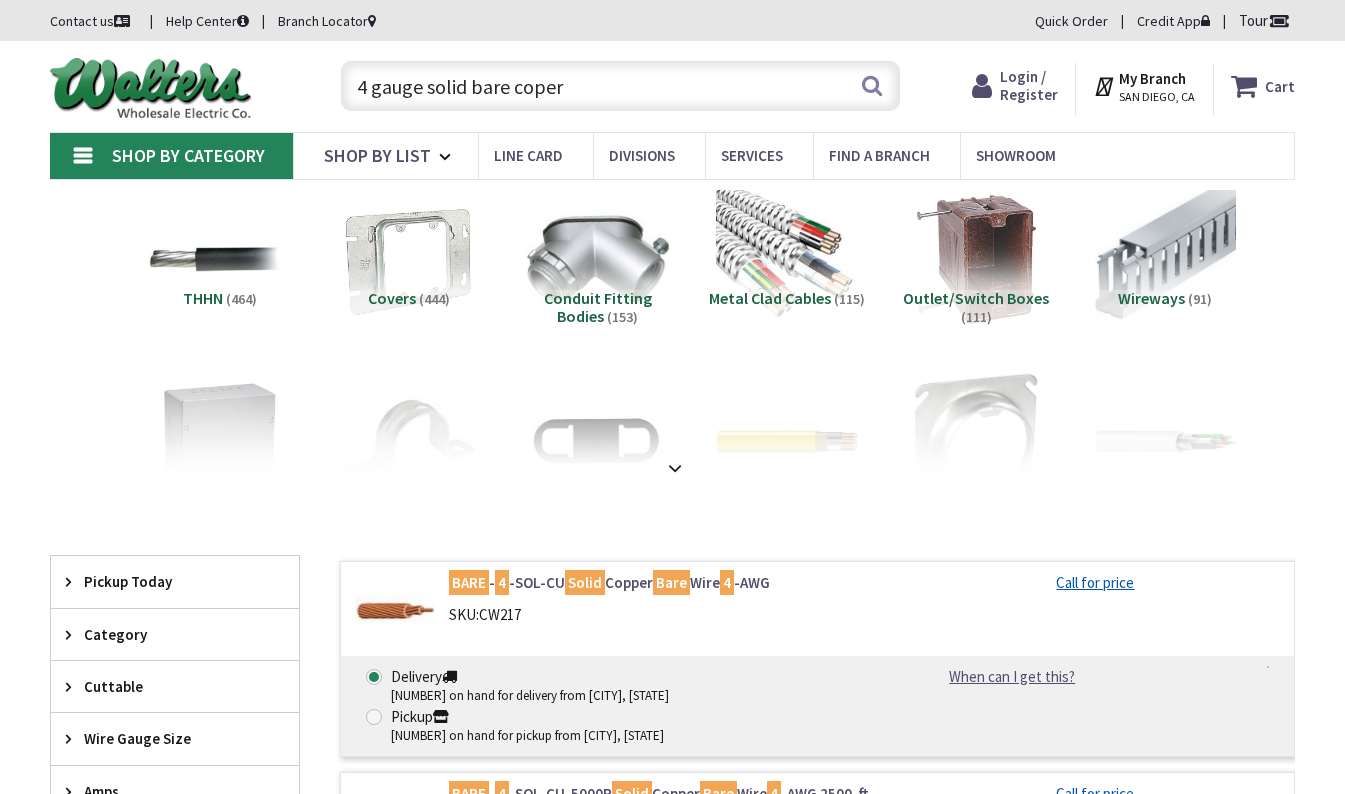 scroll, scrollTop: 0, scrollLeft: 0, axis: both 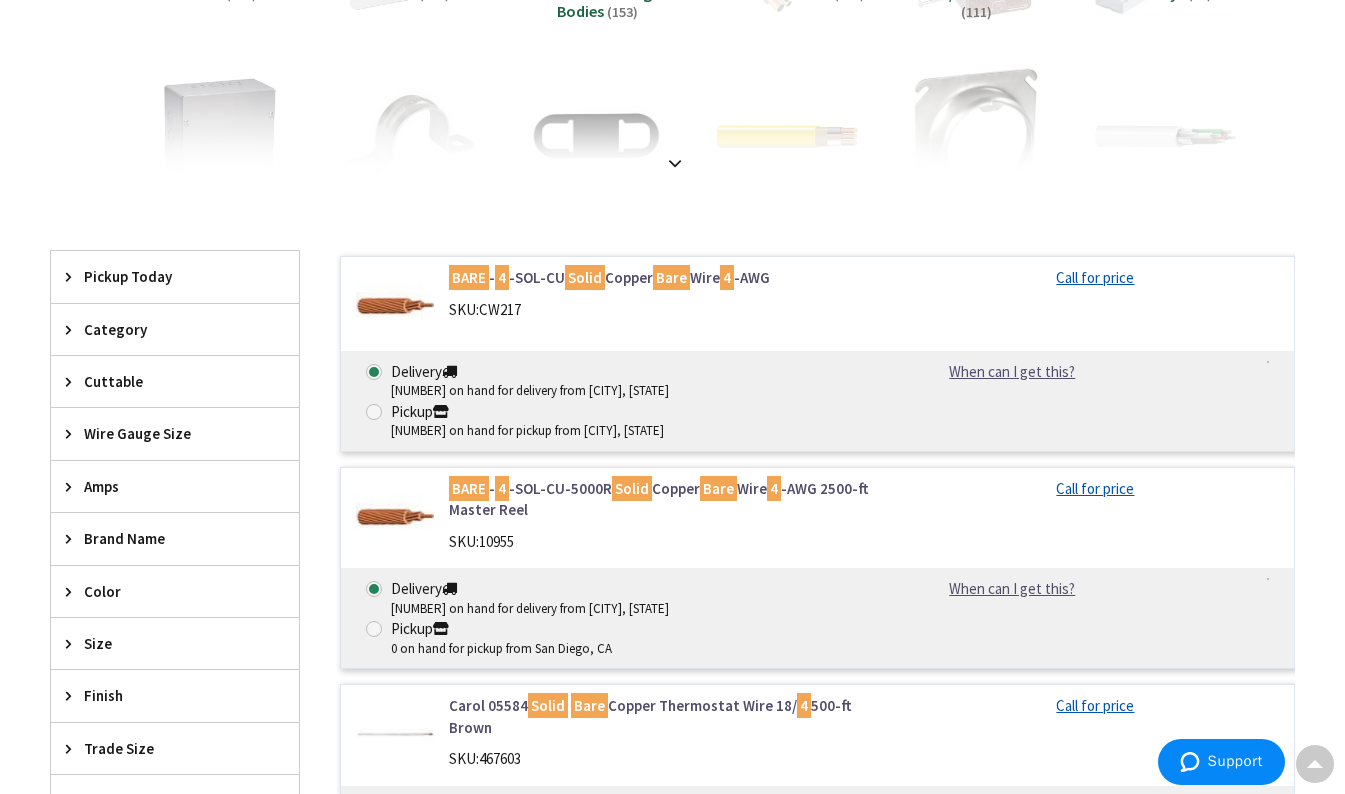 click on "Wire Gauge Size" at bounding box center [165, 433] 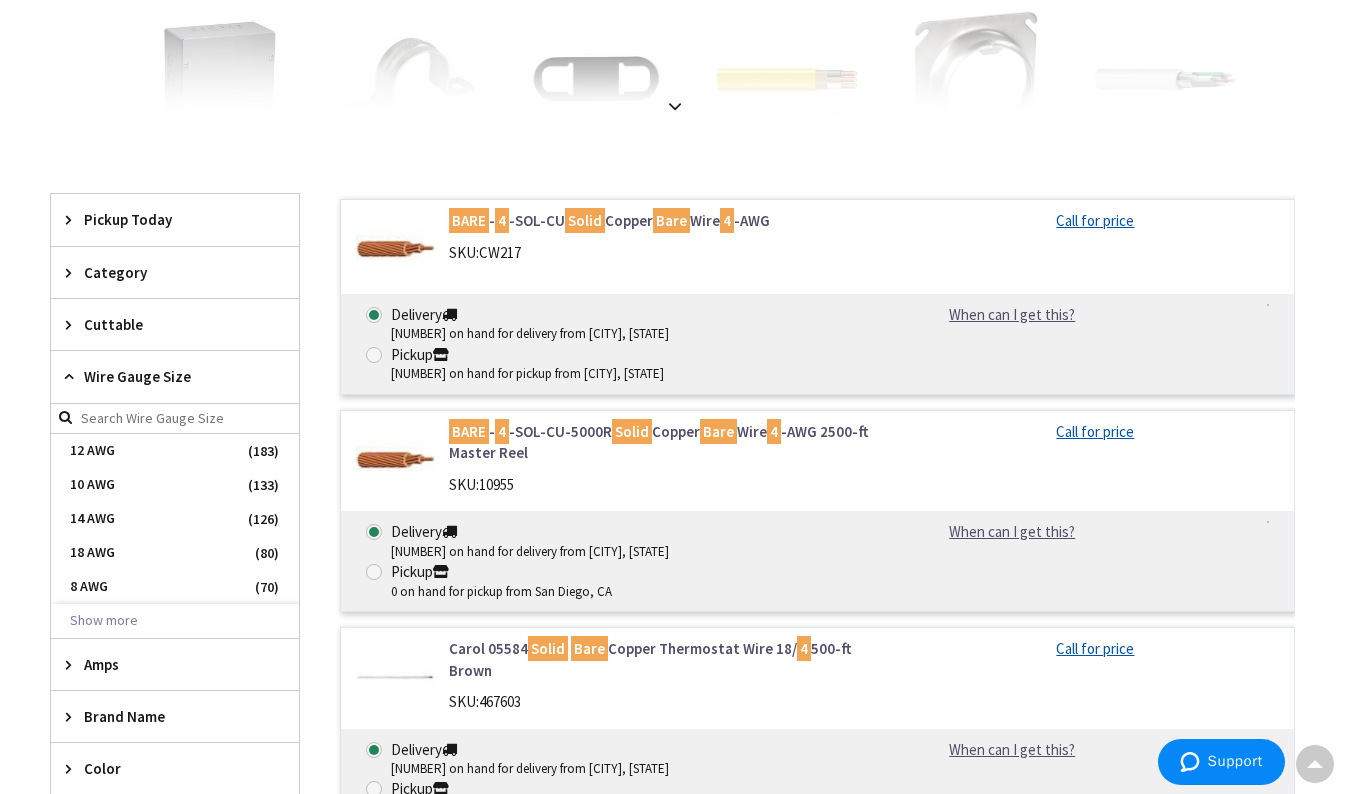 scroll, scrollTop: 375, scrollLeft: 0, axis: vertical 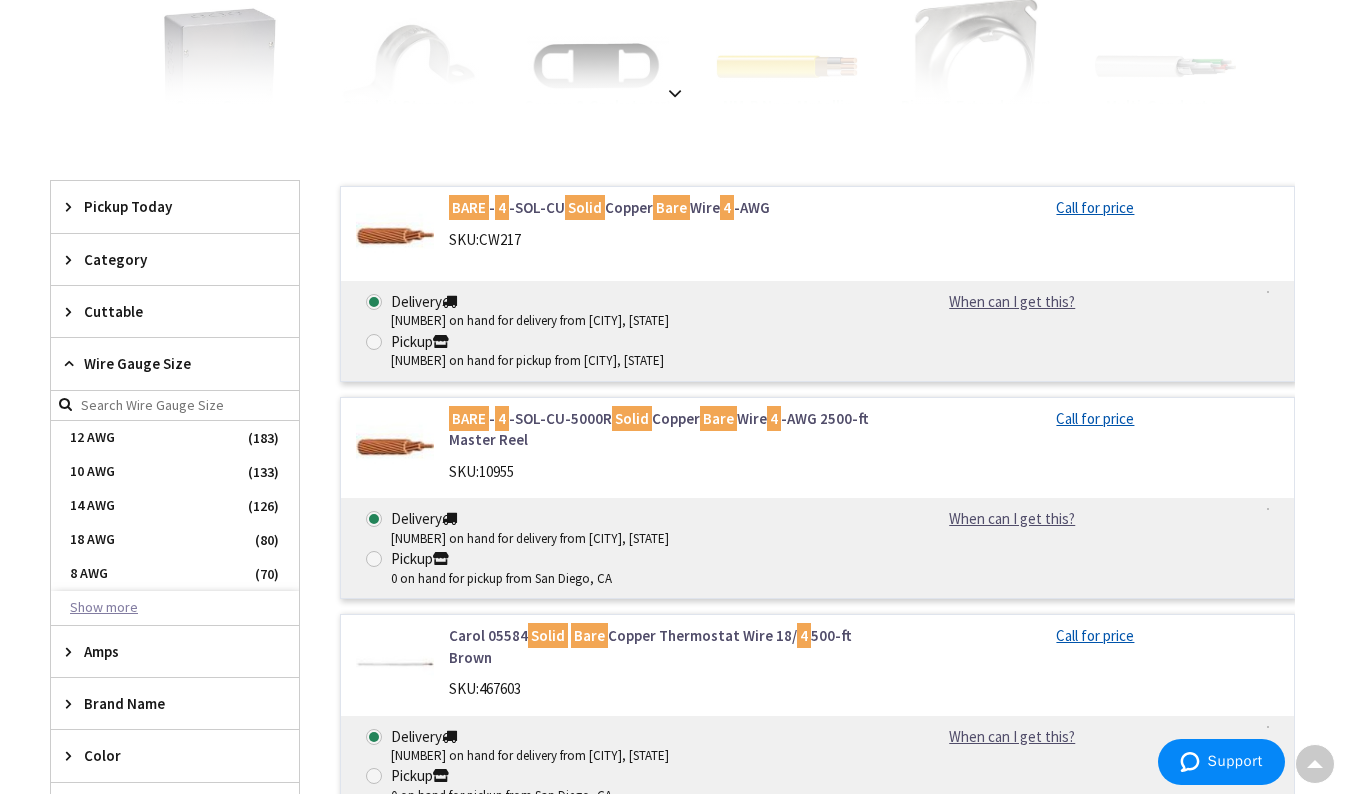 click on "Show more" at bounding box center (175, 608) 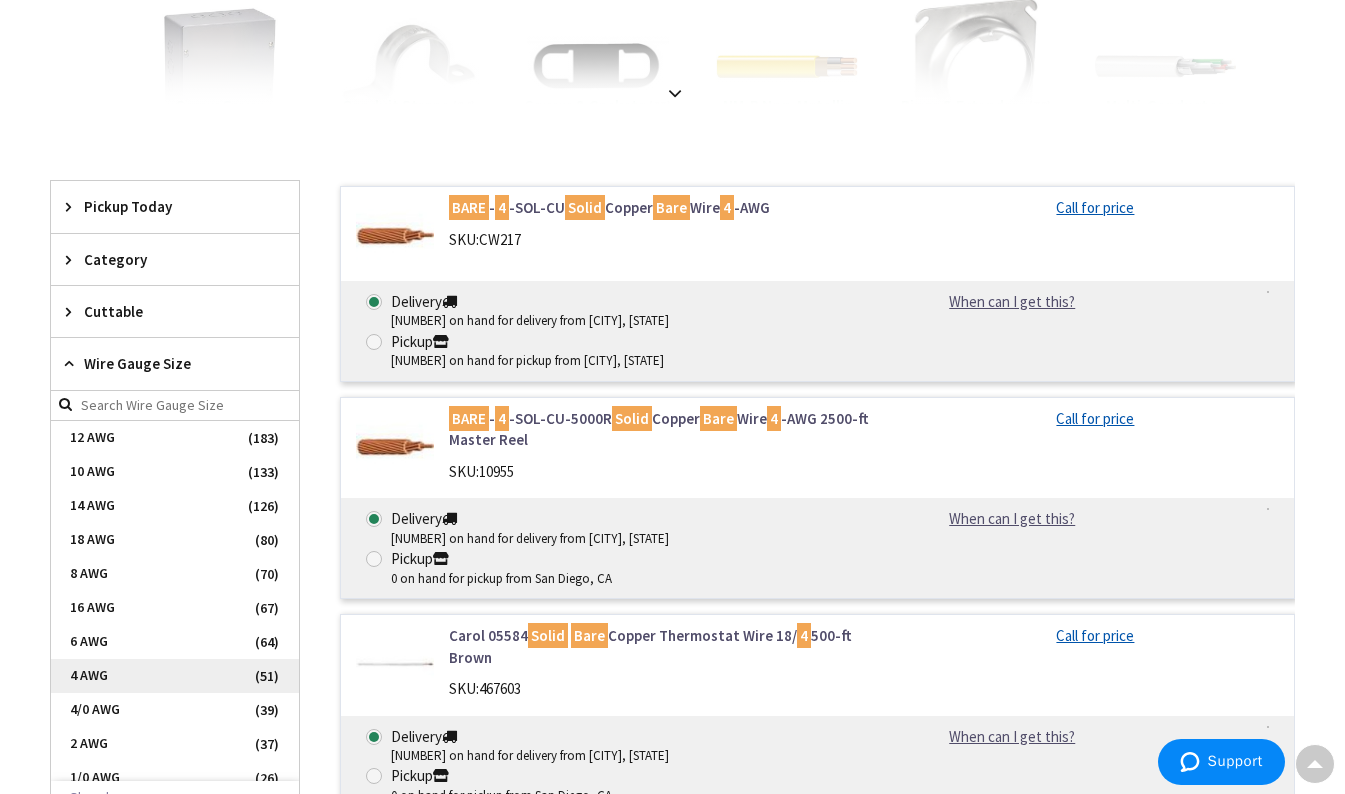 click on "4 AWG" at bounding box center (175, 676) 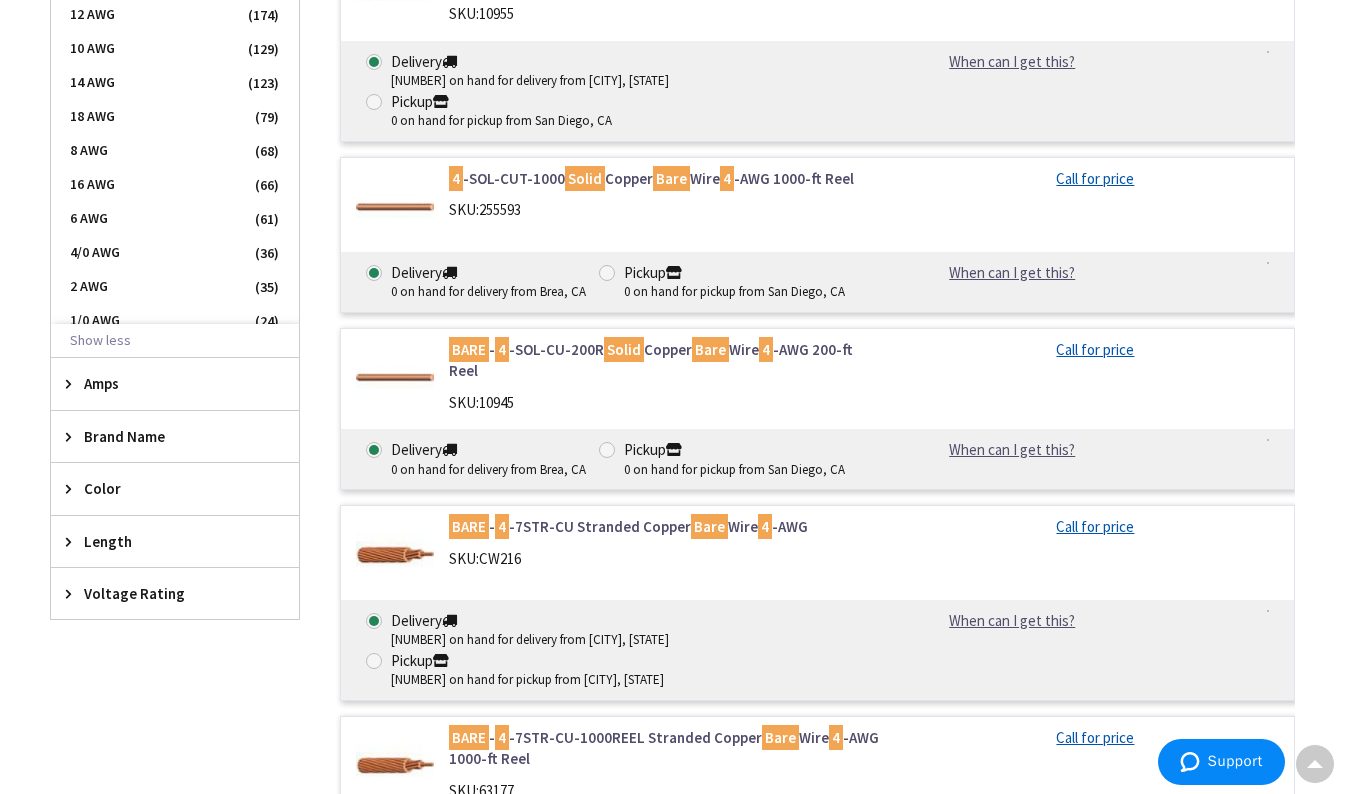 scroll, scrollTop: 935, scrollLeft: 0, axis: vertical 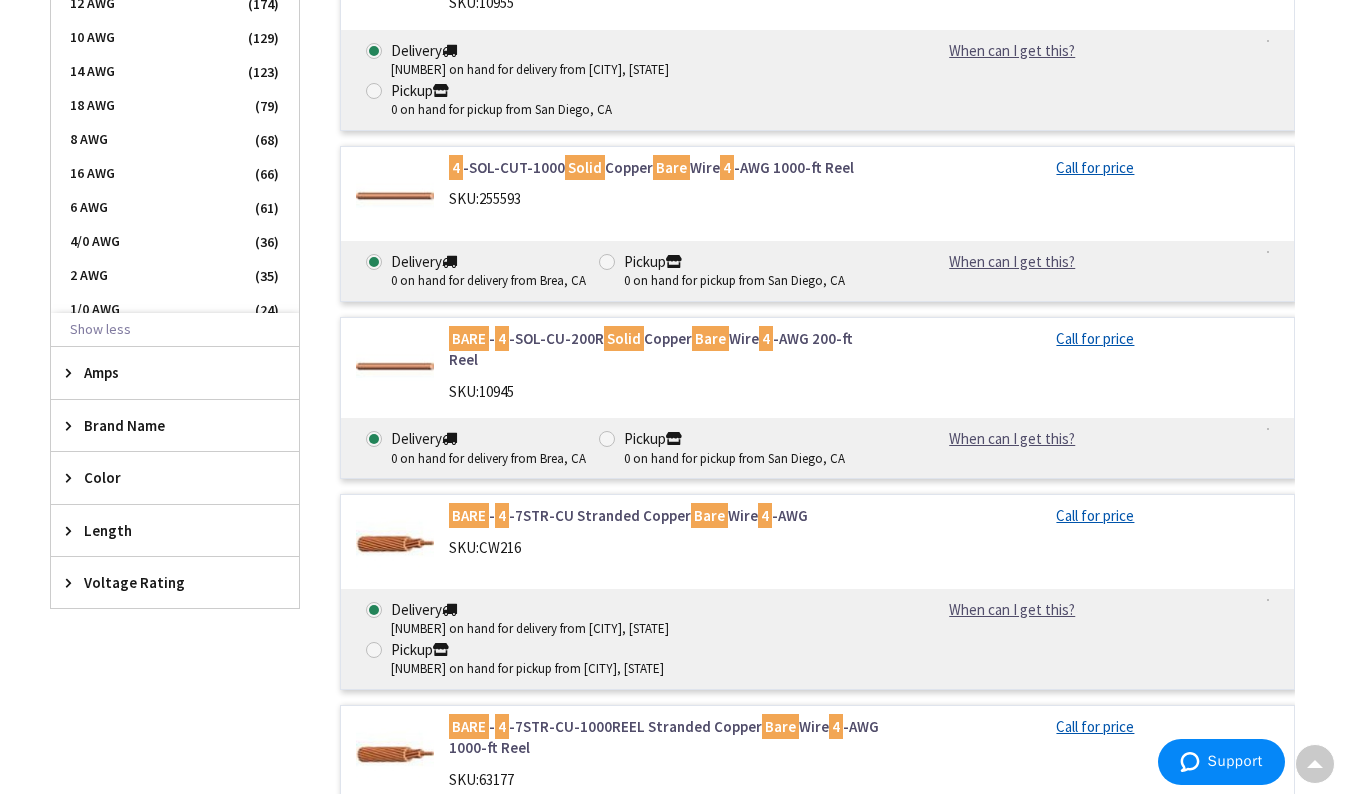 click on "Length" at bounding box center (175, 530) 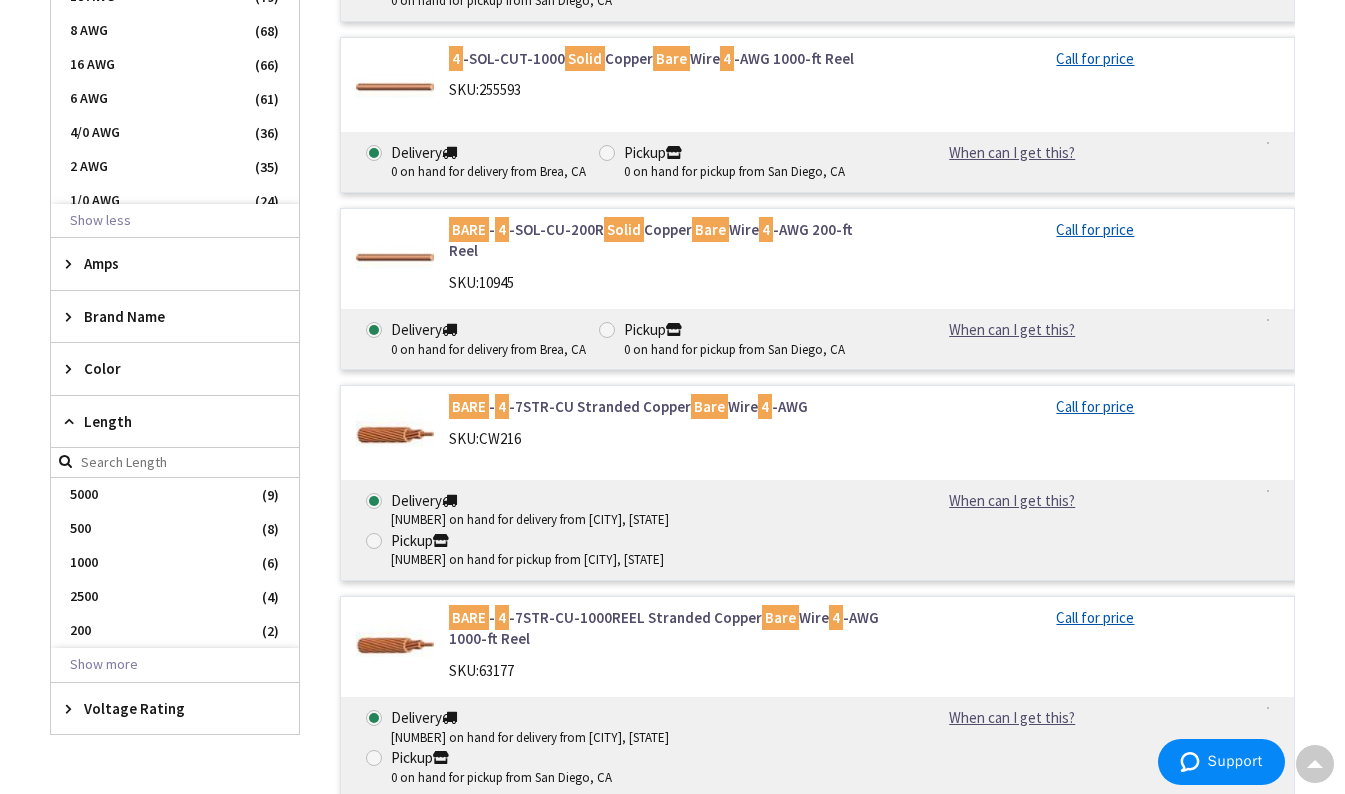 scroll, scrollTop: 1045, scrollLeft: 0, axis: vertical 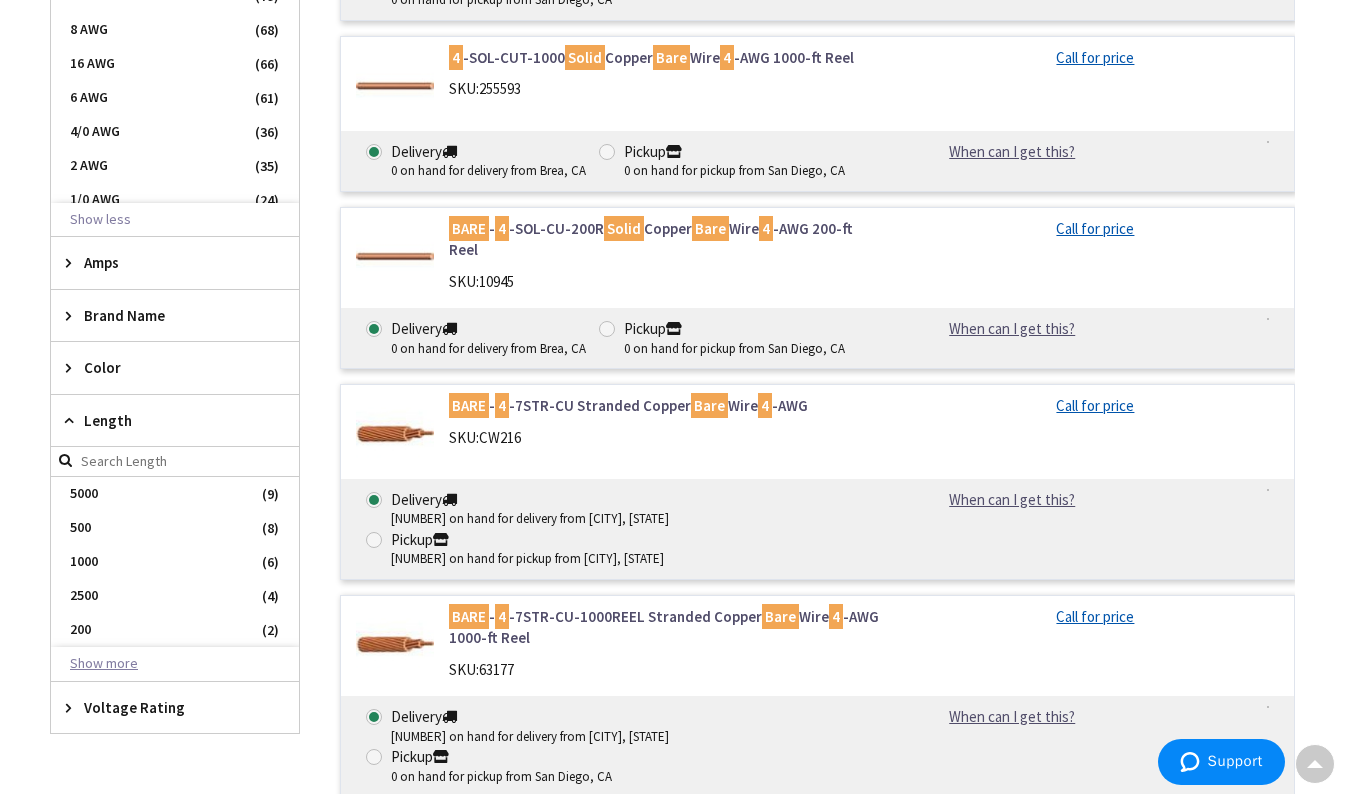 click on "Show more" at bounding box center [175, 664] 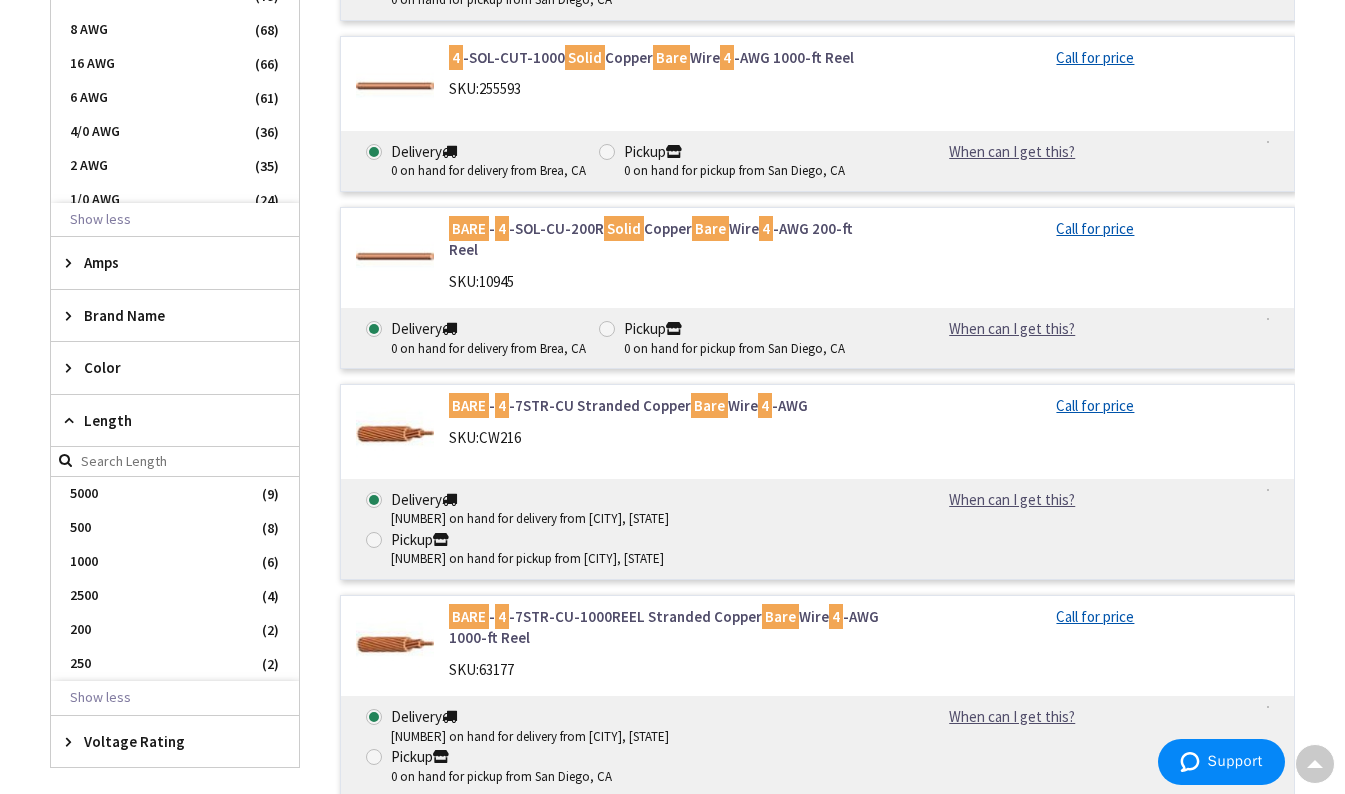 click on "Voltage Rating" at bounding box center [175, 741] 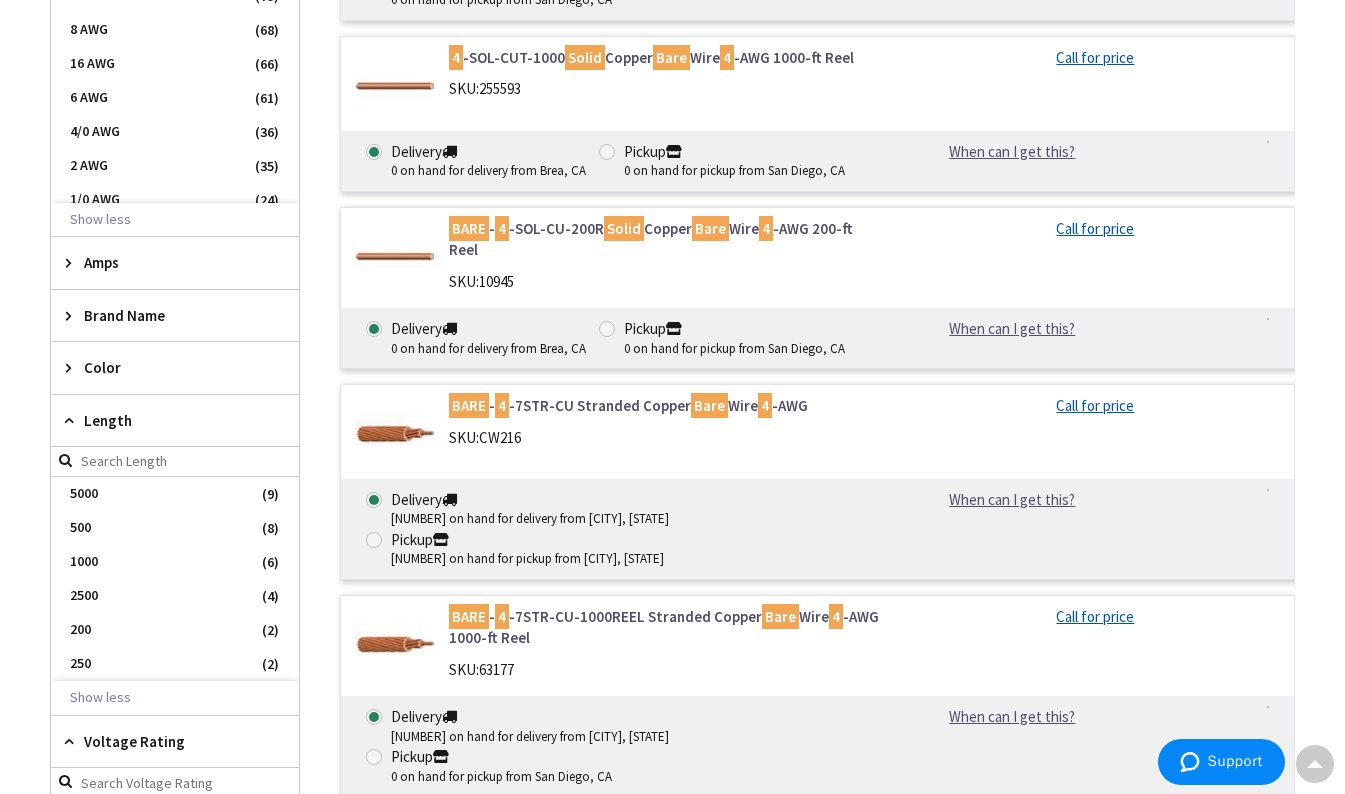 click on "BARE - 4 -SOL-CU-200R  Solid  Copper  Bare  Wire  4 -AWG 200-ft Reel
SKU:  10945" at bounding box center [665, 260] 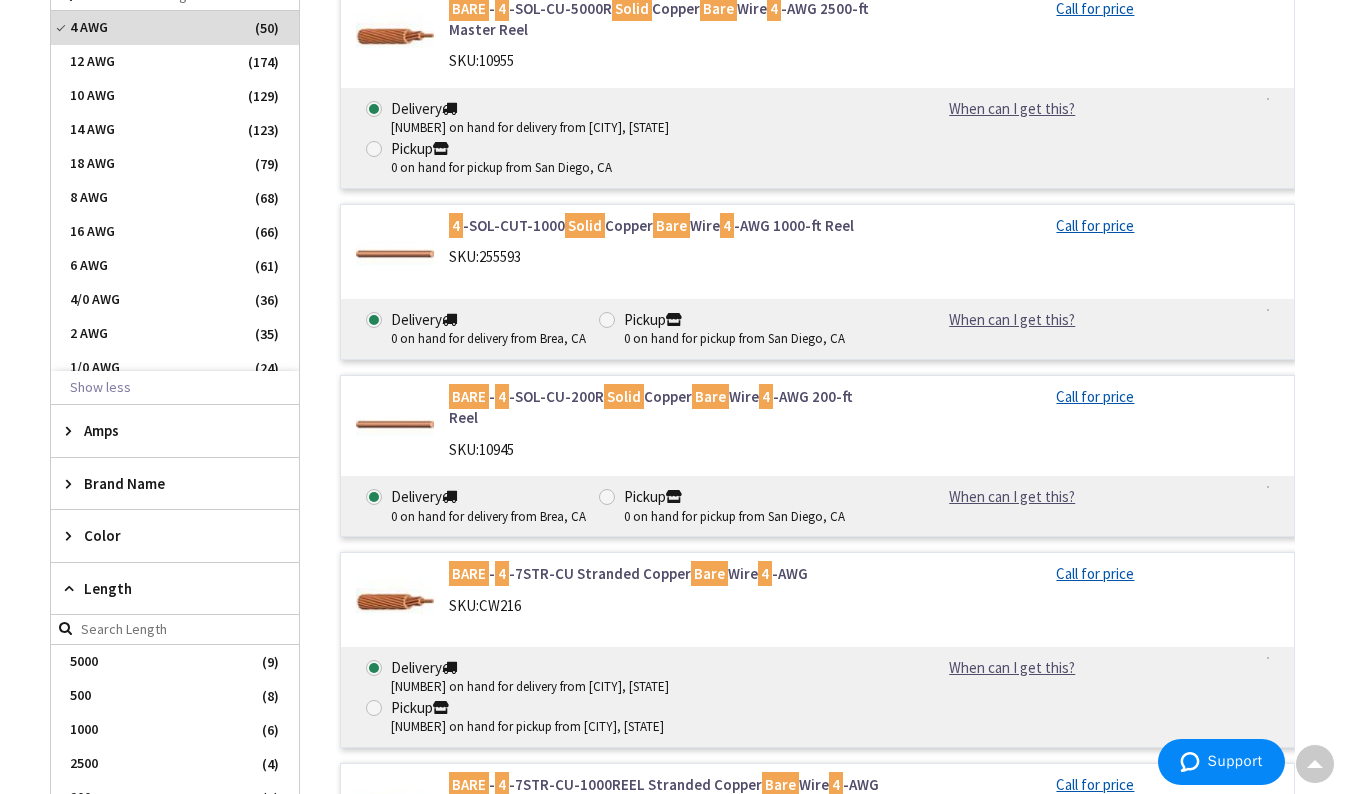 click on "When can I get this?
When can I get this?
Deliver  -            Call for availability
Pickup  -       Out of stock. Call  +1-833-993-3266  to confirm pickup.
View Stock in Nearby Branches" at bounding box center (1089, 496) 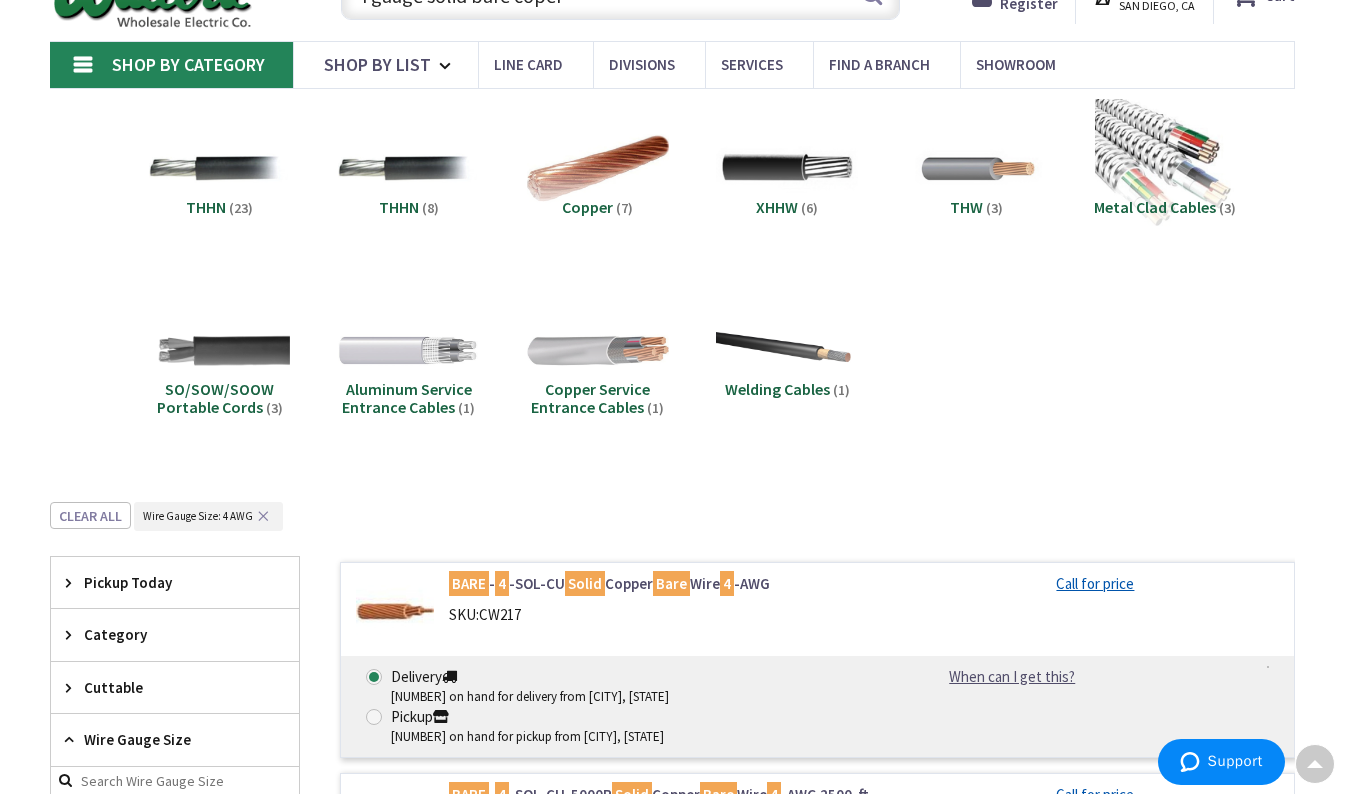 scroll, scrollTop: 63, scrollLeft: 0, axis: vertical 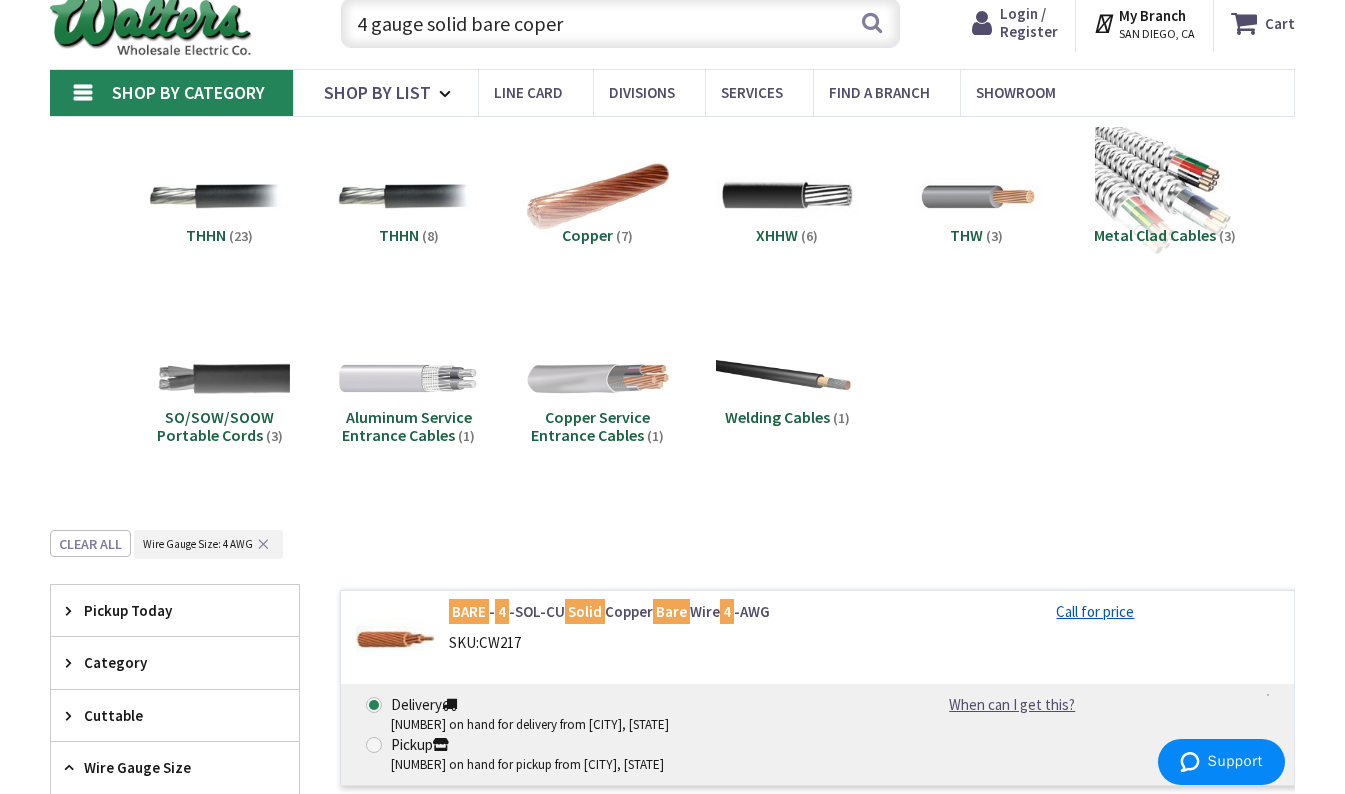 click on "Clear all
Wire_gauge_size : Wire Gauge Size: 4 AWG ✕" at bounding box center (672, 557) 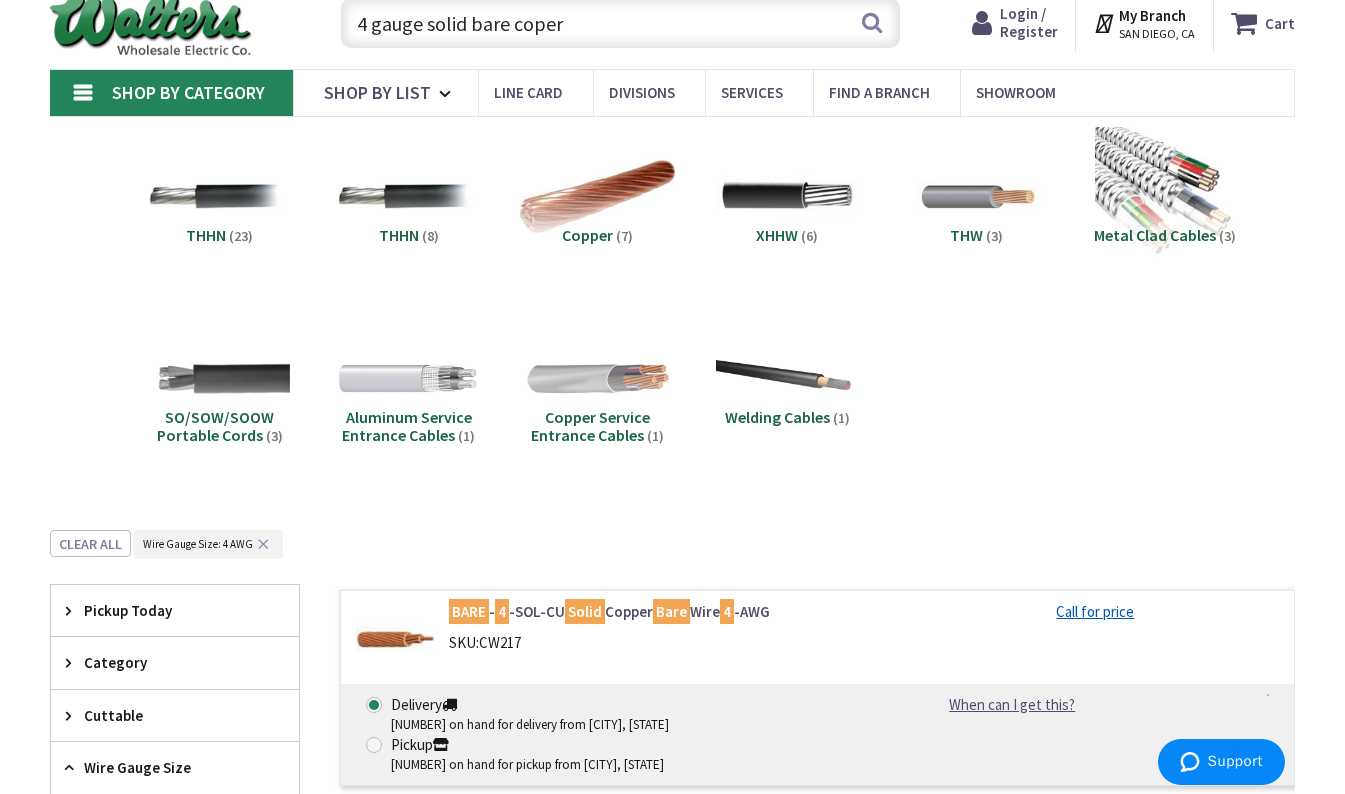click at bounding box center [598, 197] 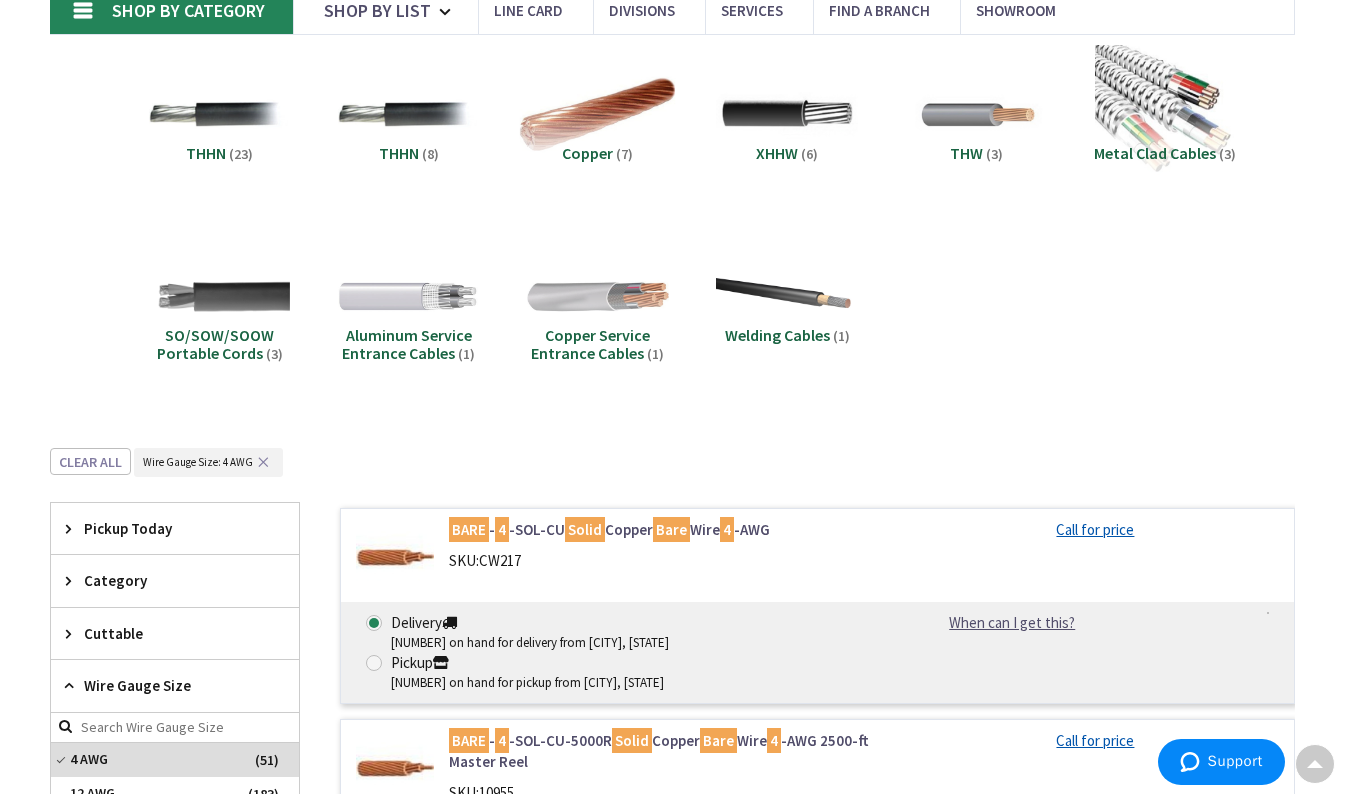 scroll, scrollTop: 0, scrollLeft: 0, axis: both 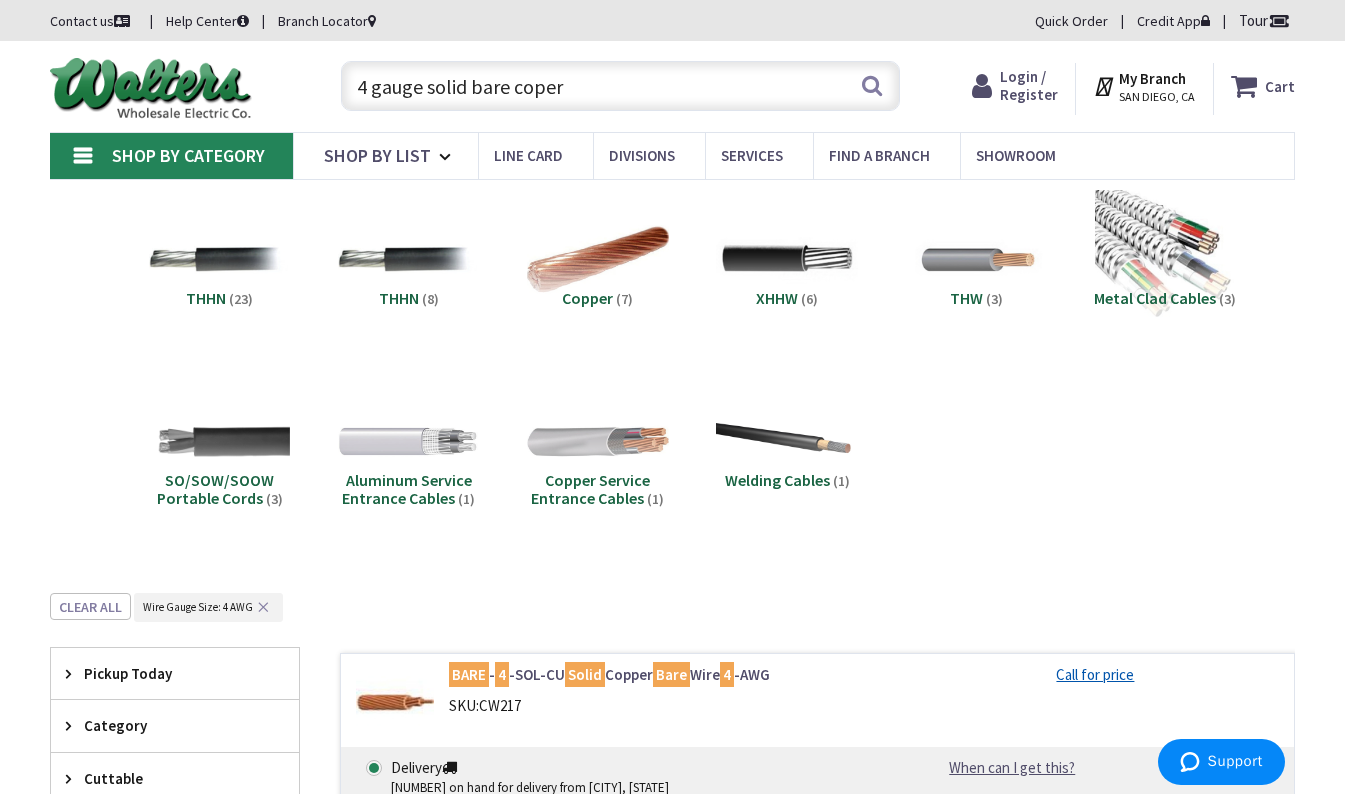 click on "4 gauge solid bare coper" at bounding box center (620, 86) 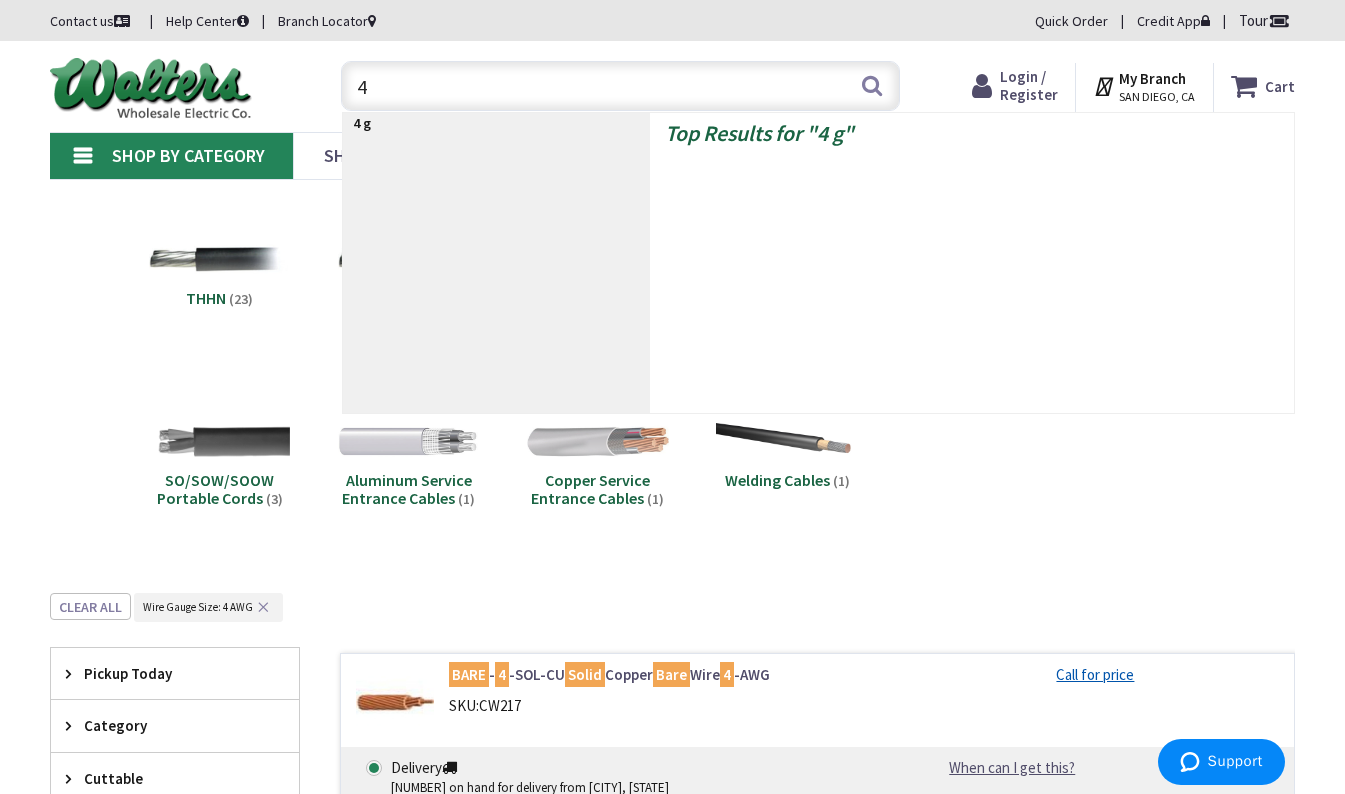 type on "4" 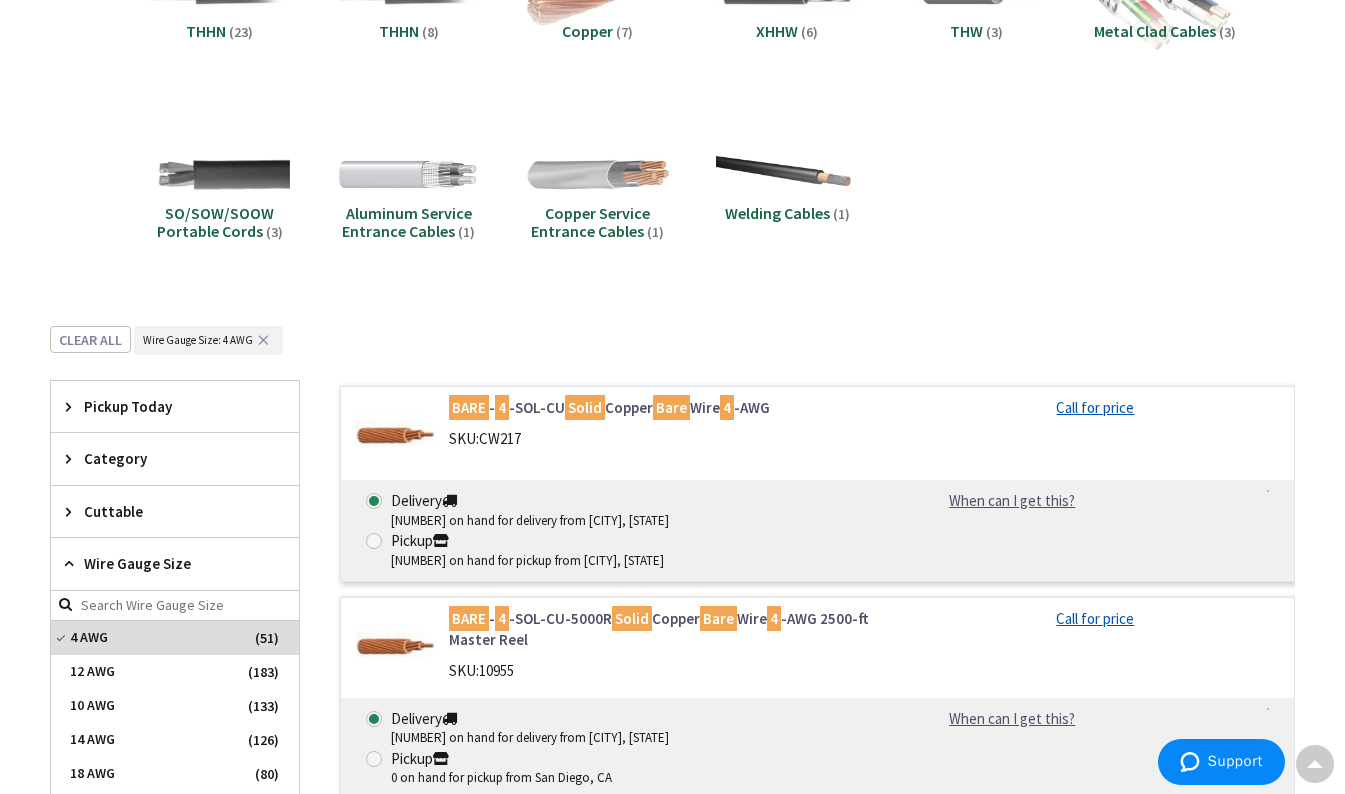 scroll, scrollTop: 74, scrollLeft: 0, axis: vertical 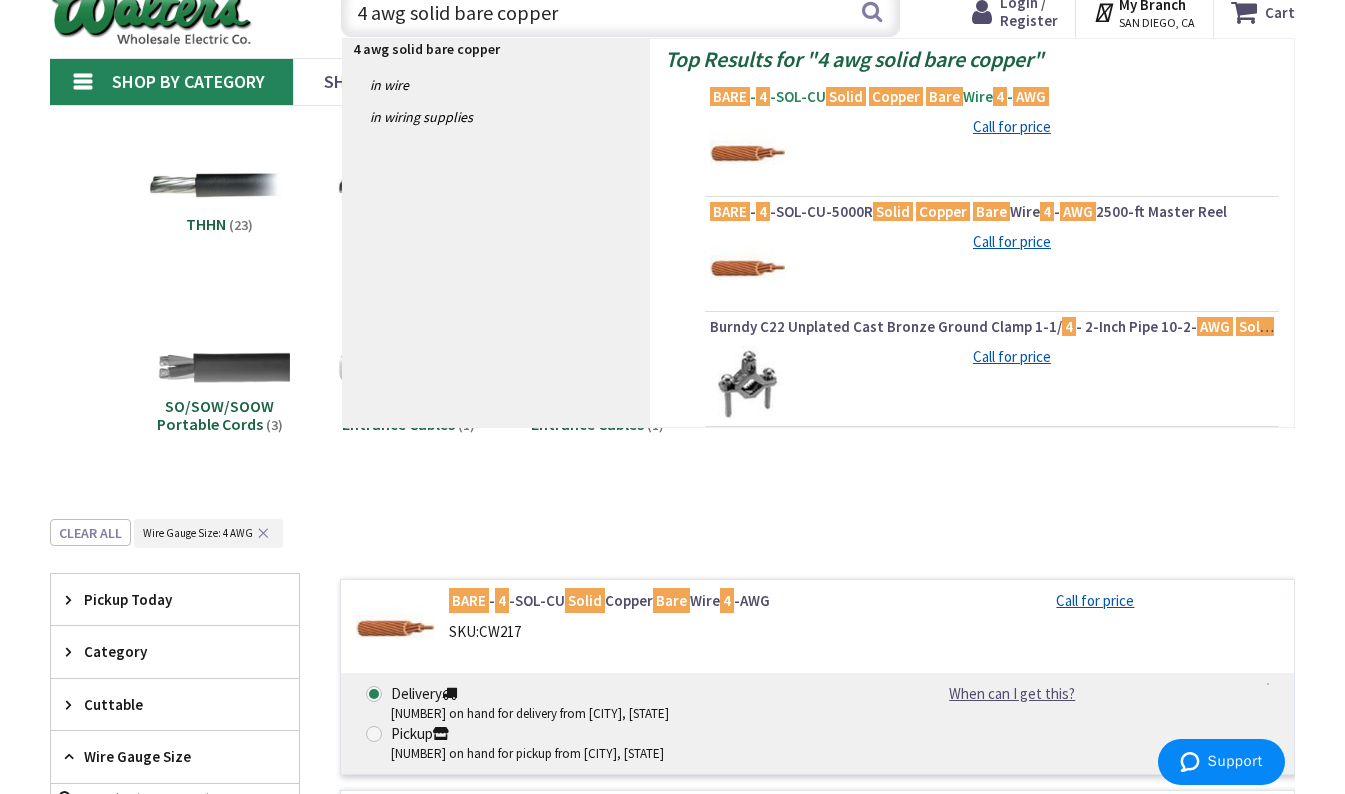 type on "4 awg solid bare copper" 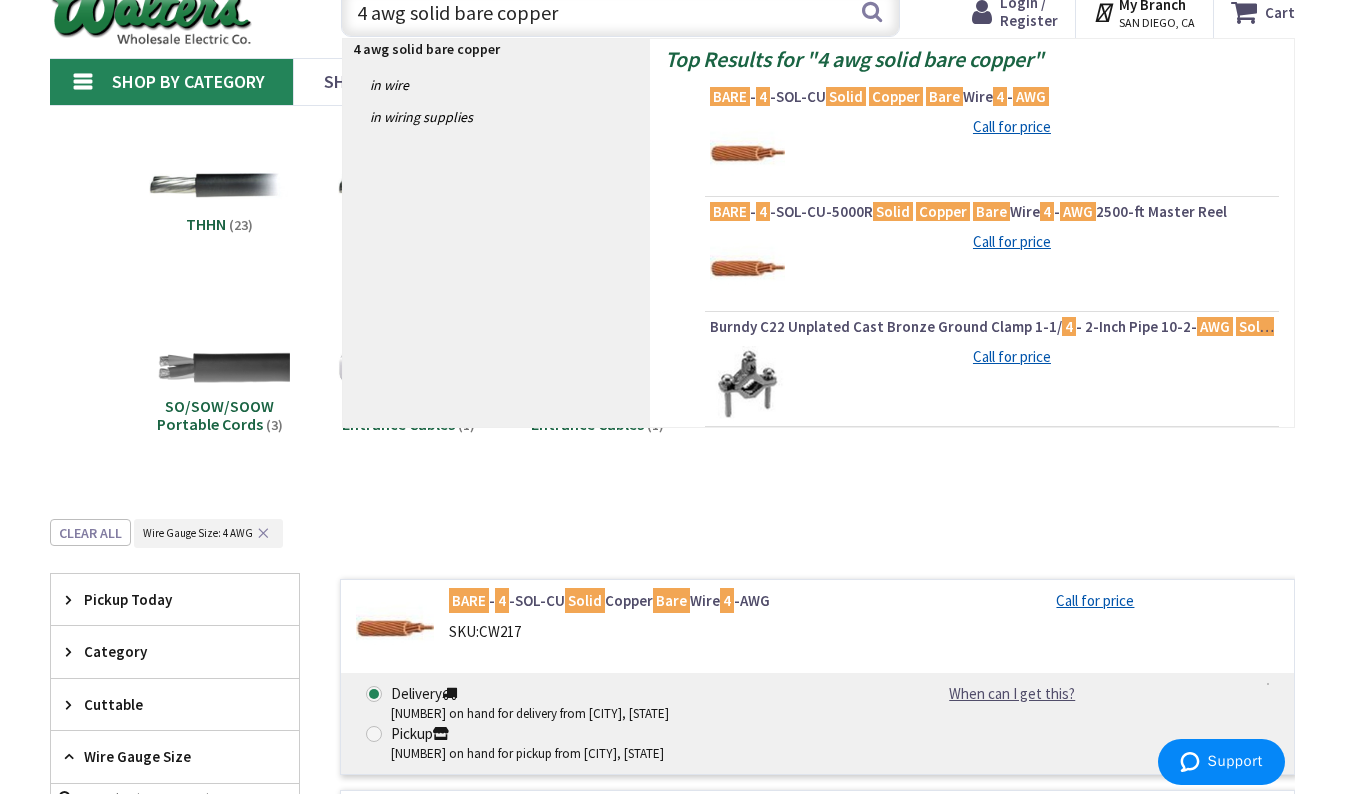 click on "Solid" at bounding box center [846, 96] 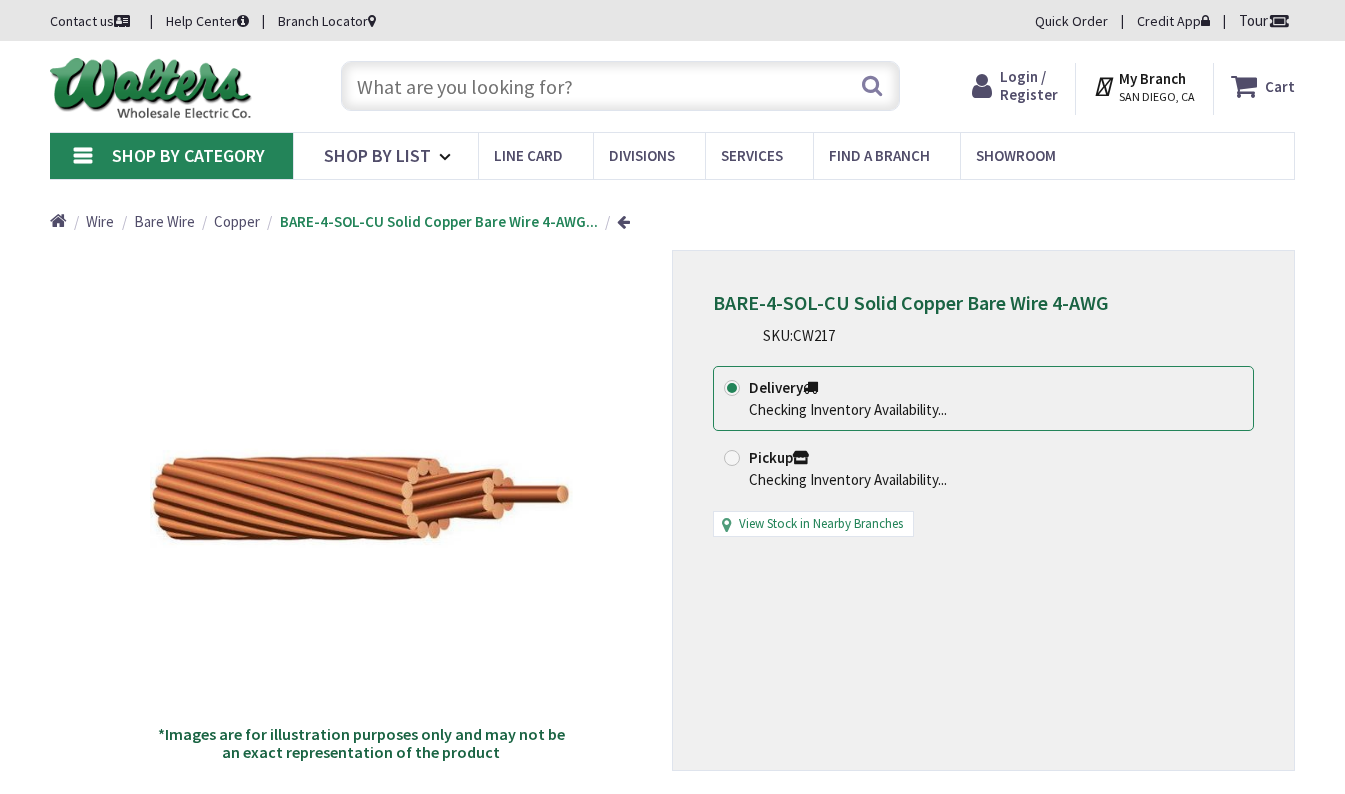 scroll, scrollTop: 0, scrollLeft: 0, axis: both 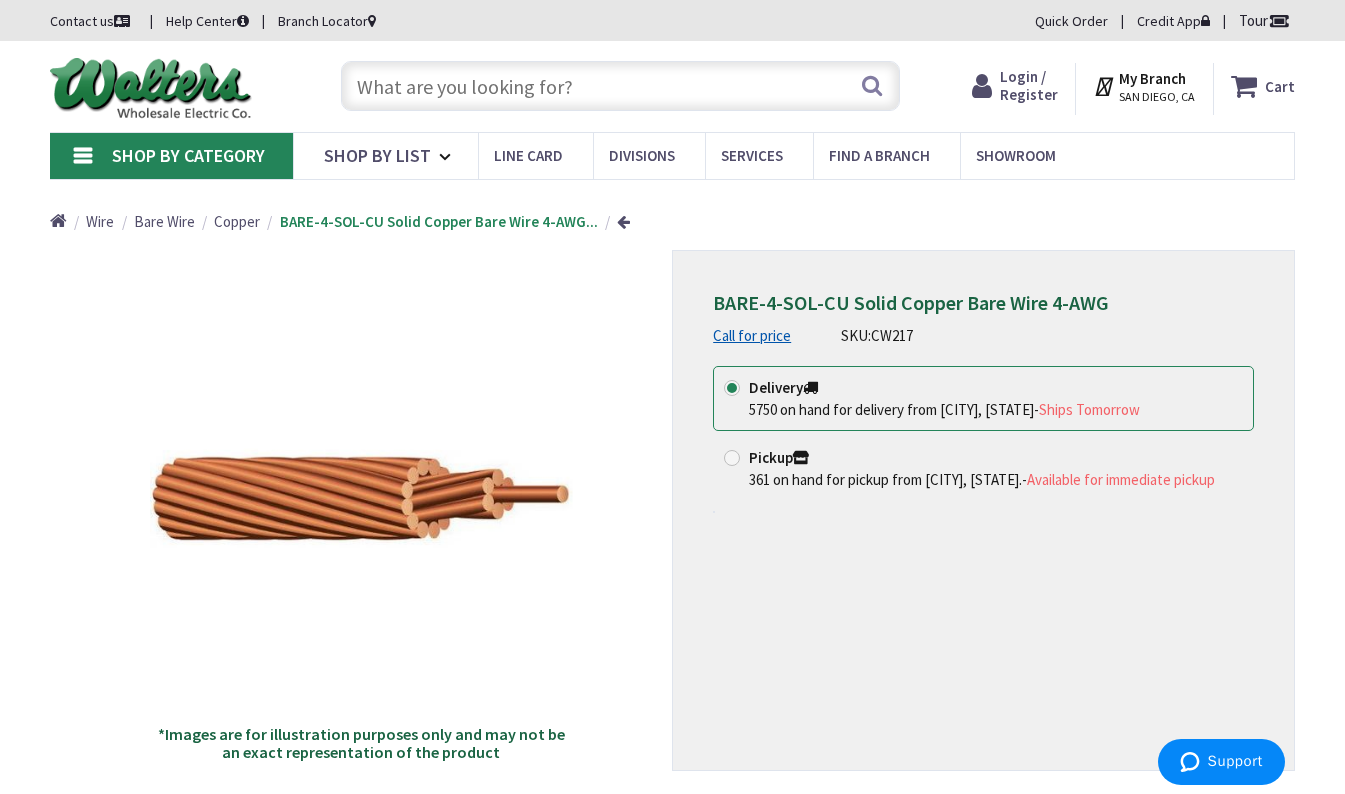 click at bounding box center (620, 86) 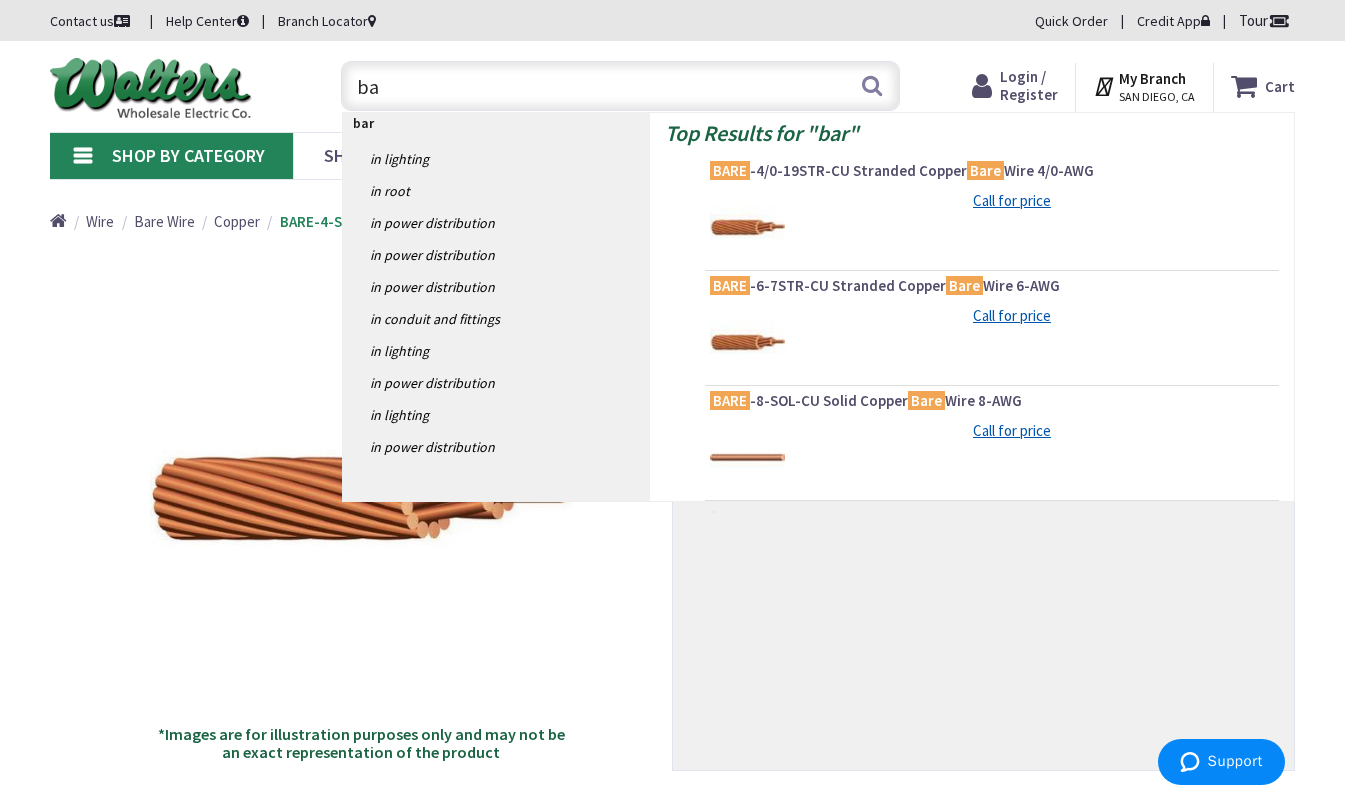 type on "b" 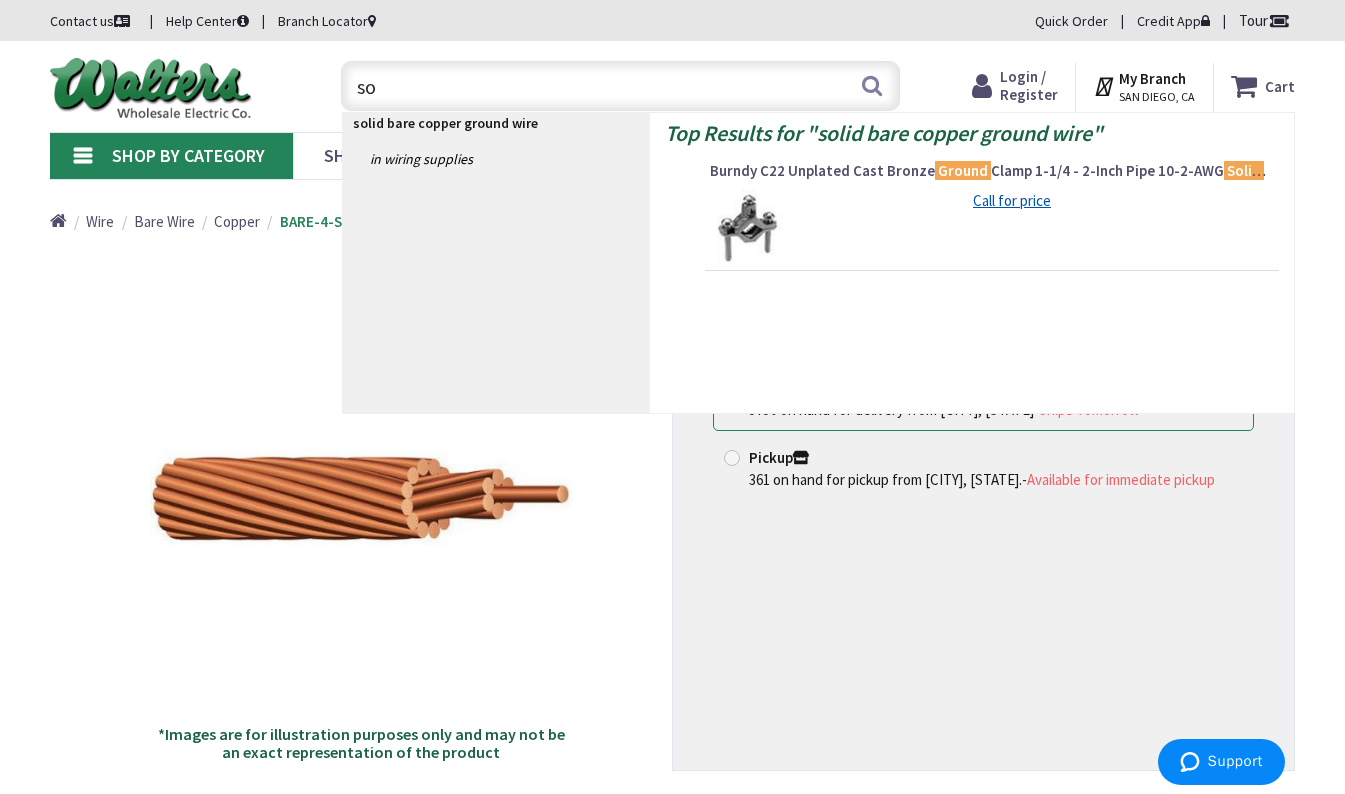 type on "s" 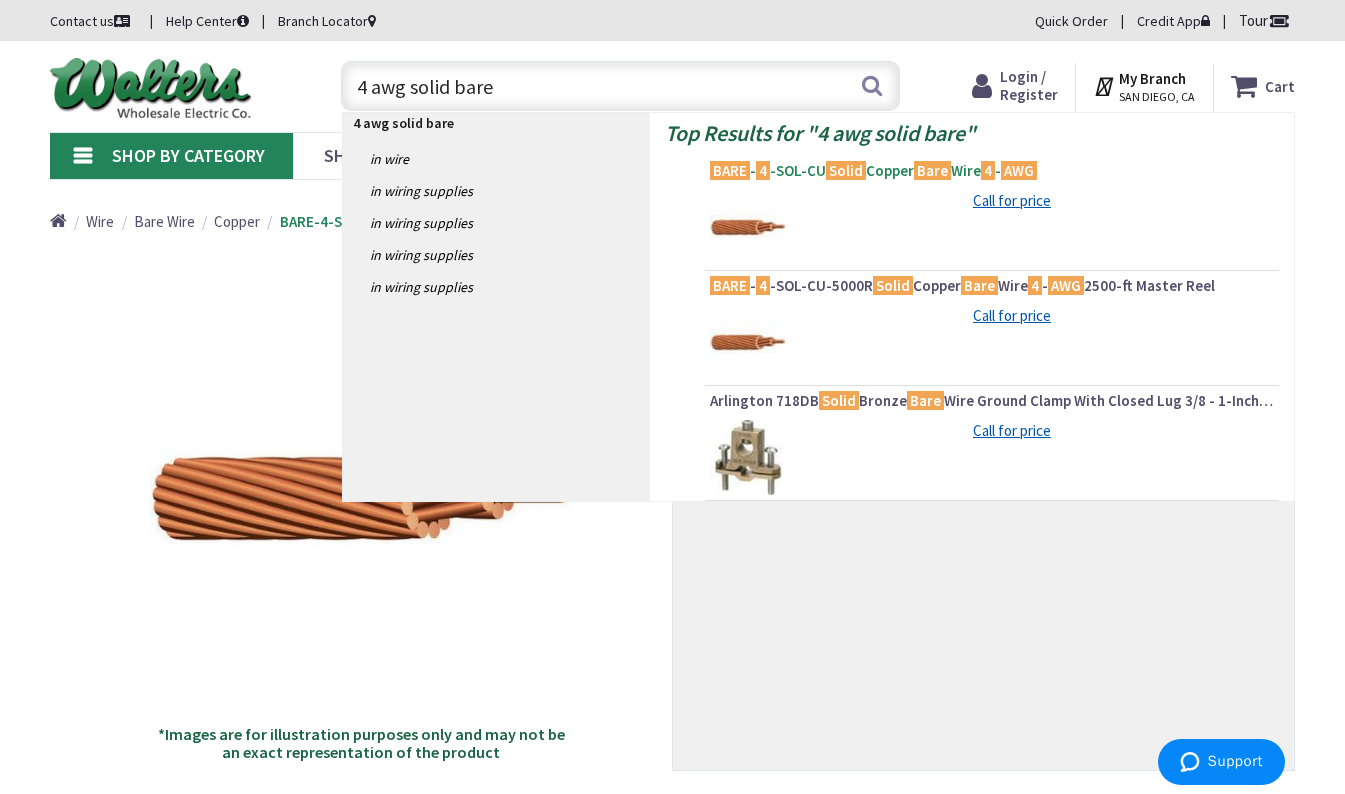 type on "4 awg solid bare" 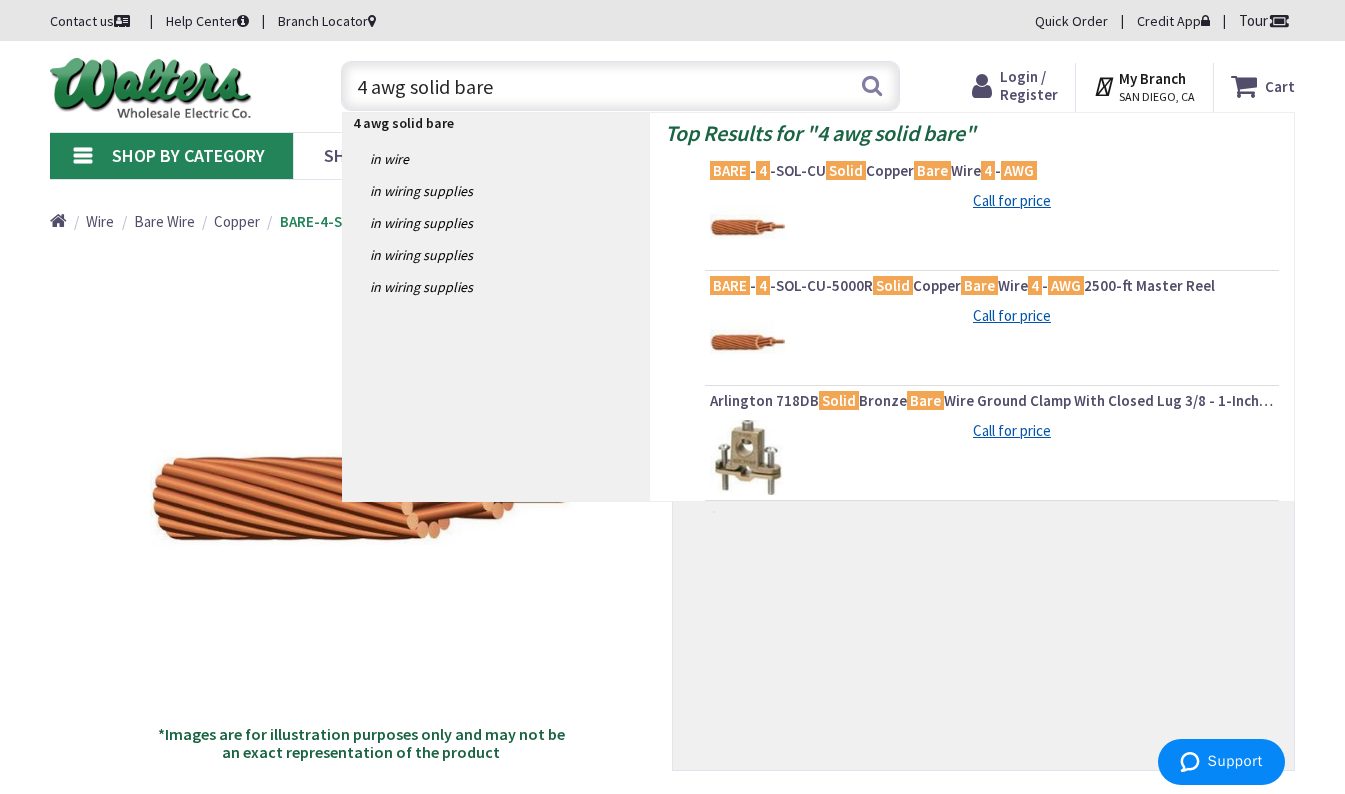 click on "BARE - 4 -SOL-CU  Solid  Copper  Bare  Wire  4 - AWG" at bounding box center (992, 171) 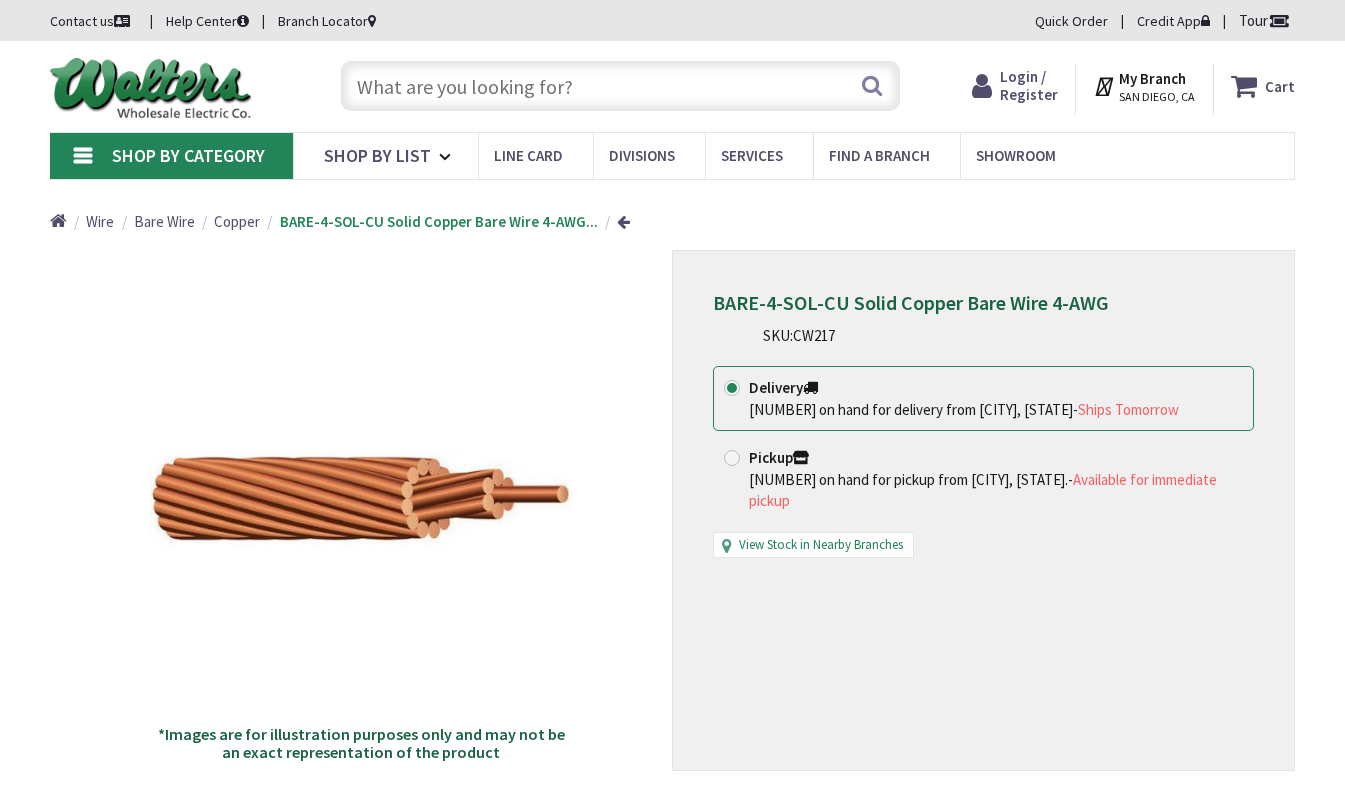 scroll, scrollTop: 0, scrollLeft: 0, axis: both 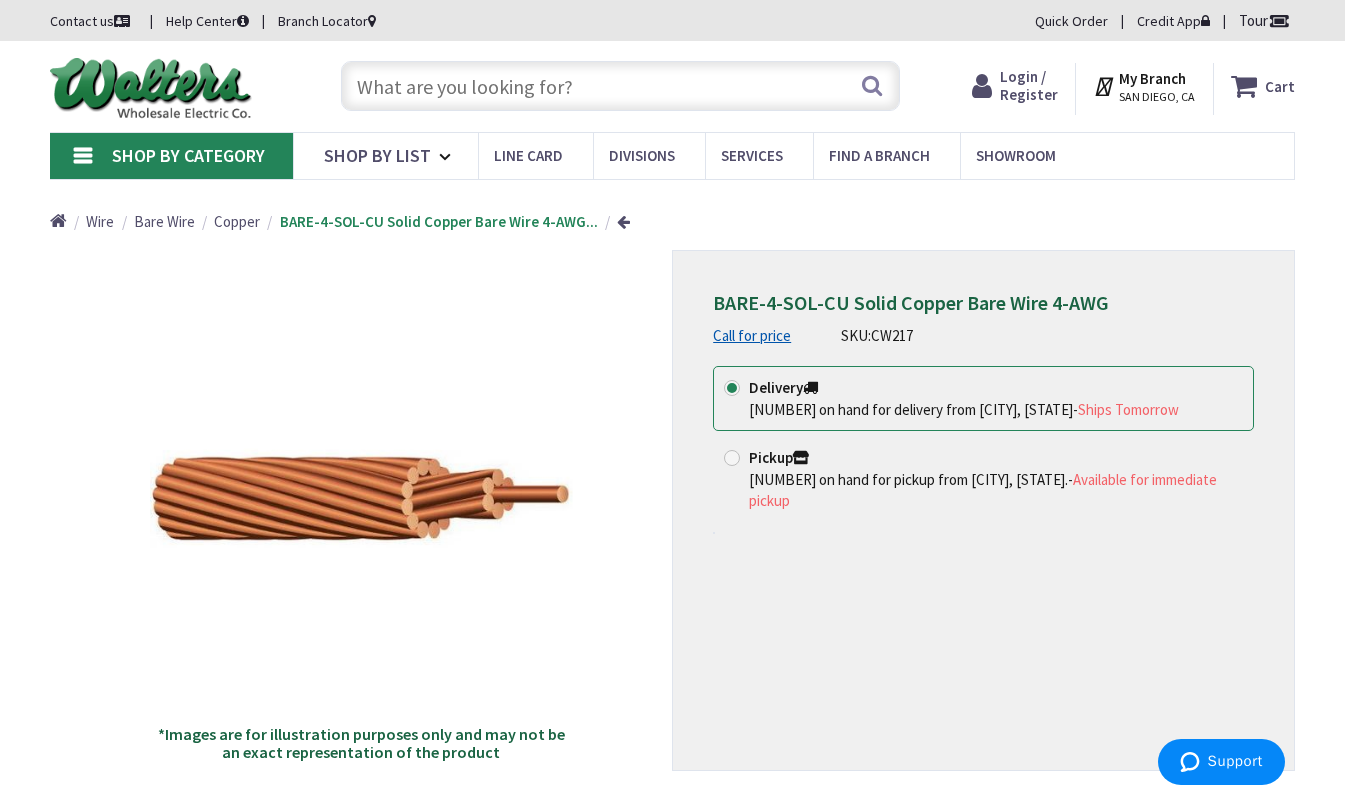 click at bounding box center (620, 86) 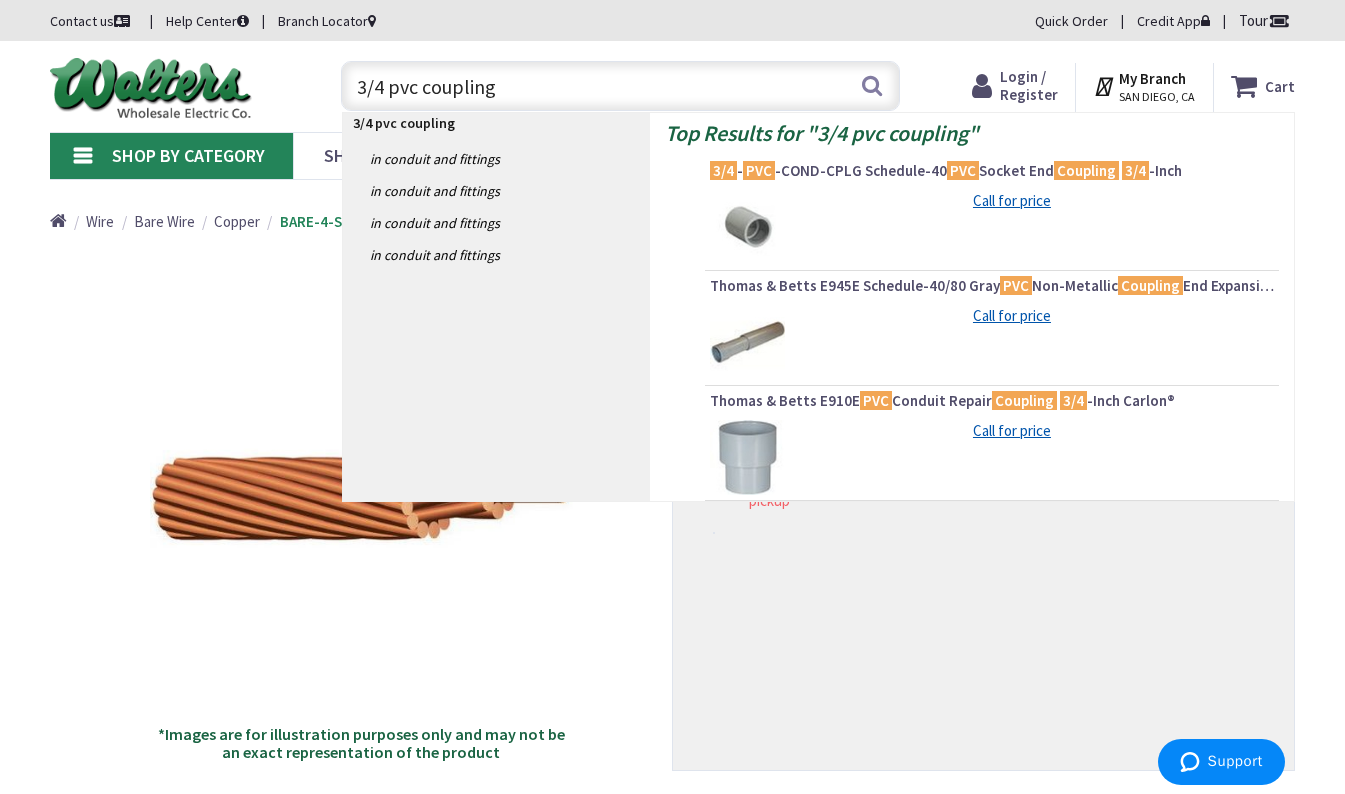 type on "3/4 pvc coupling" 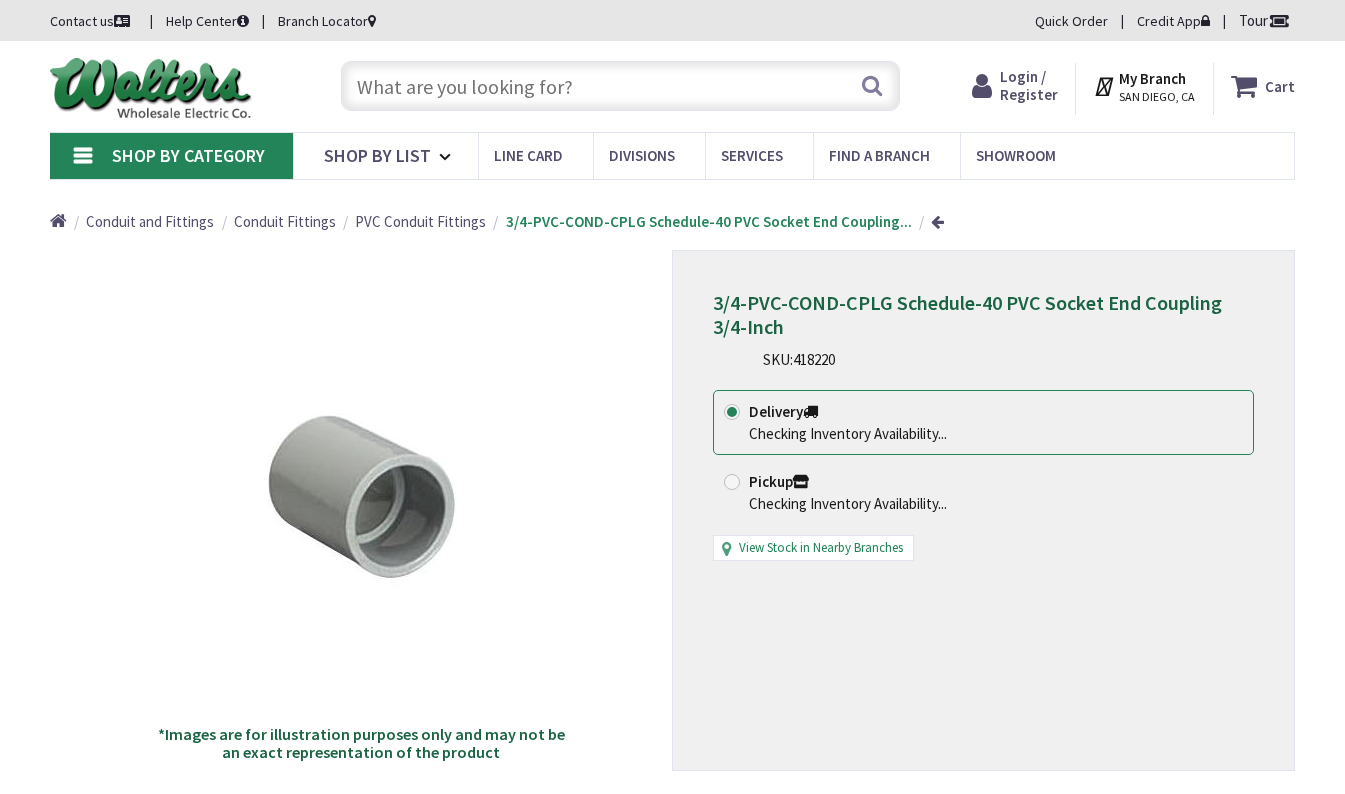 scroll, scrollTop: 0, scrollLeft: 0, axis: both 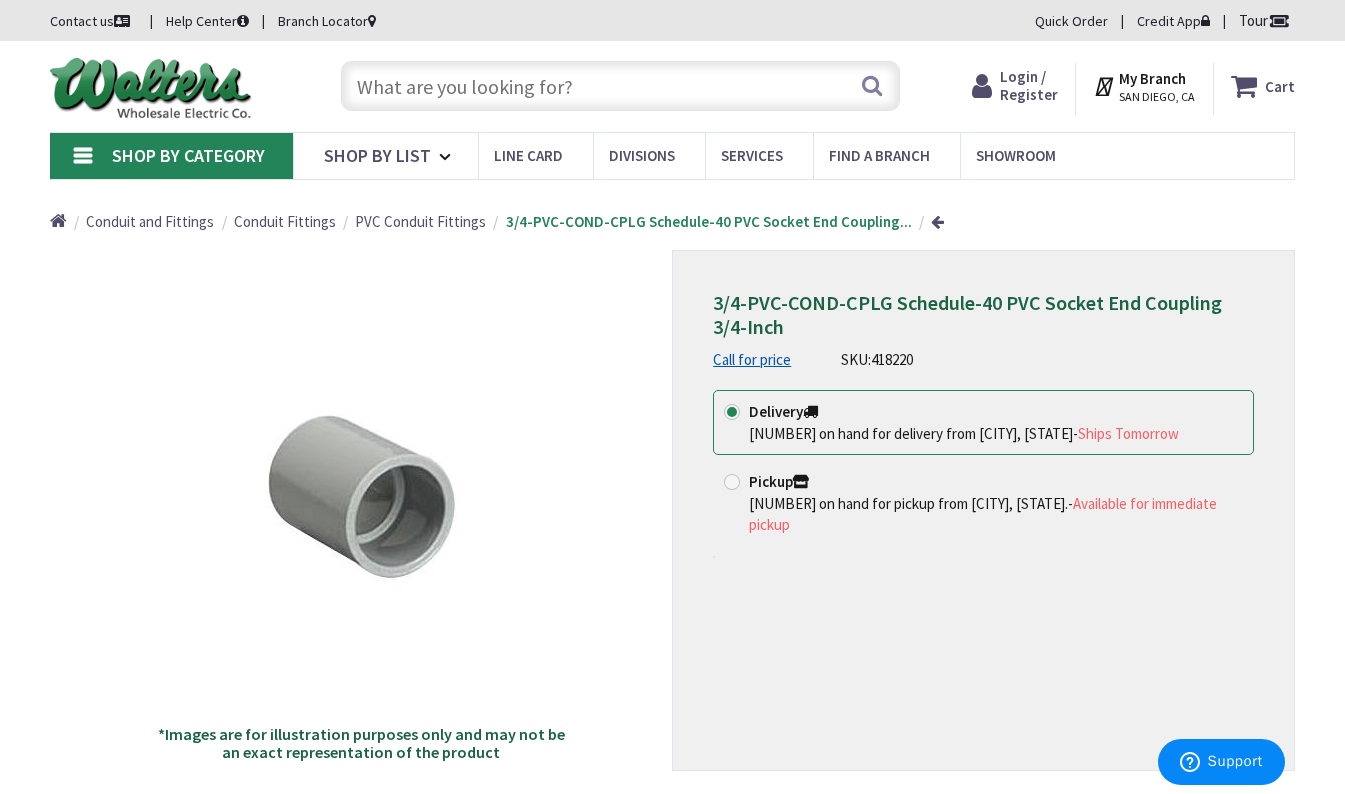 click at bounding box center (620, 86) 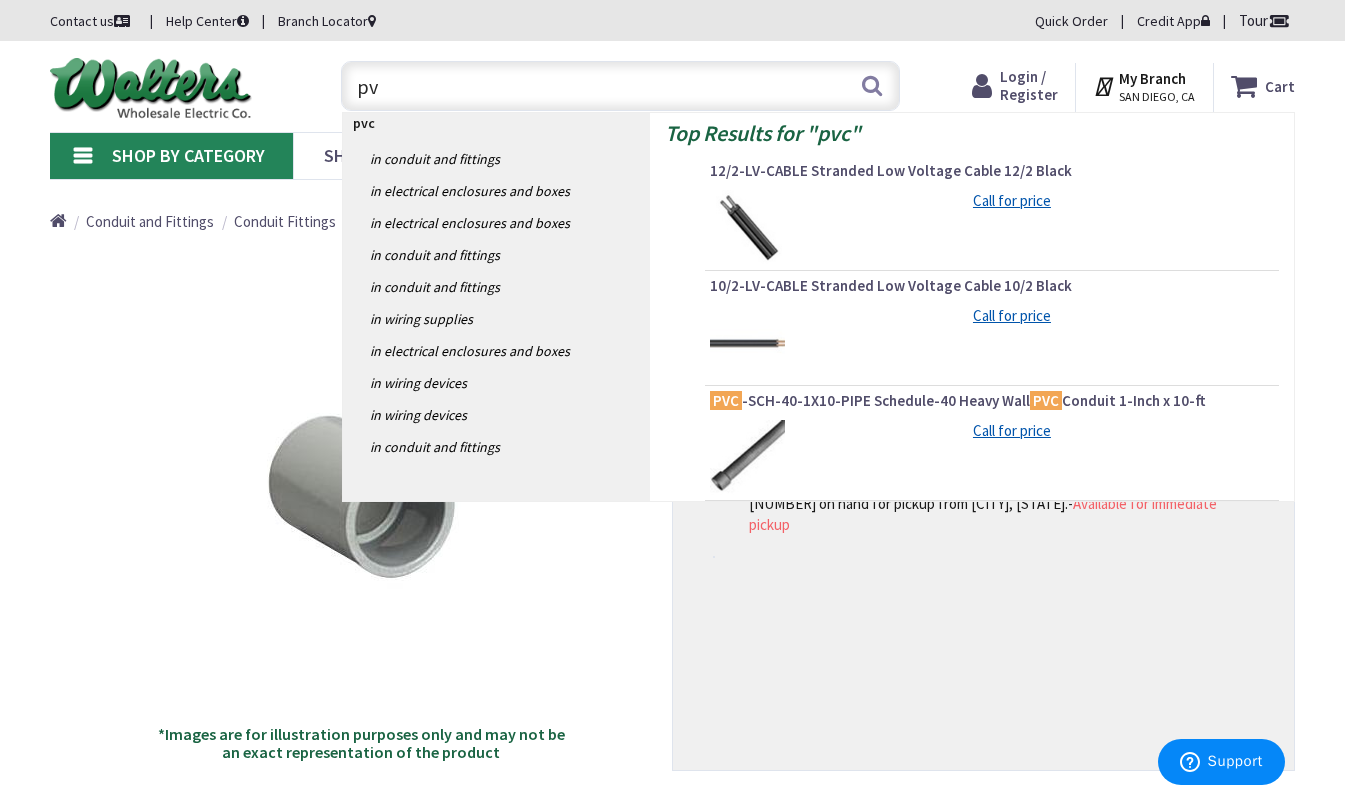 type on "p" 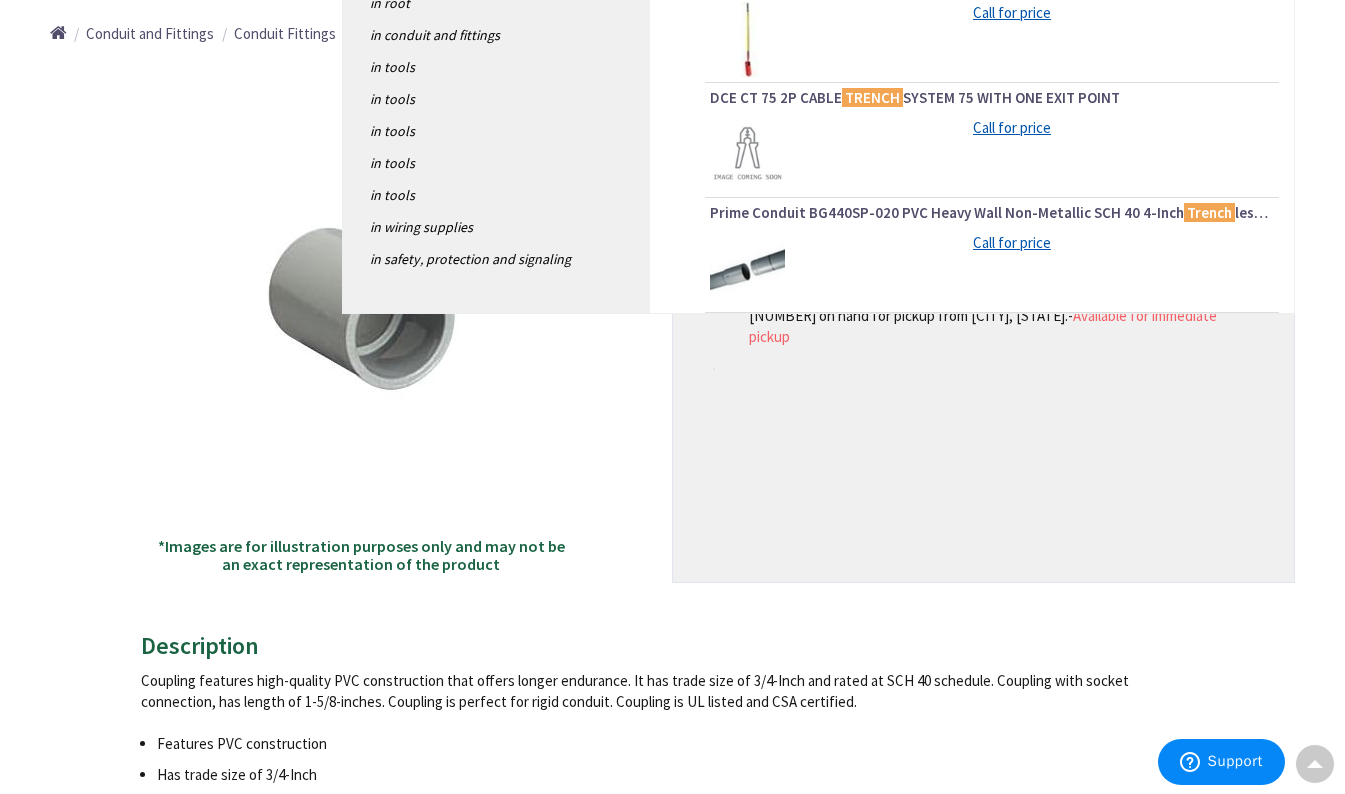type on "trench" 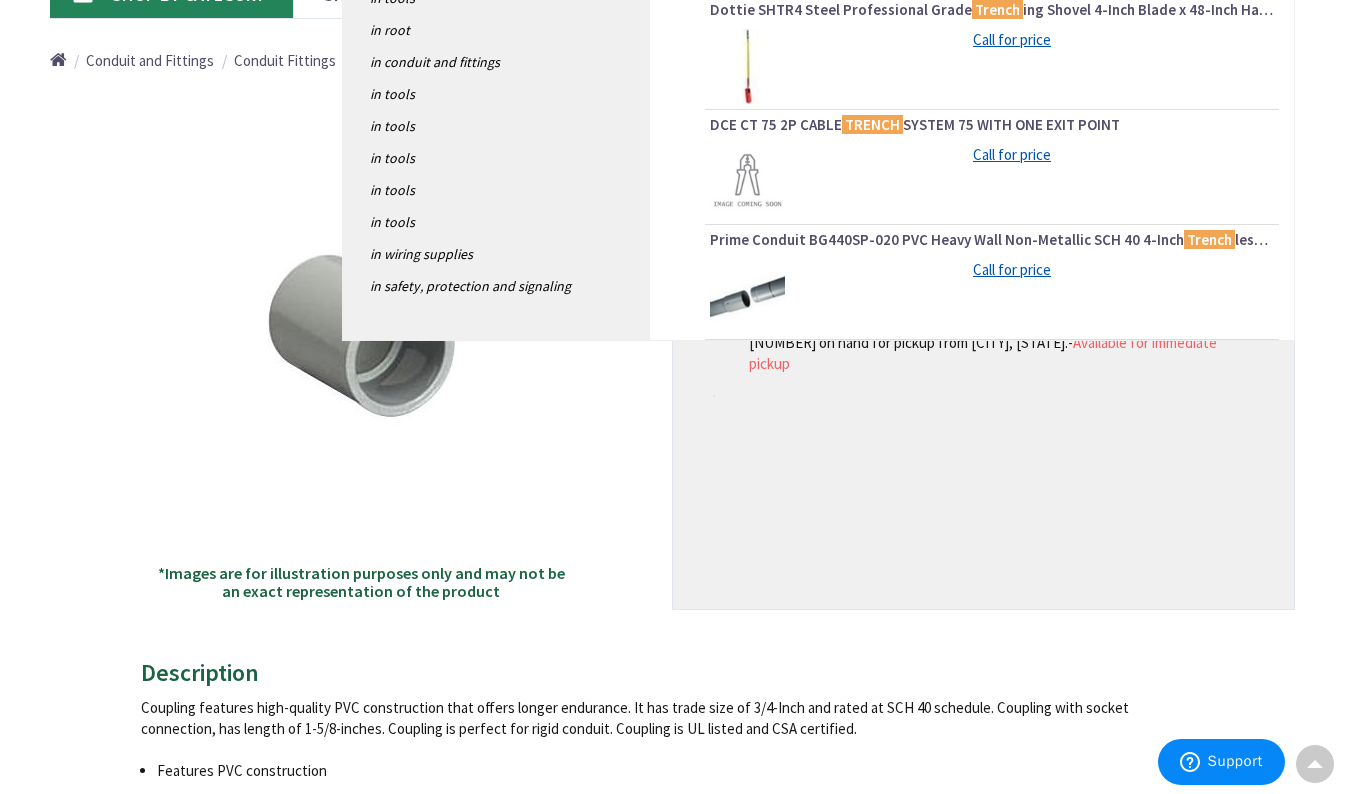scroll, scrollTop: 0, scrollLeft: 0, axis: both 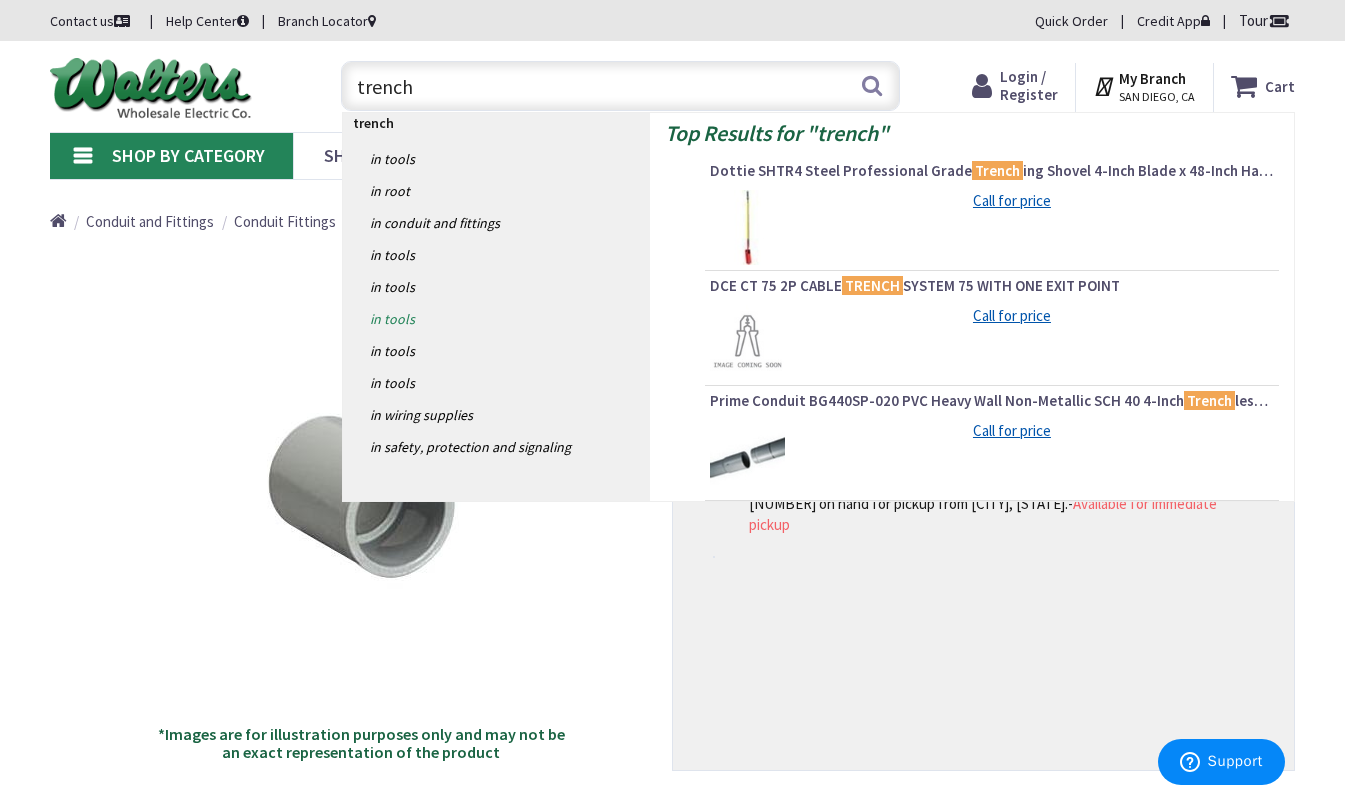 click on "in Tools" at bounding box center [496, 319] 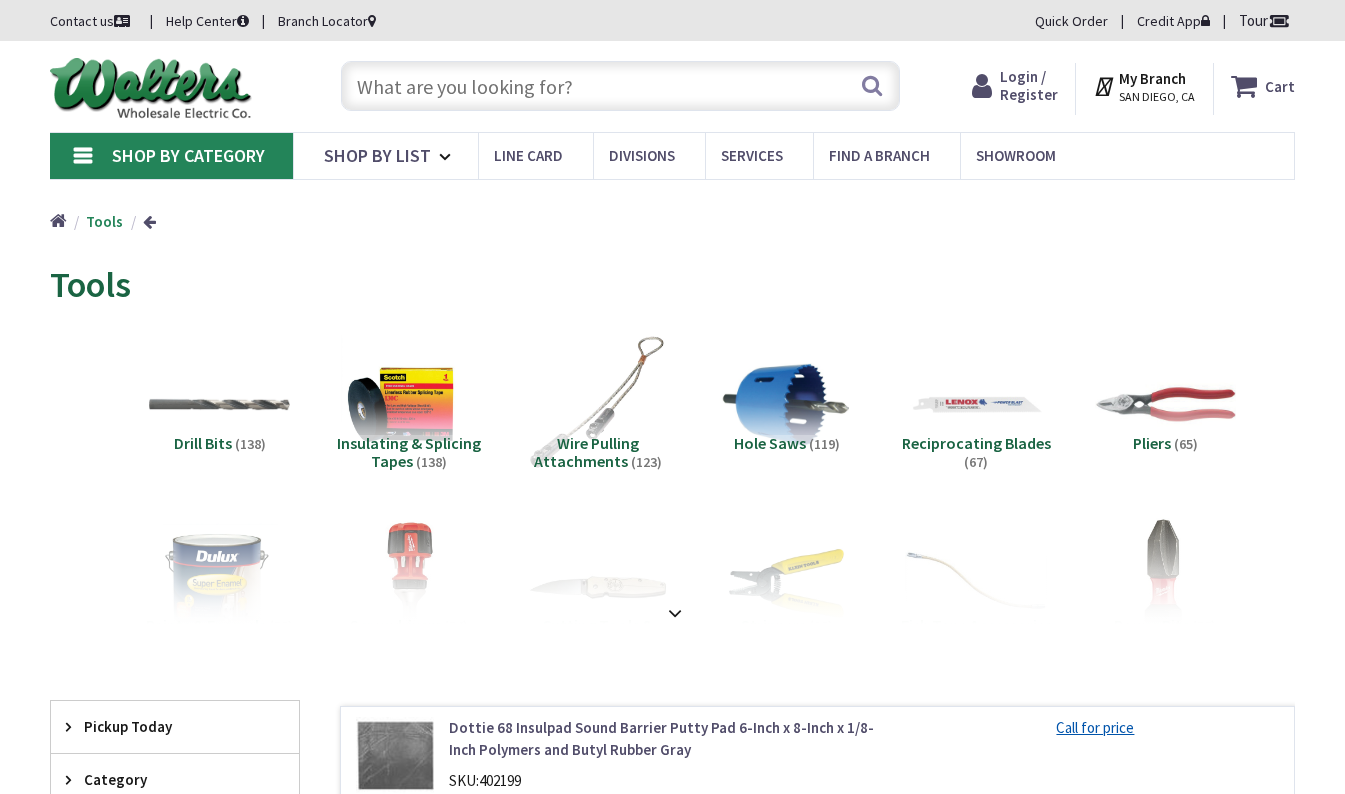 scroll, scrollTop: 0, scrollLeft: 0, axis: both 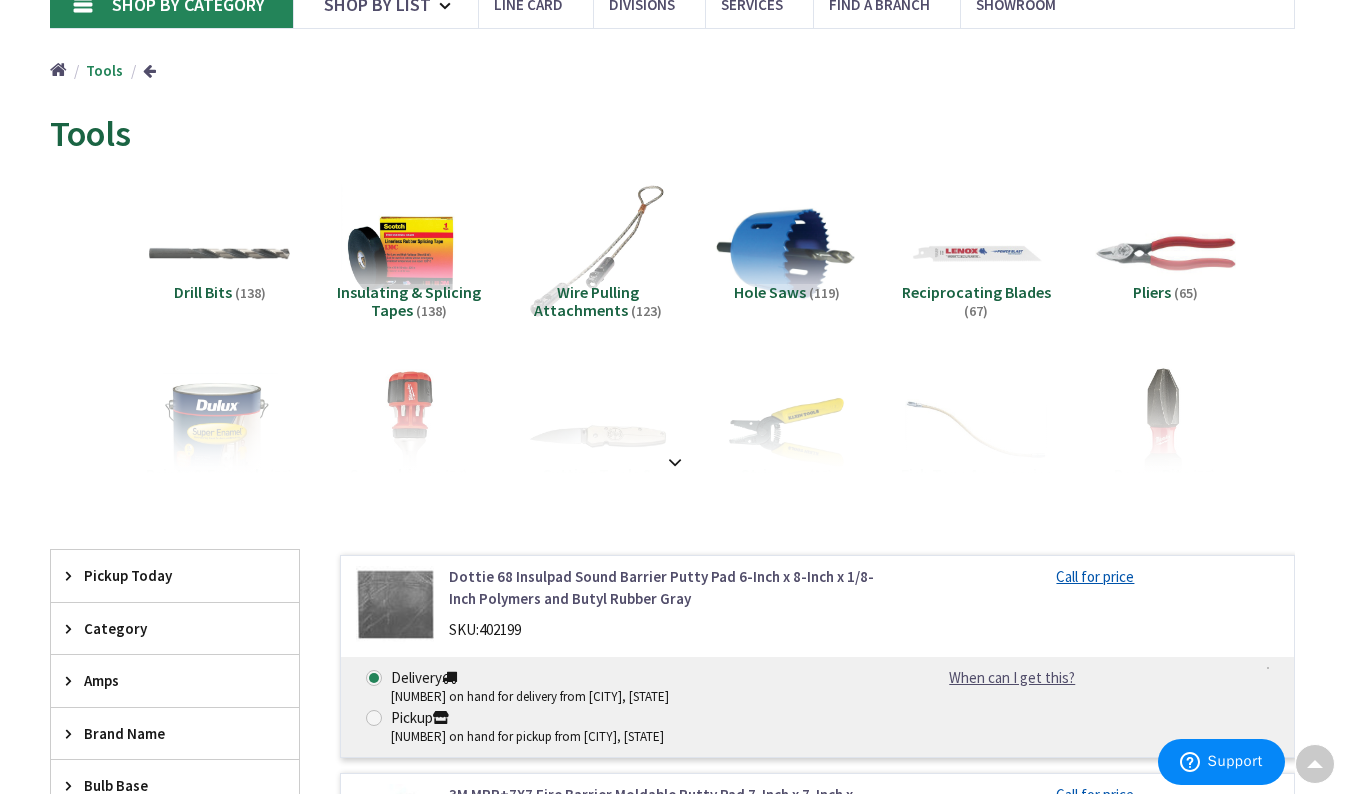 click at bounding box center [787, 254] 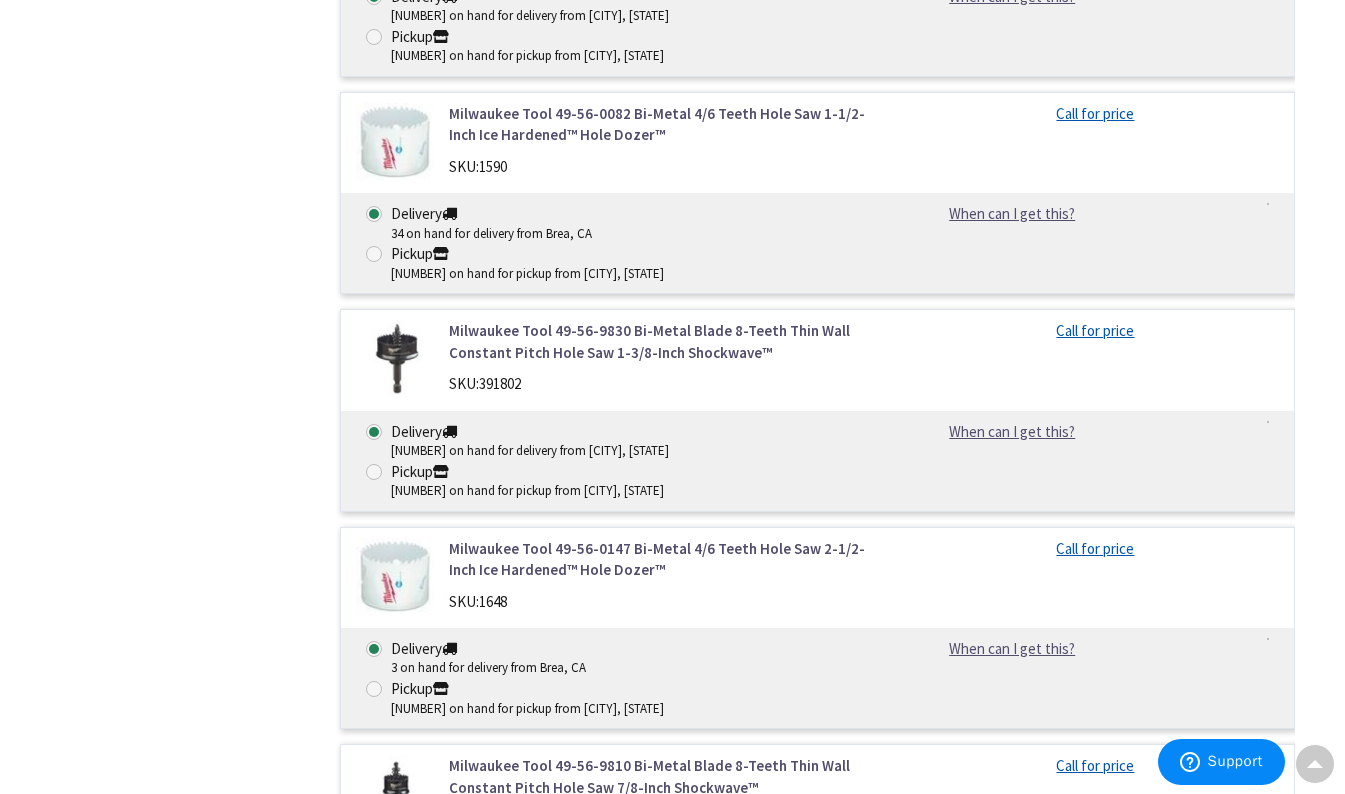 scroll, scrollTop: 0, scrollLeft: 0, axis: both 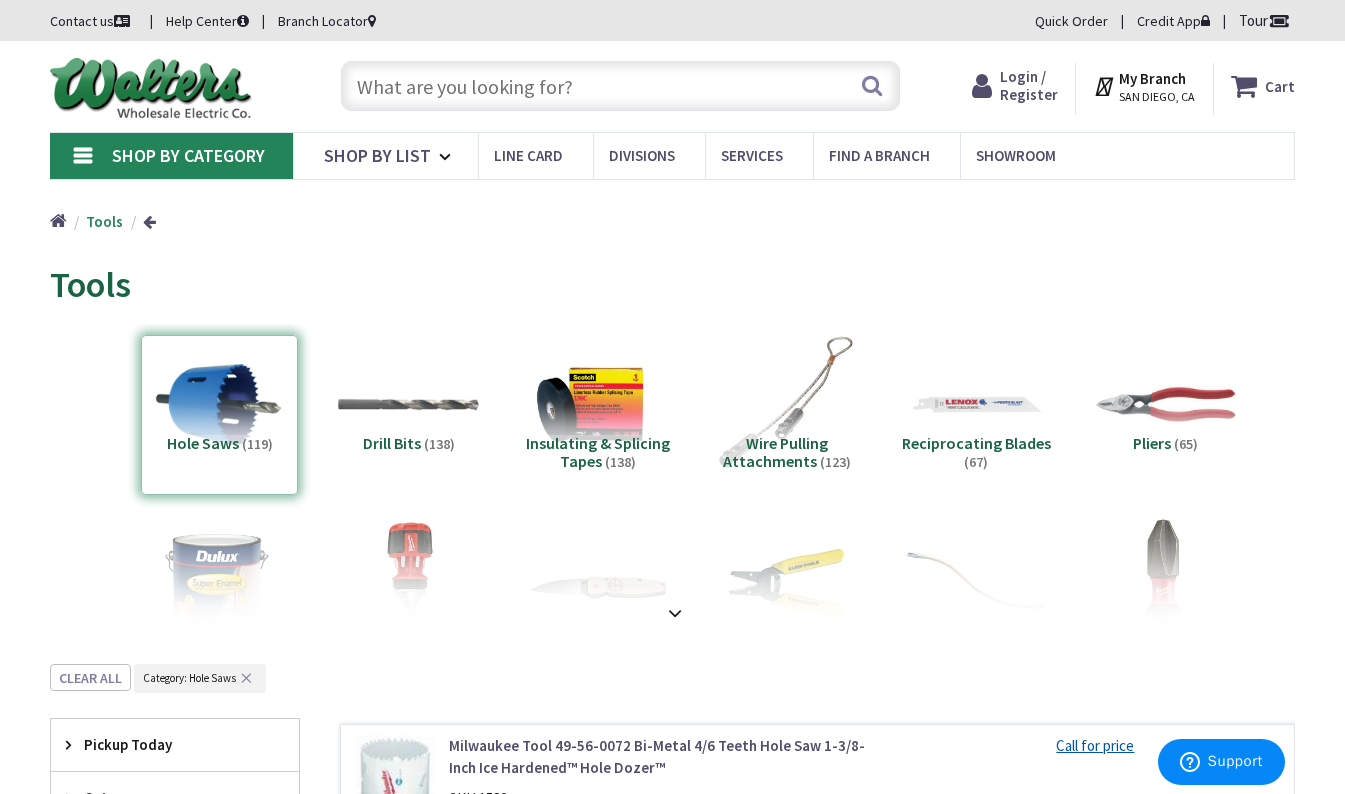 click at bounding box center (620, 86) 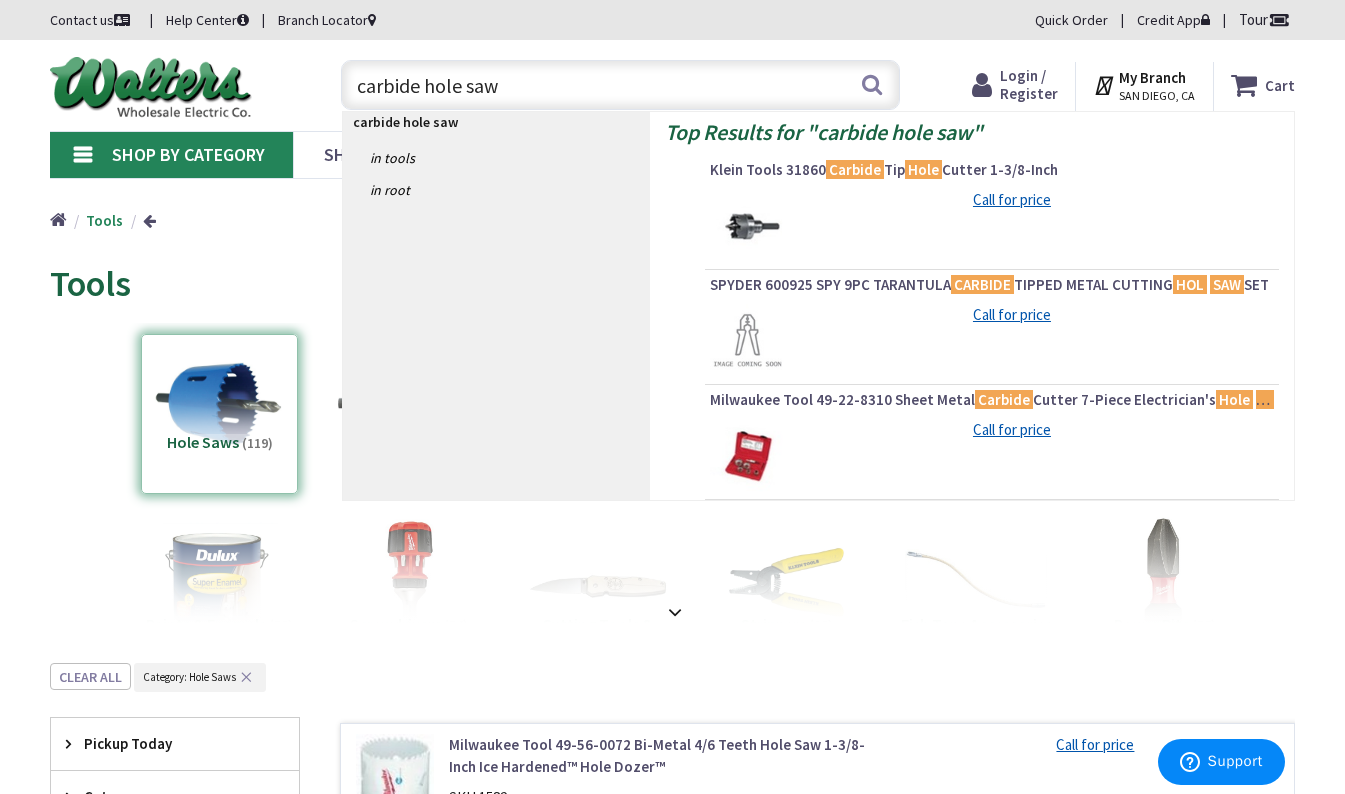 scroll, scrollTop: 0, scrollLeft: 0, axis: both 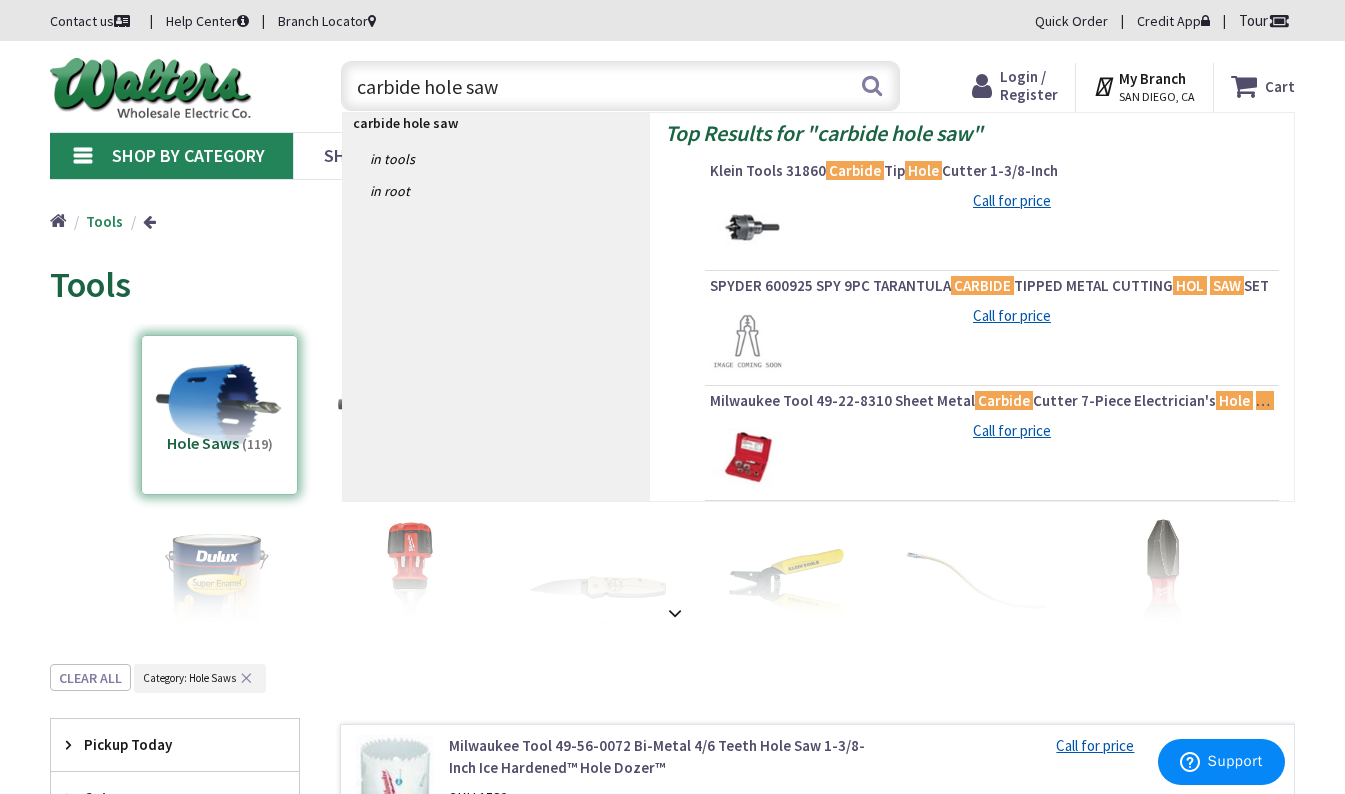 click on "Hole Saws
(119)" at bounding box center (219, 415) 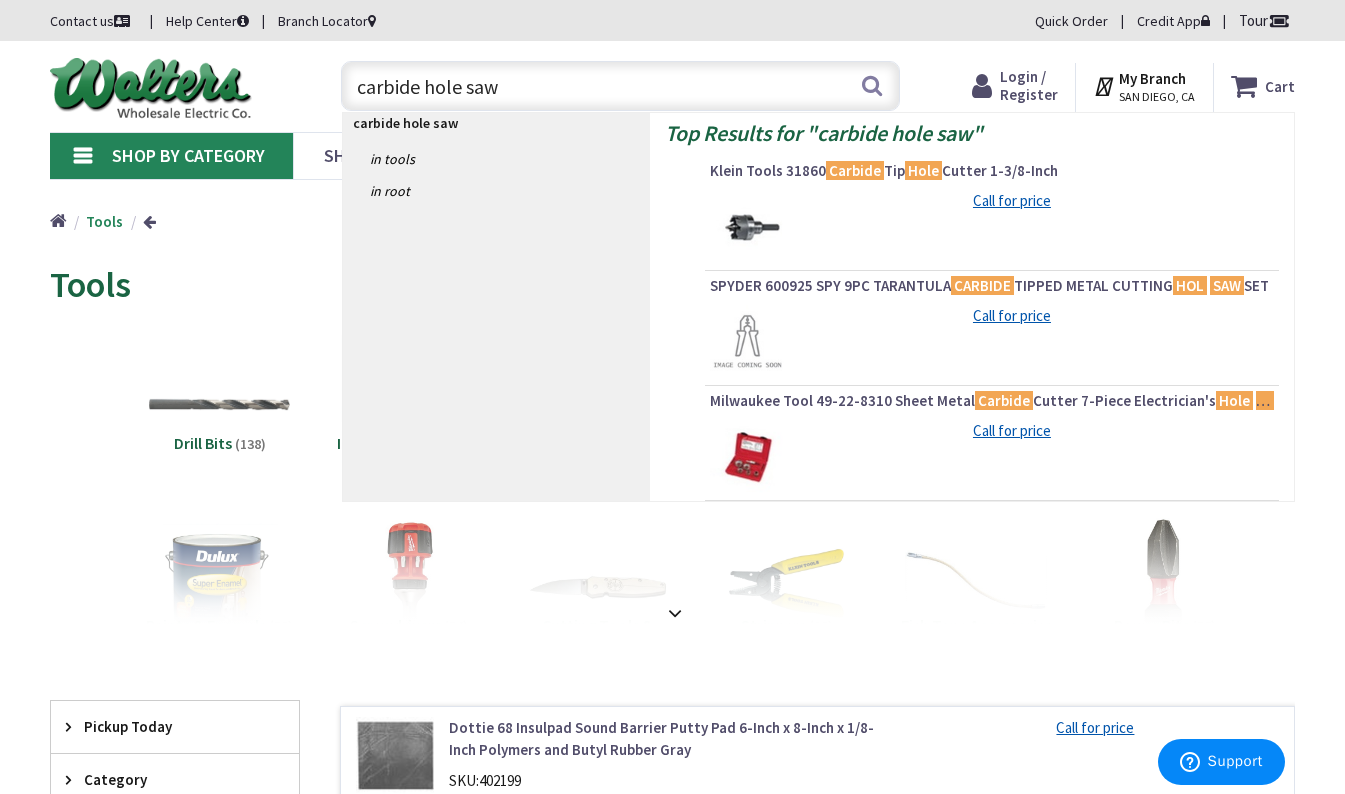 click on "Contact us
Help Center
Branch Locator
Quick Order
Credit App
Tour" at bounding box center [672, 20] 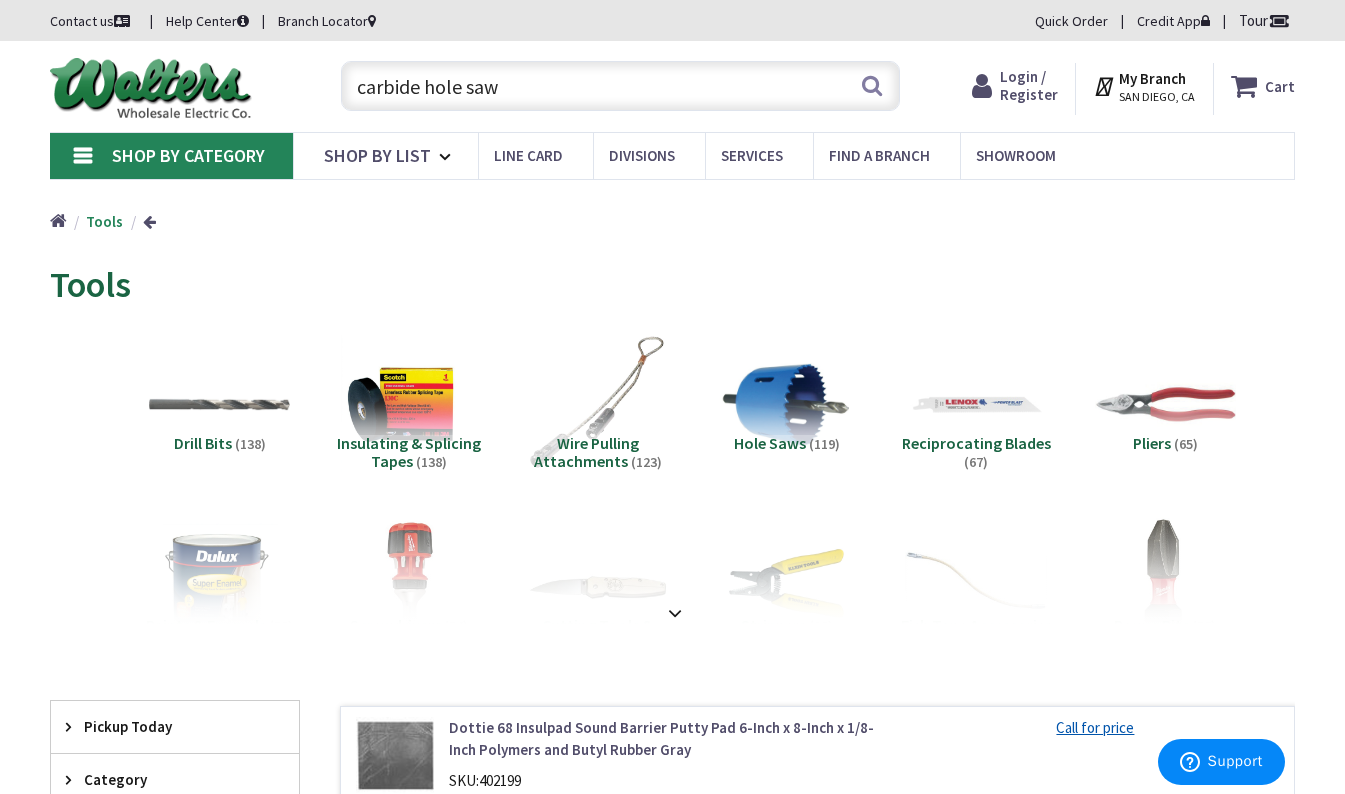 click on "carbide hole saw" at bounding box center (620, 86) 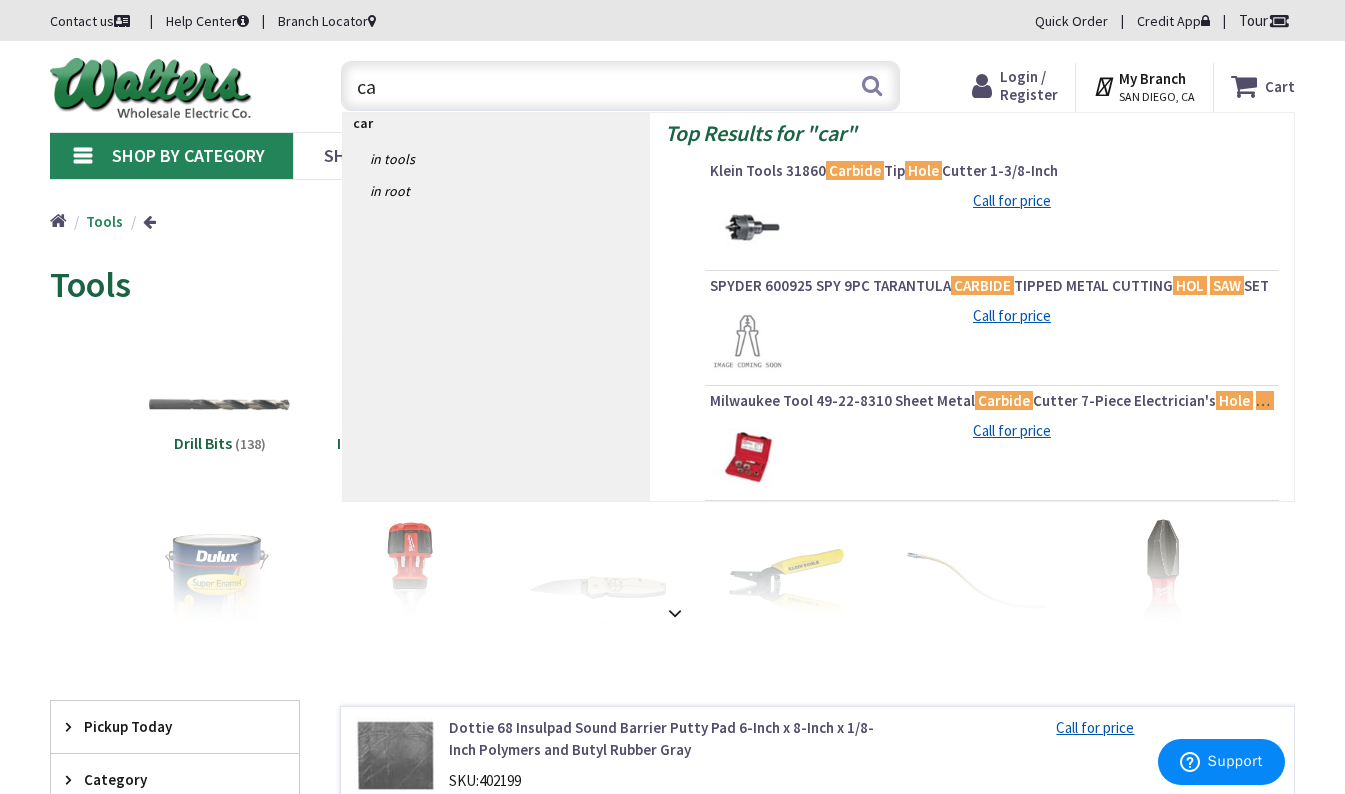 type on "c" 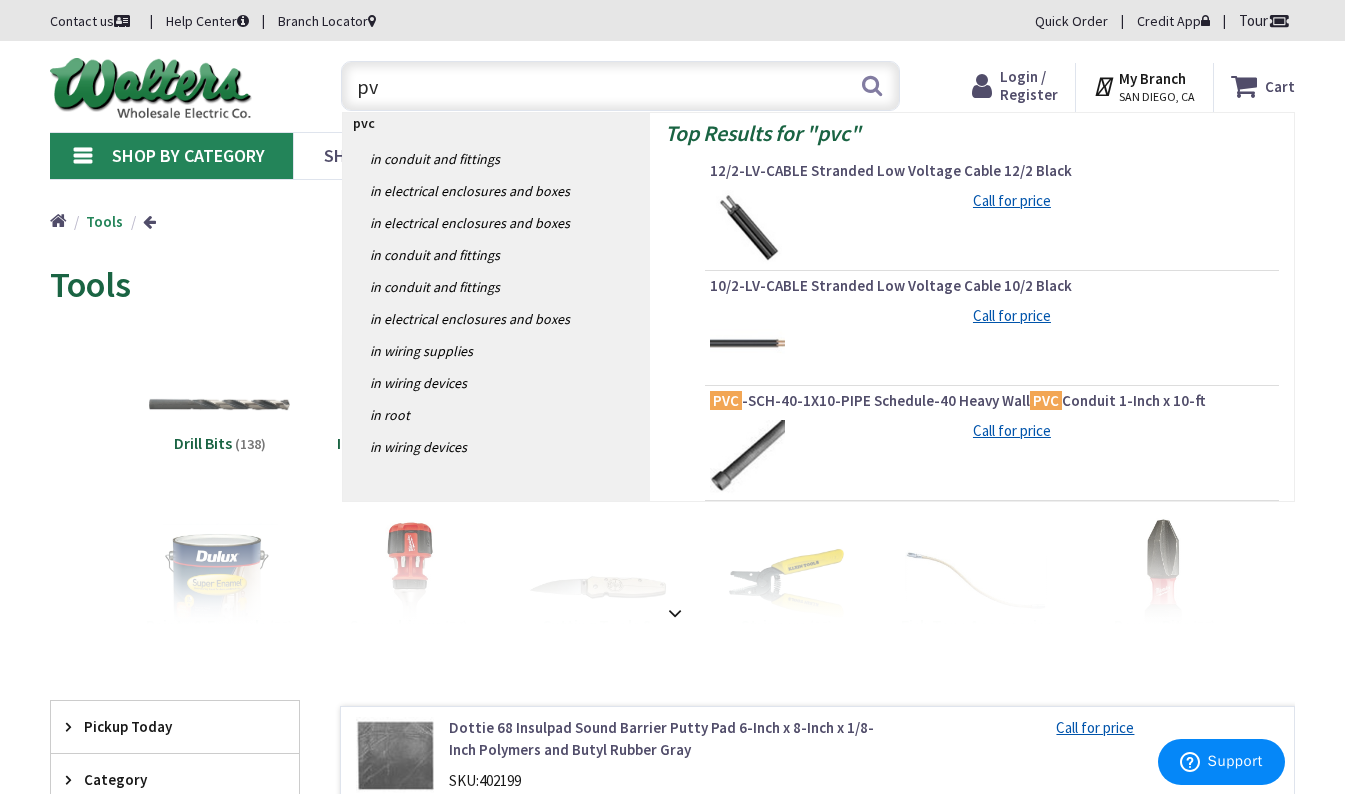 type on "p" 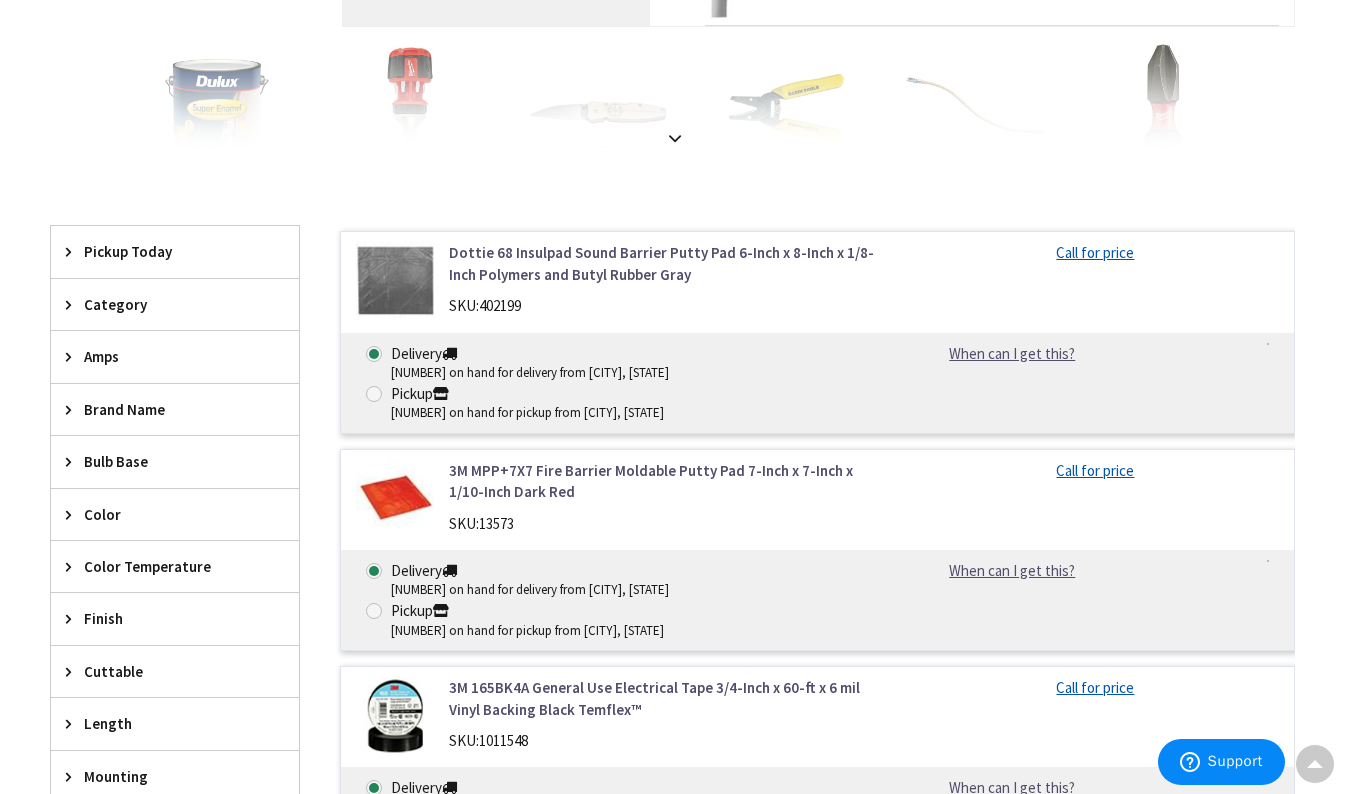 scroll, scrollTop: 476, scrollLeft: 0, axis: vertical 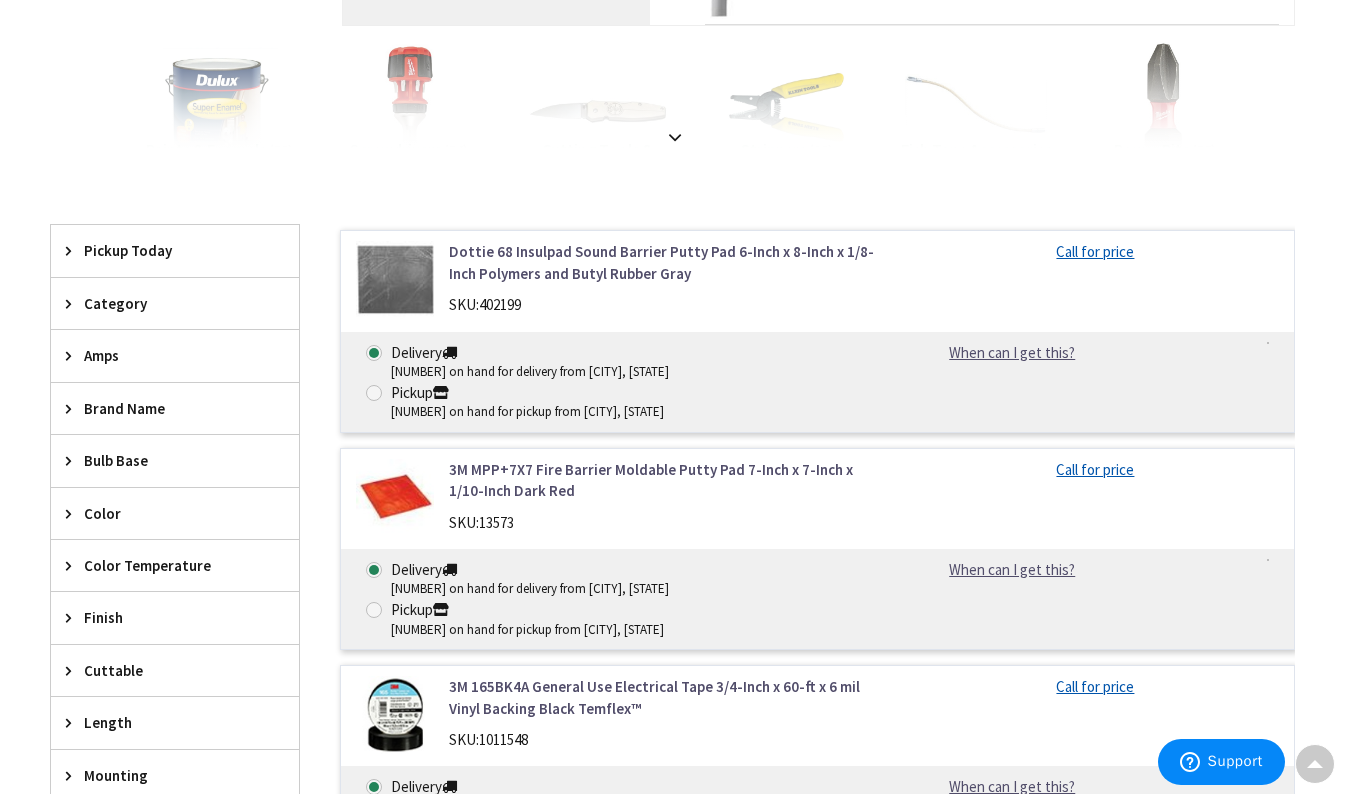 type on "schedule 40 pvc stands" 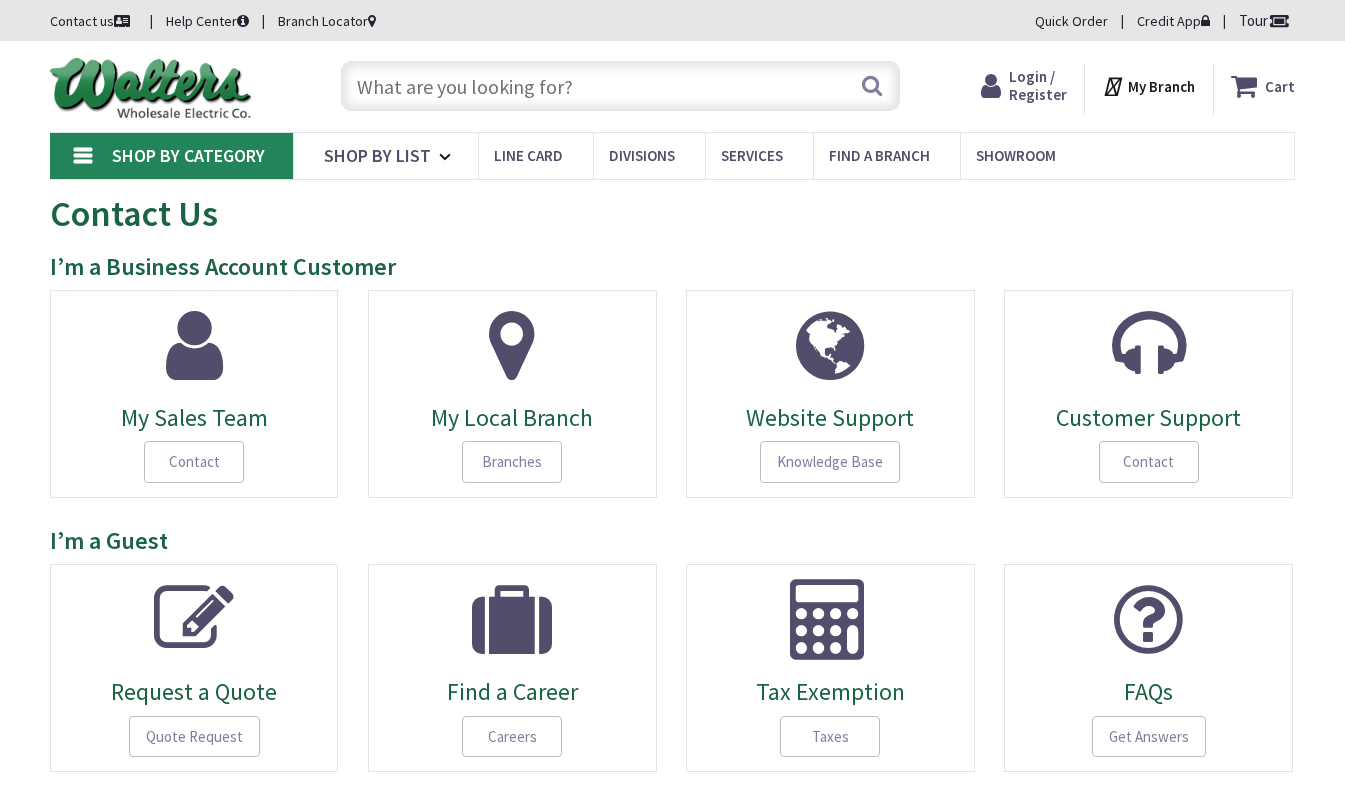 scroll, scrollTop: 0, scrollLeft: 0, axis: both 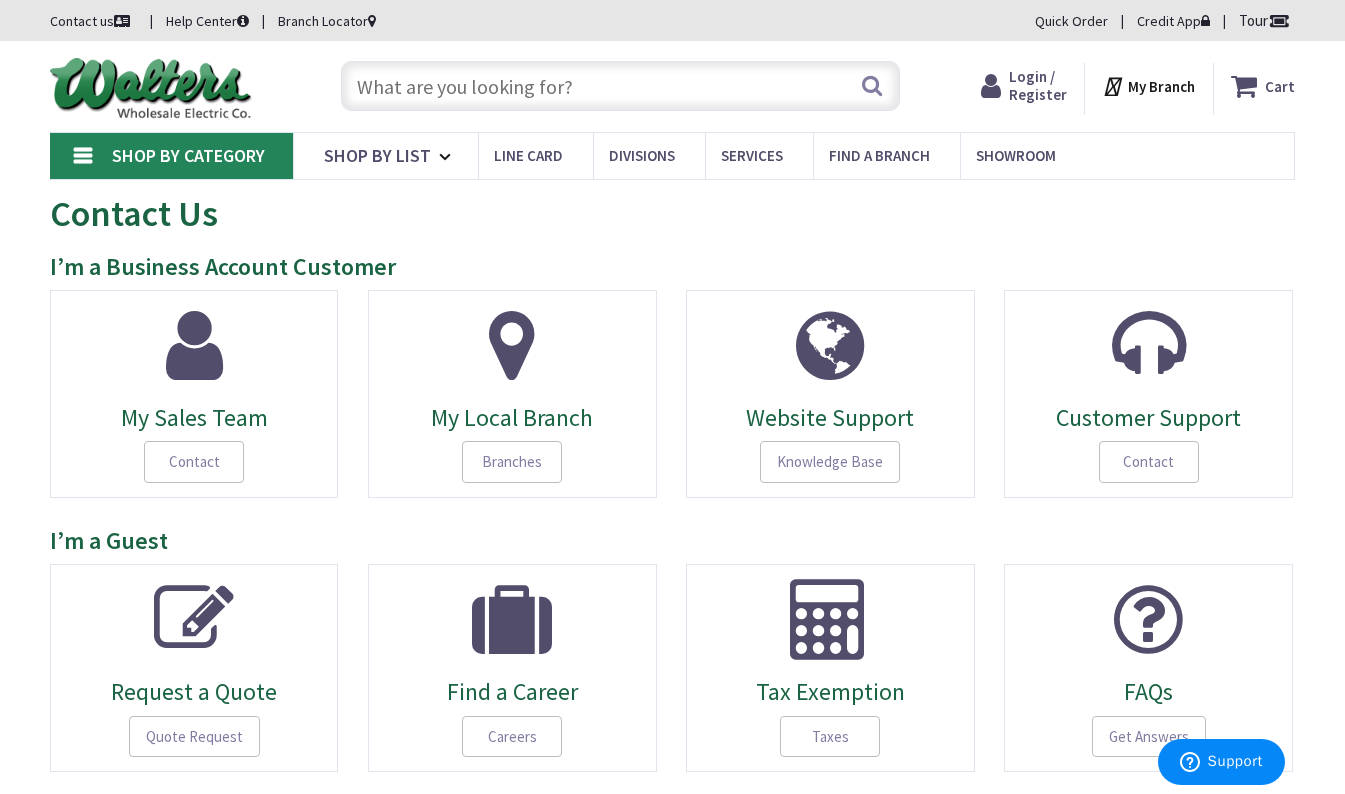 click on "Shop By Category" at bounding box center [171, 156] 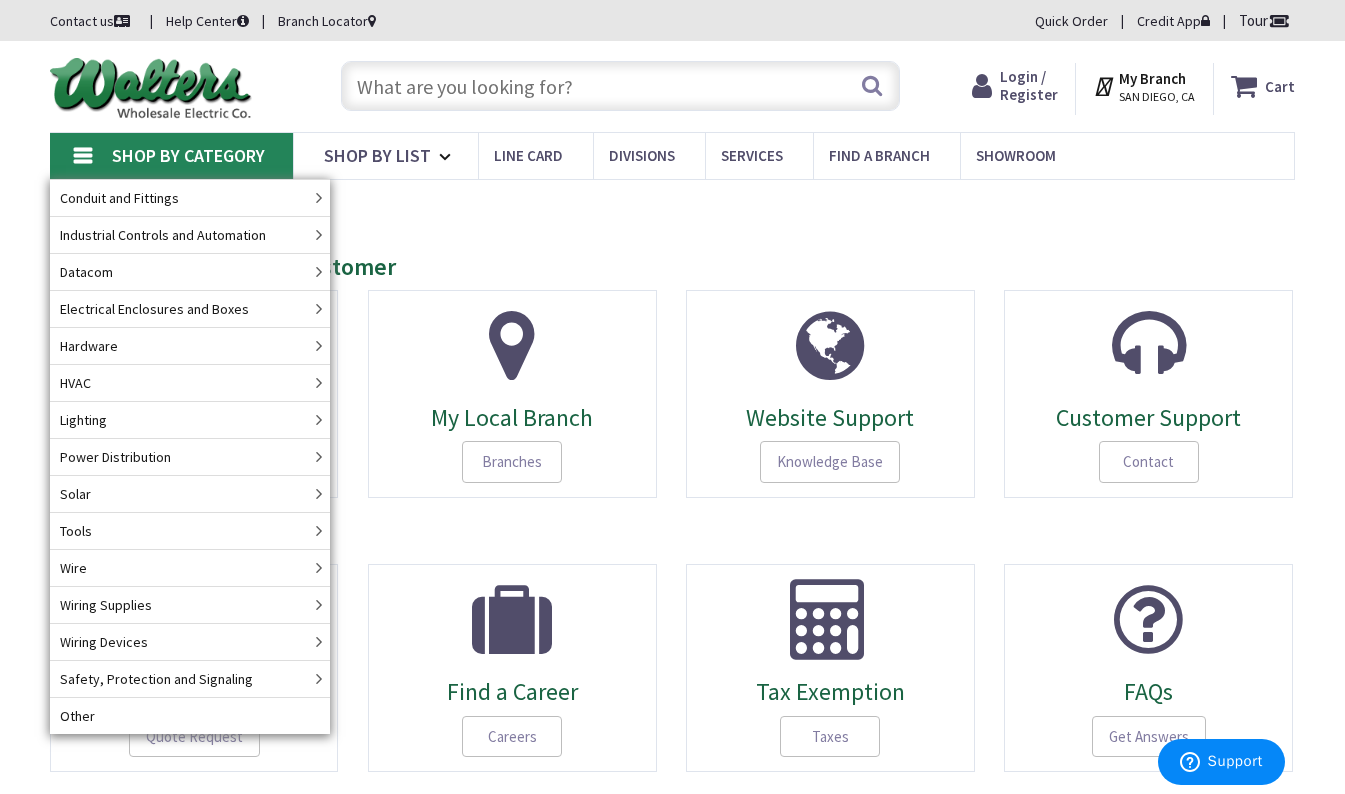 click on "Conduit and Fittings" at bounding box center (119, 198) 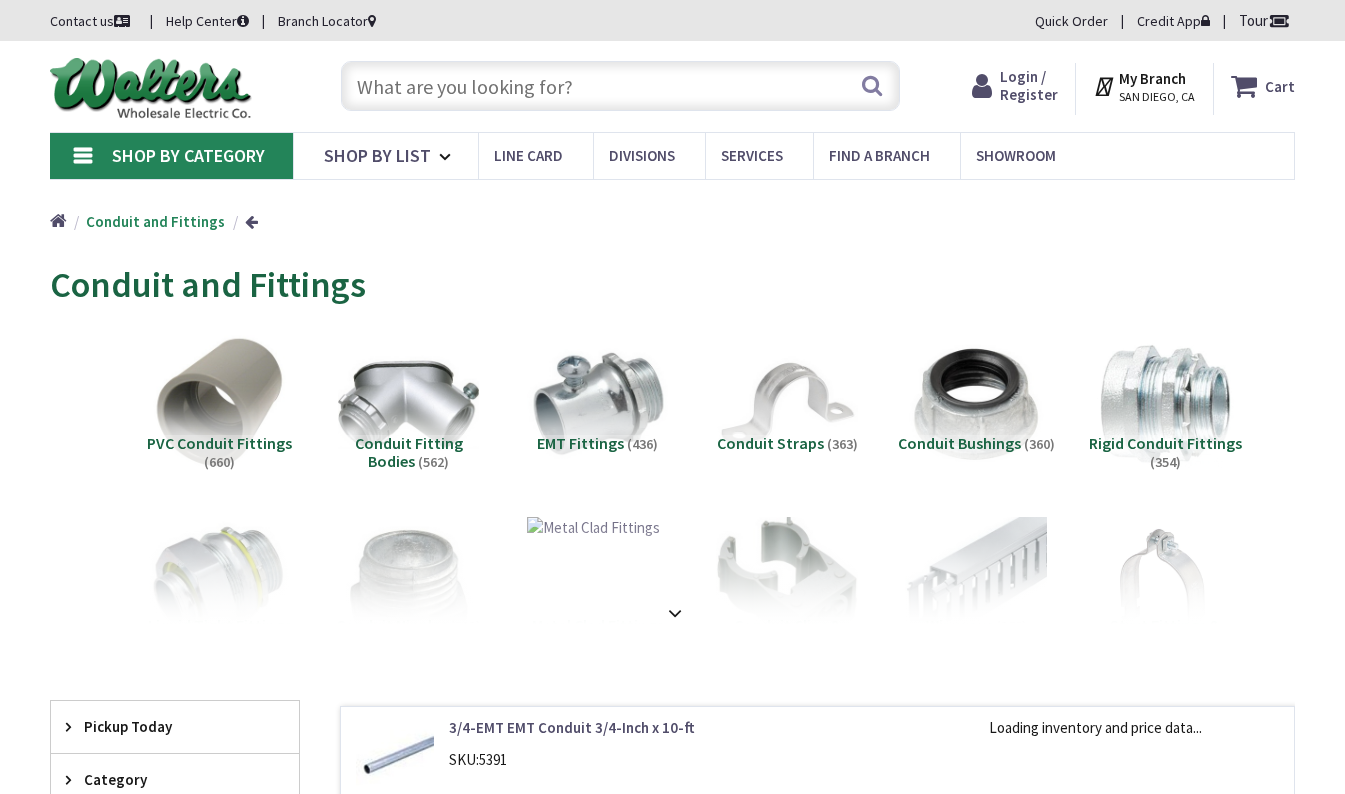 scroll, scrollTop: 0, scrollLeft: 0, axis: both 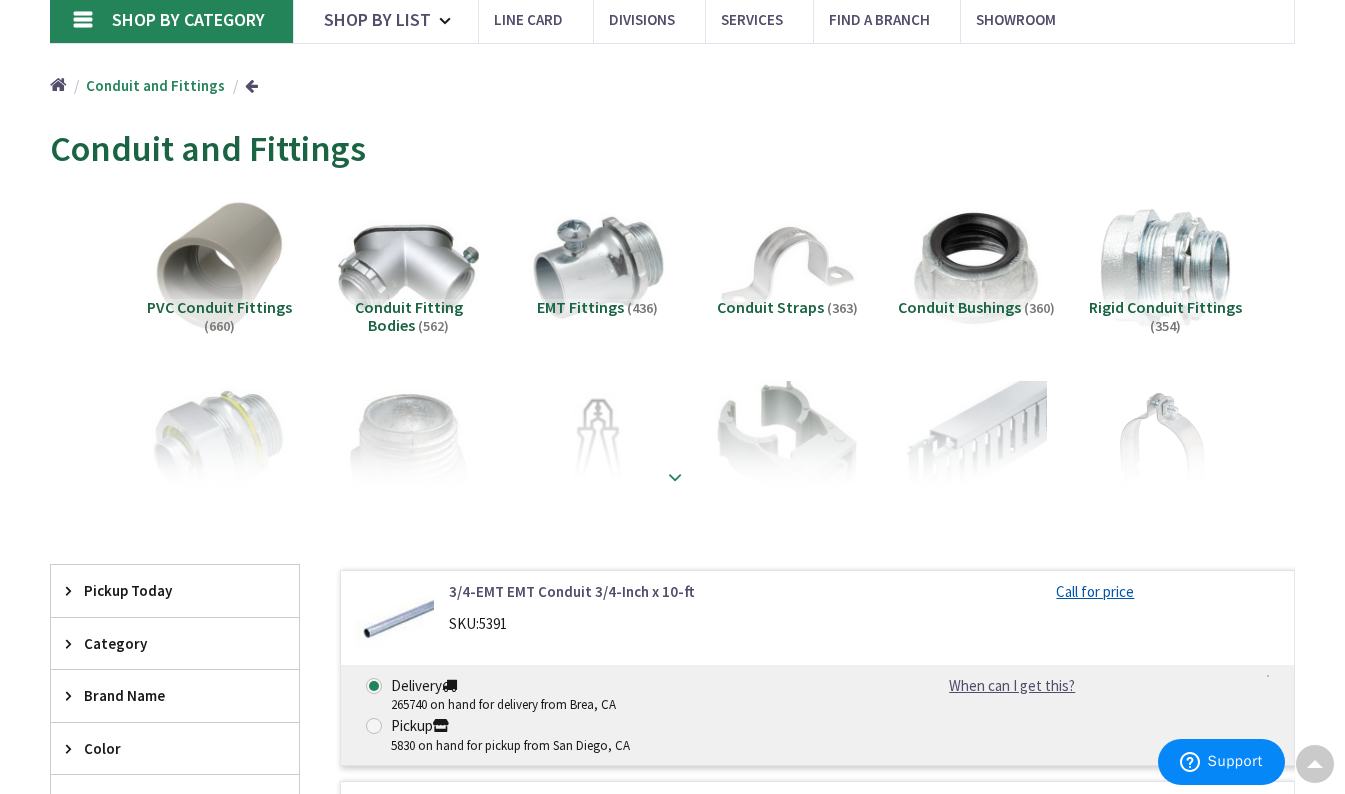 click at bounding box center (675, 475) 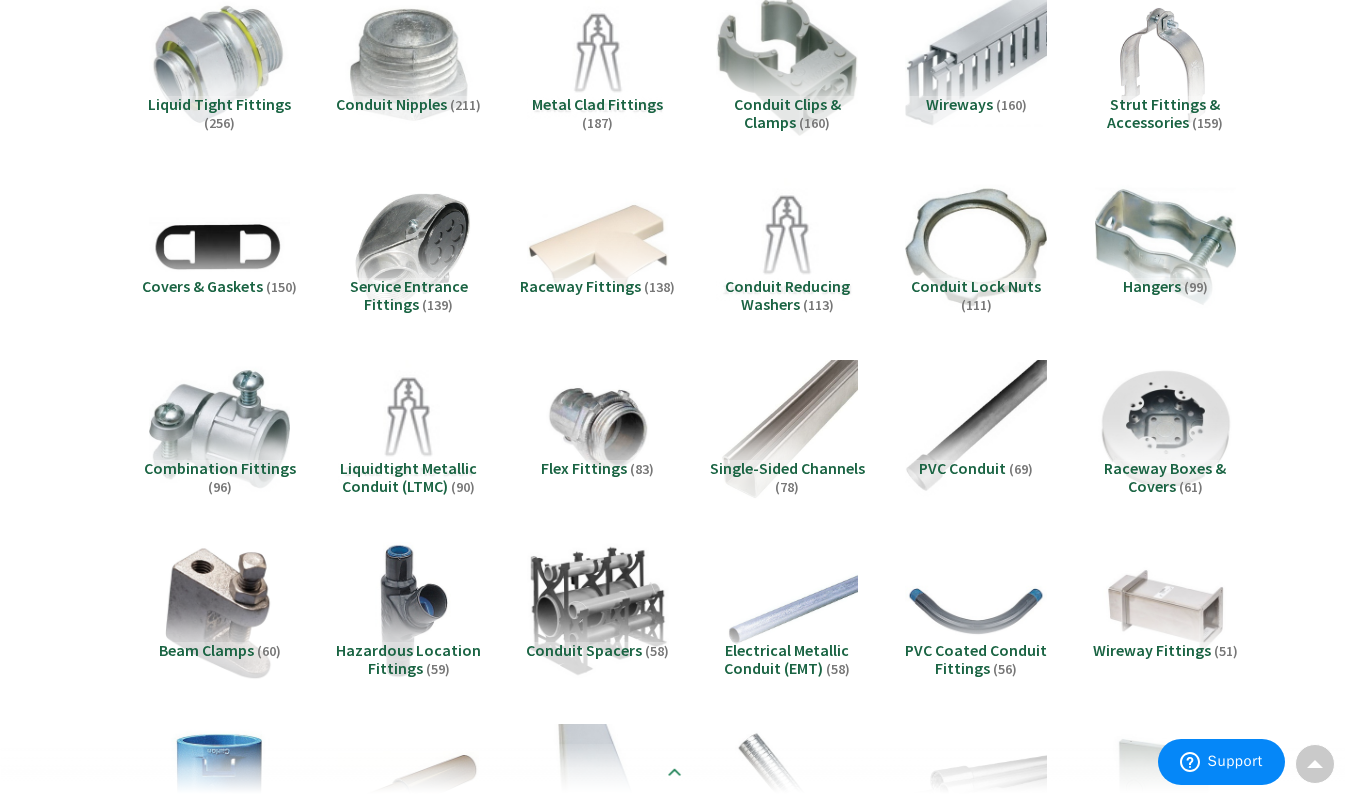 scroll, scrollTop: 532, scrollLeft: 0, axis: vertical 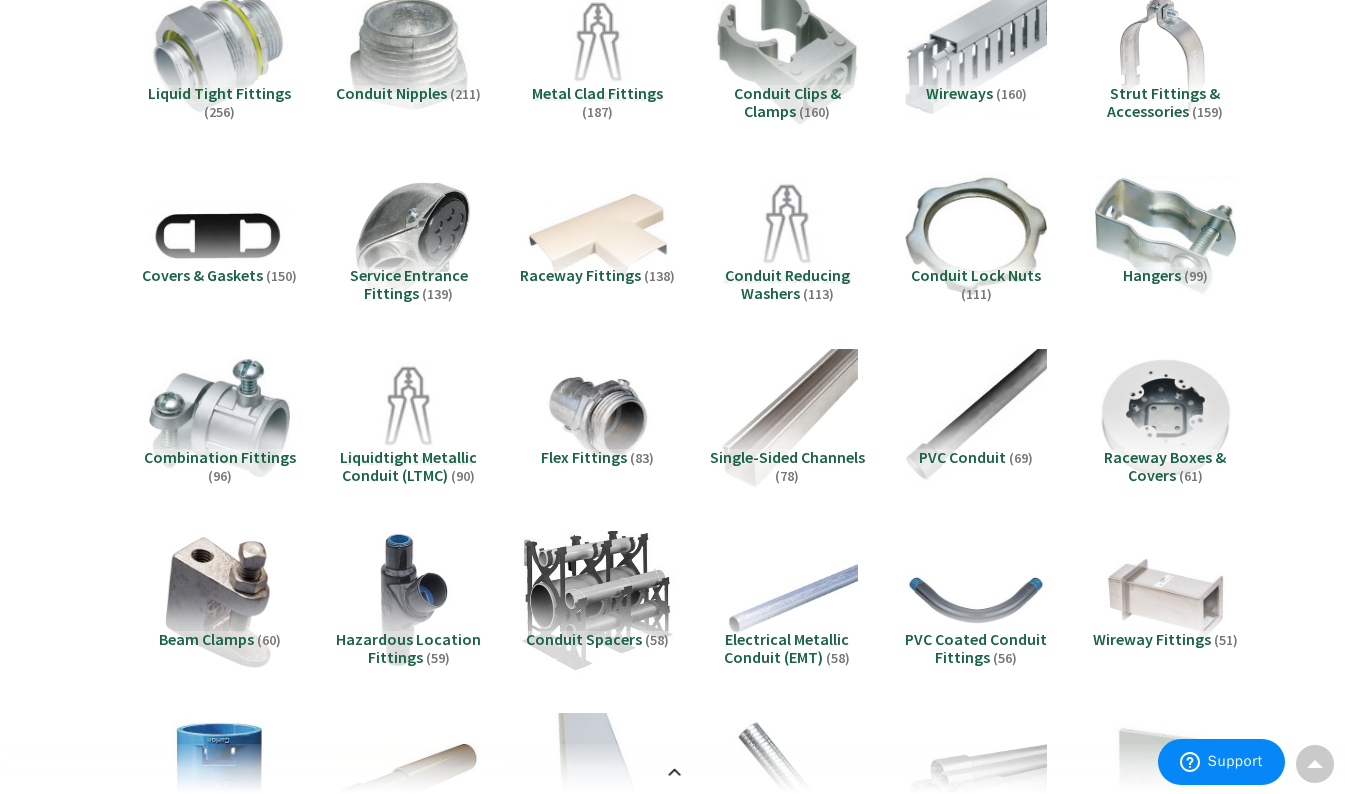 click at bounding box center (598, 601) 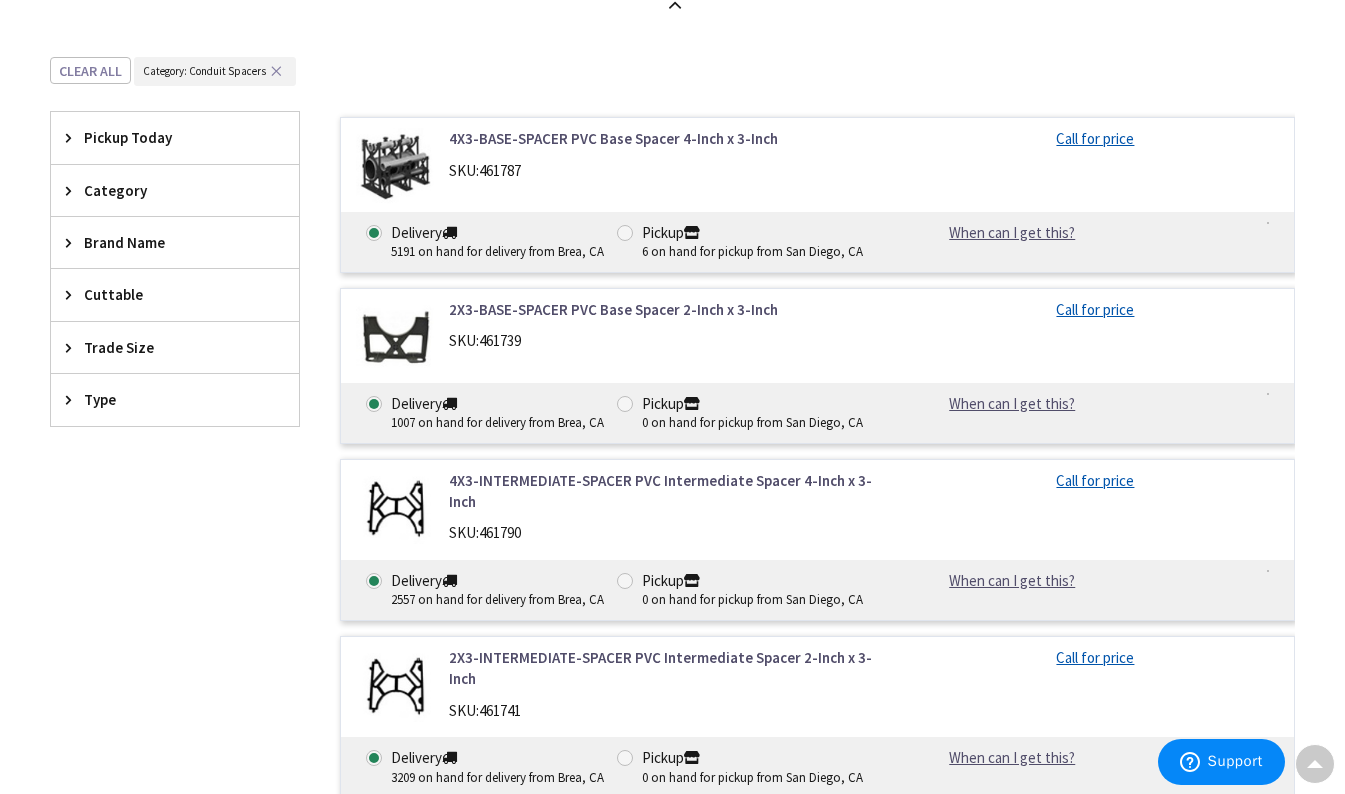 scroll, scrollTop: 1957, scrollLeft: 0, axis: vertical 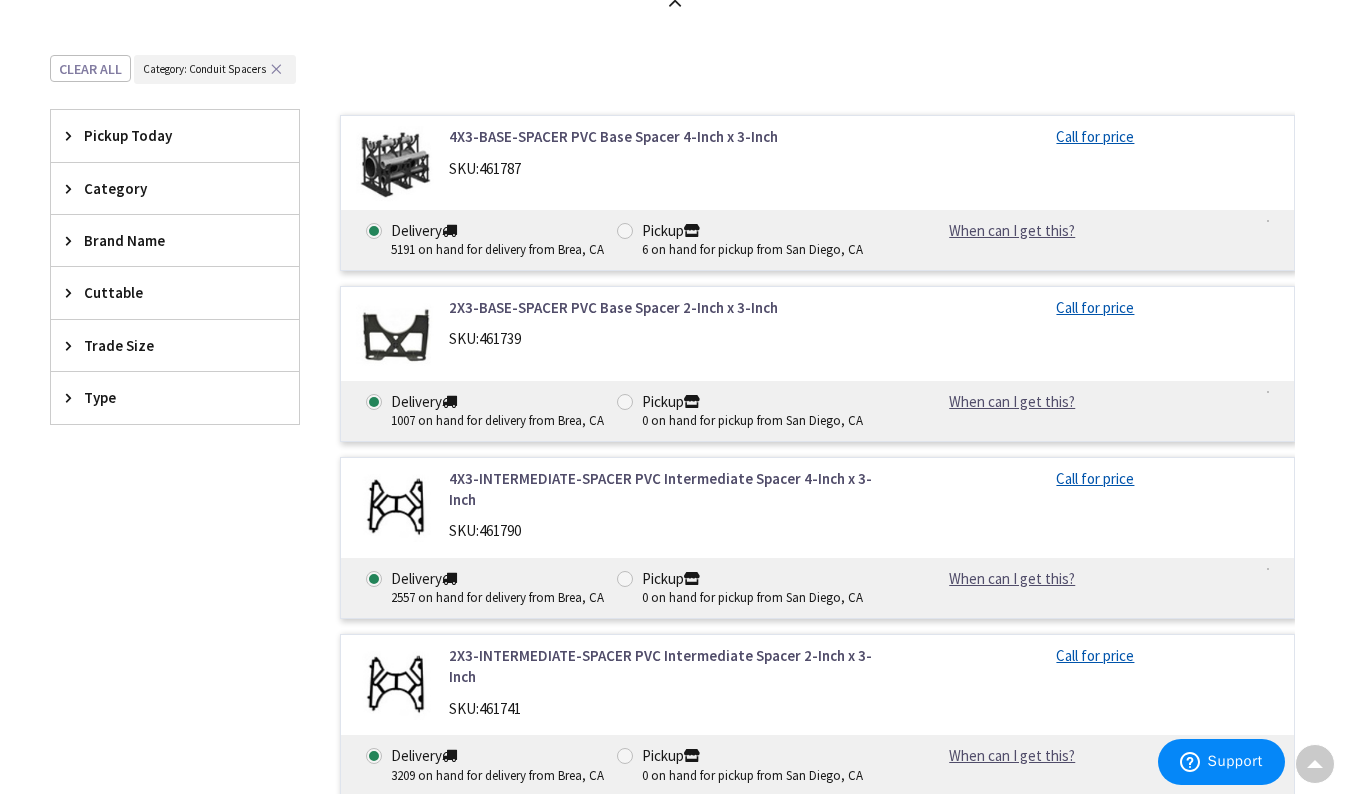 click at bounding box center [73, 345] 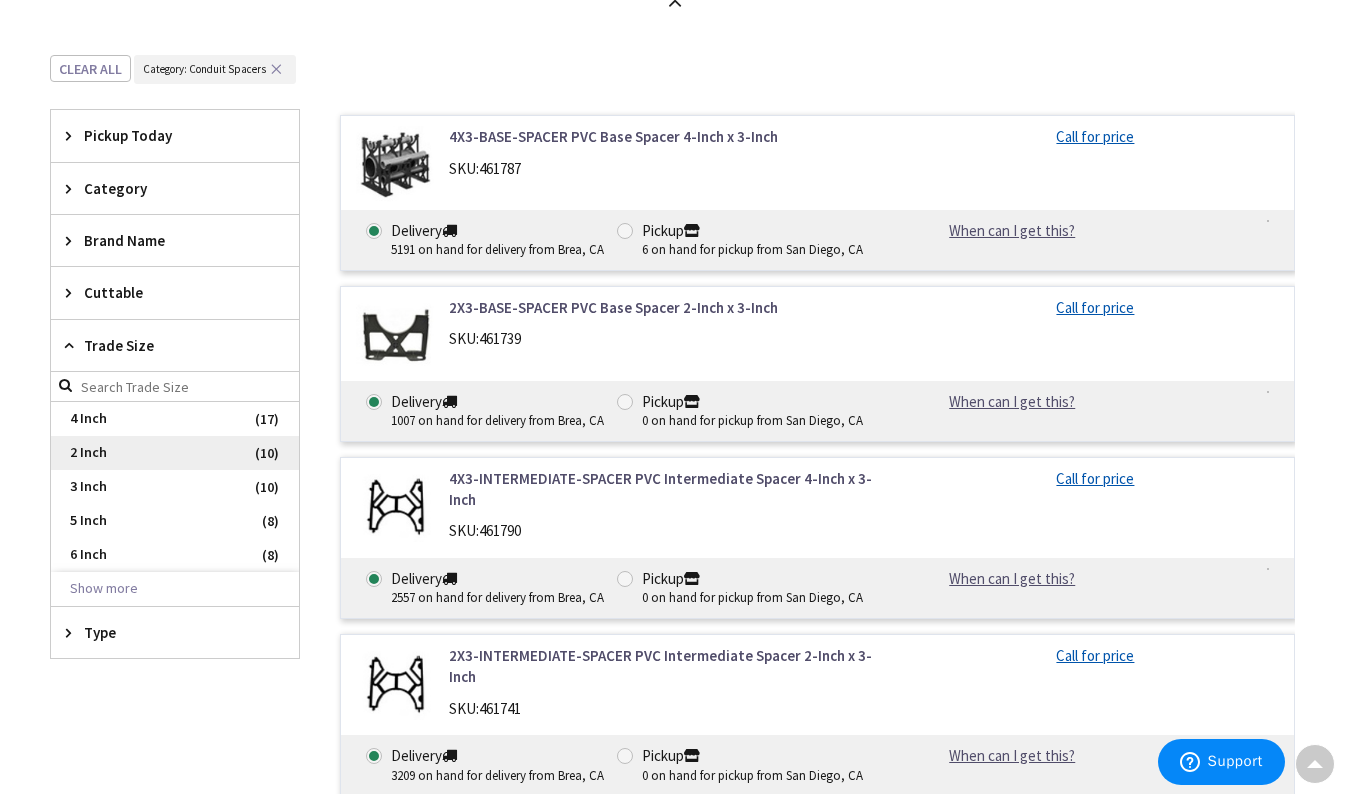 click on "2 Inch" at bounding box center (175, 453) 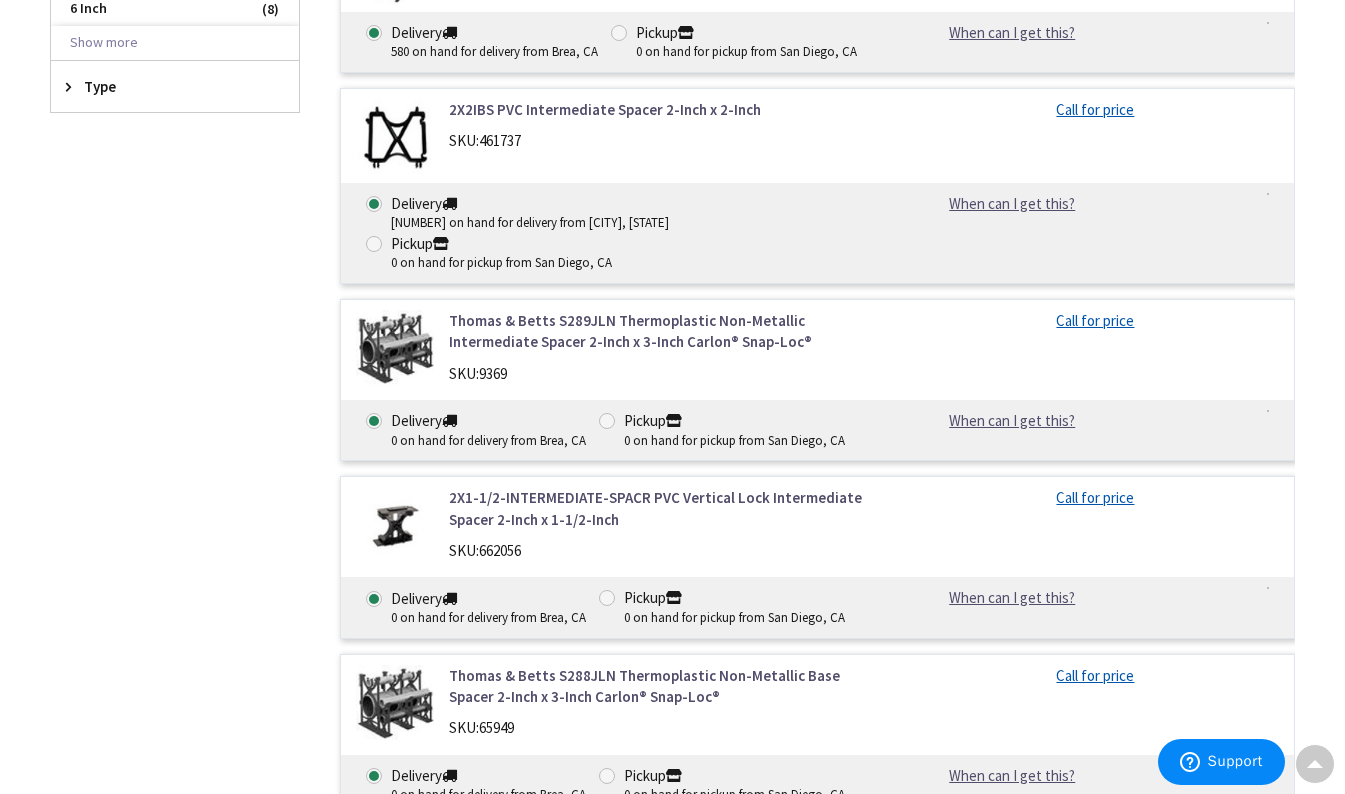 click on "2X1-1/2-INTERMEDIATE-SPACR PVC Vertical Lock Intermediate Spacer 2-Inch x 1-1/2-Inch" at bounding box center [665, 508] 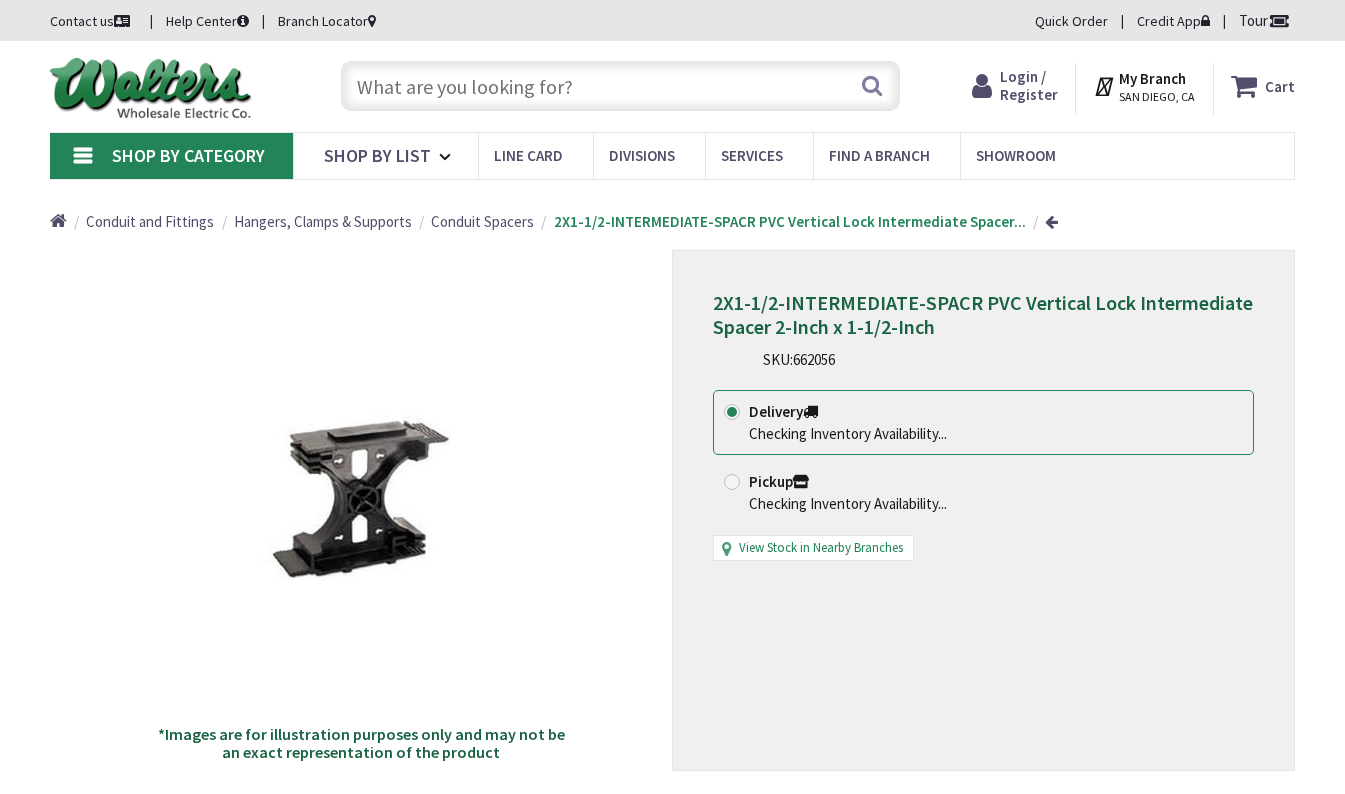 scroll, scrollTop: 0, scrollLeft: 0, axis: both 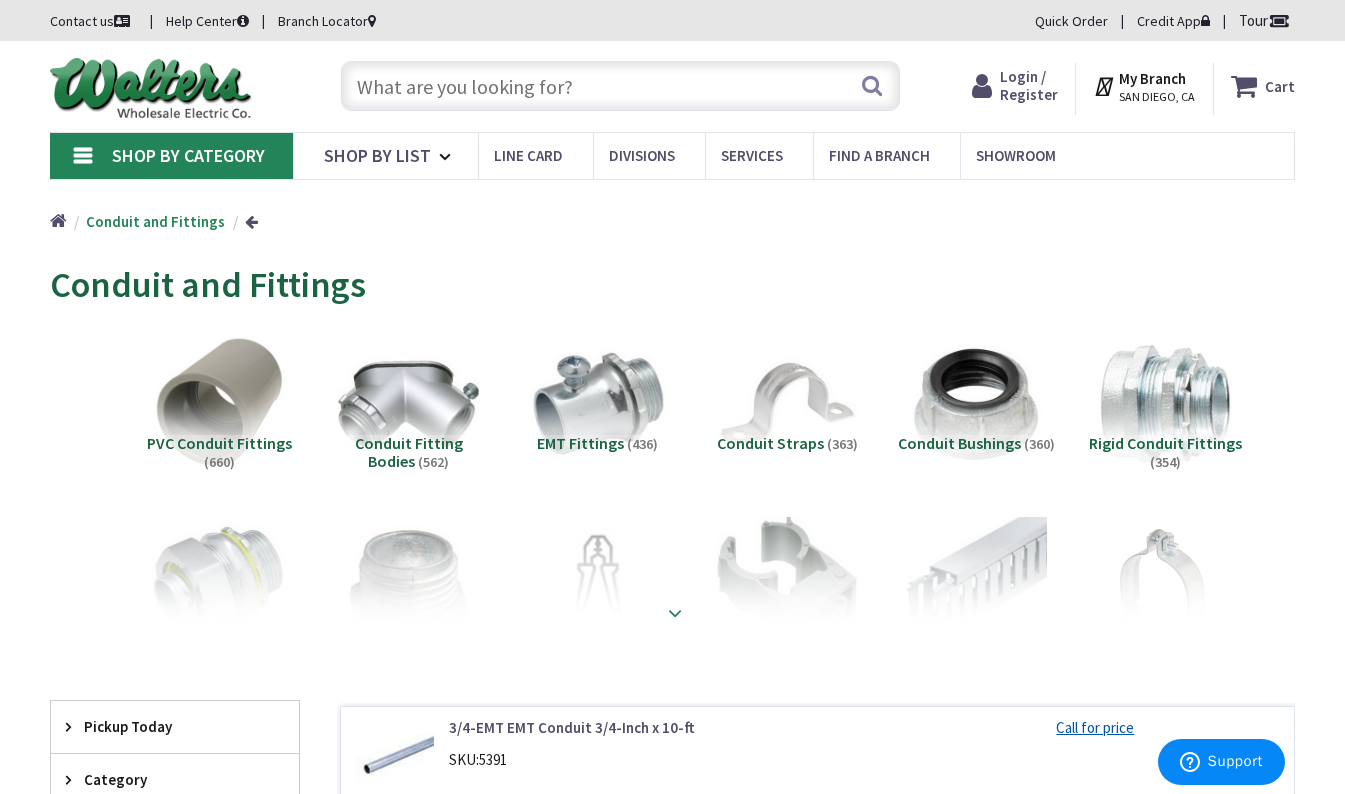 click at bounding box center [675, 613] 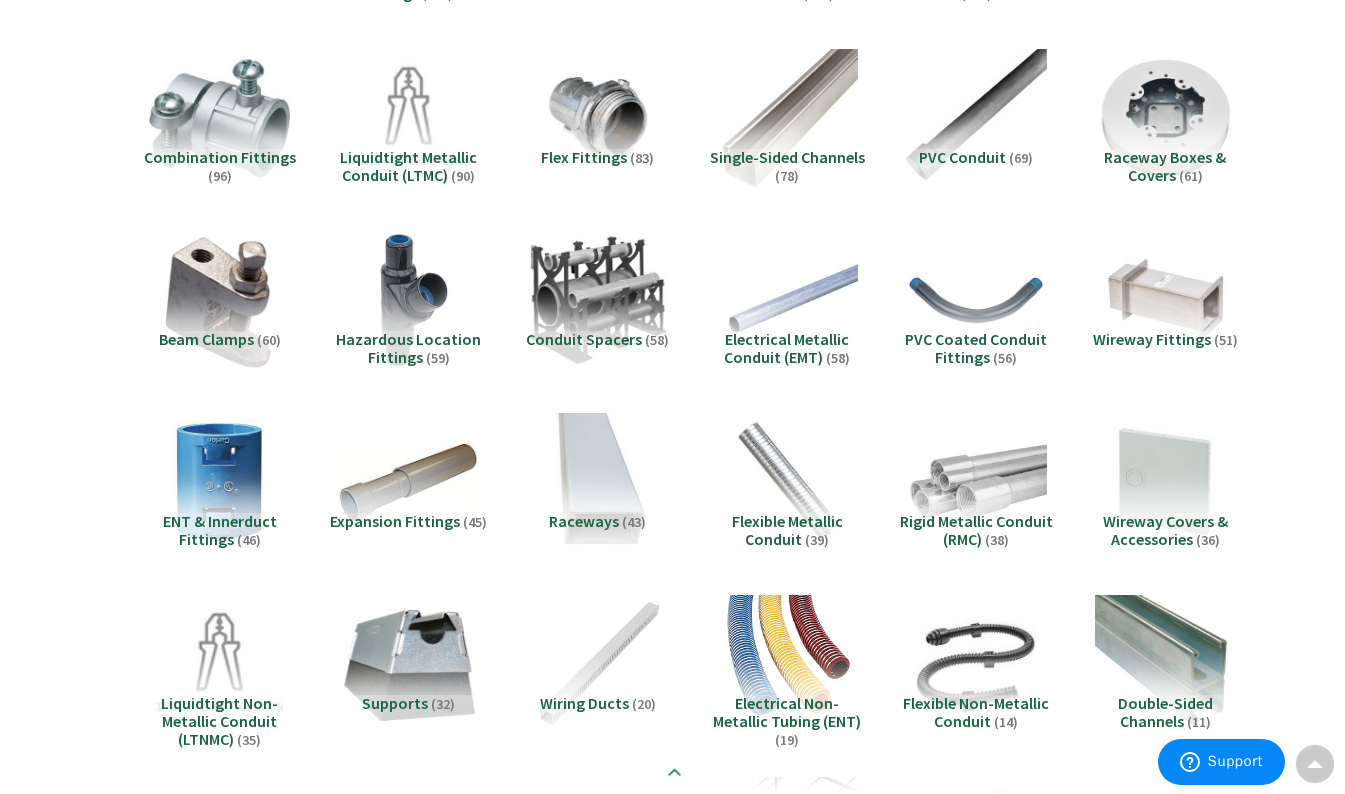 scroll, scrollTop: 868, scrollLeft: 0, axis: vertical 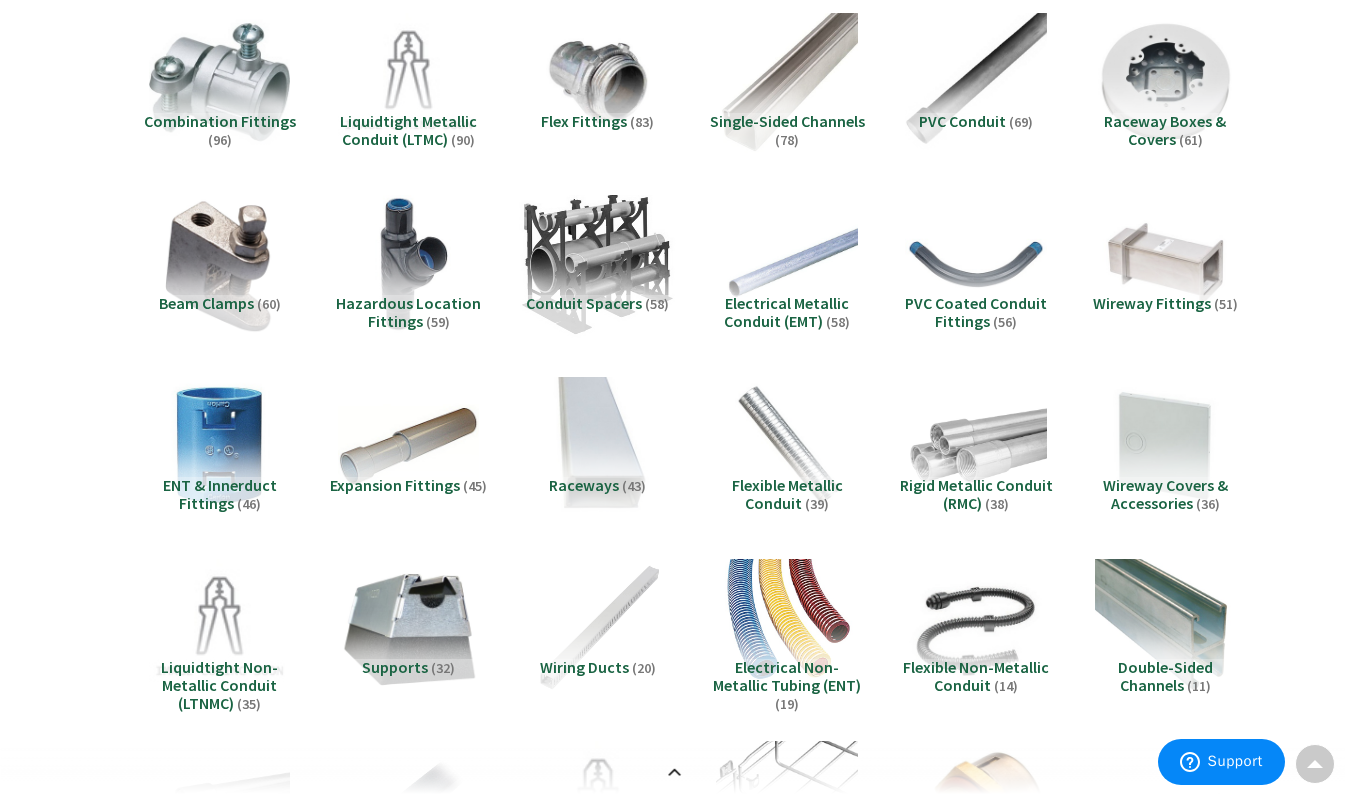 click at bounding box center (598, 265) 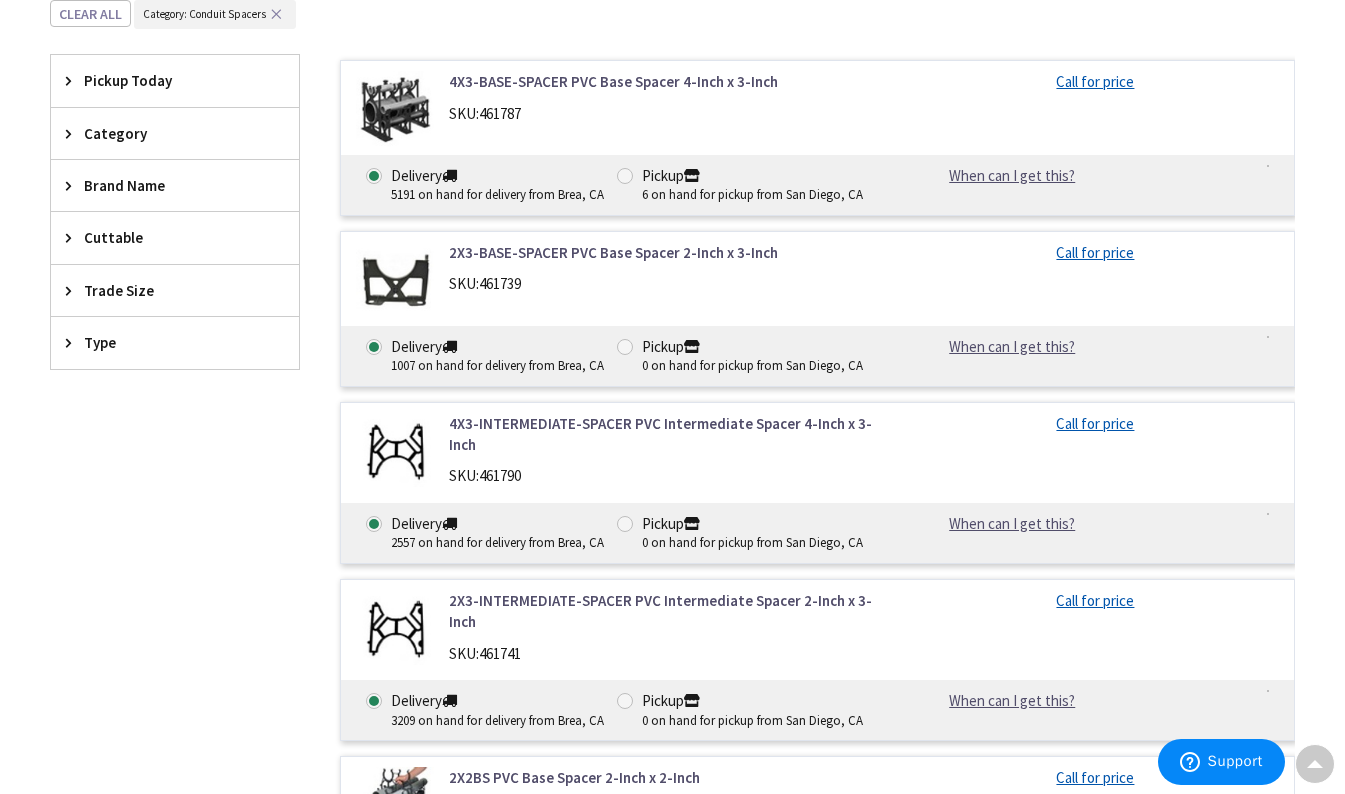 click on "Filters
58 items
Pickup Today
[CITY] (0 mi)   (2)   [CITY] (15.42 mi)   (2)   [CITY] (64.75 mi)   (1)   [CITY] (70.09 mi)   (3)   [CITY] (73.84 mi)   (3)   [CITY] (76.68 mi)   (8)   [CITY] (77.02 mi)   (5)   [CITY] (78.09 mi)   (3)   [CITY] (78.54 mi)   (1)   [CITY] (81.29 mi)   (1)   [CITY] (84.27 mi)   (18)   [CITY] (86.95 mi)   (4)   [CITY] (91.51 mi)   (2)   [CITY] (93.74 mi)   (2)   [CITY] (101.93 mi)   (3)   [CITY] (111.49 mi)   (4)   [CITY] (124.82 mi)   (2)   [CITY] (135.44 mi)   (1)
close
Pickup Today
Category
Conduit Spacers   (58)   PVC Conduit Fittings   (660)   Conduit Fitting Bodies   (562)" at bounding box center [175, 488] 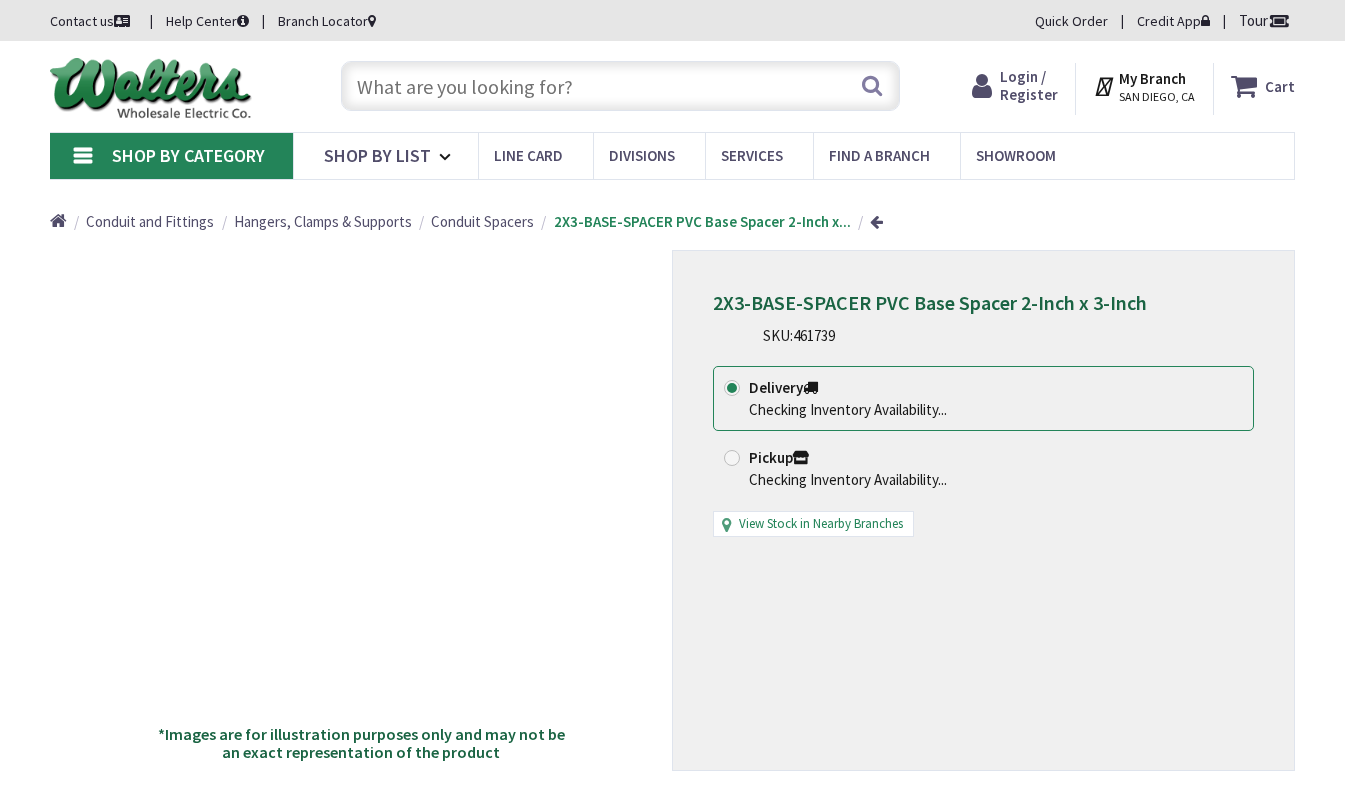 scroll, scrollTop: 0, scrollLeft: 0, axis: both 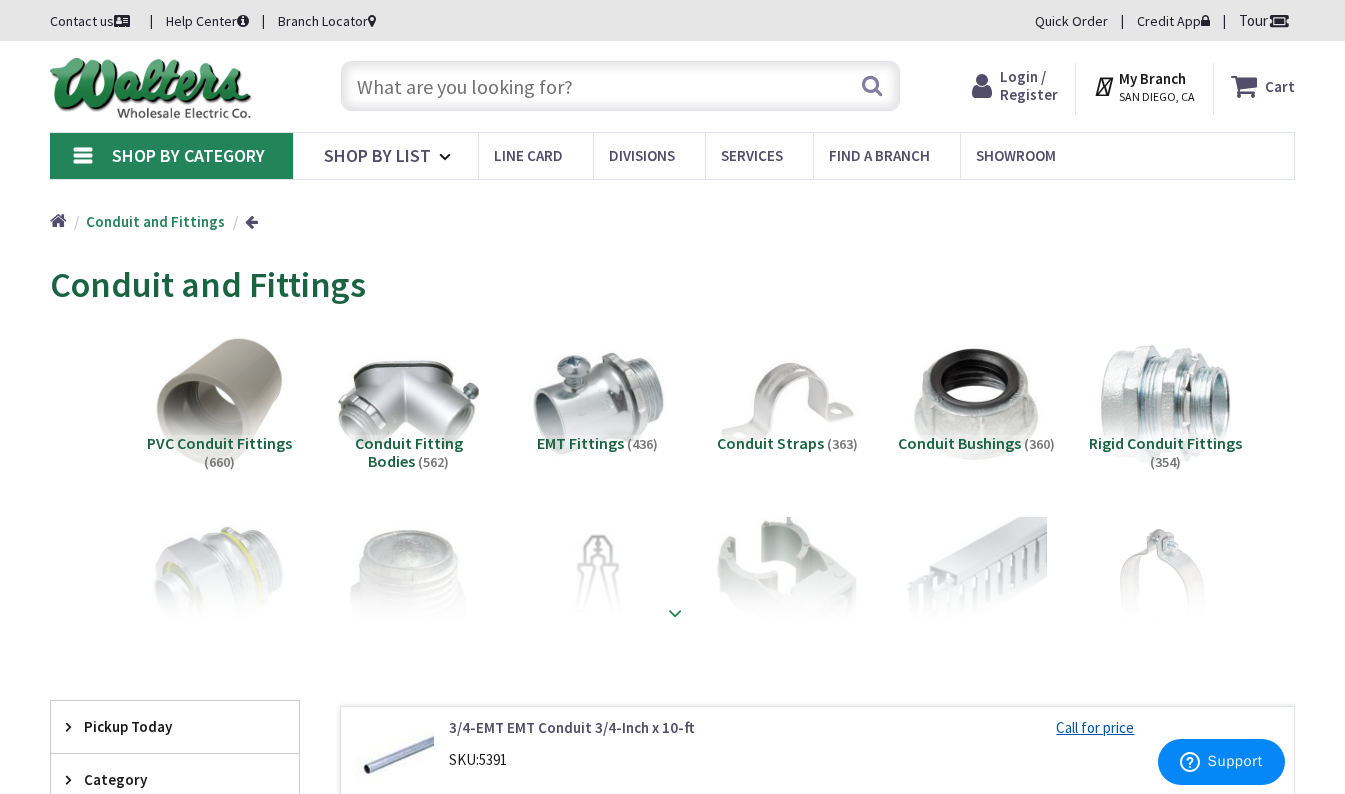 click at bounding box center [675, 613] 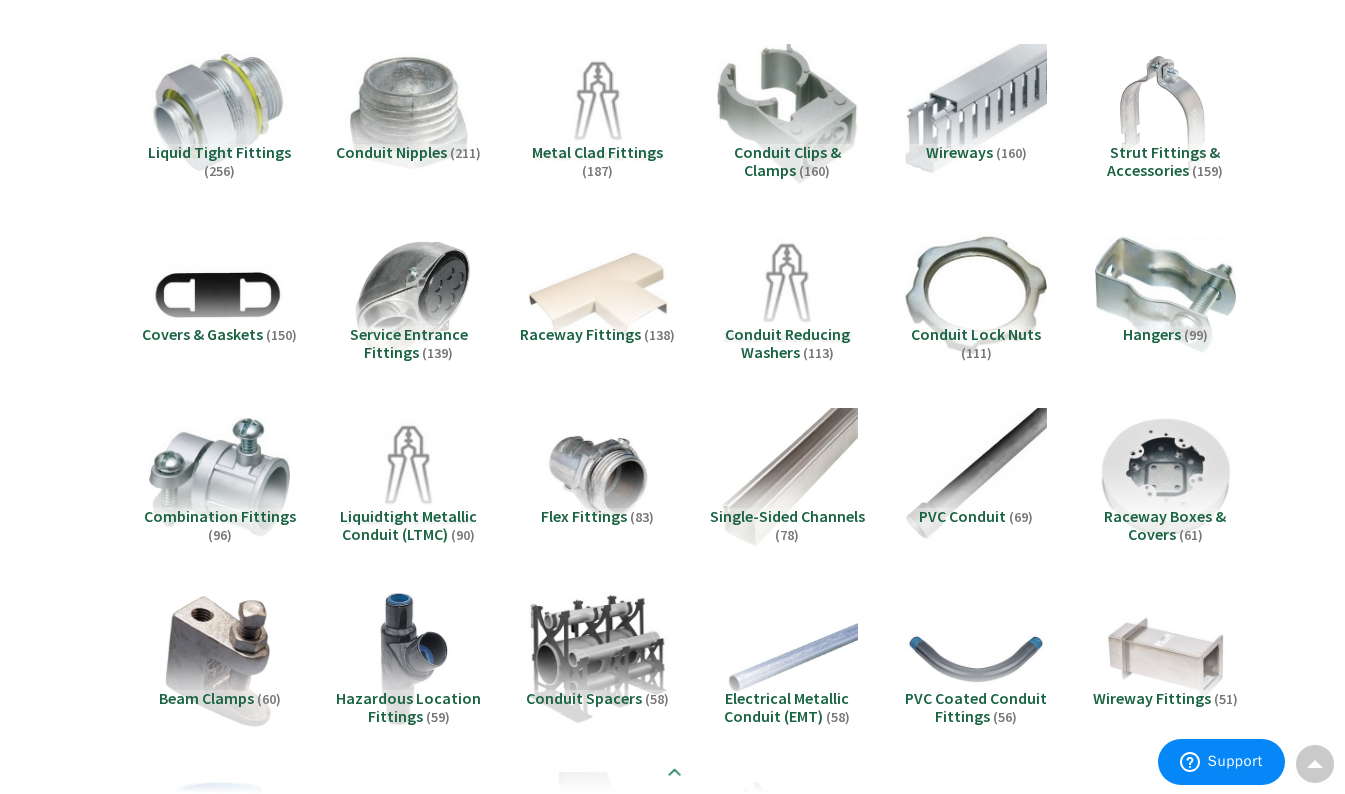 scroll, scrollTop: 476, scrollLeft: 0, axis: vertical 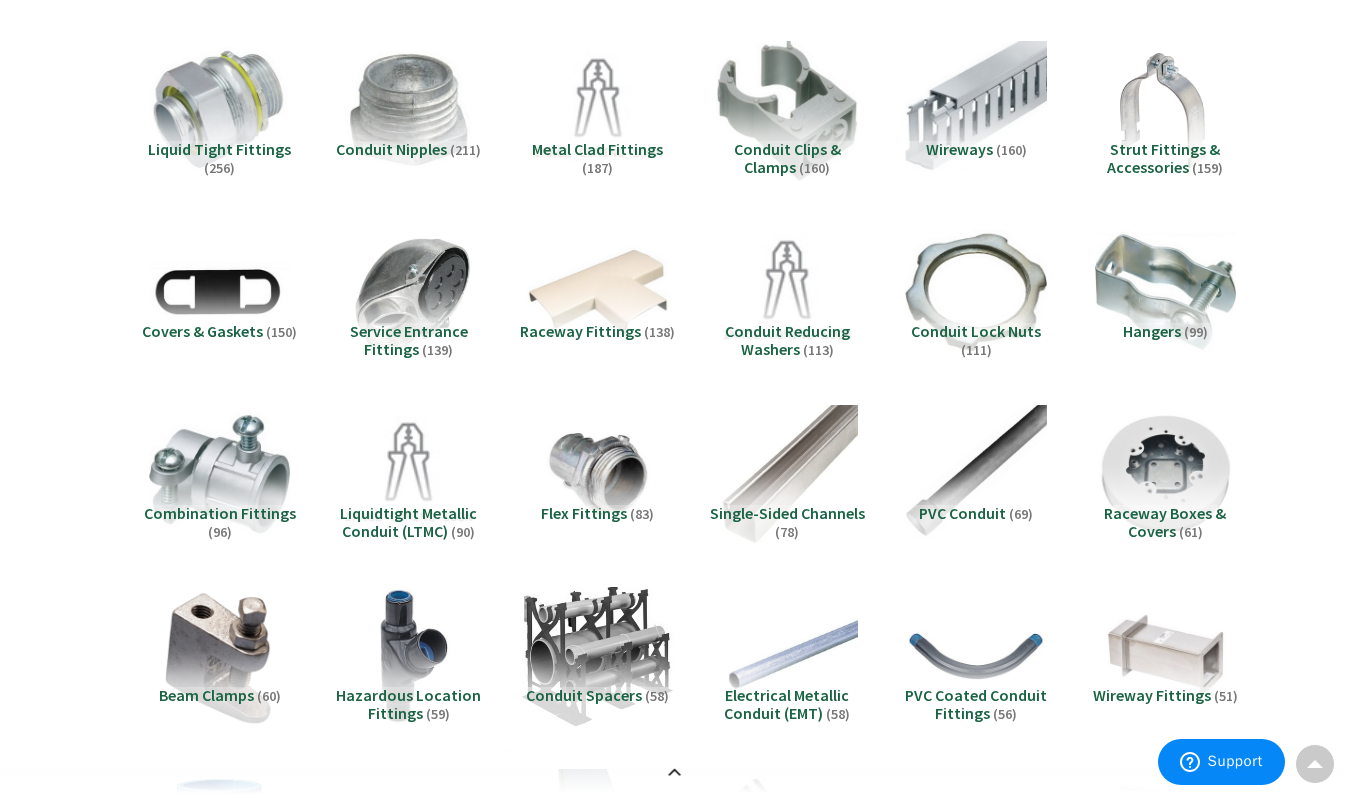 click at bounding box center (598, 657) 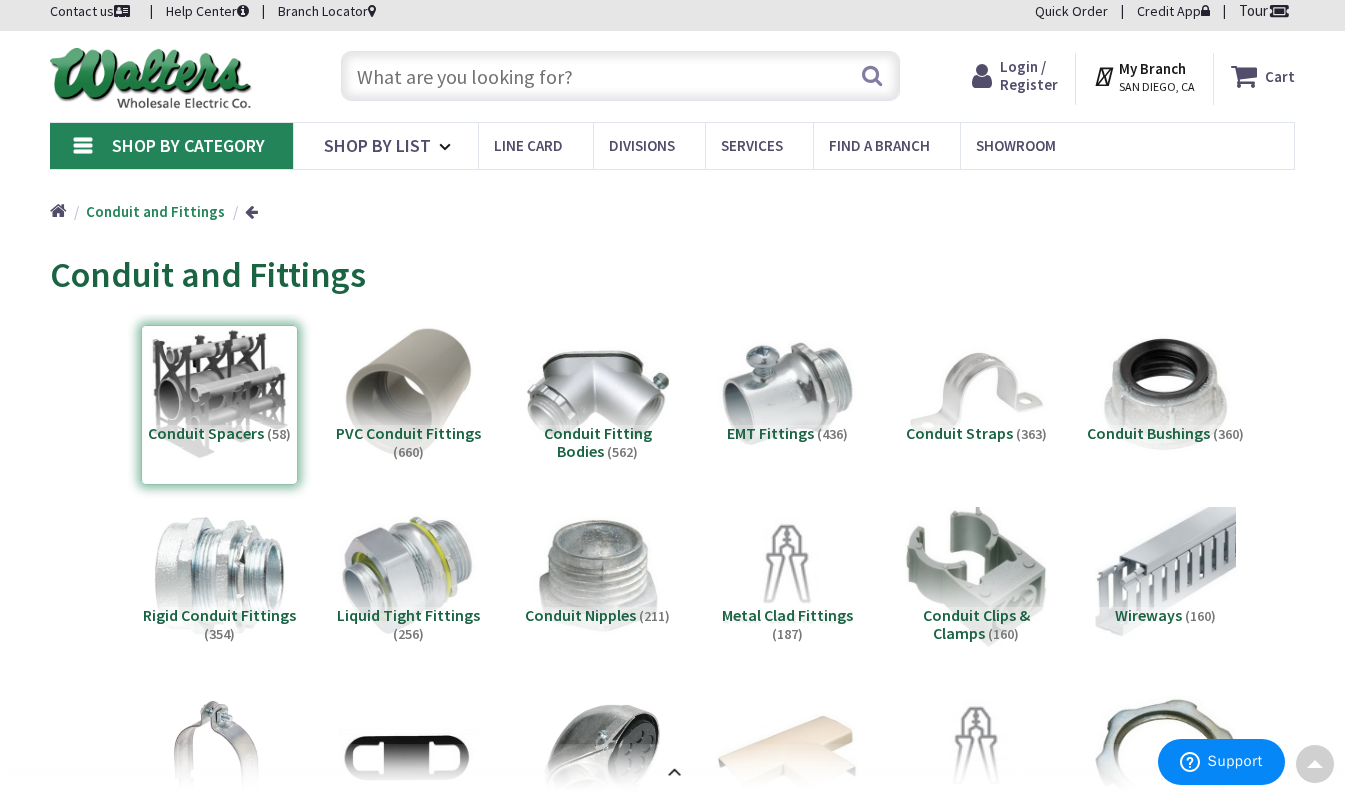 scroll, scrollTop: 0, scrollLeft: 0, axis: both 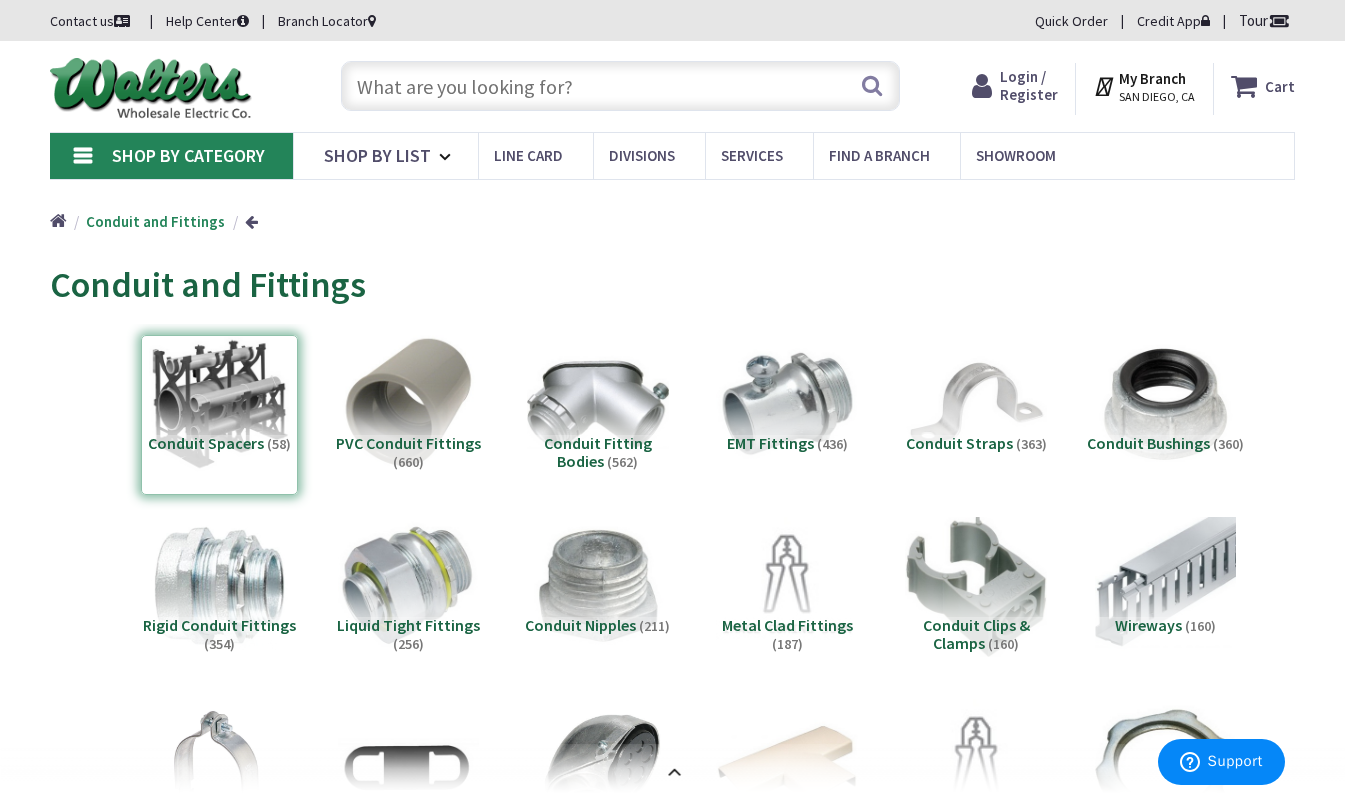 click at bounding box center [620, 86] 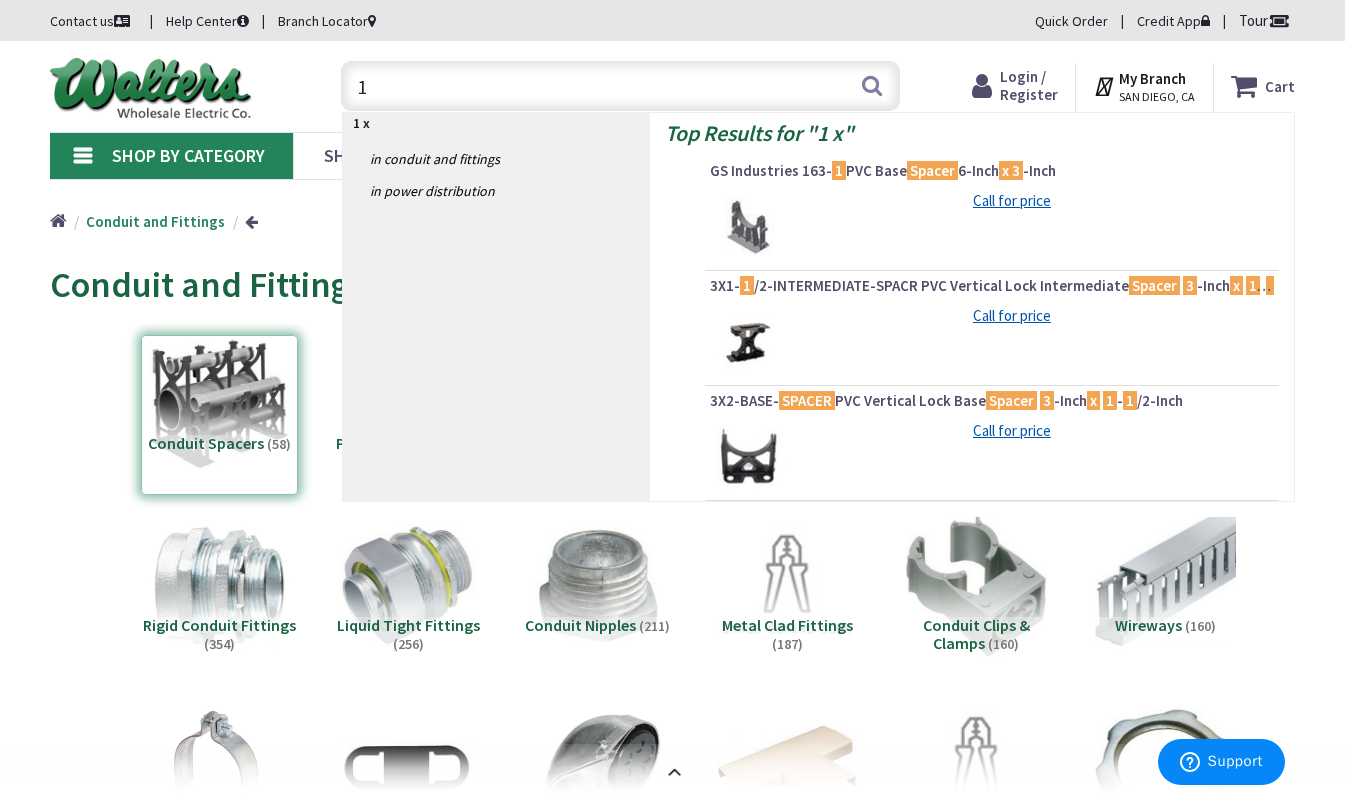 type on "1" 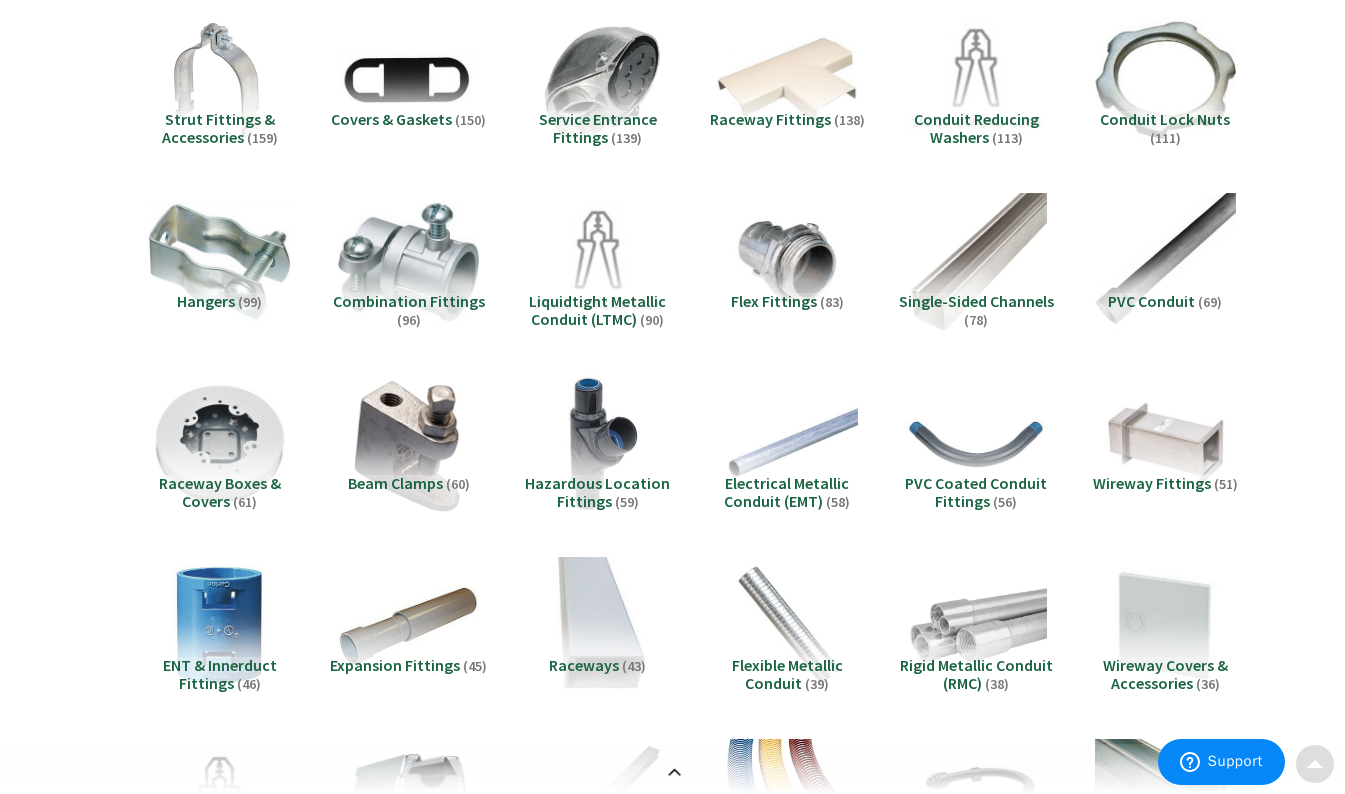 scroll, scrollTop: 689, scrollLeft: 0, axis: vertical 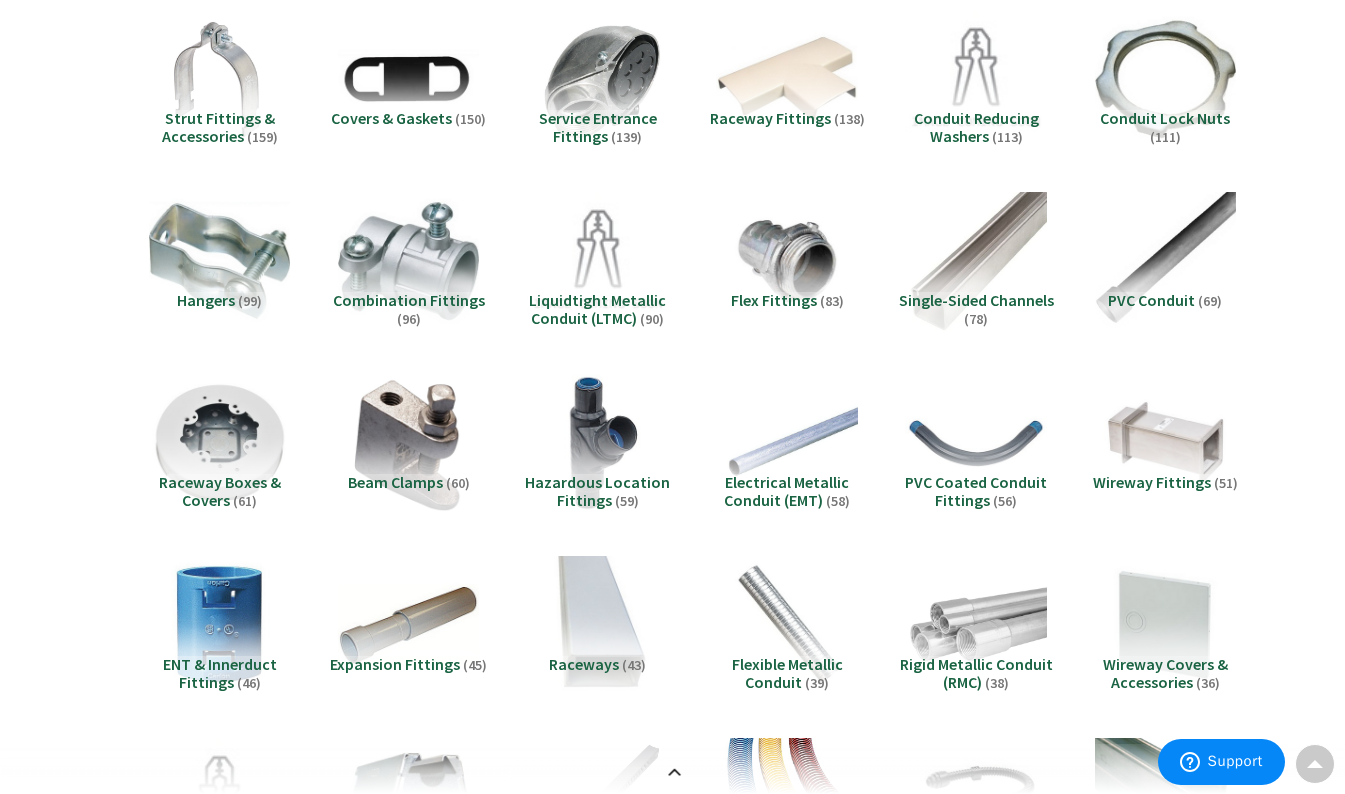 click on "Flex Fittings
(83)" at bounding box center (786, 301) 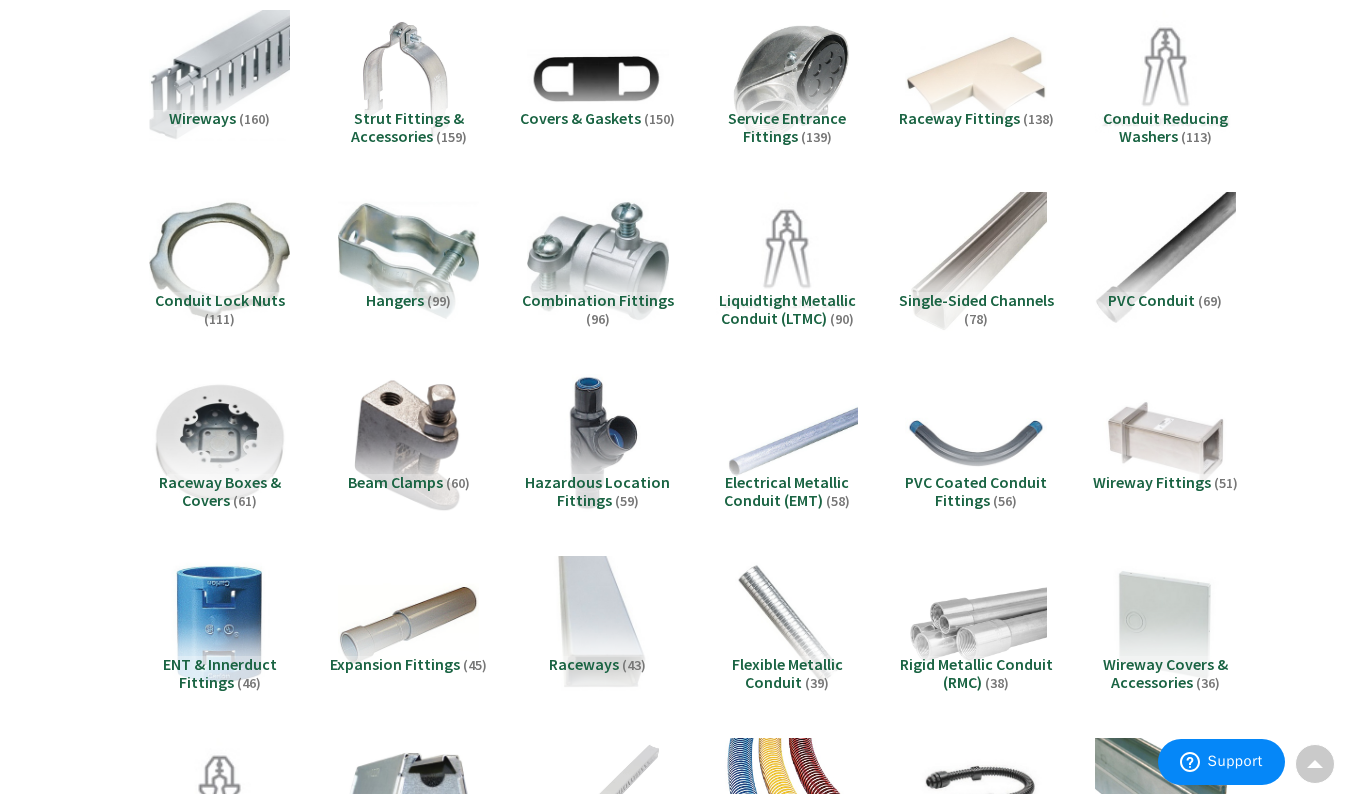 scroll, scrollTop: 2012, scrollLeft: 0, axis: vertical 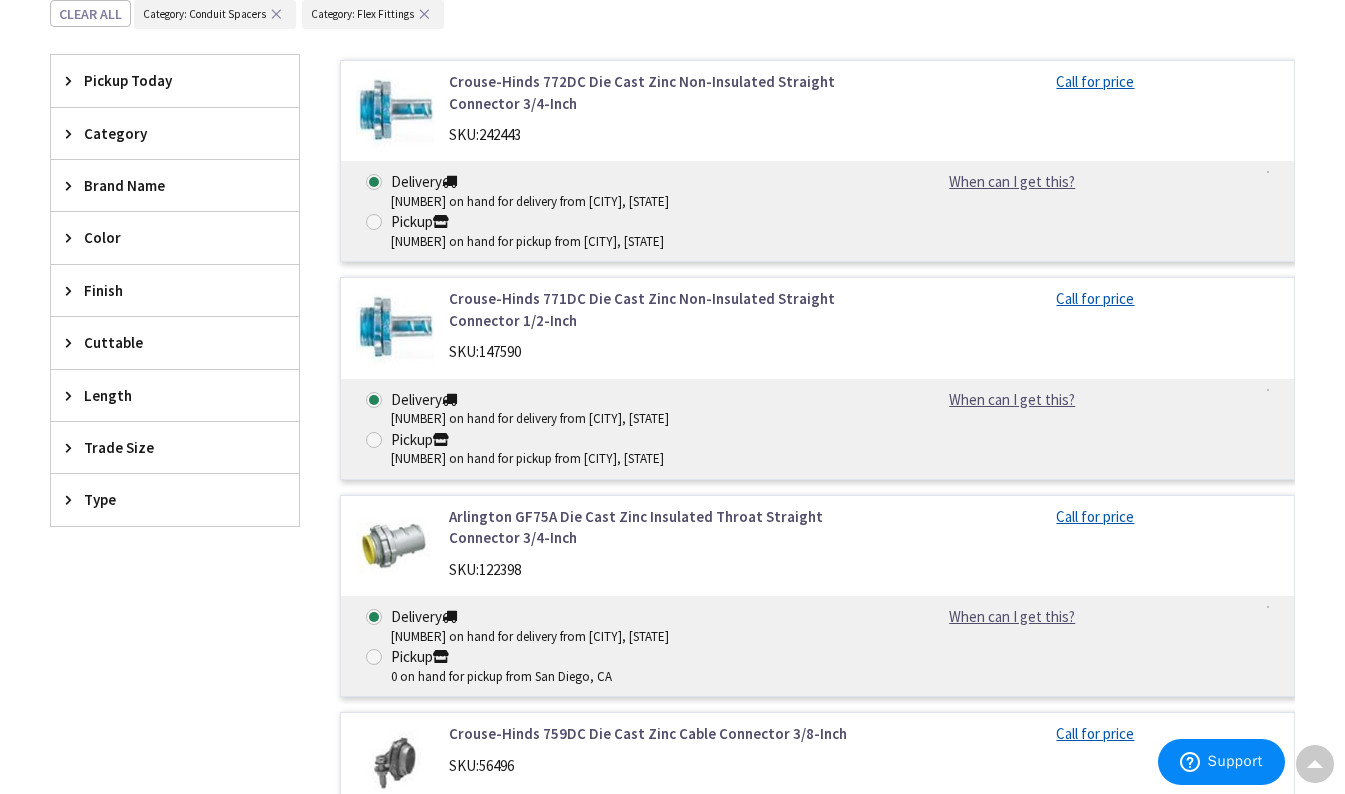 click on "Trade Size" at bounding box center [175, 447] 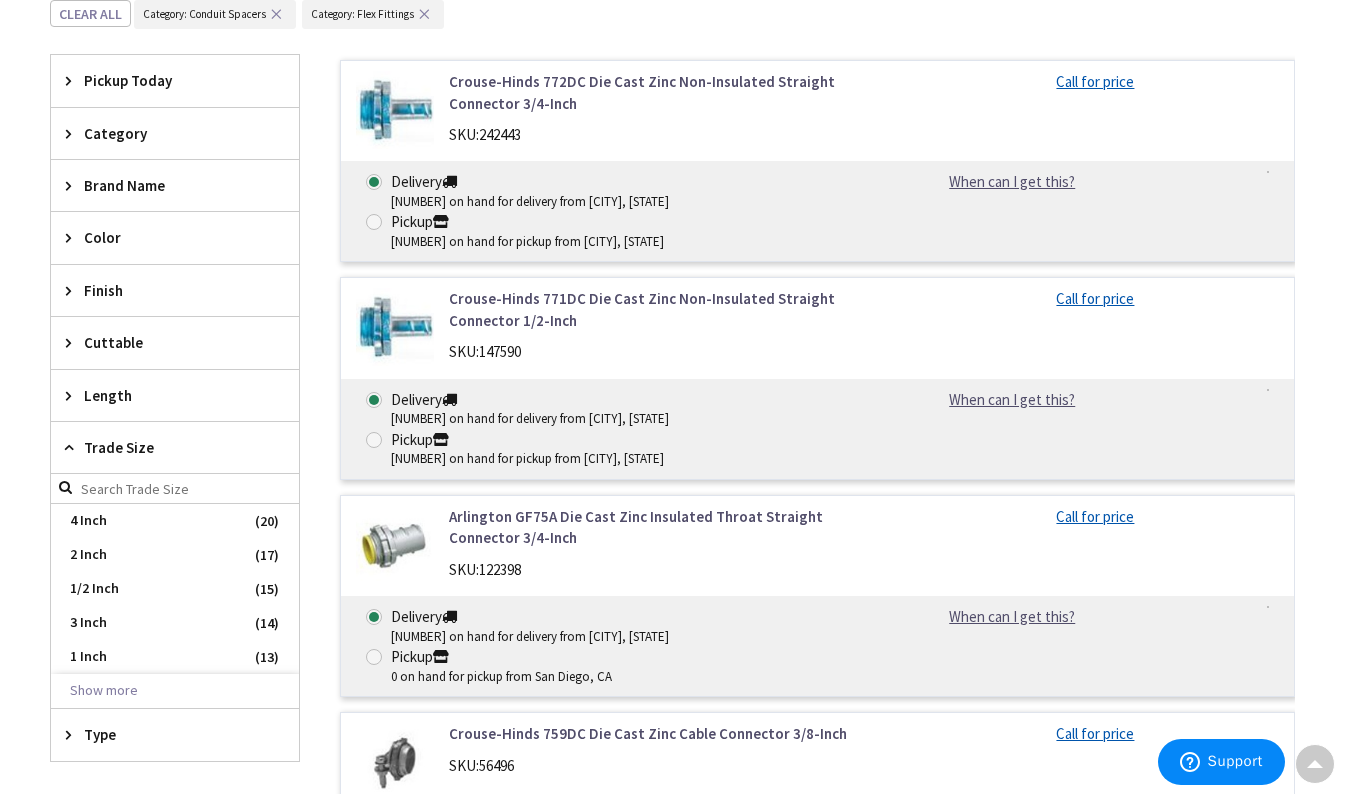 drag, startPoint x: 722, startPoint y: 298, endPoint x: 256, endPoint y: 460, distance: 493.35587 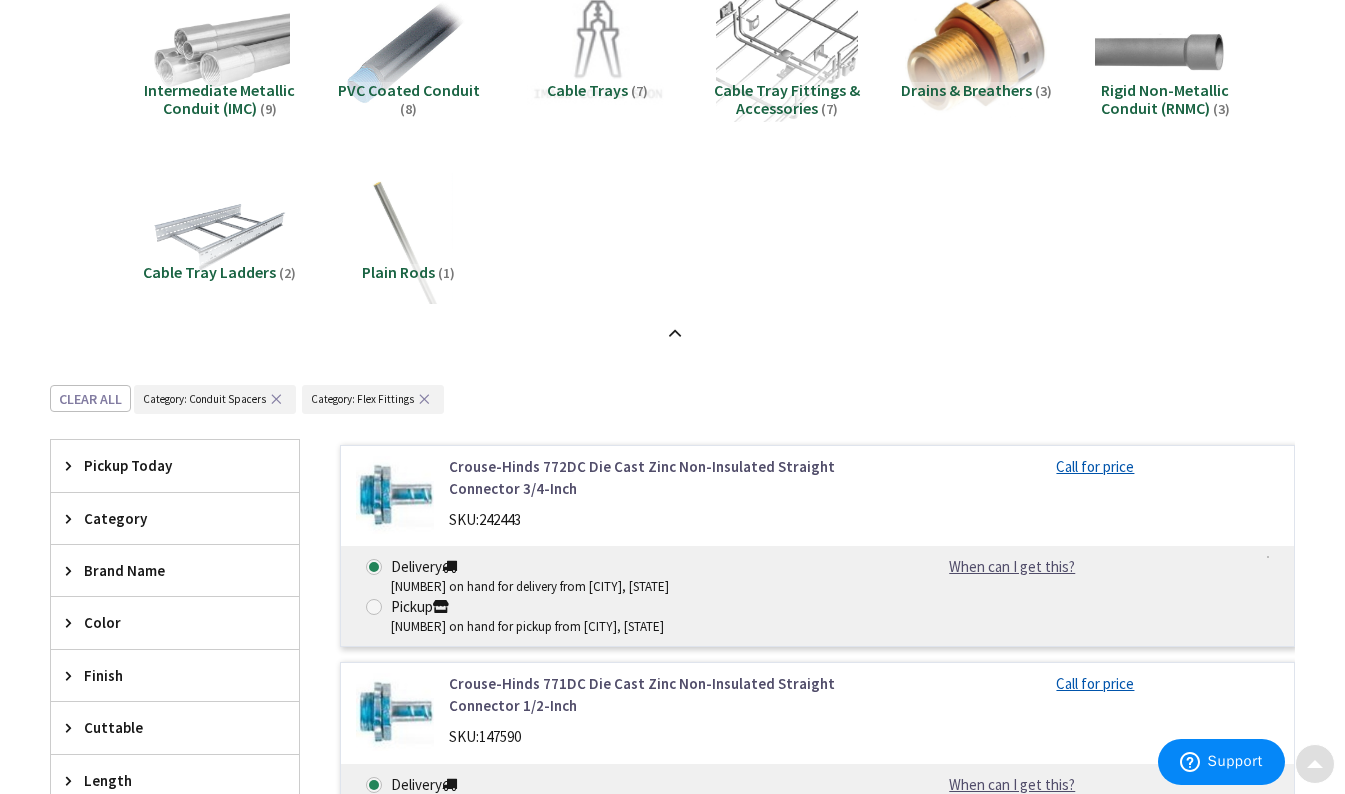 scroll, scrollTop: 1247, scrollLeft: 0, axis: vertical 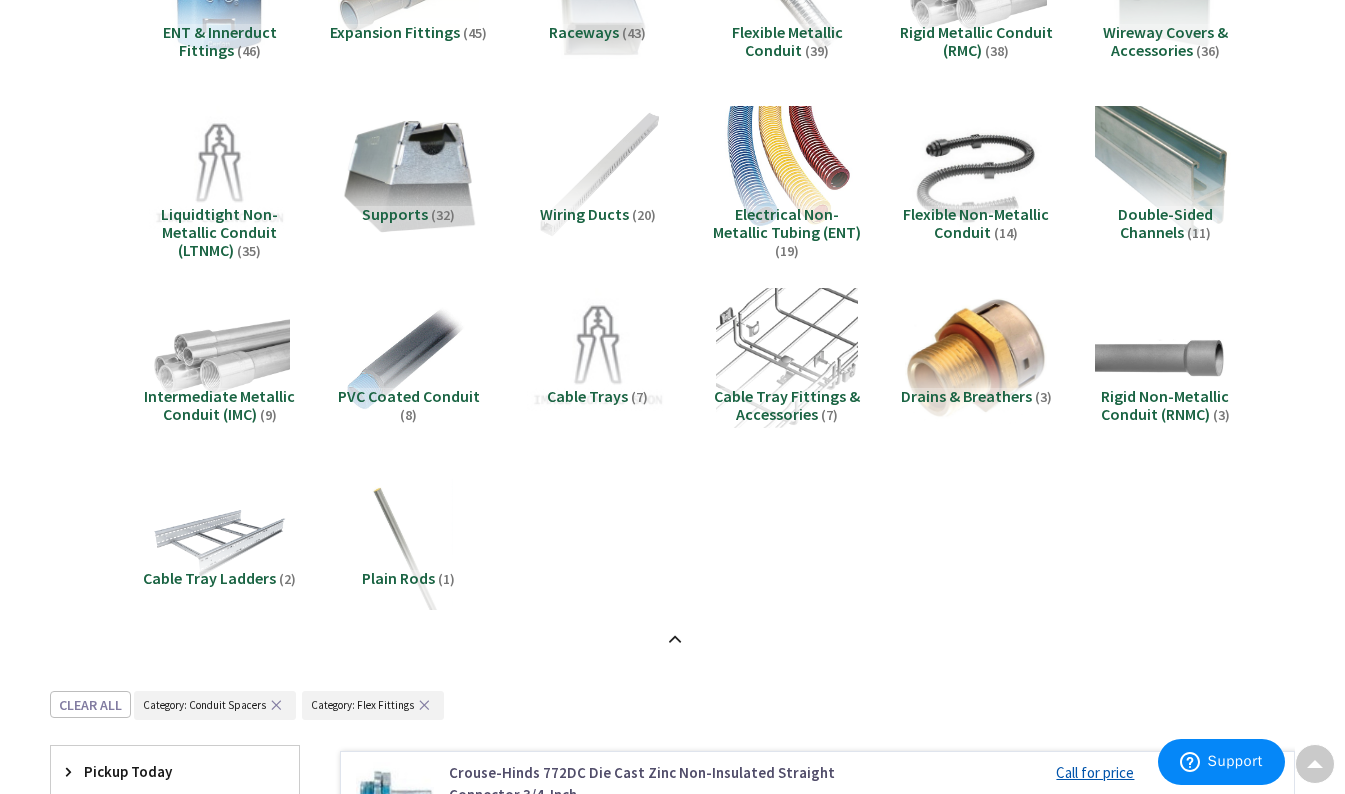 click on "Drains & Breathers" at bounding box center [966, 396] 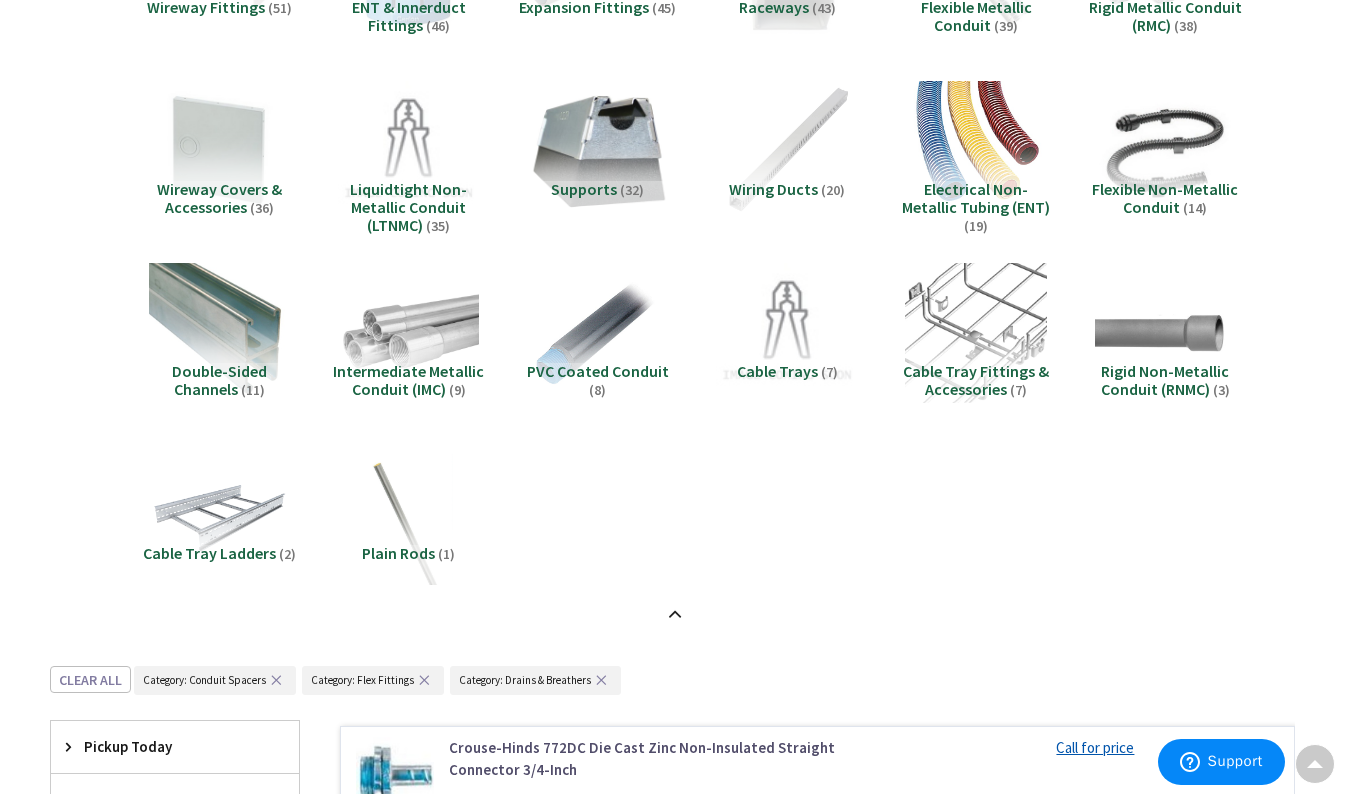 click on "✕" at bounding box center [601, 680] 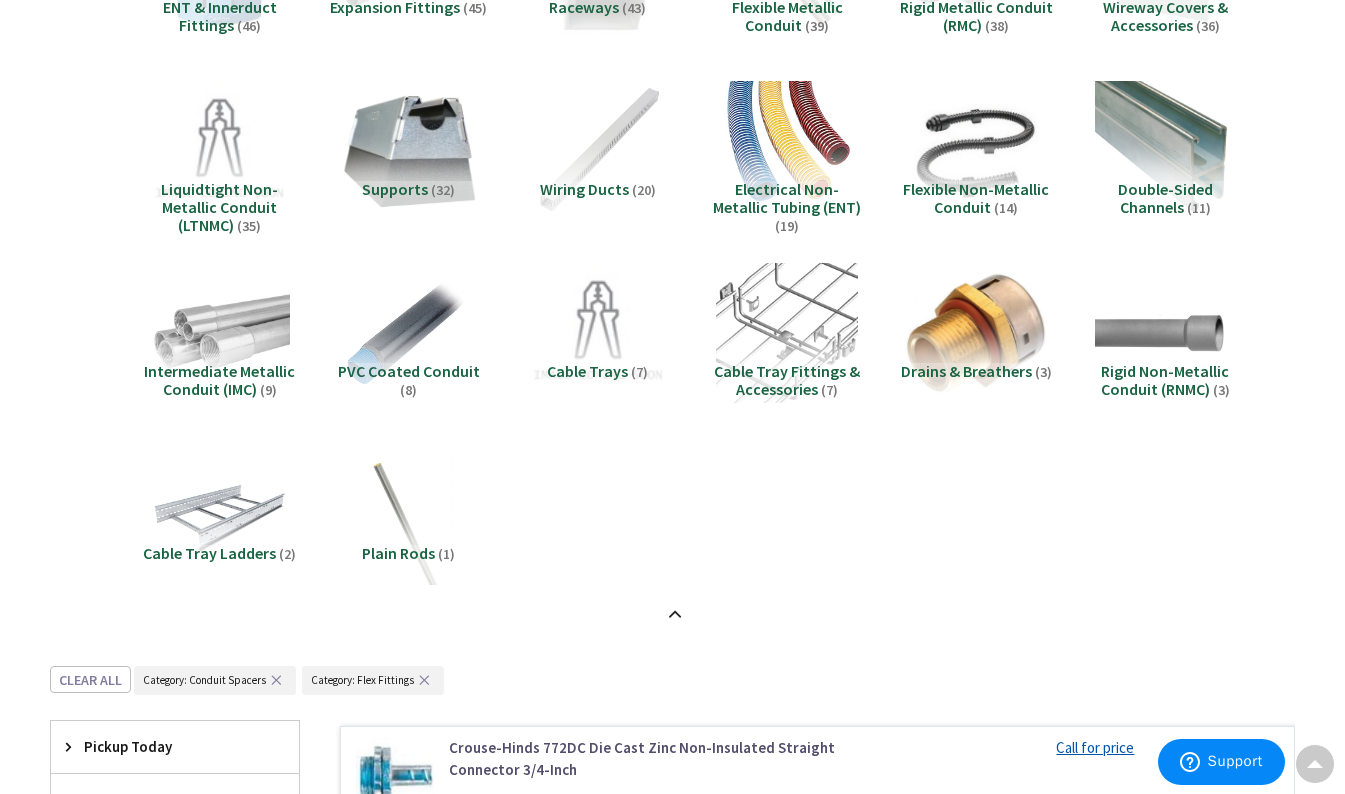 click on "✕" at bounding box center [424, 680] 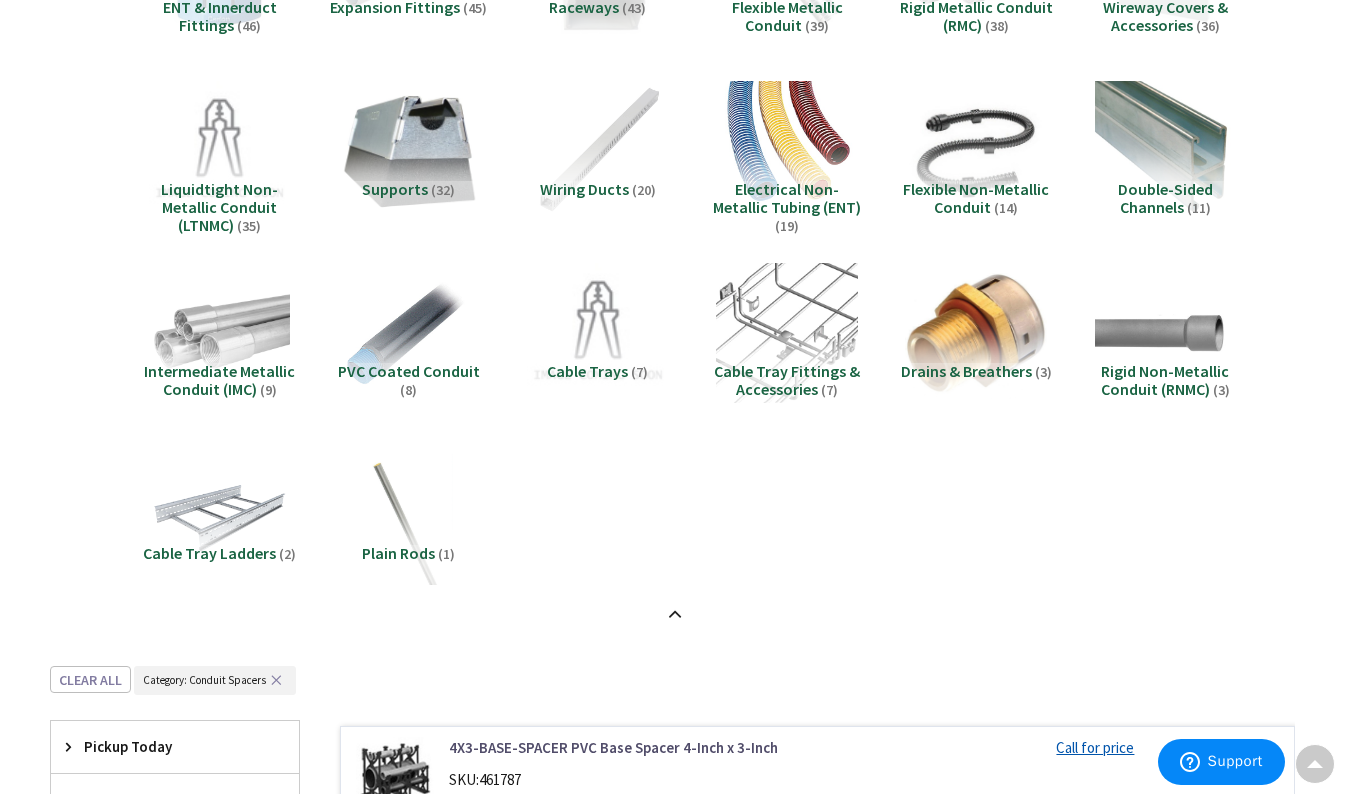 click on "Clear all
Category : Category: Conduit Spacers ✕" at bounding box center (672, 693) 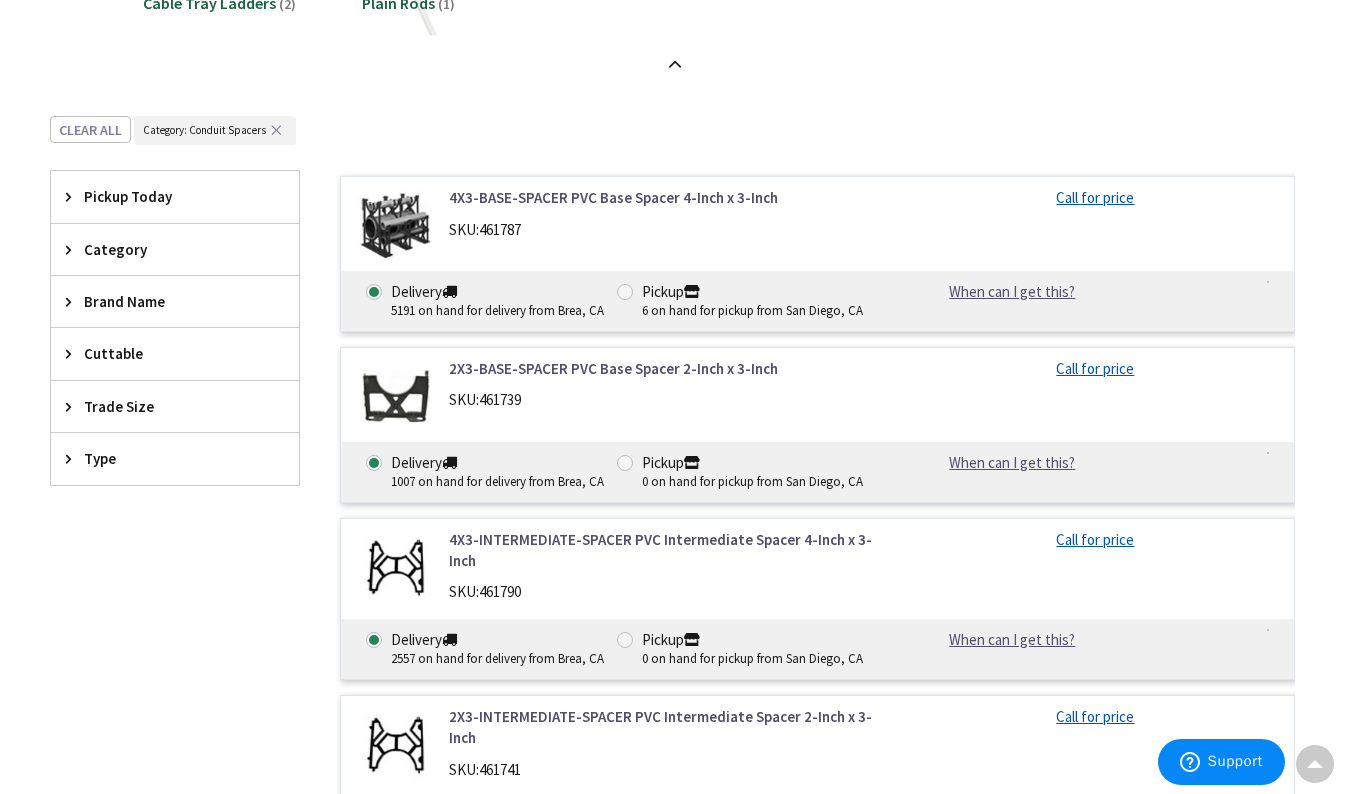click on "Trade Size" at bounding box center (165, 406) 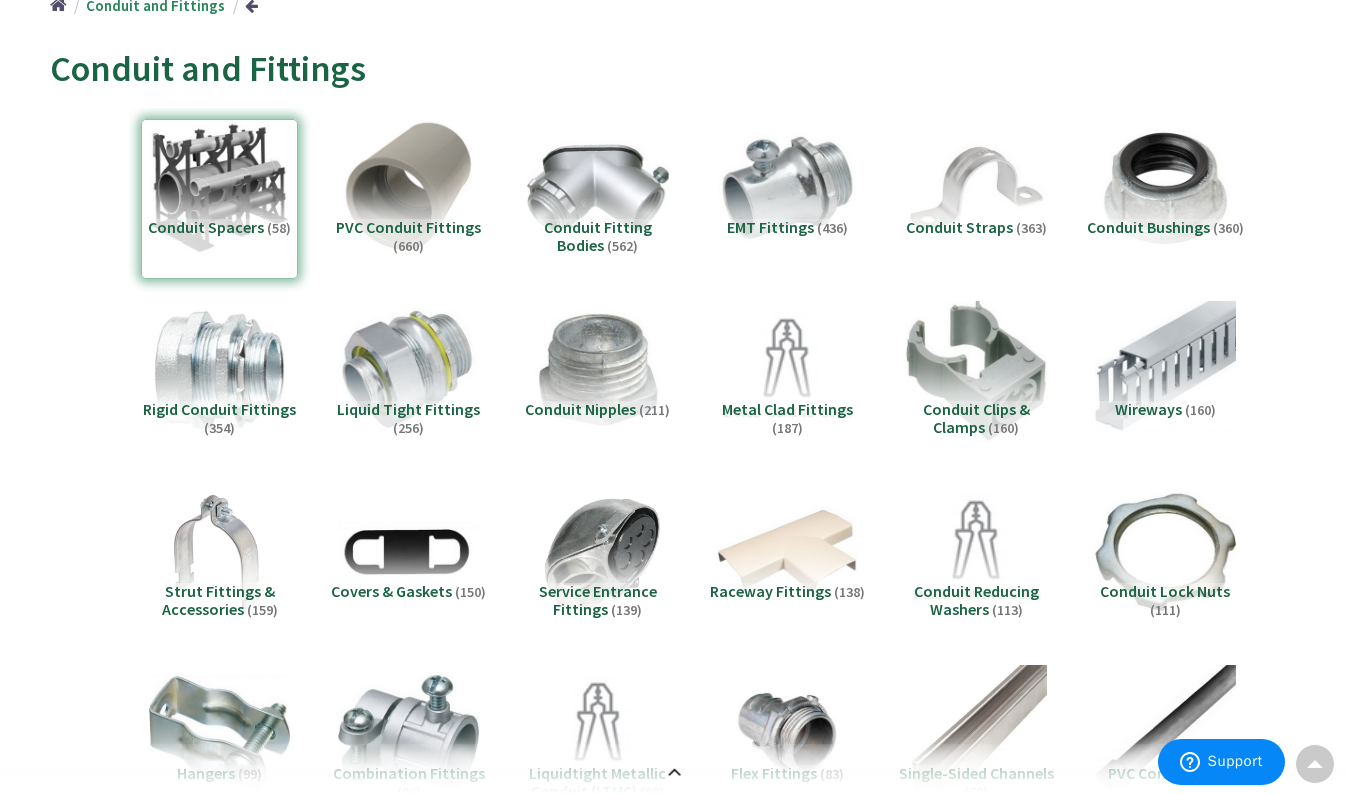 scroll, scrollTop: 0, scrollLeft: 0, axis: both 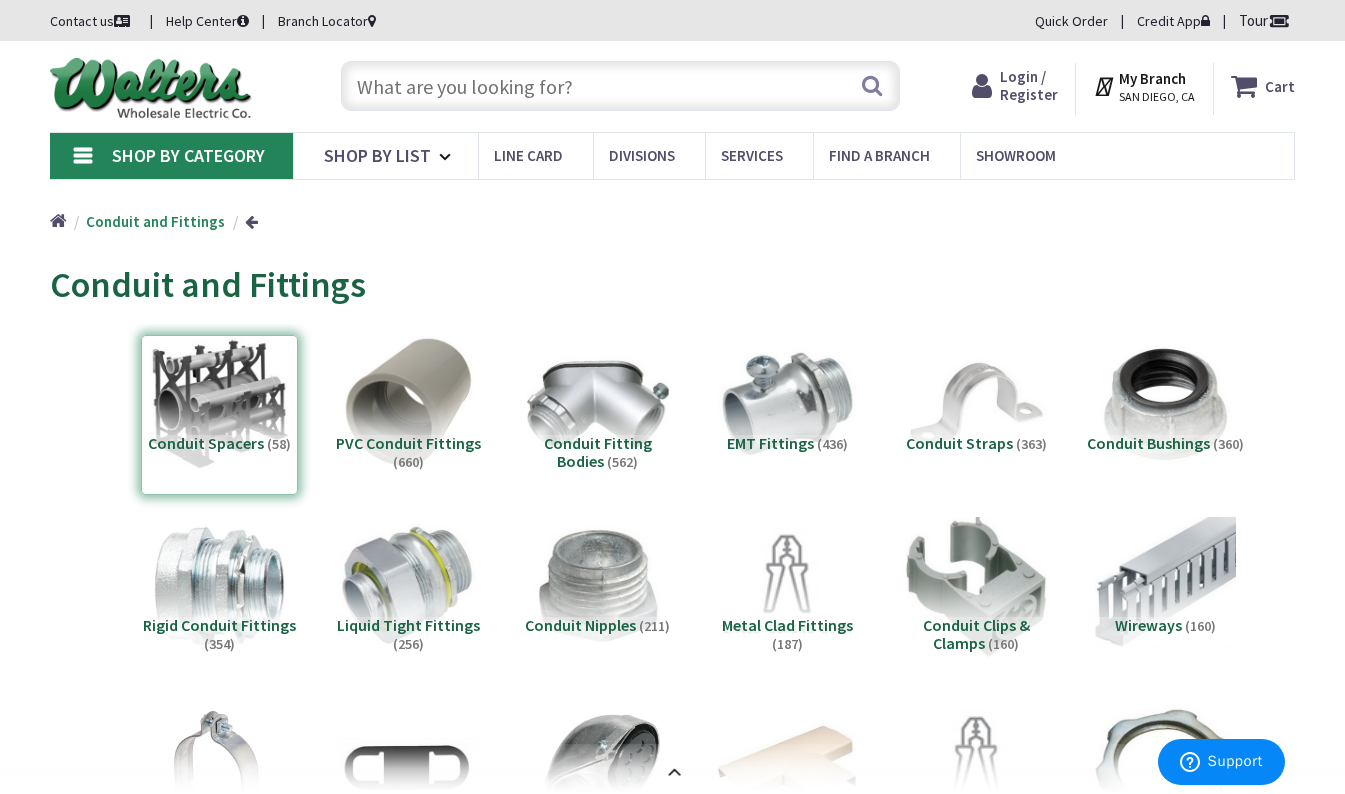 click at bounding box center (620, 86) 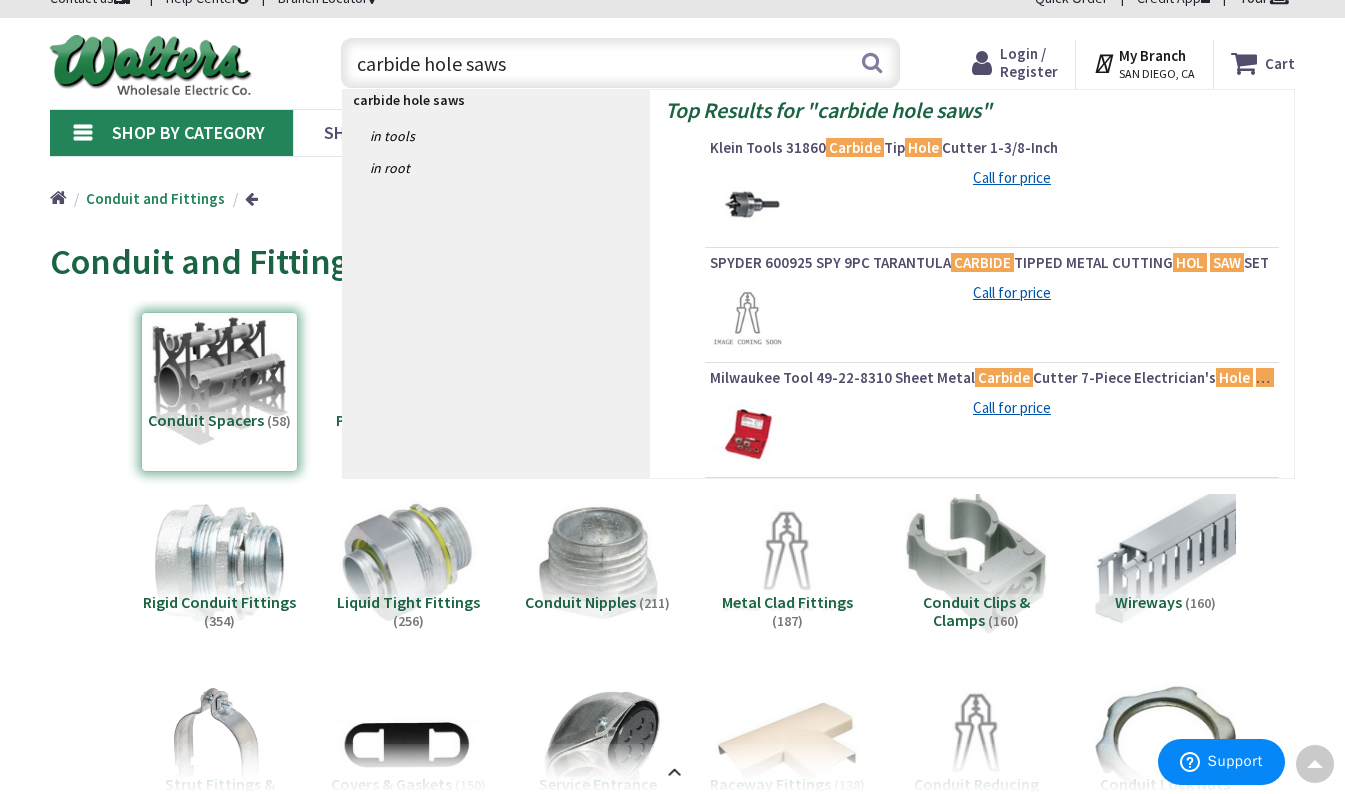 scroll, scrollTop: 0, scrollLeft: 0, axis: both 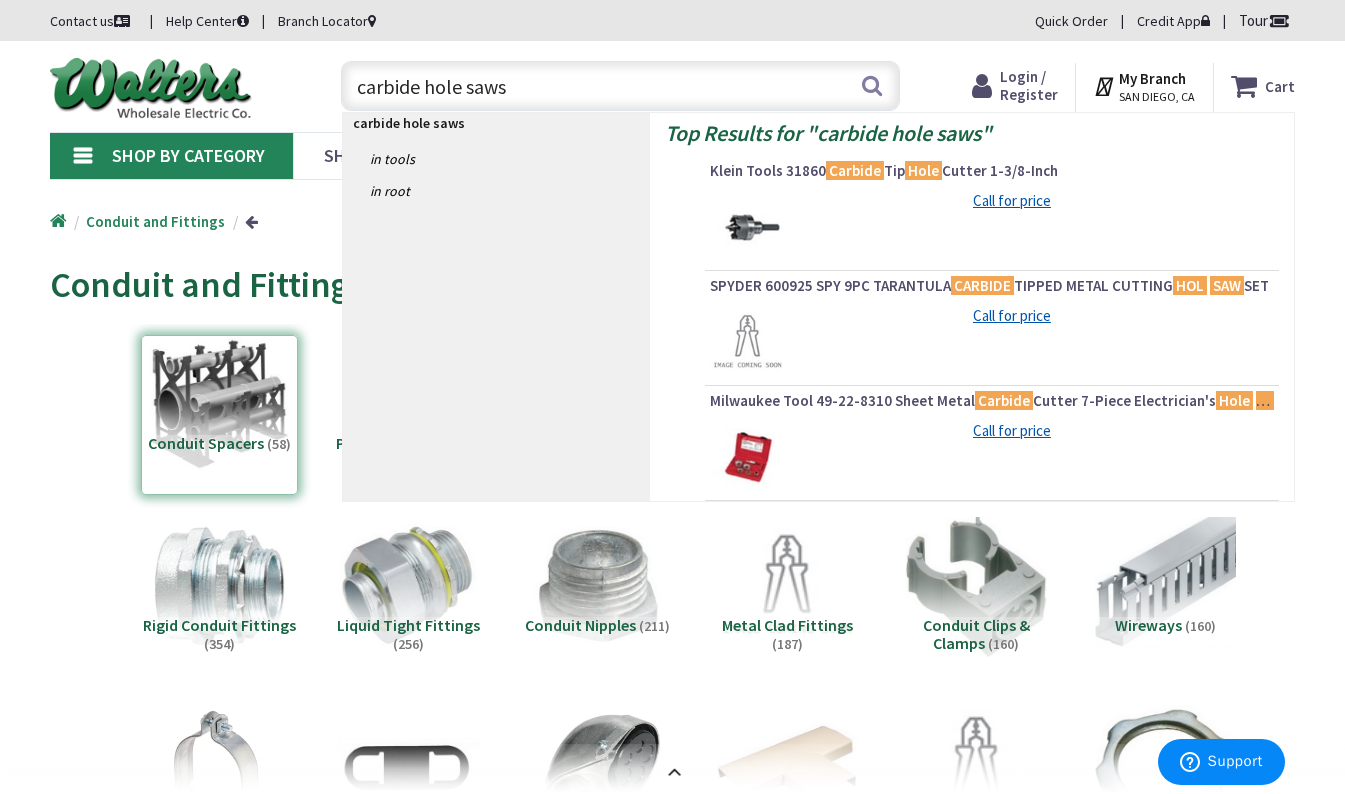 type on "carbide hole saws" 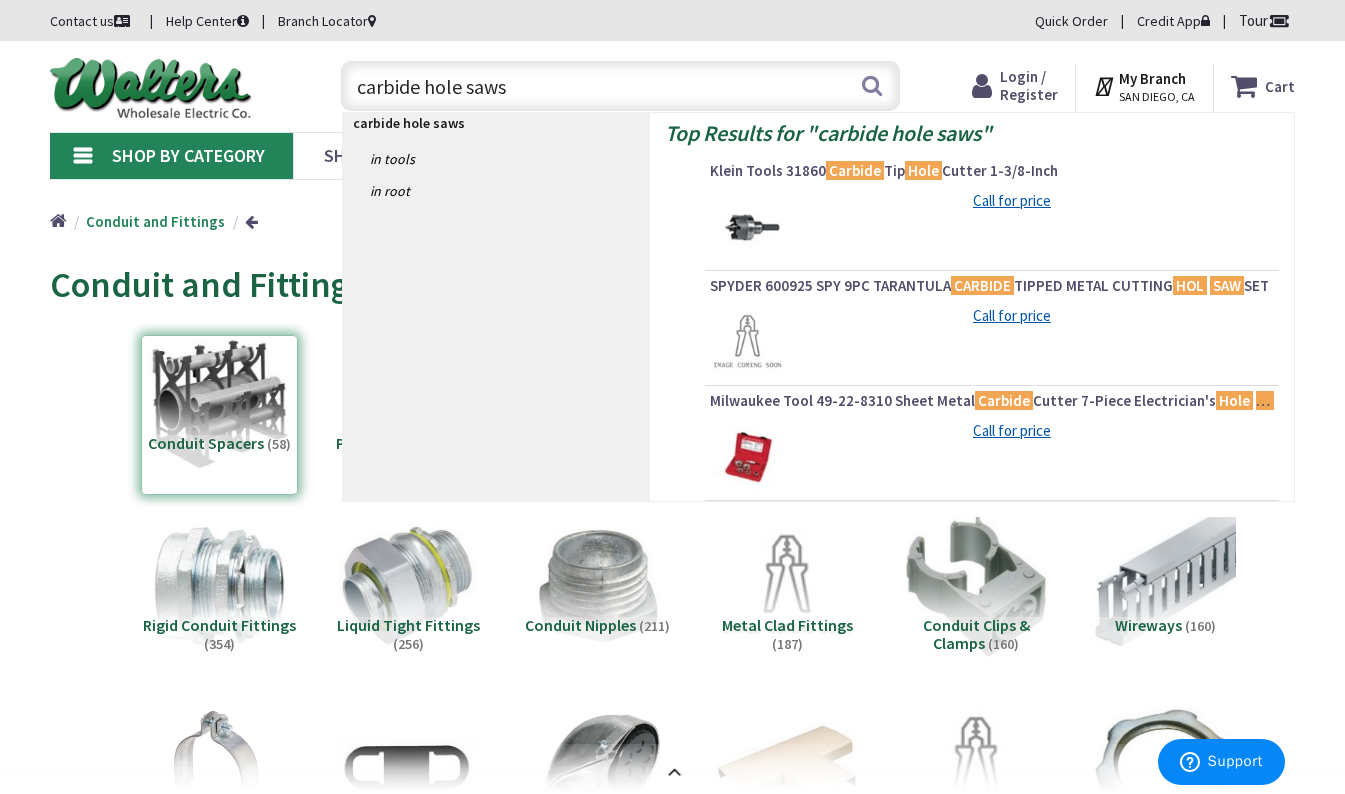 click on "Home" at bounding box center (58, 222) 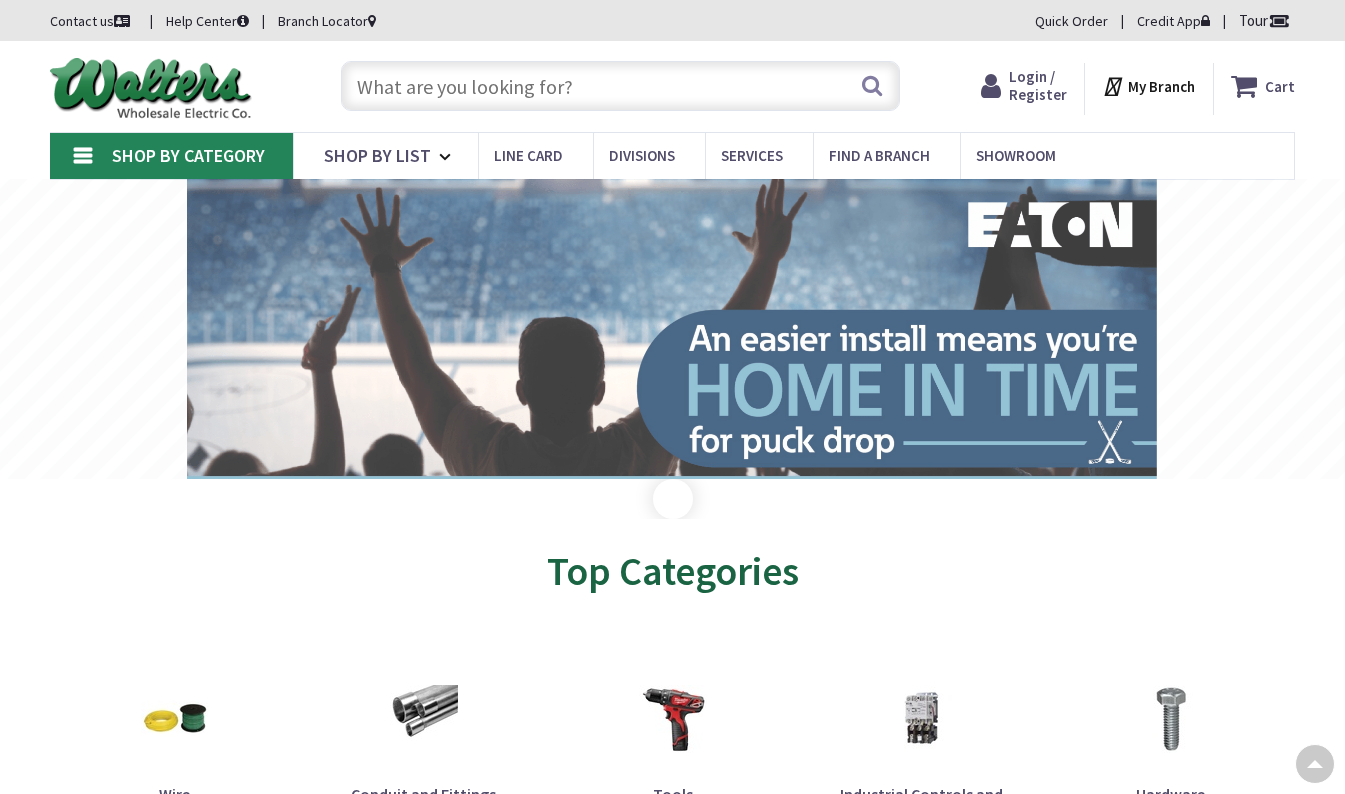 scroll, scrollTop: 210, scrollLeft: 0, axis: vertical 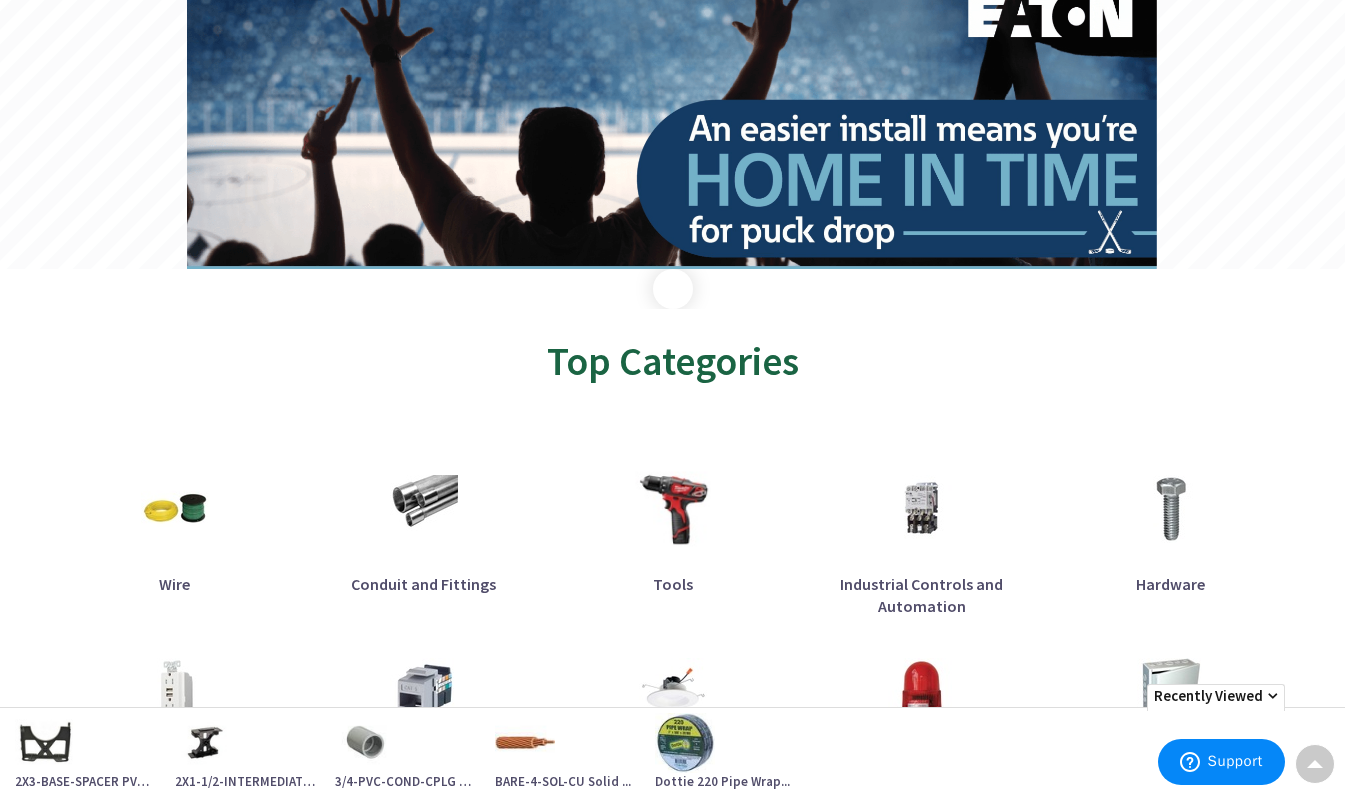 click on "Tools" at bounding box center (673, 584) 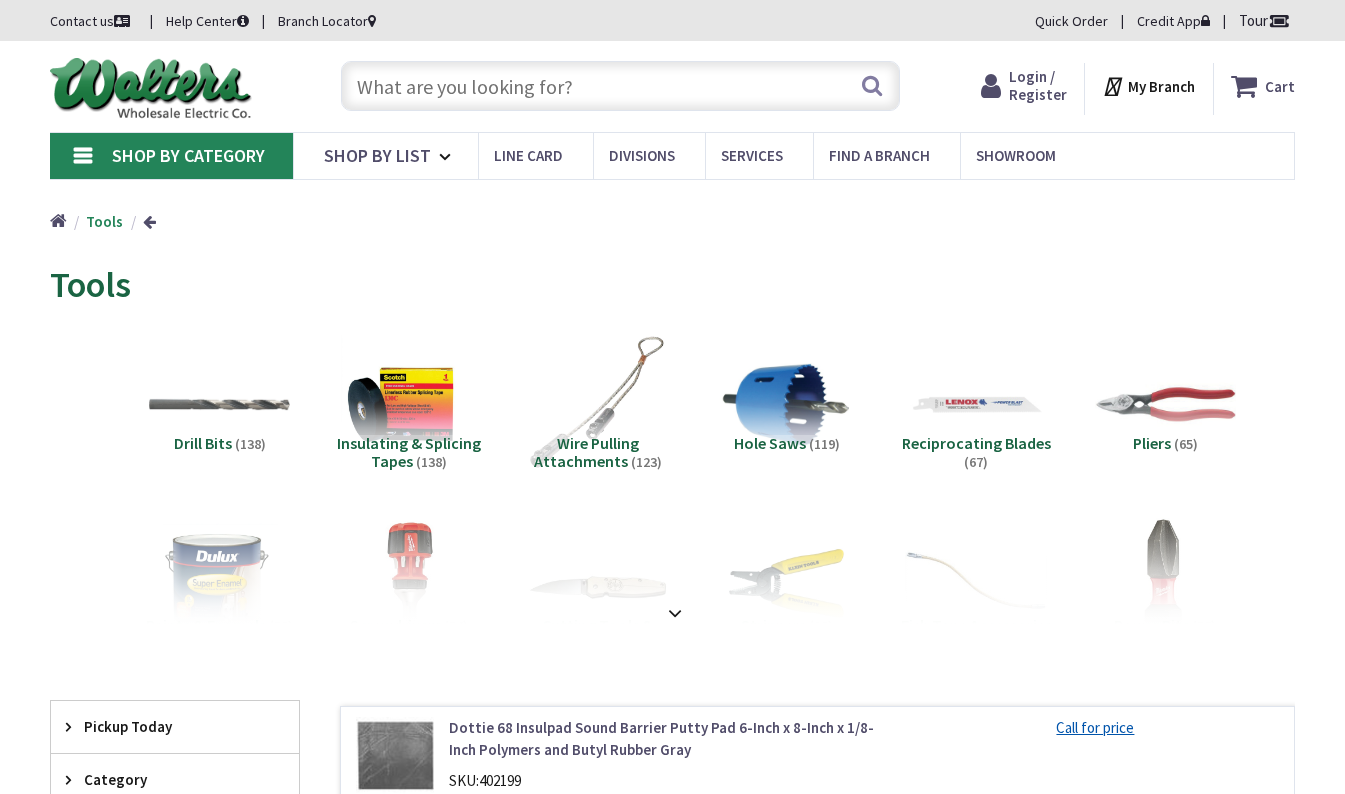 scroll, scrollTop: 0, scrollLeft: 0, axis: both 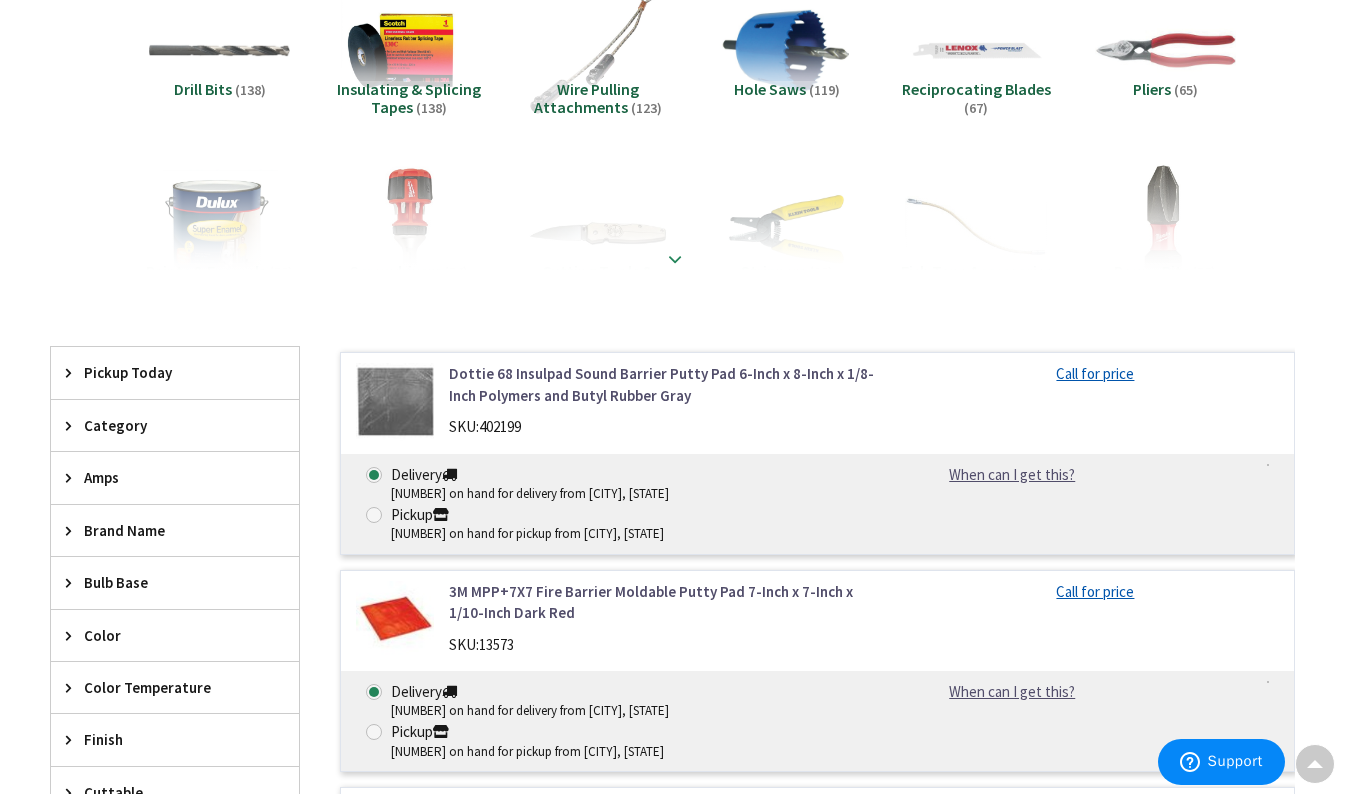 click at bounding box center (675, 254) 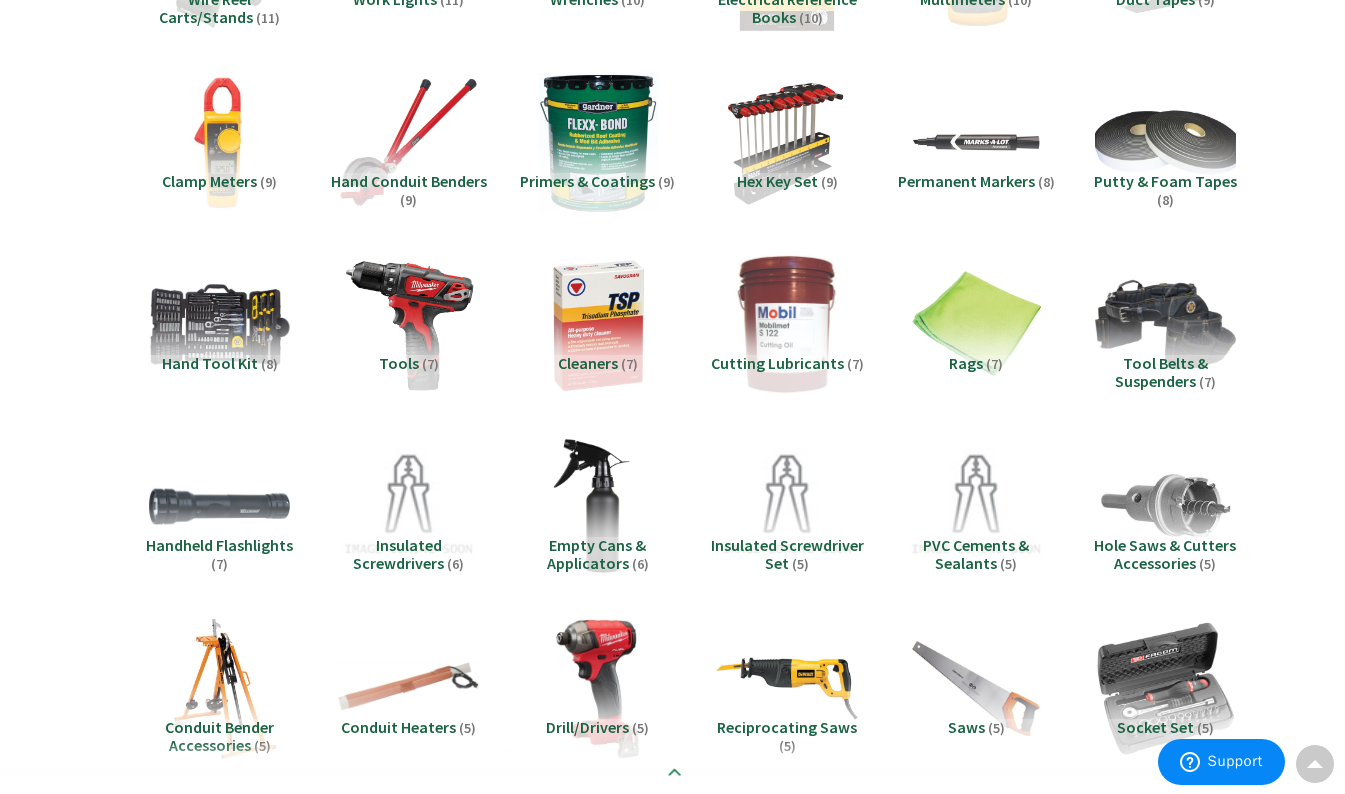 scroll, scrollTop: 1901, scrollLeft: 0, axis: vertical 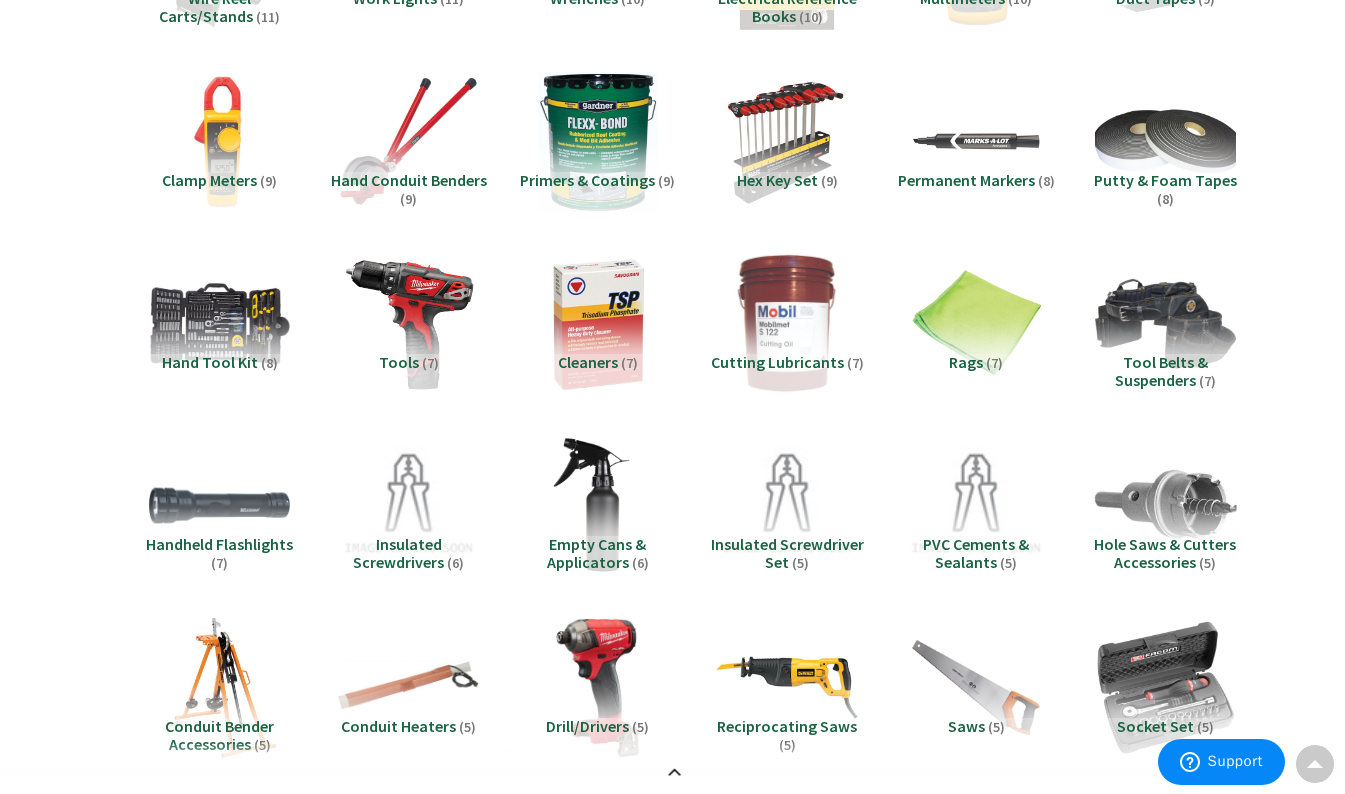 click at bounding box center (1166, 506) 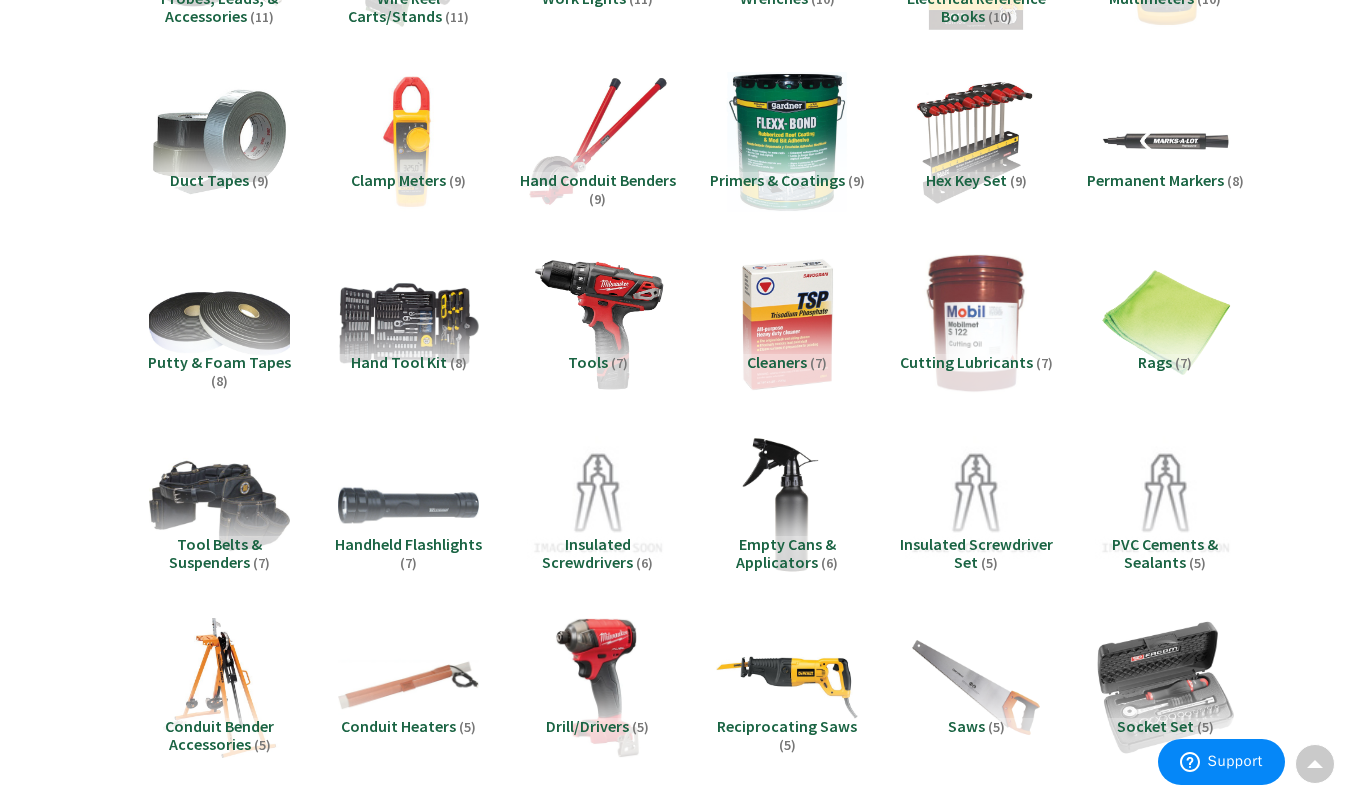 scroll, scrollTop: 3468, scrollLeft: 0, axis: vertical 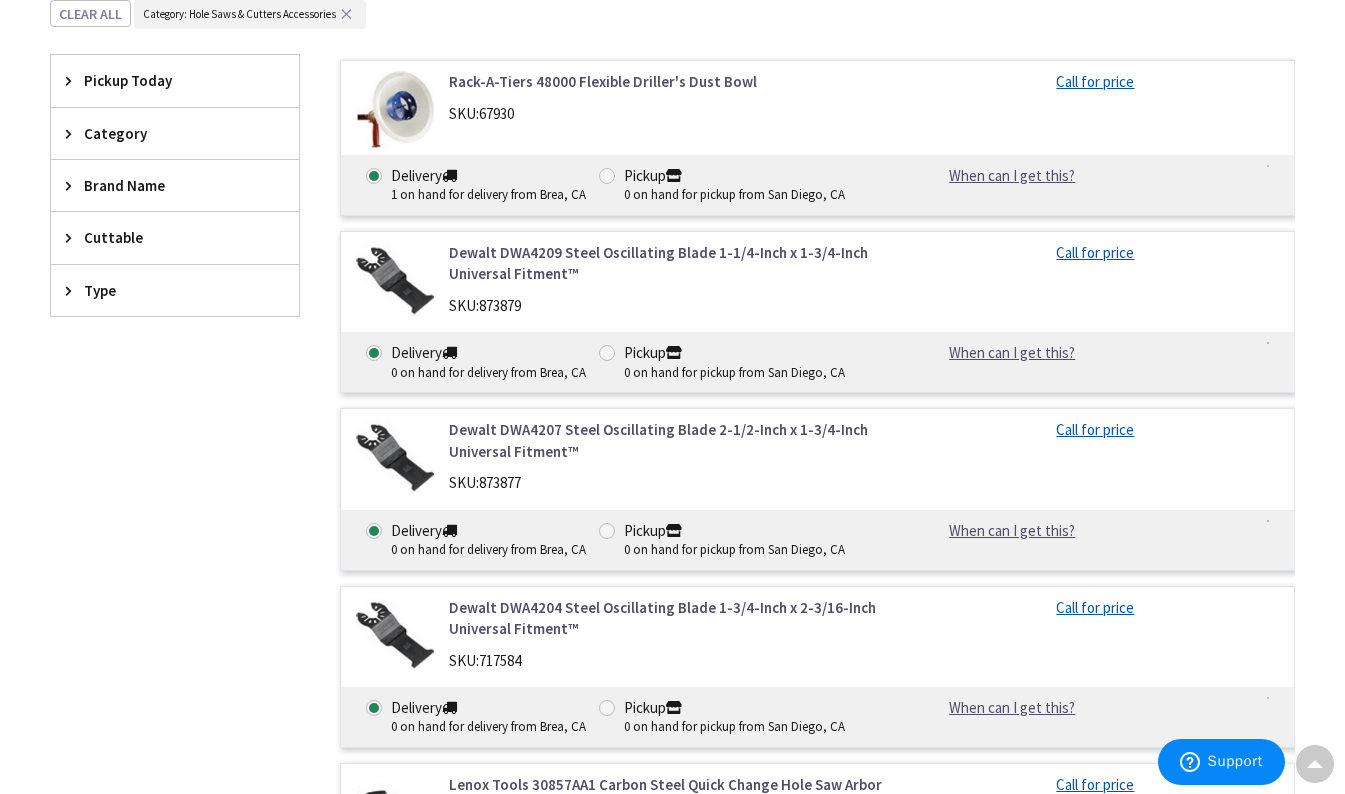 click at bounding box center [73, 185] 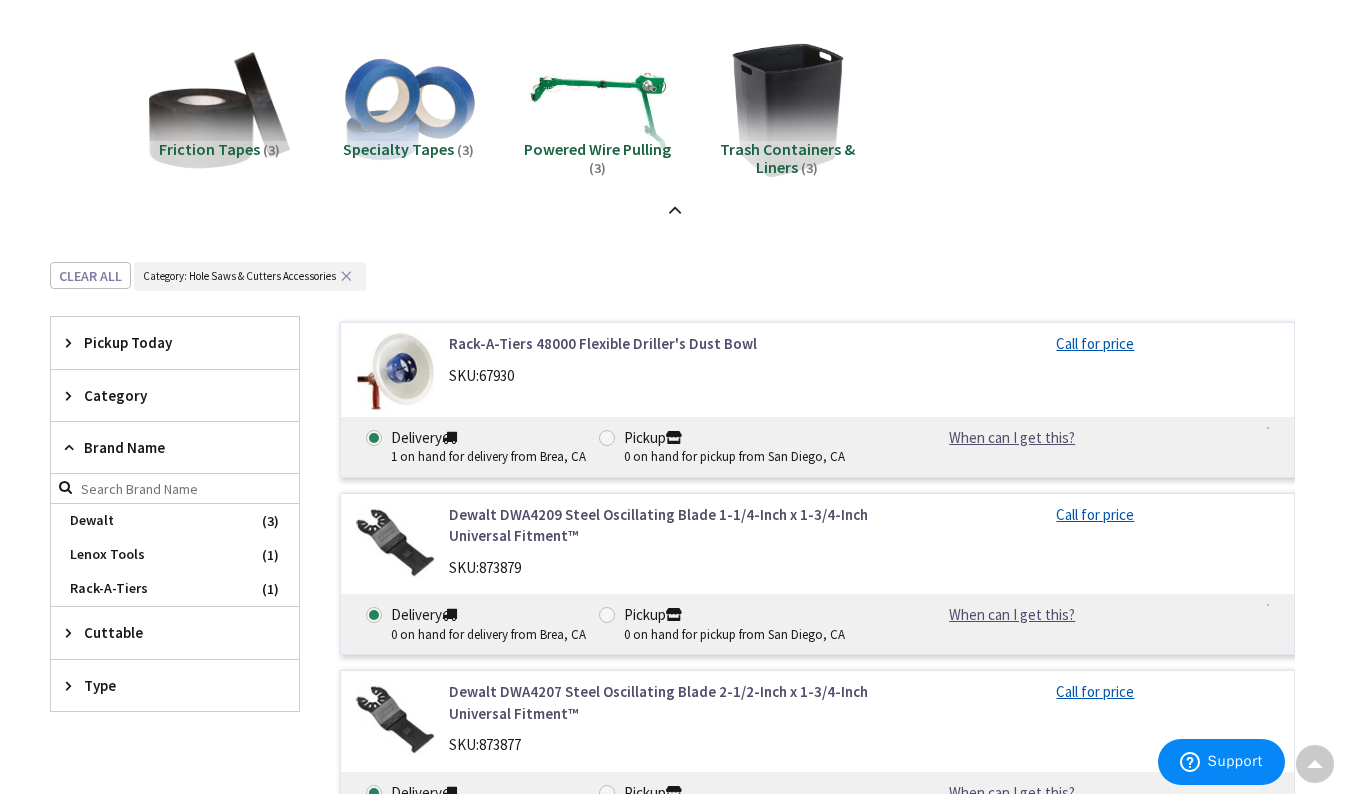scroll, scrollTop: 3187, scrollLeft: 0, axis: vertical 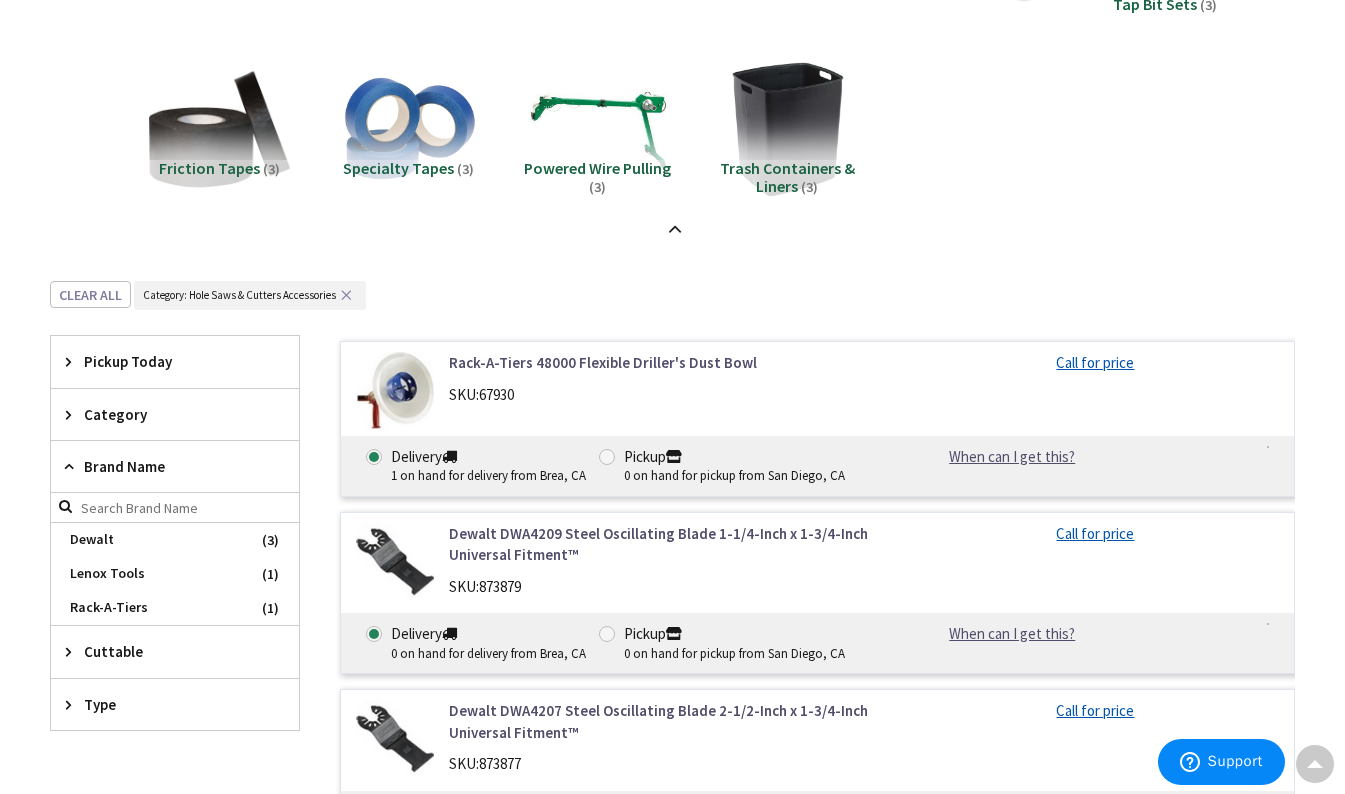 click on "Cuttable" at bounding box center [165, 651] 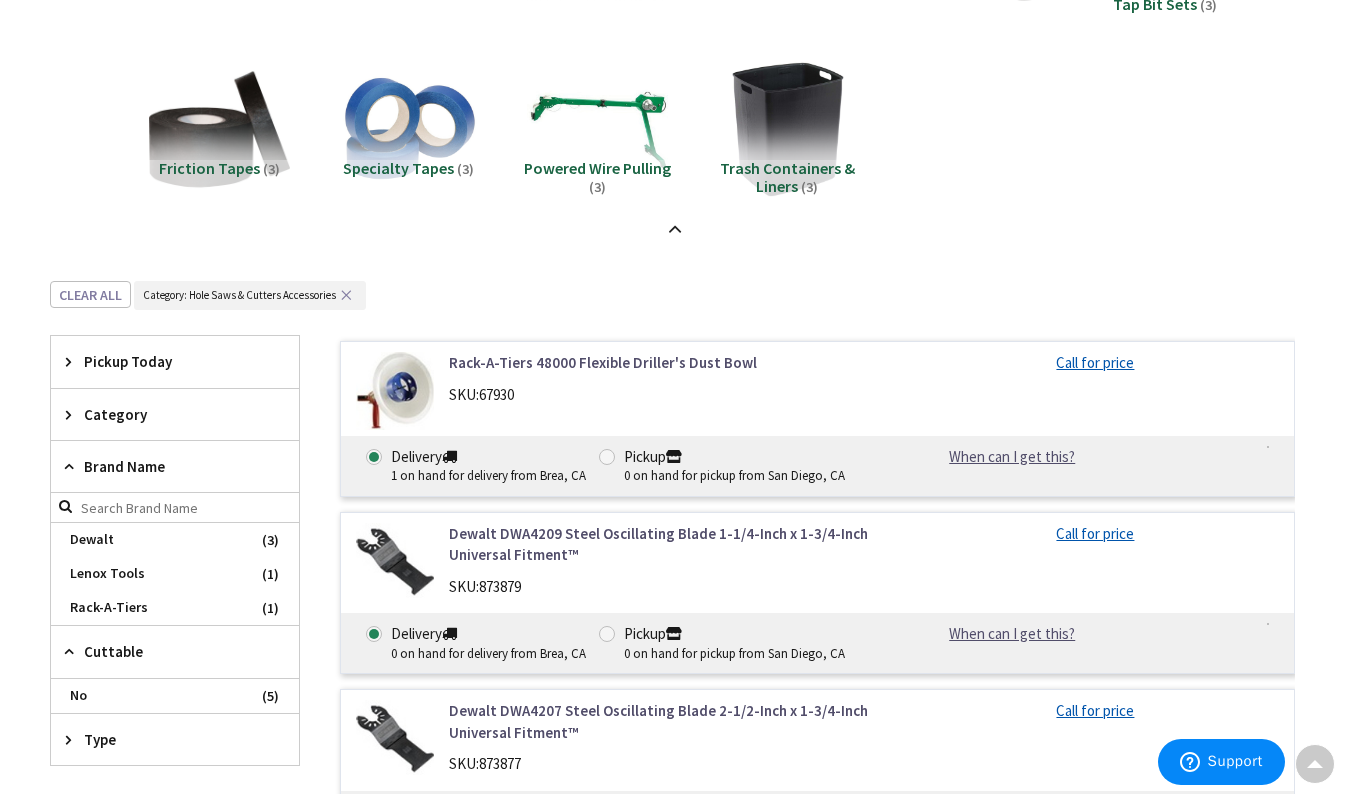 click on "Cuttable" at bounding box center (165, 651) 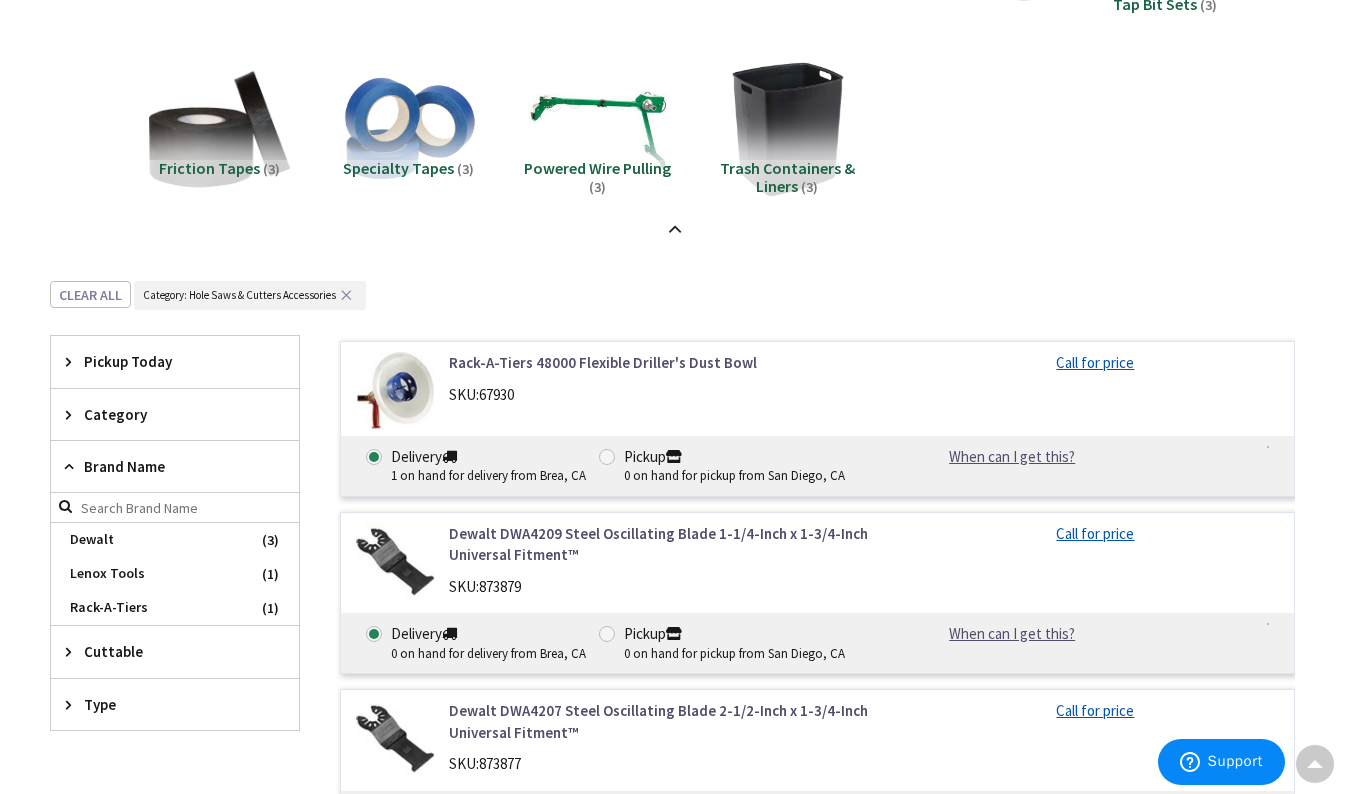 click on "Type" at bounding box center (165, 704) 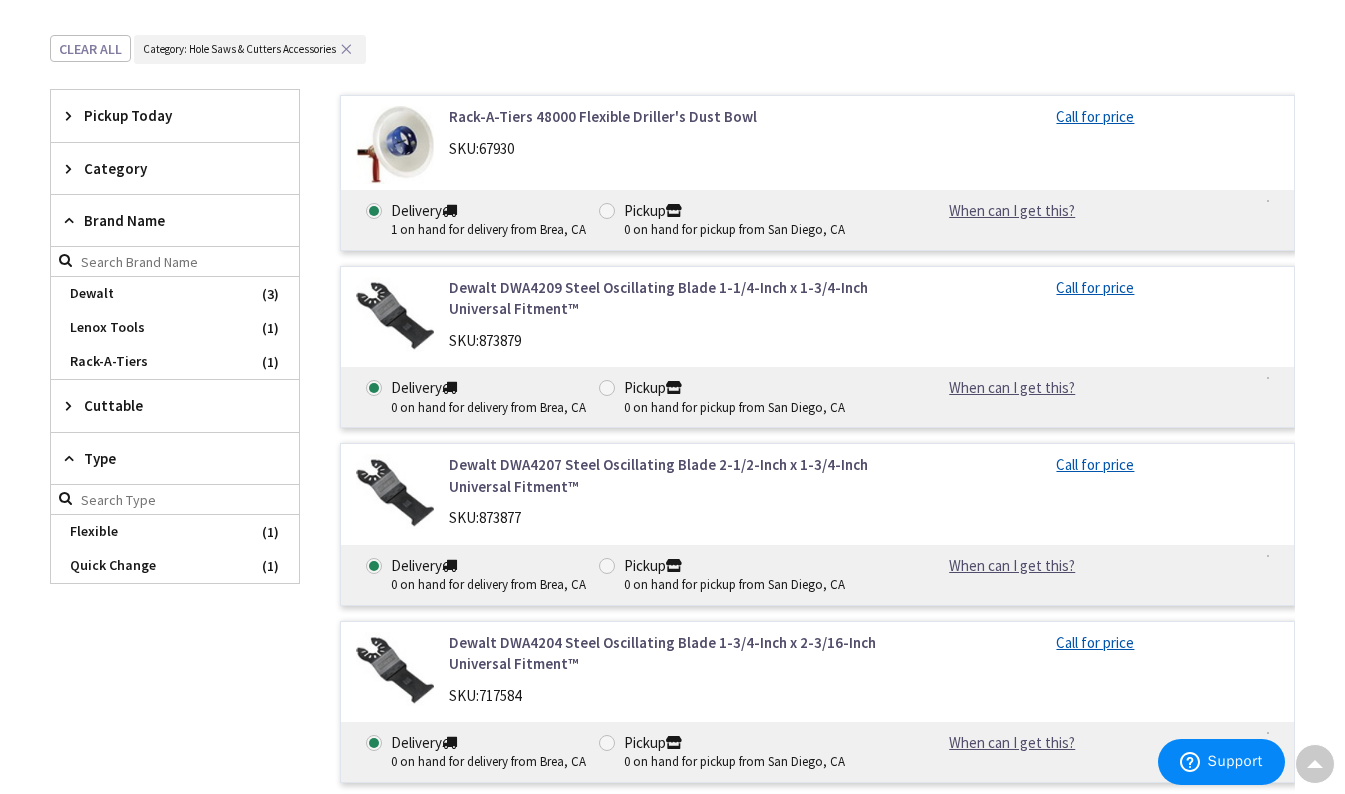 scroll, scrollTop: 3433, scrollLeft: 0, axis: vertical 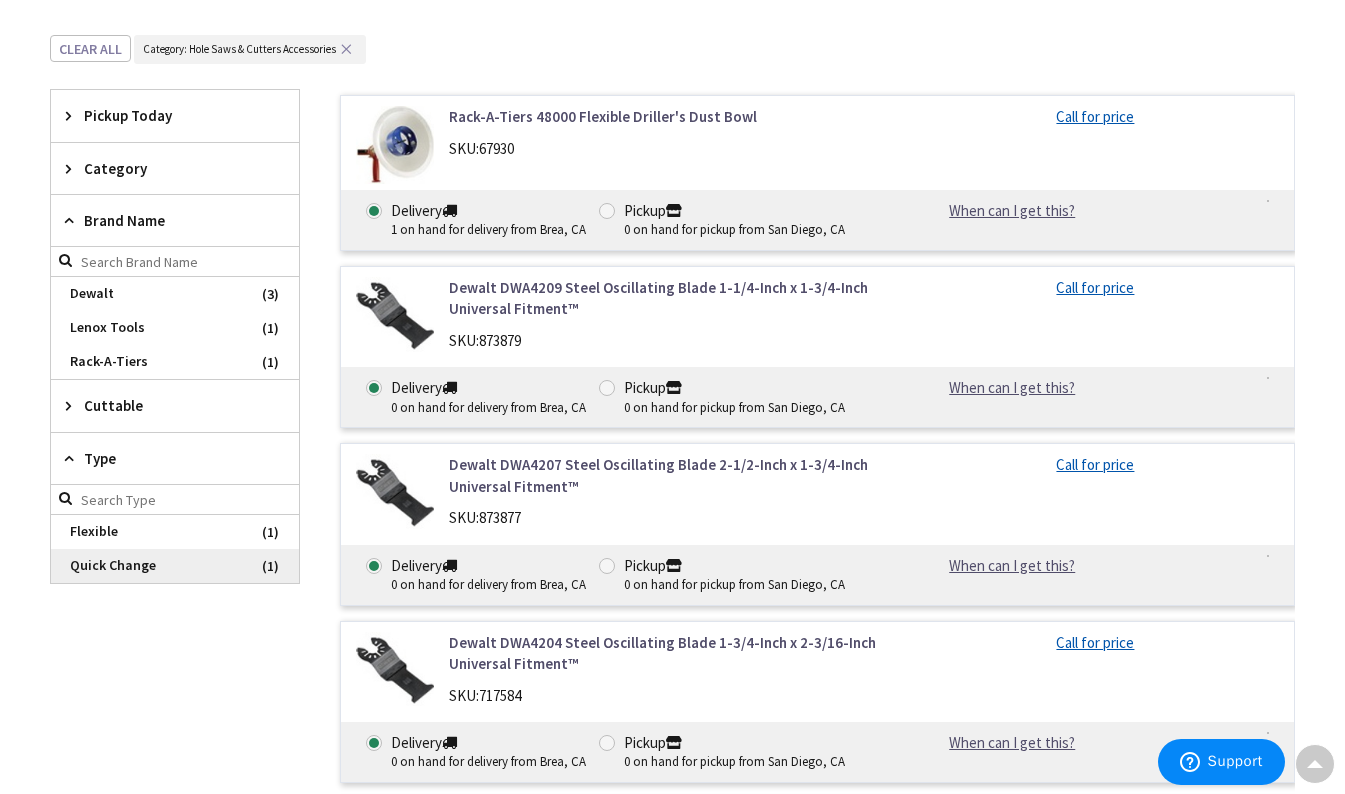 click on "Quick Change" at bounding box center (175, 566) 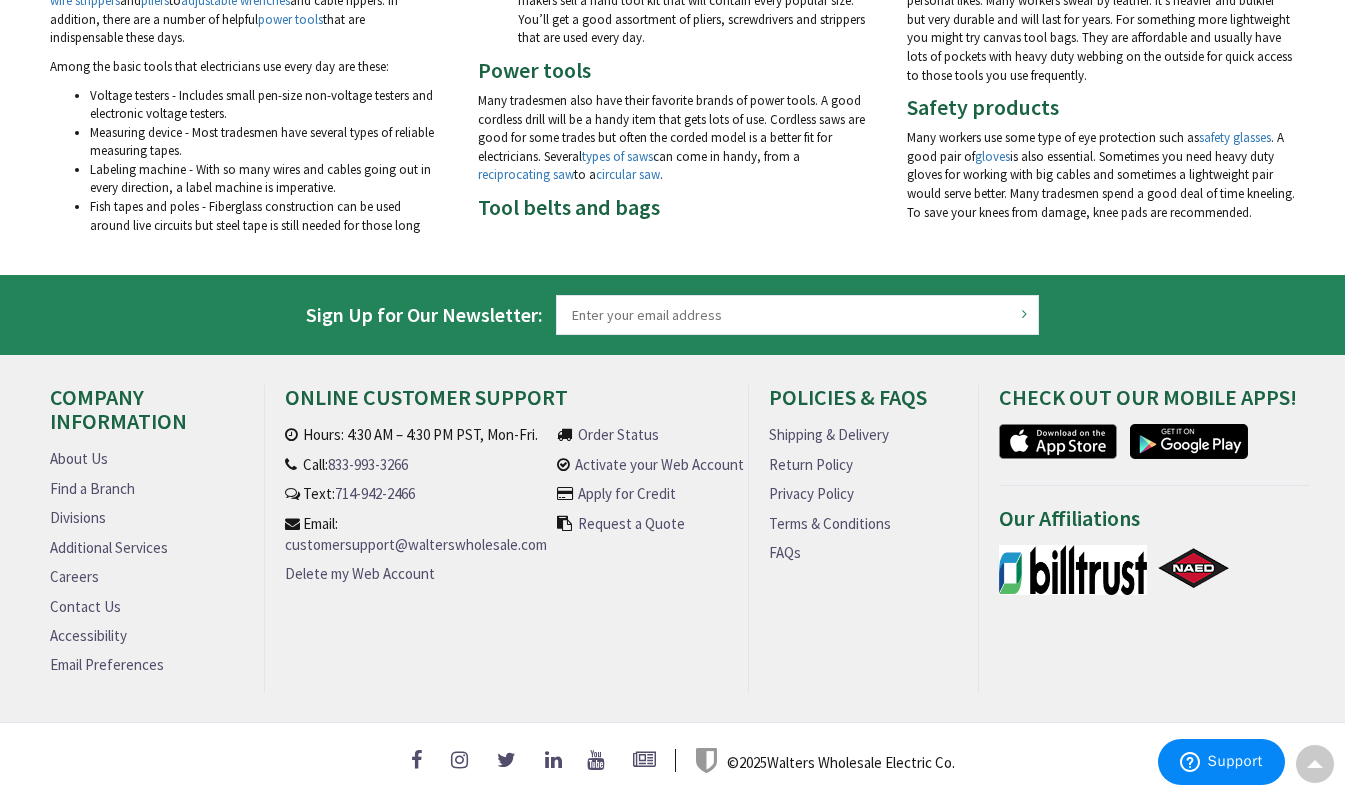 scroll, scrollTop: 521, scrollLeft: 0, axis: vertical 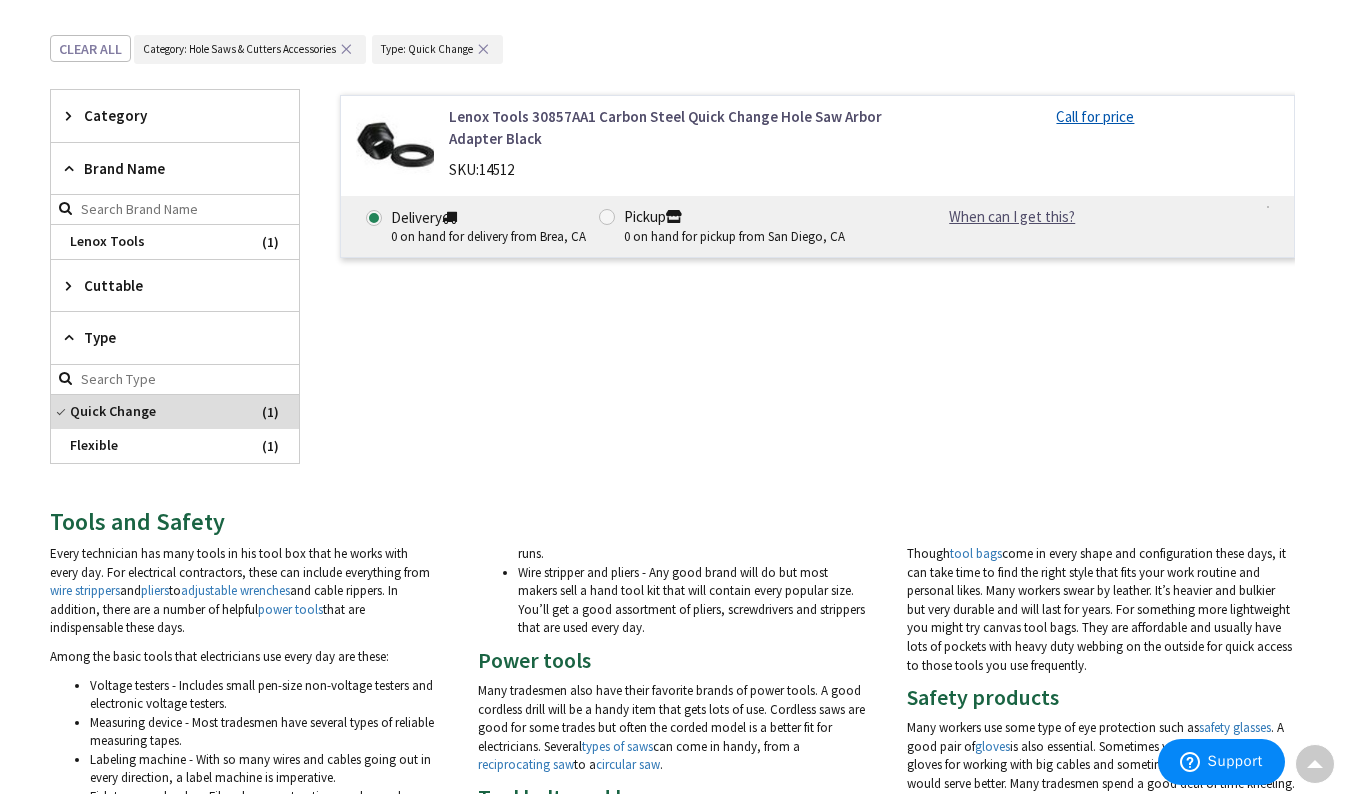 click on "Category" at bounding box center [165, 115] 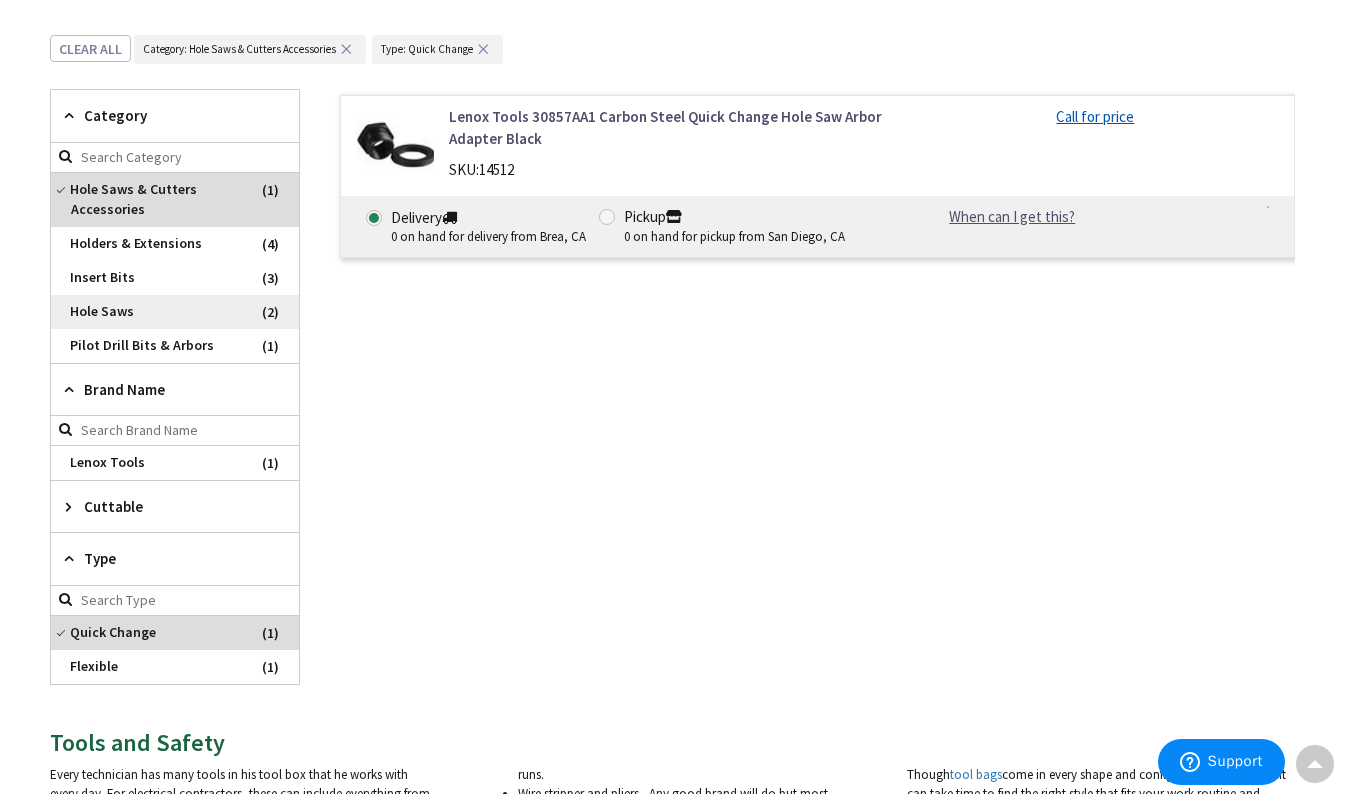 click on "Hole Saws" at bounding box center [175, 312] 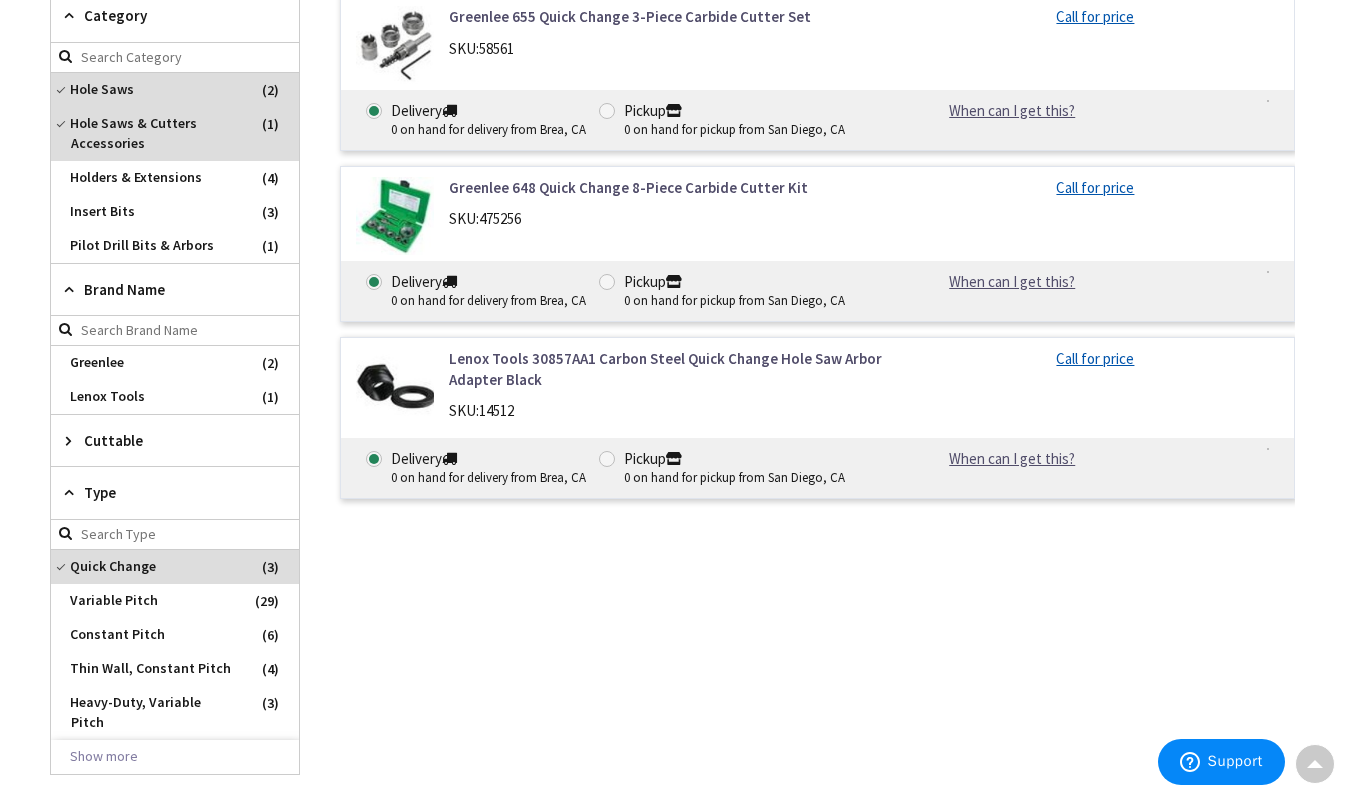 scroll, scrollTop: 631, scrollLeft: 0, axis: vertical 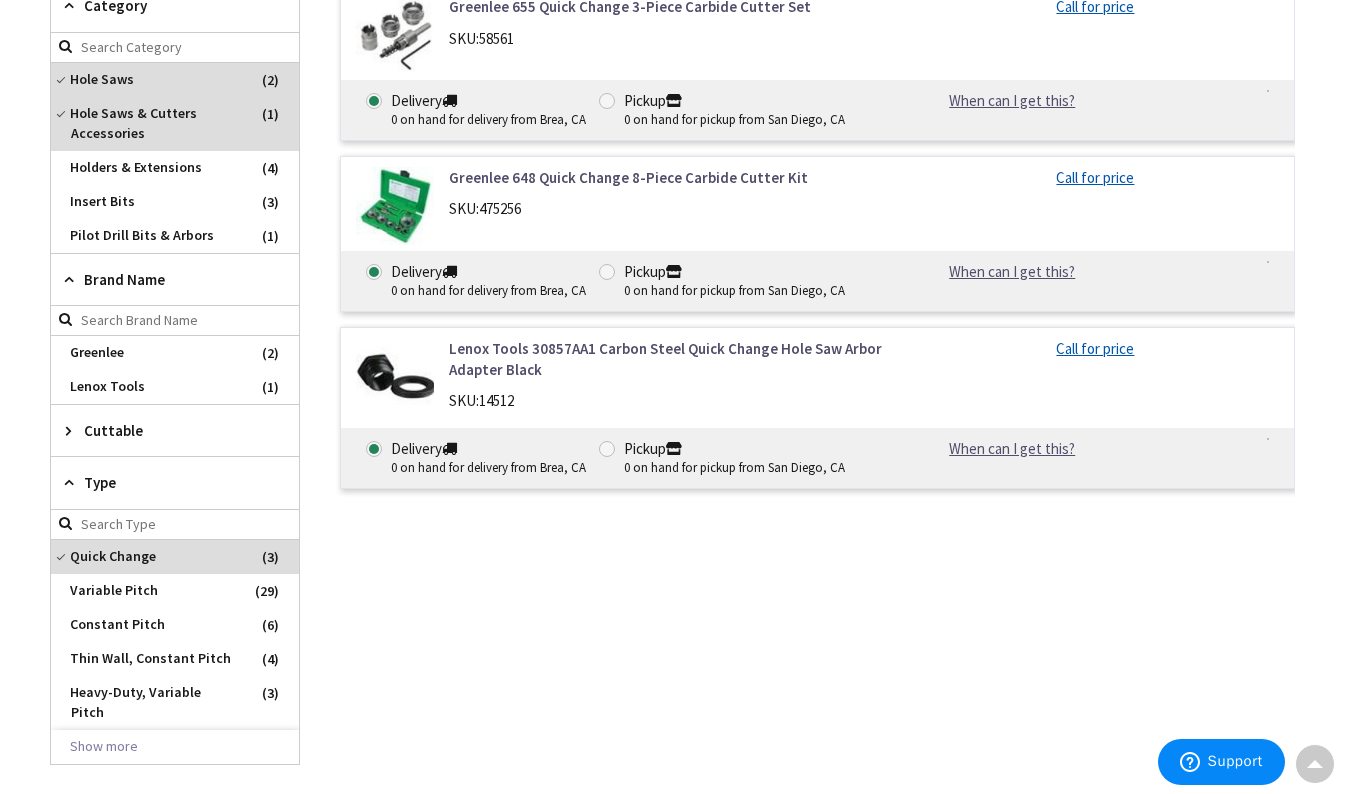 click at bounding box center [73, 279] 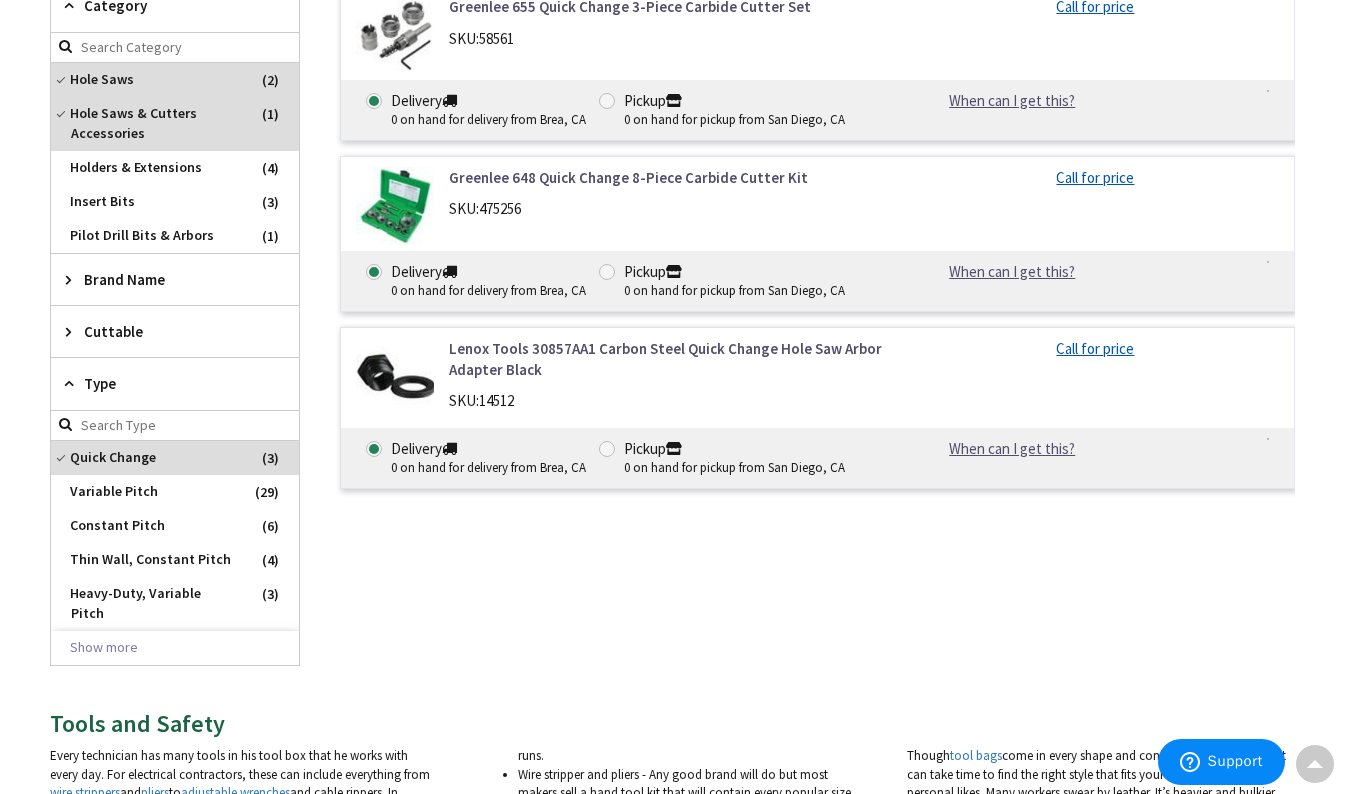 click on "Cuttable" at bounding box center (175, 331) 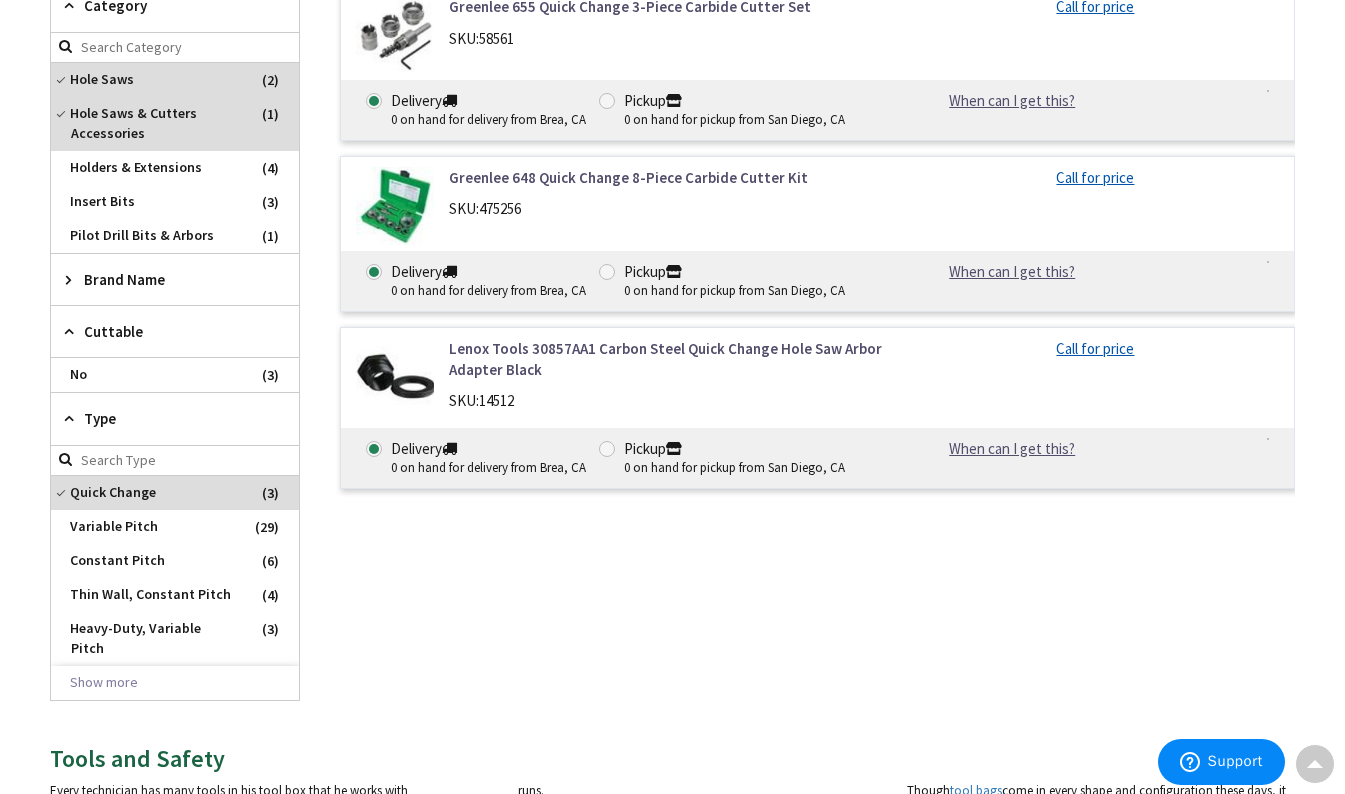 click on "Cuttable" at bounding box center [175, 332] 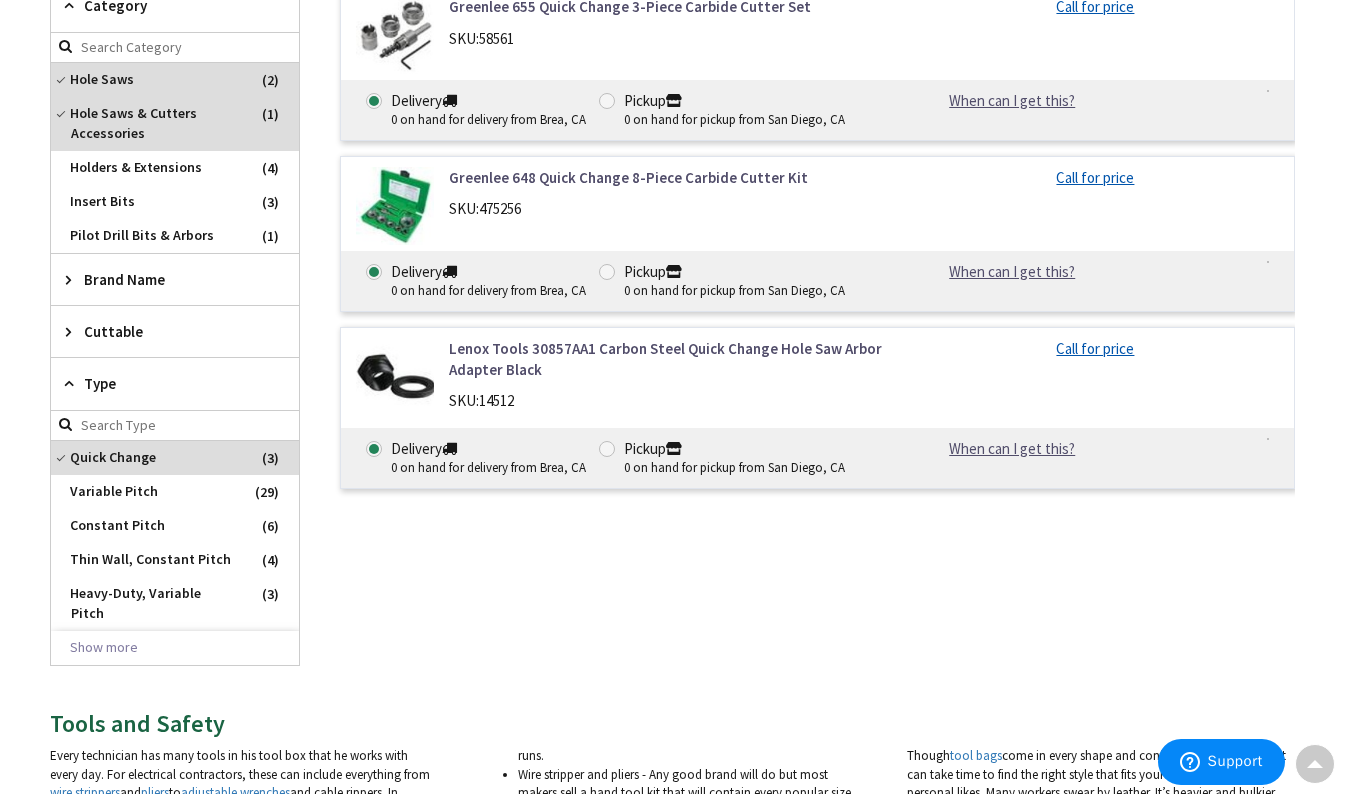 click at bounding box center [73, 279] 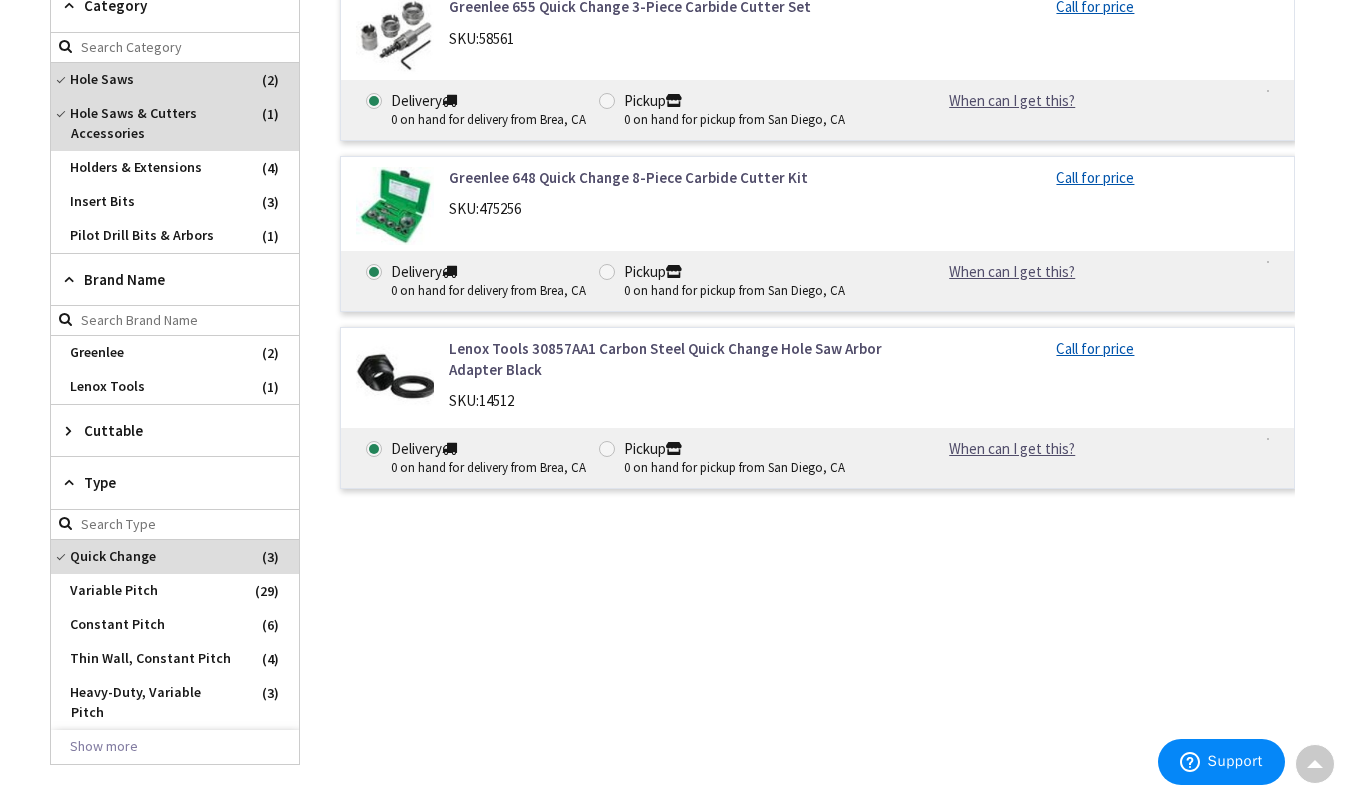 click on "Brand Name" at bounding box center [175, 280] 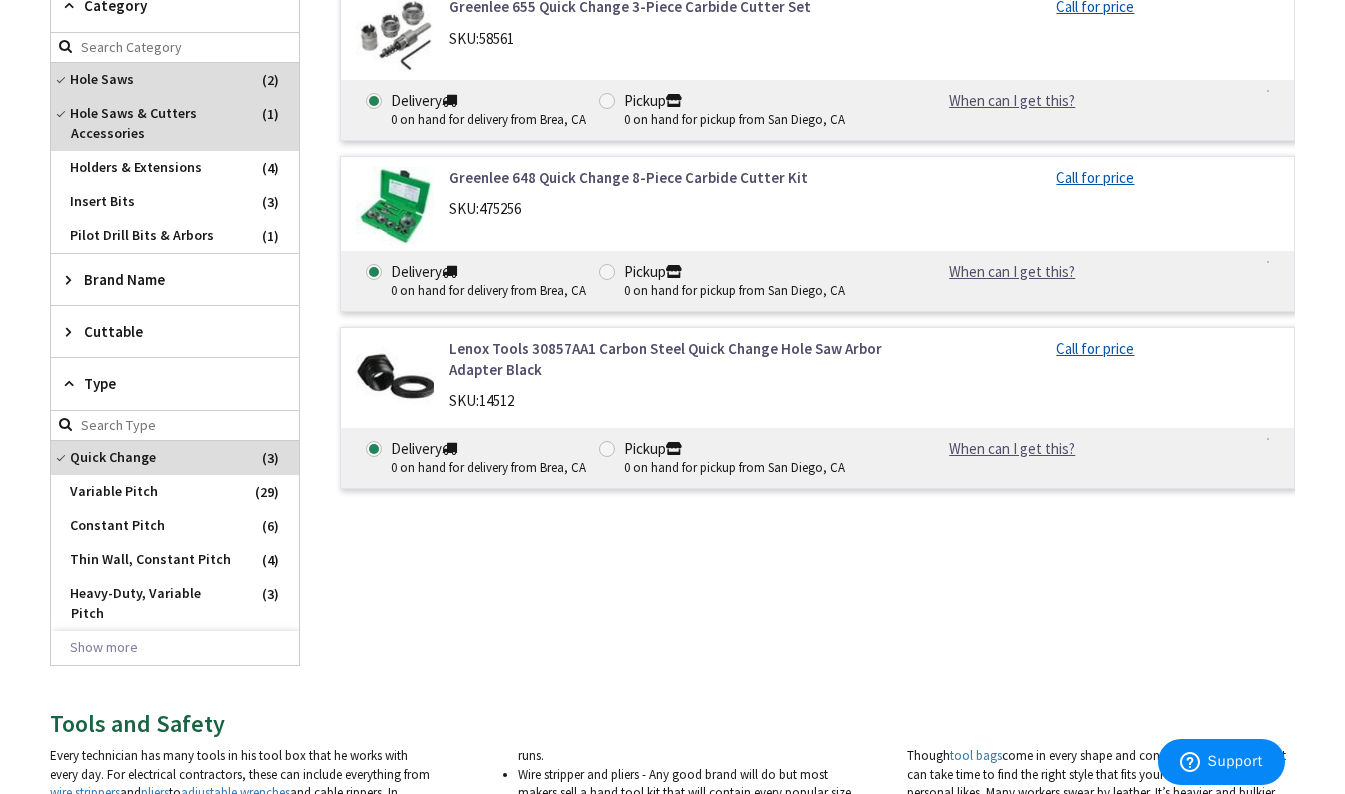 scroll, scrollTop: 0, scrollLeft: 0, axis: both 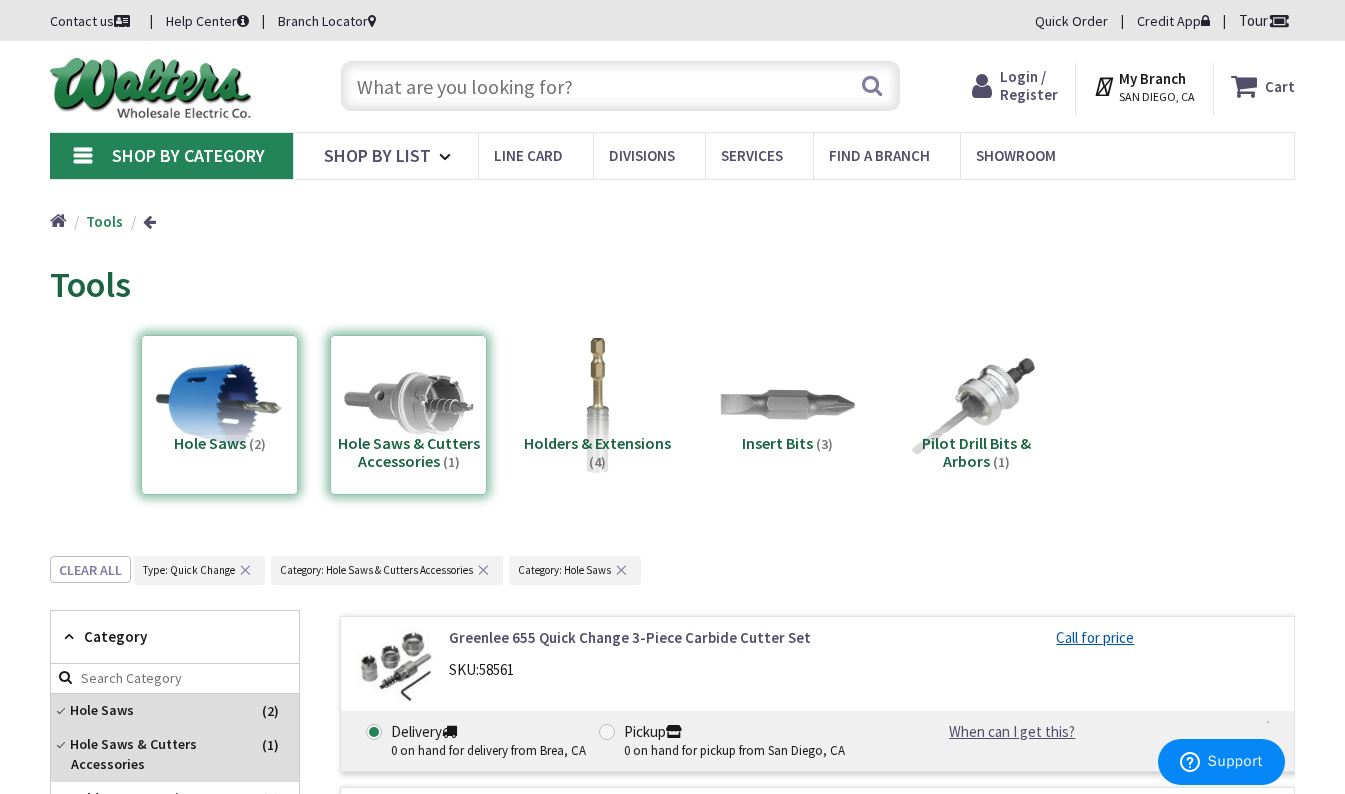click on "Shop By Category
Conduit and Fittings Cable Tray & Accessories Cable Trays Cable Tray Fittings & Accessories Cable Tray Ladders Conduit Fittings Combination Fittings Conduit Bushings Conduit Fitting Bodies Conduit Lock Nuts Conduit Nipples Conduit Reducing Washers Covers & Gaskets EMT Fittings ENT & Innerduct Fittings Expansion Fittings Flex Fittings Hazardous Location Fittings Liquid Tight Fittings PVC Coated Conduit Fittings PVC Conduit Fittings Rigid Conduit Fittings Drains & Breathers Service Entrance Fittings Metal Clad Fittings Hangers, Clamps & Supports Conduit Clips & Clamps Conduit Spacers Conduit Straps Hangers Beam Clamps Supports Metallic Conduit Flexible Metallic Conduit Electrical Metallic Conduit (EMT) Intermediate Metallic Conduit (IMC) PVC Coated Conduit Rigid Metallic Conduit (RMC) Liquidtight Metallic Conduit (LTMC) Non-Metallic Conduit Flexible Non-Metallic Conduit PVC Conduit Raceway & Wiring Ducts" at bounding box center [672, 155] 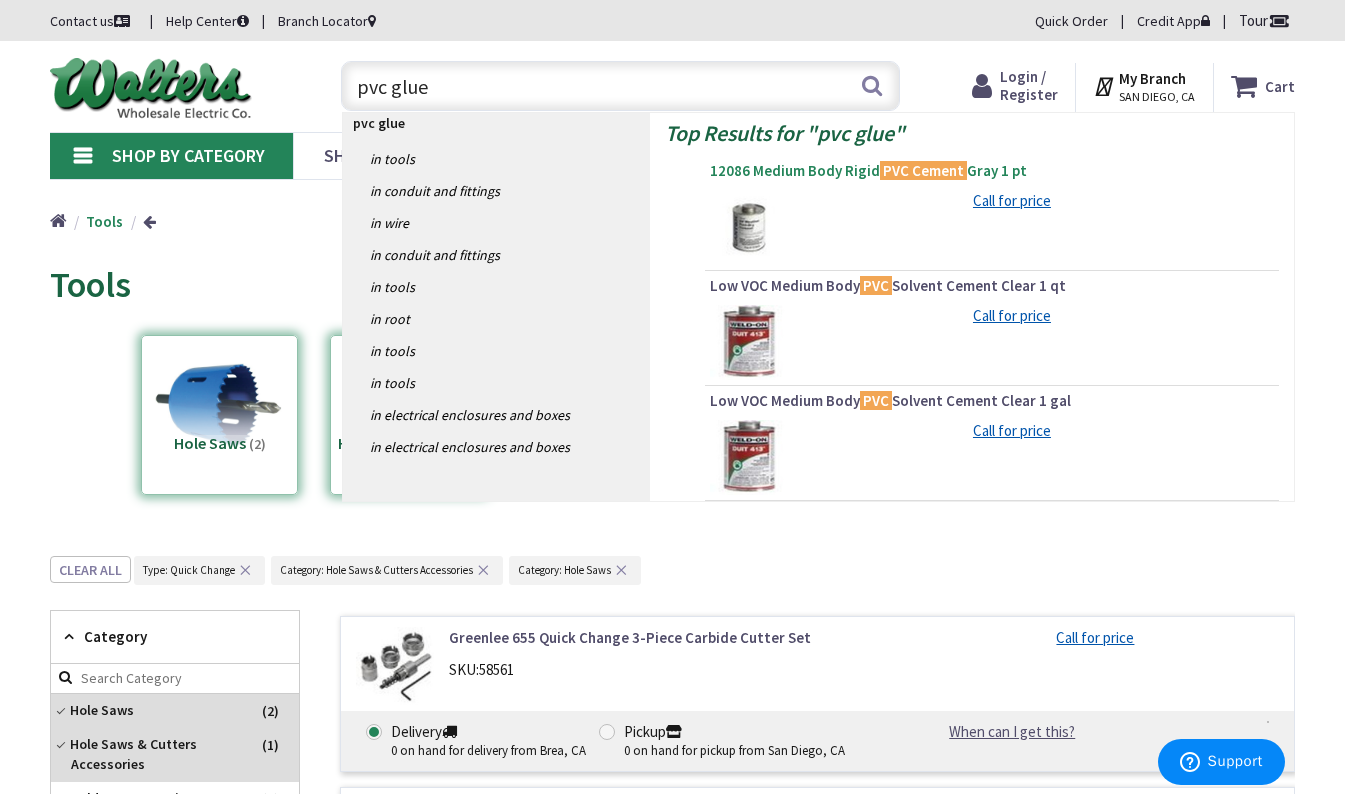 type on "pvc glue" 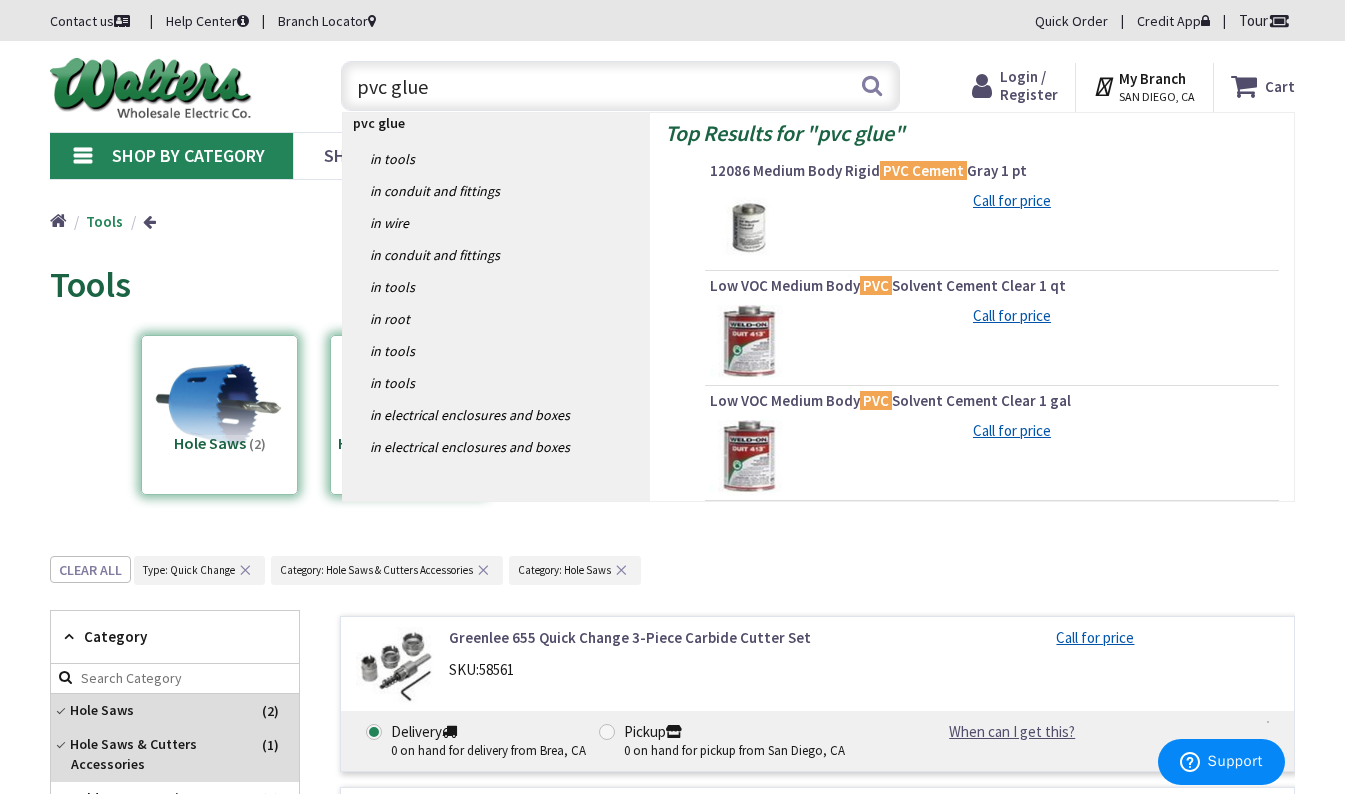 click on "12086 Medium Body Rigid  PVC Cement  Gray 1 pt" at bounding box center (992, 171) 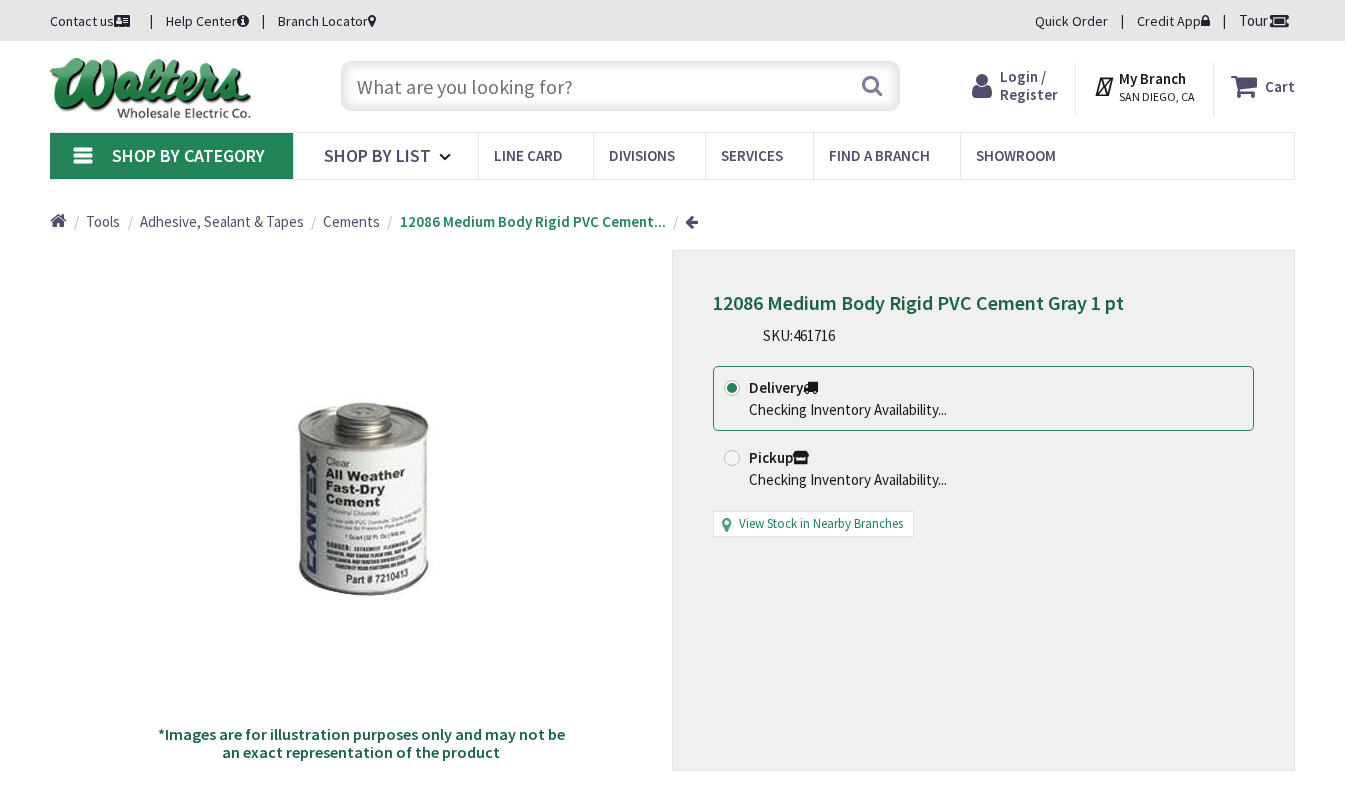 scroll, scrollTop: 0, scrollLeft: 0, axis: both 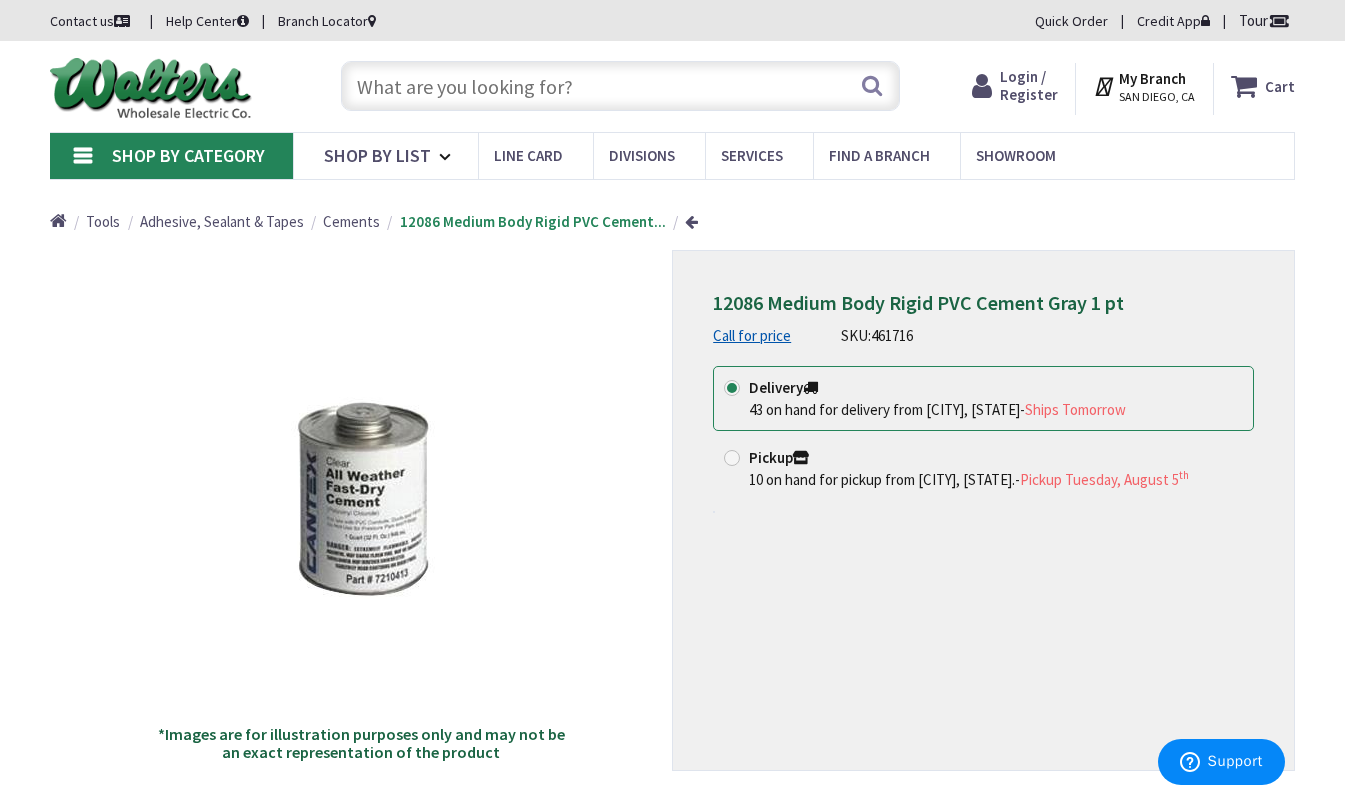 click at bounding box center [620, 86] 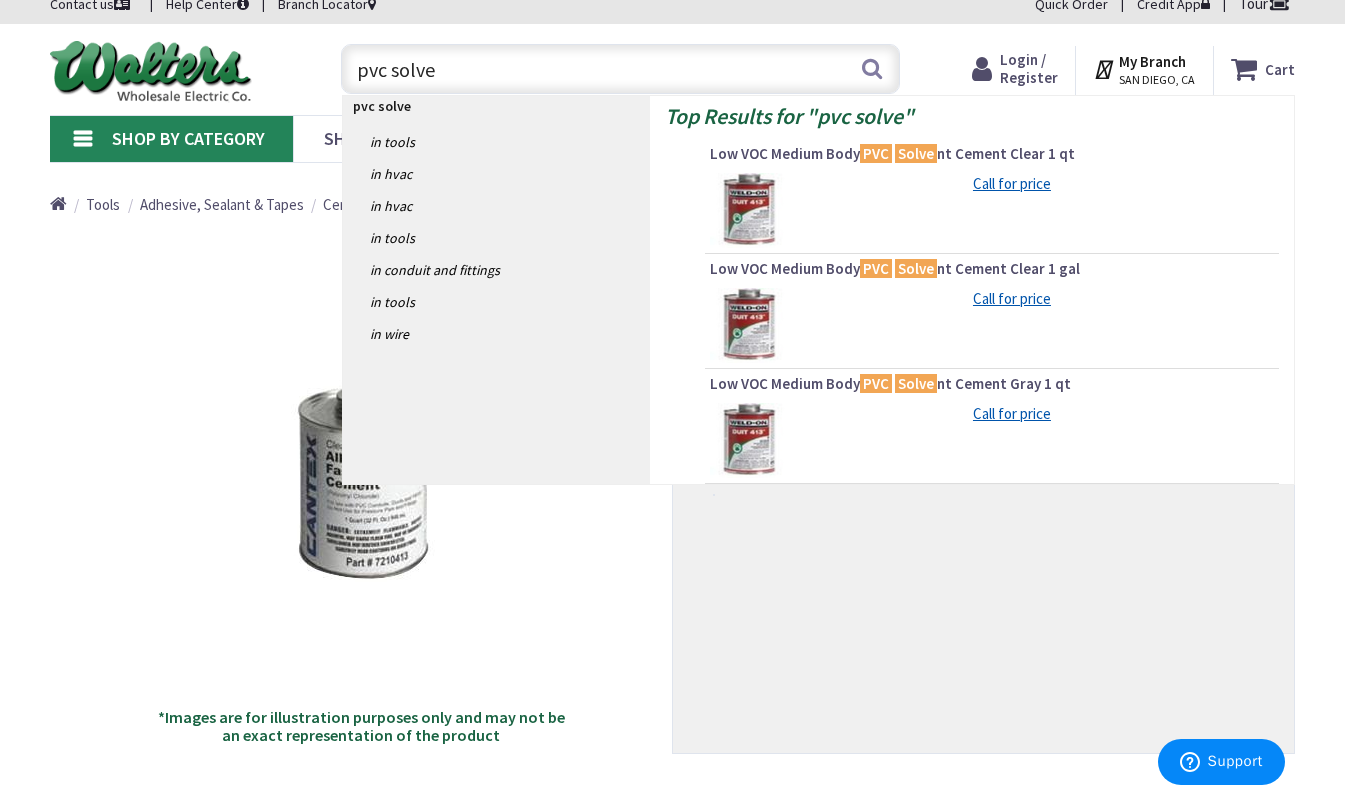 scroll, scrollTop: 19, scrollLeft: 0, axis: vertical 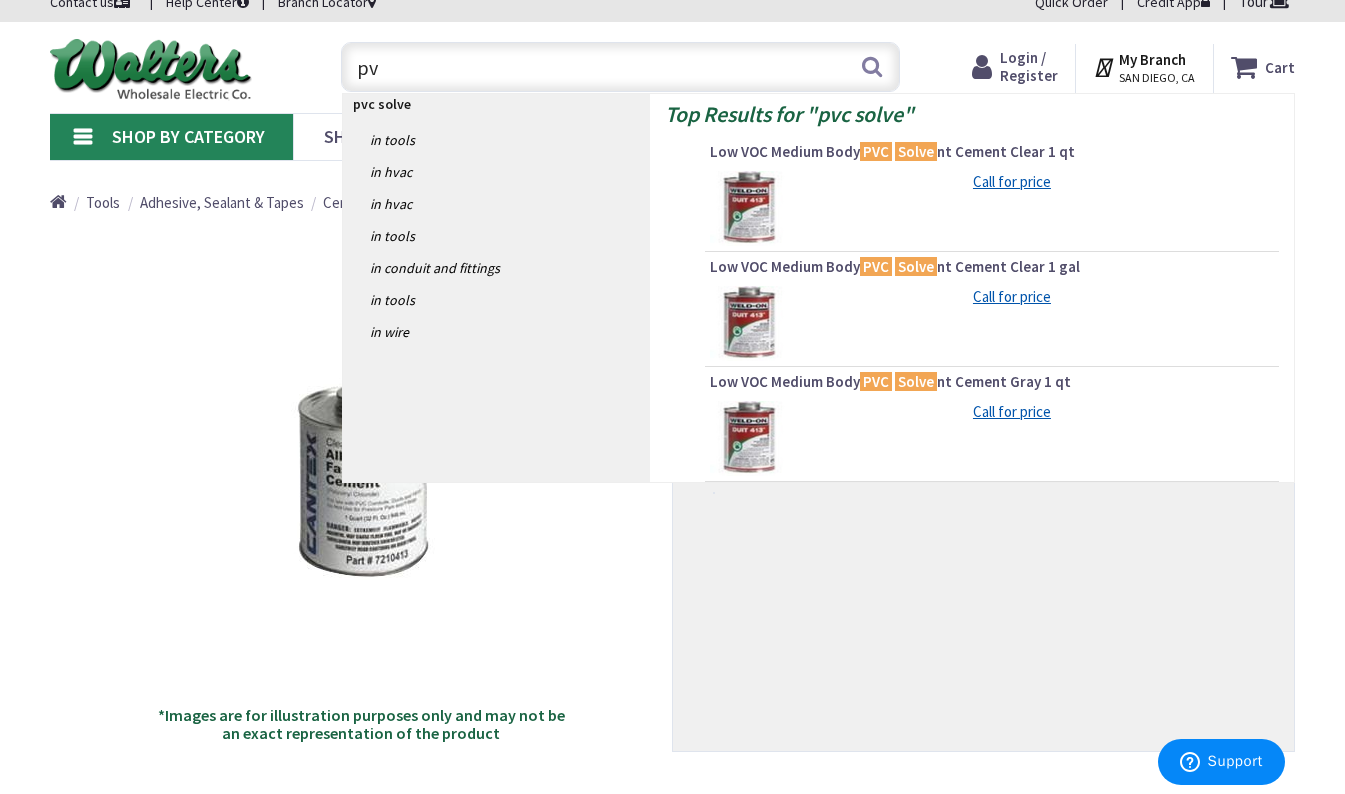 type on "p" 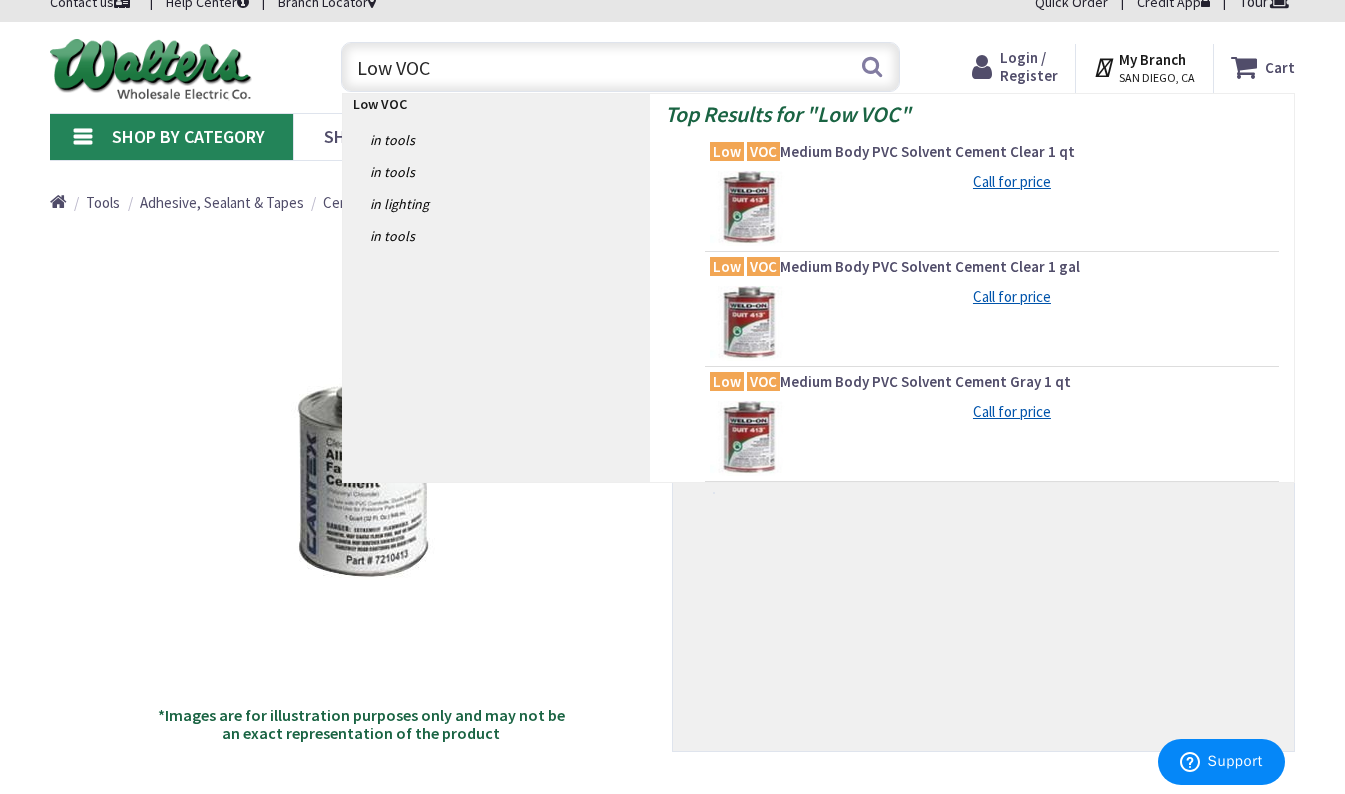 type on "Low VOC" 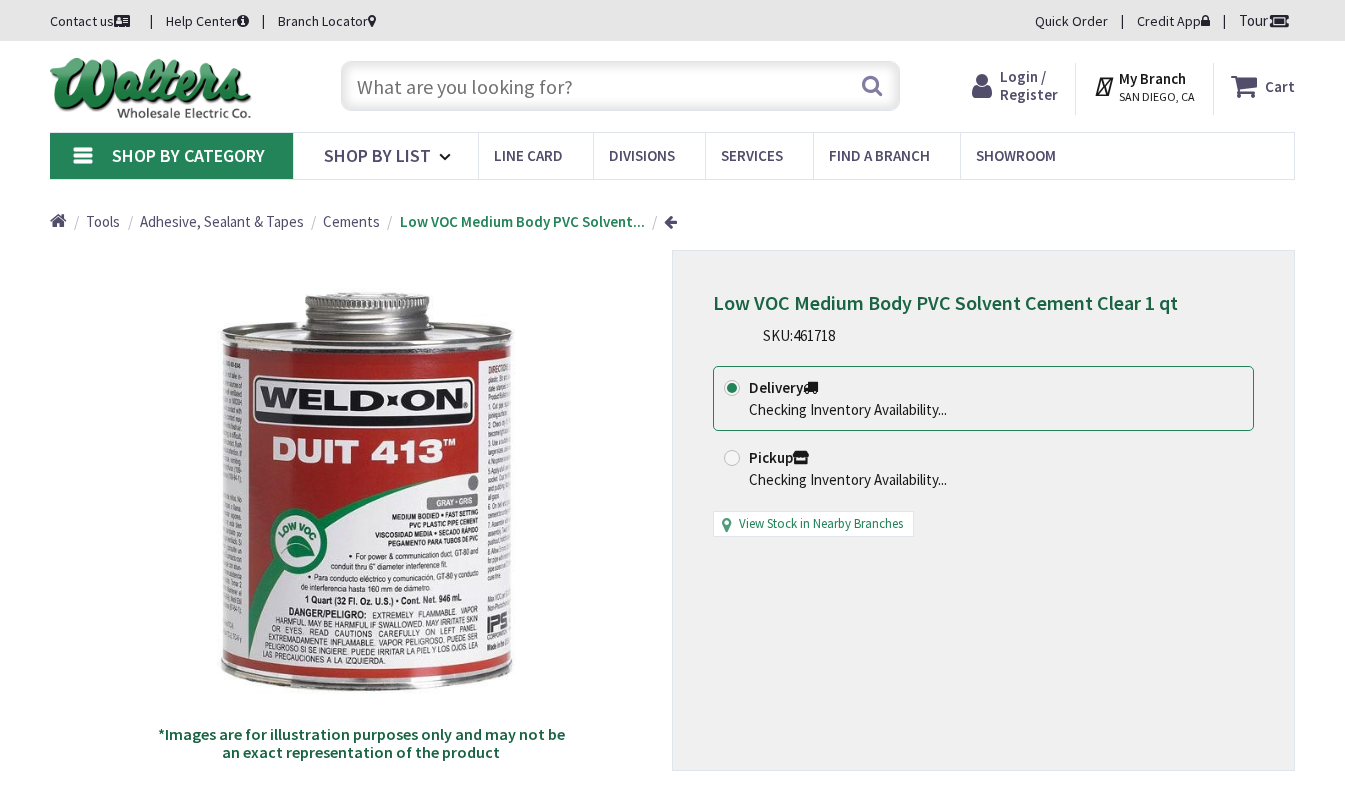 scroll, scrollTop: 0, scrollLeft: 0, axis: both 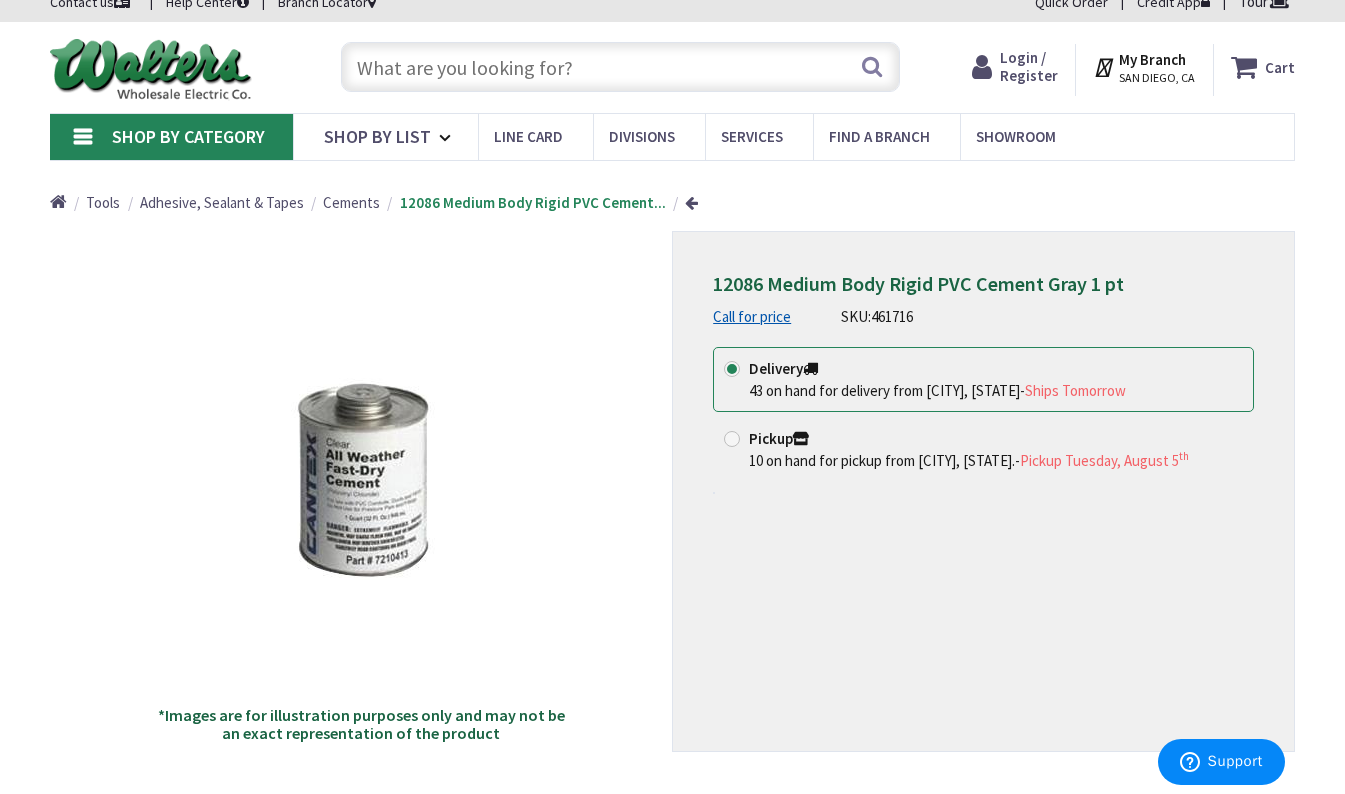 click at bounding box center [620, 67] 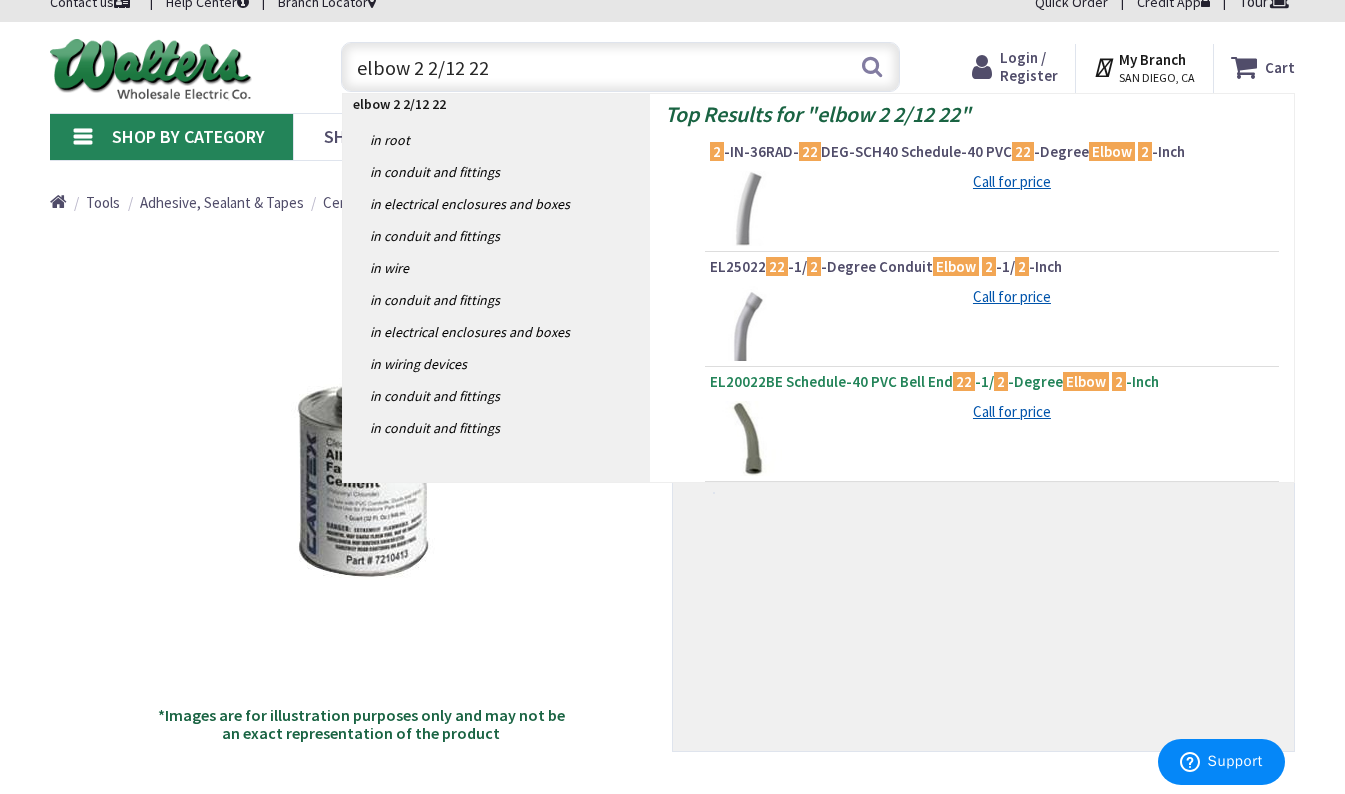 type on "elbow 2 2/12 22" 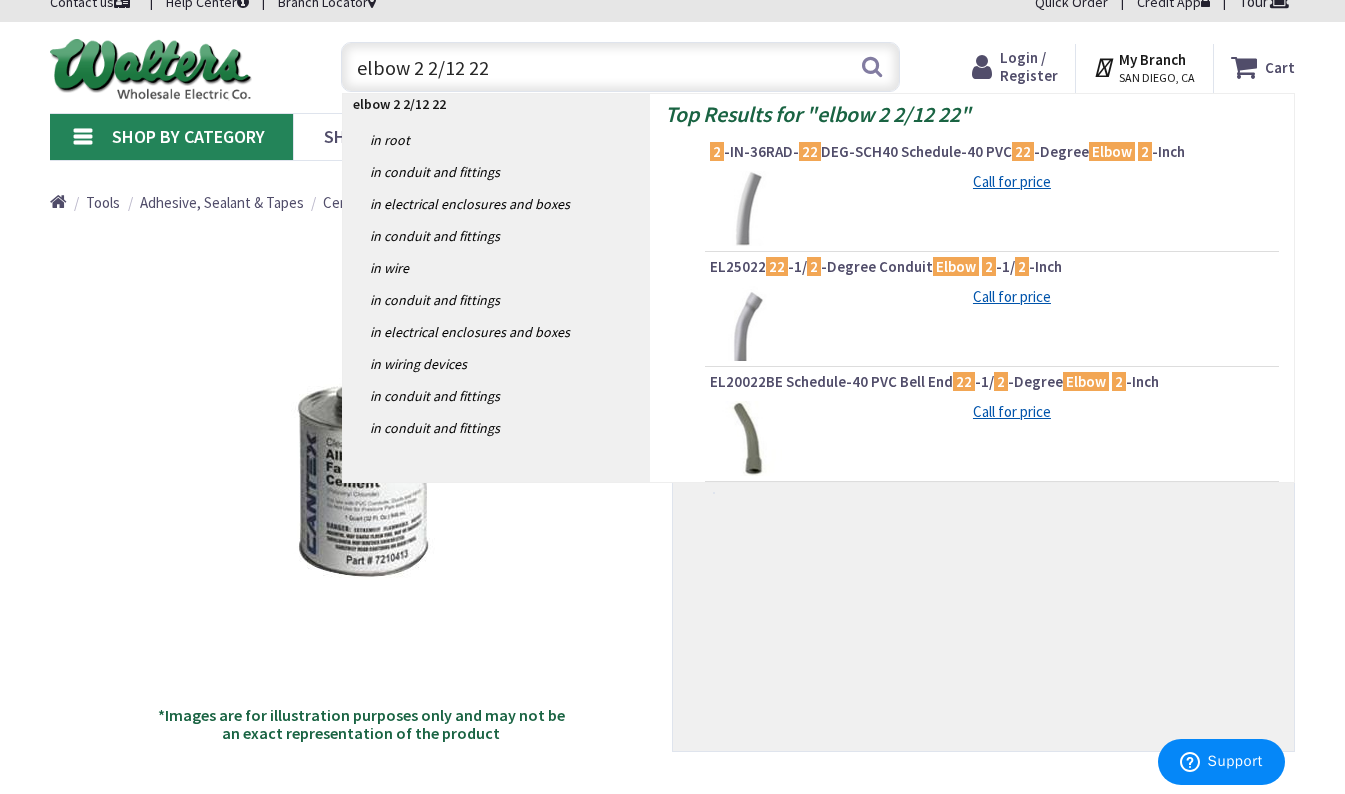 click on "EL20022BE Schedule-40 PVC Bell End  22 -1/ 2 -Degree  Elbow   2 -Inch" at bounding box center [992, 382] 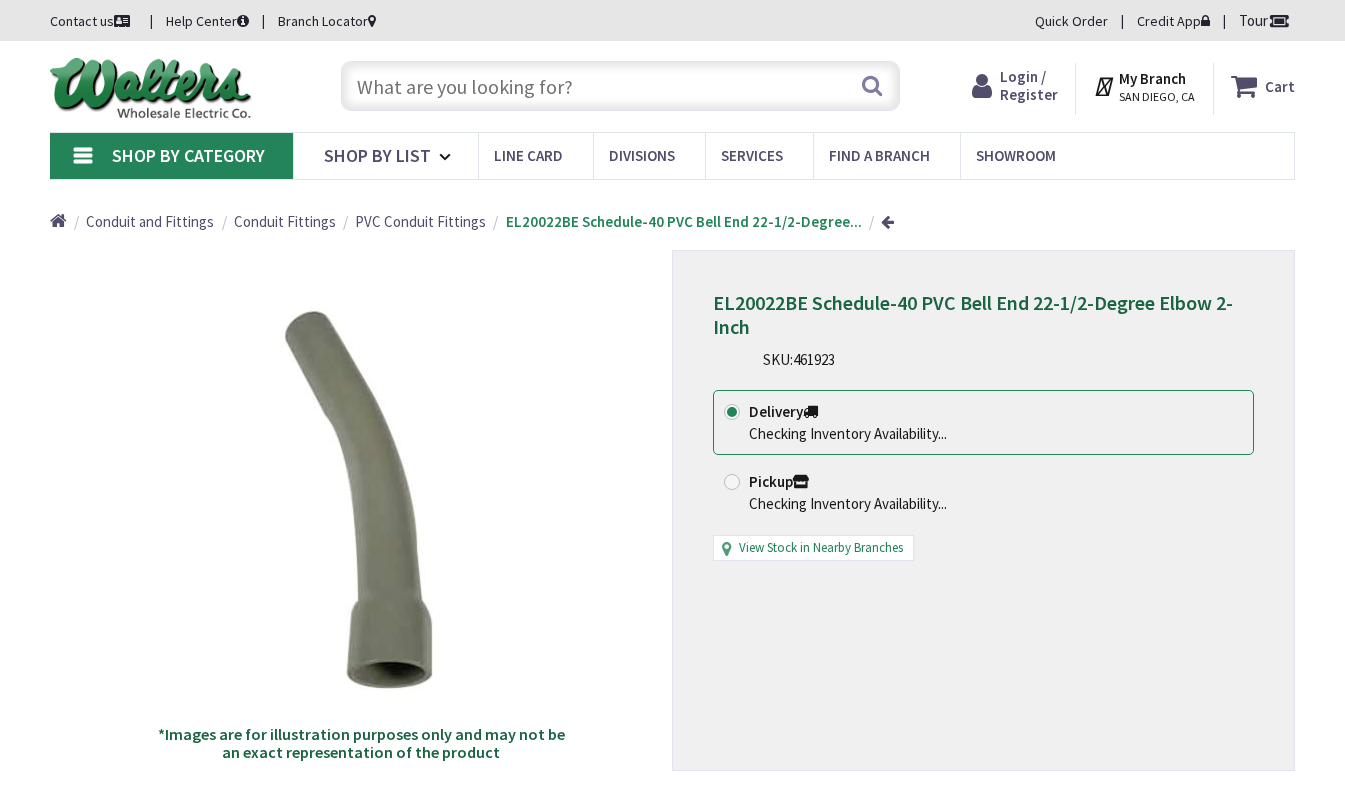scroll, scrollTop: 0, scrollLeft: 0, axis: both 